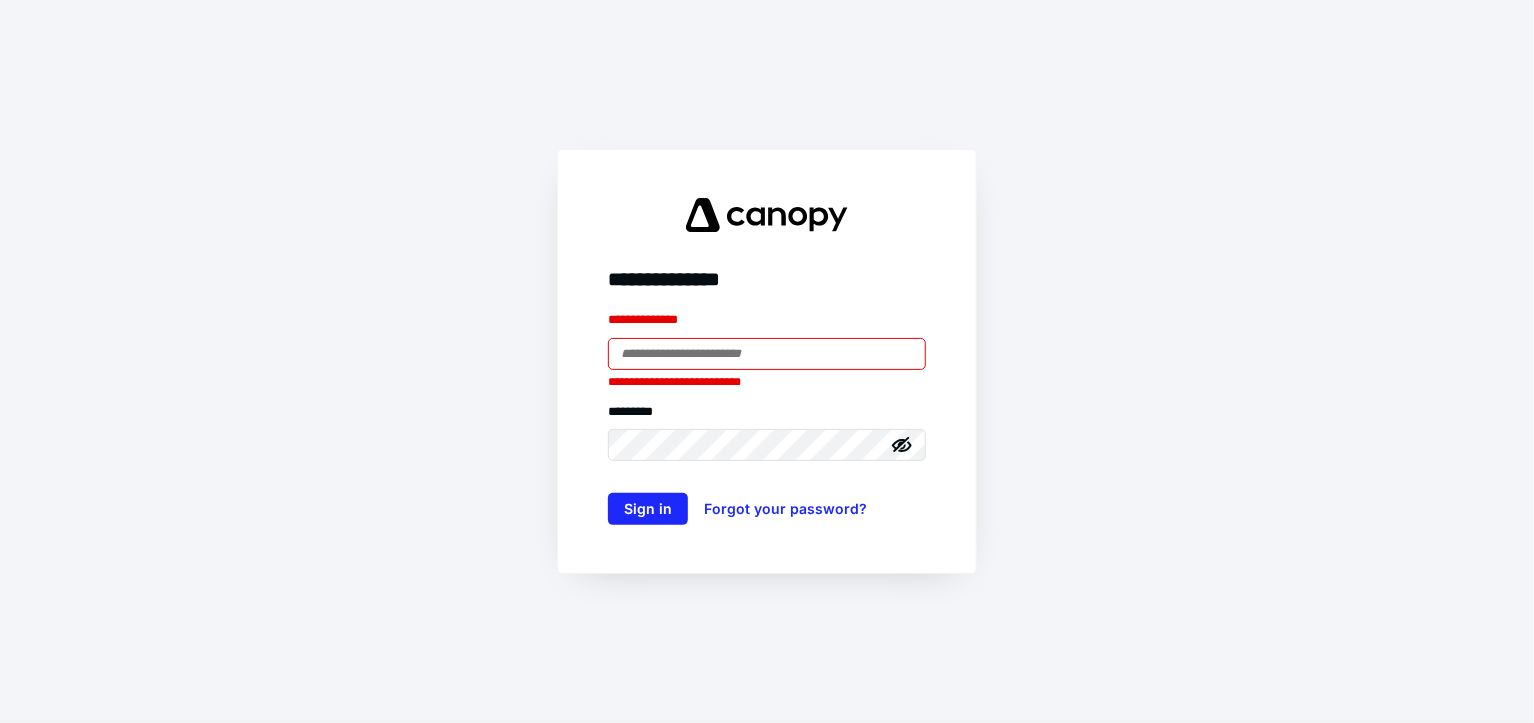 scroll, scrollTop: 0, scrollLeft: 0, axis: both 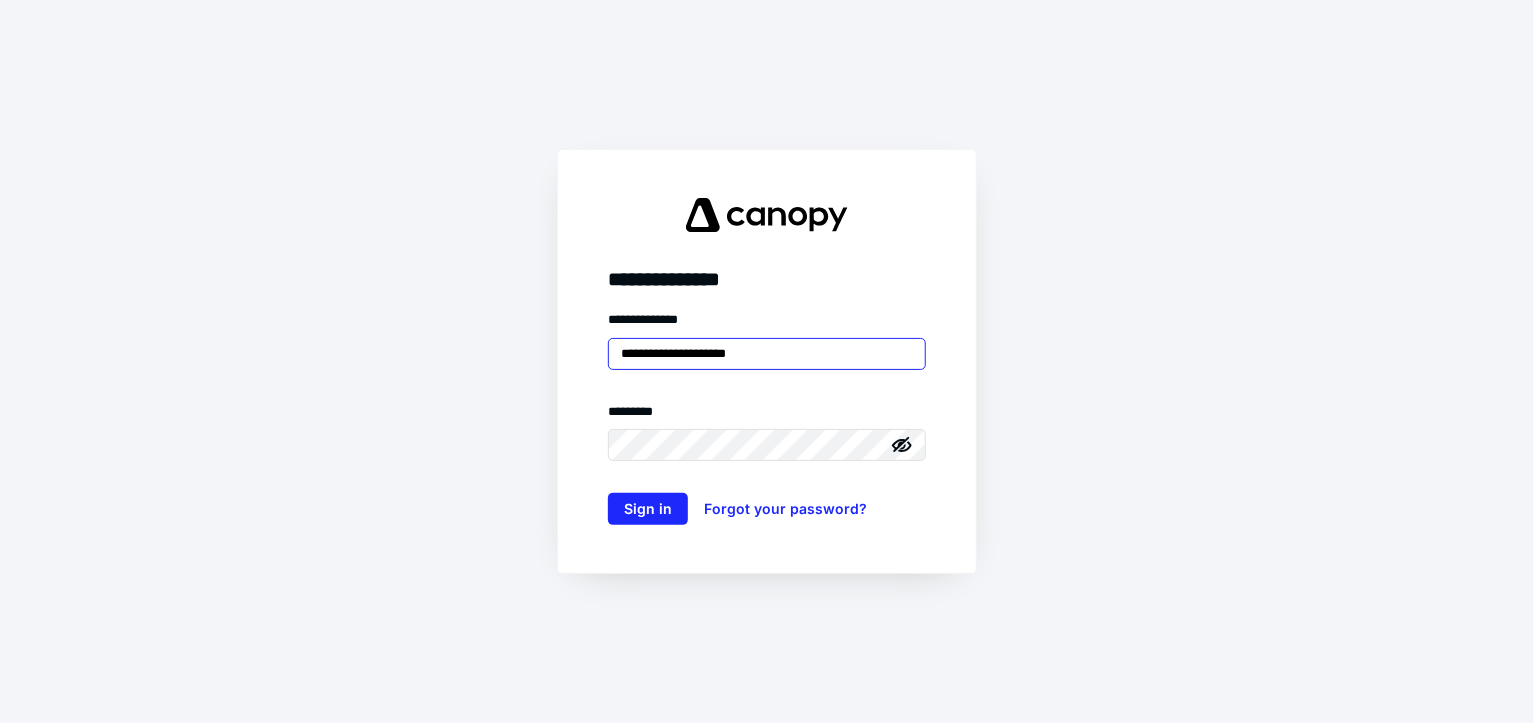 type on "**********" 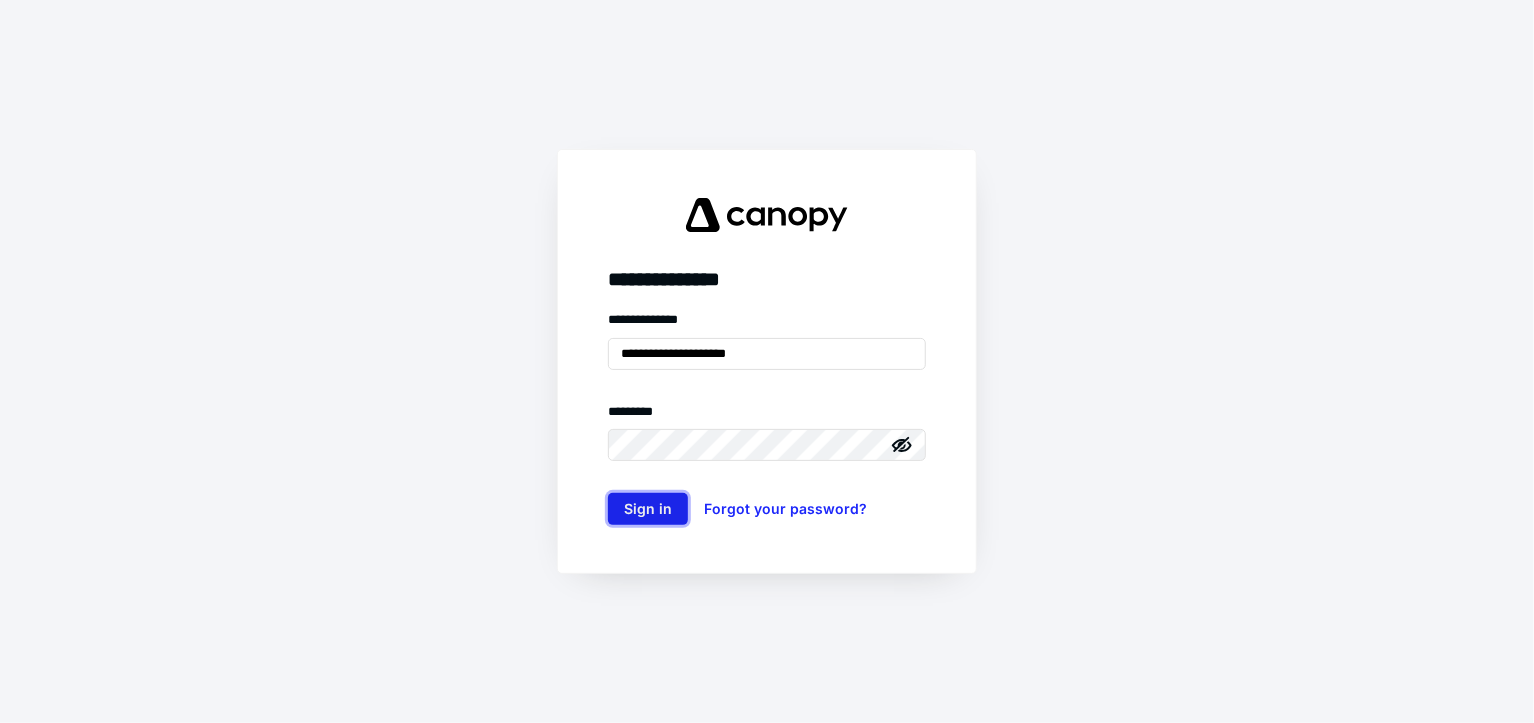 click on "Sign in" at bounding box center [648, 509] 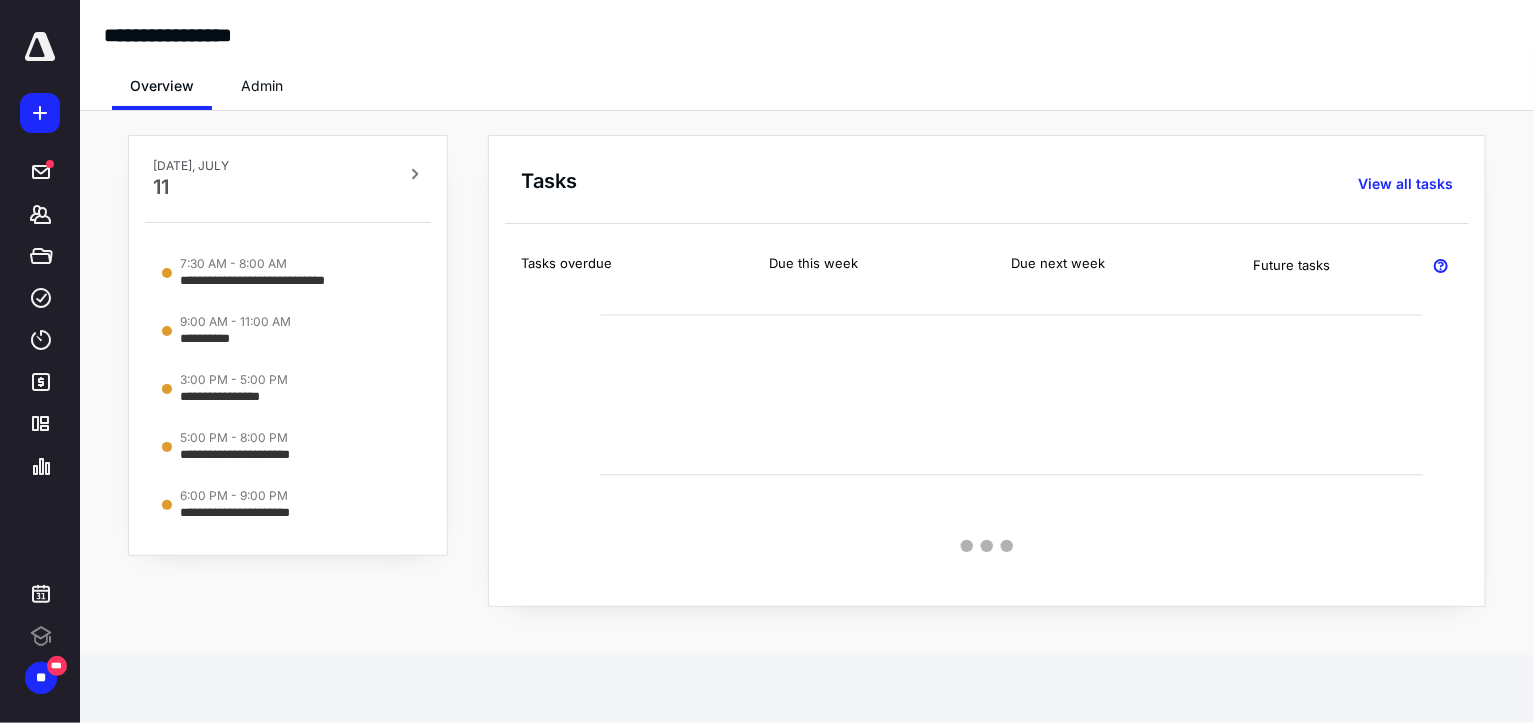 scroll, scrollTop: 0, scrollLeft: 0, axis: both 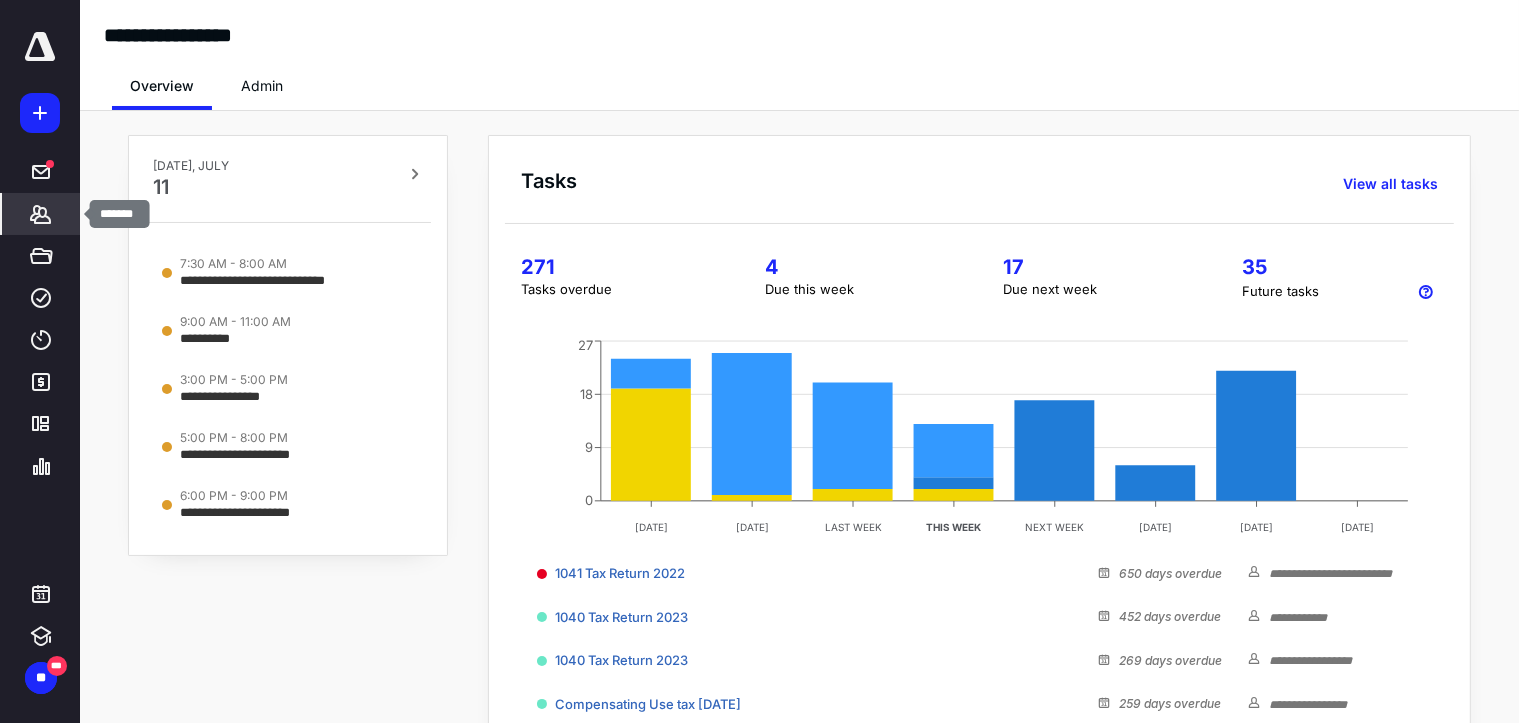 click 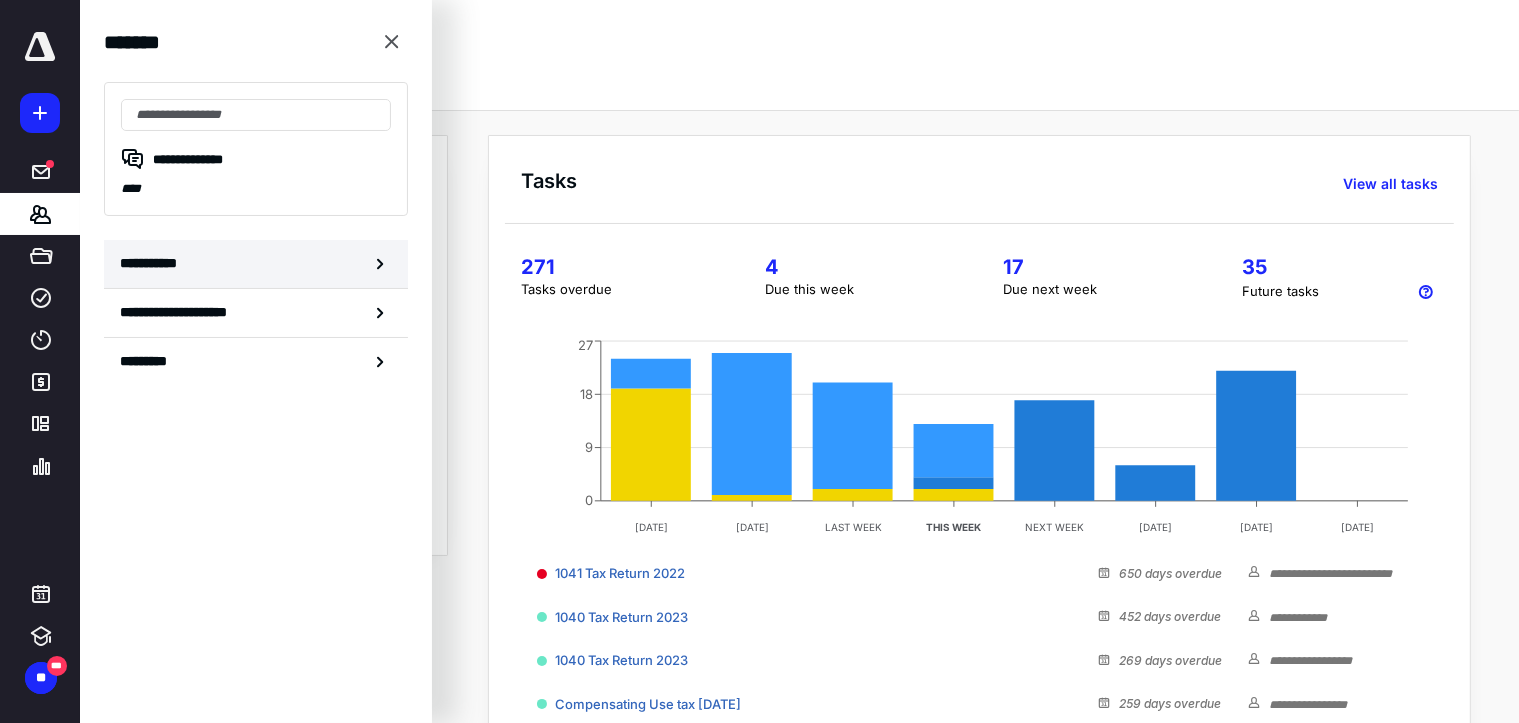 click on "**********" at bounding box center [153, 263] 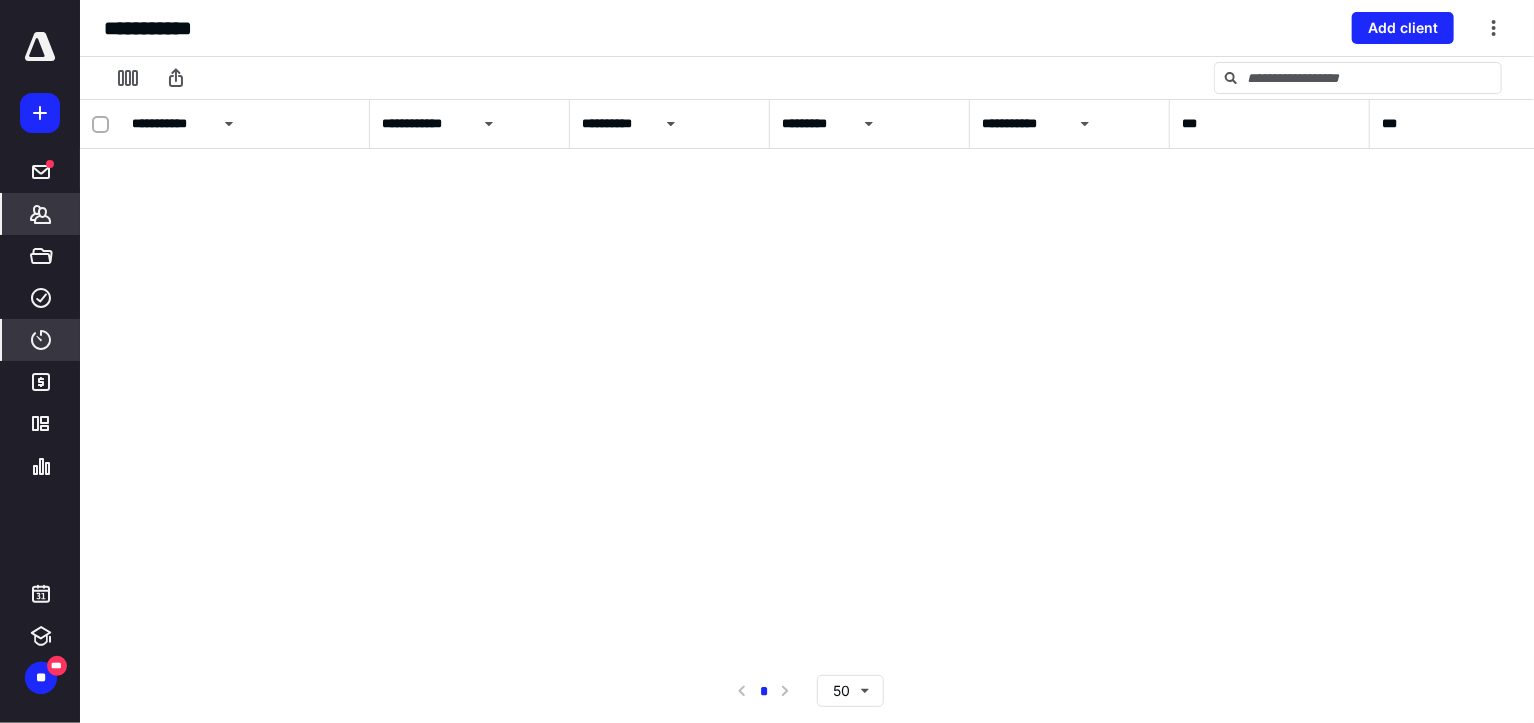 click 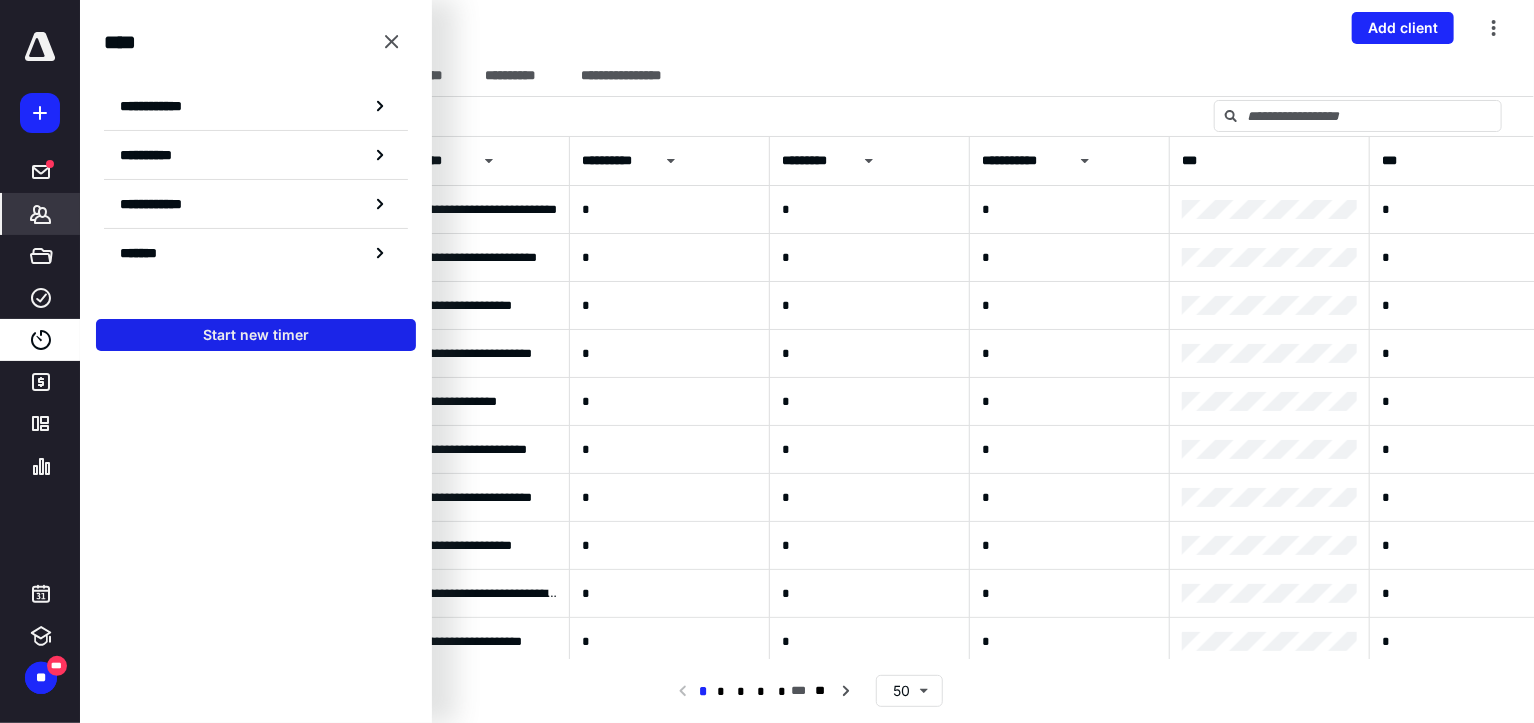 click on "Start new timer" at bounding box center [256, 335] 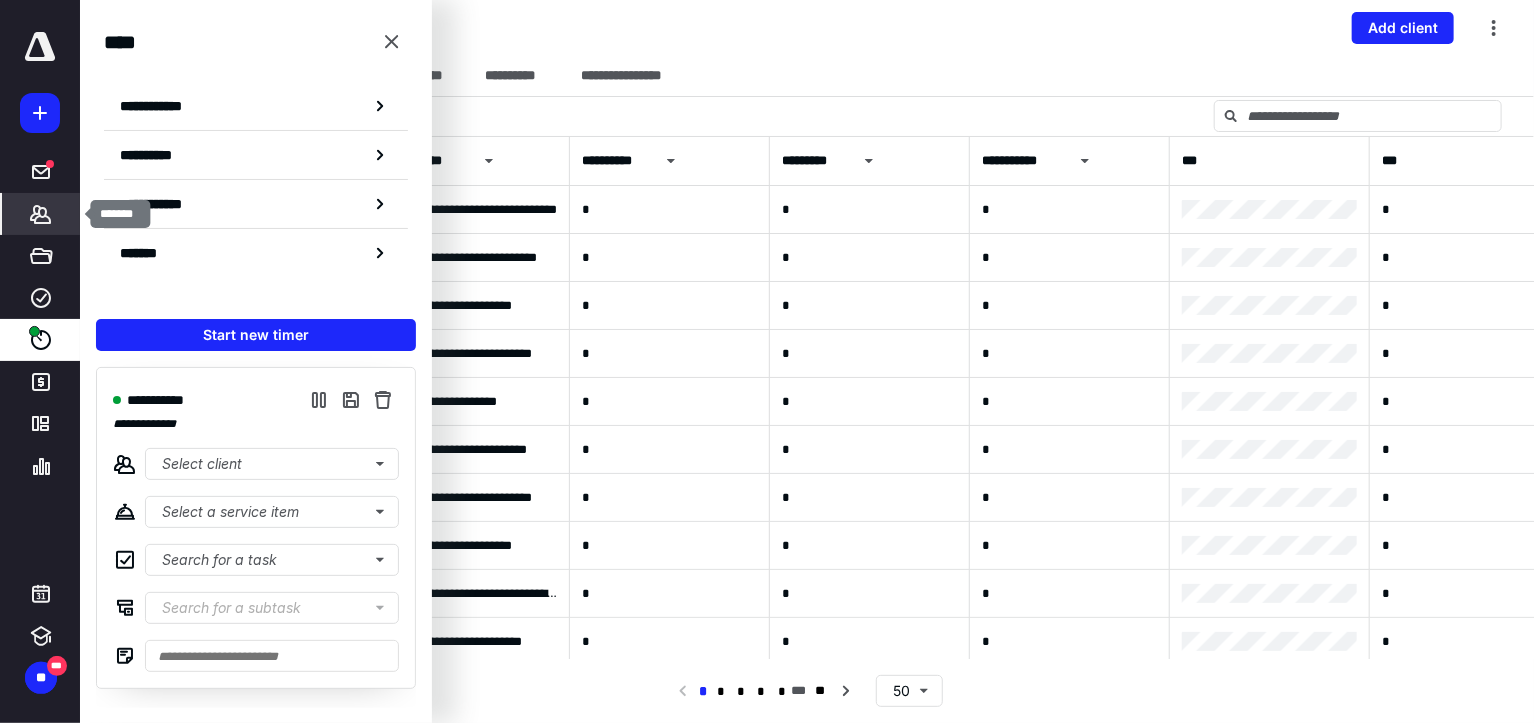 click 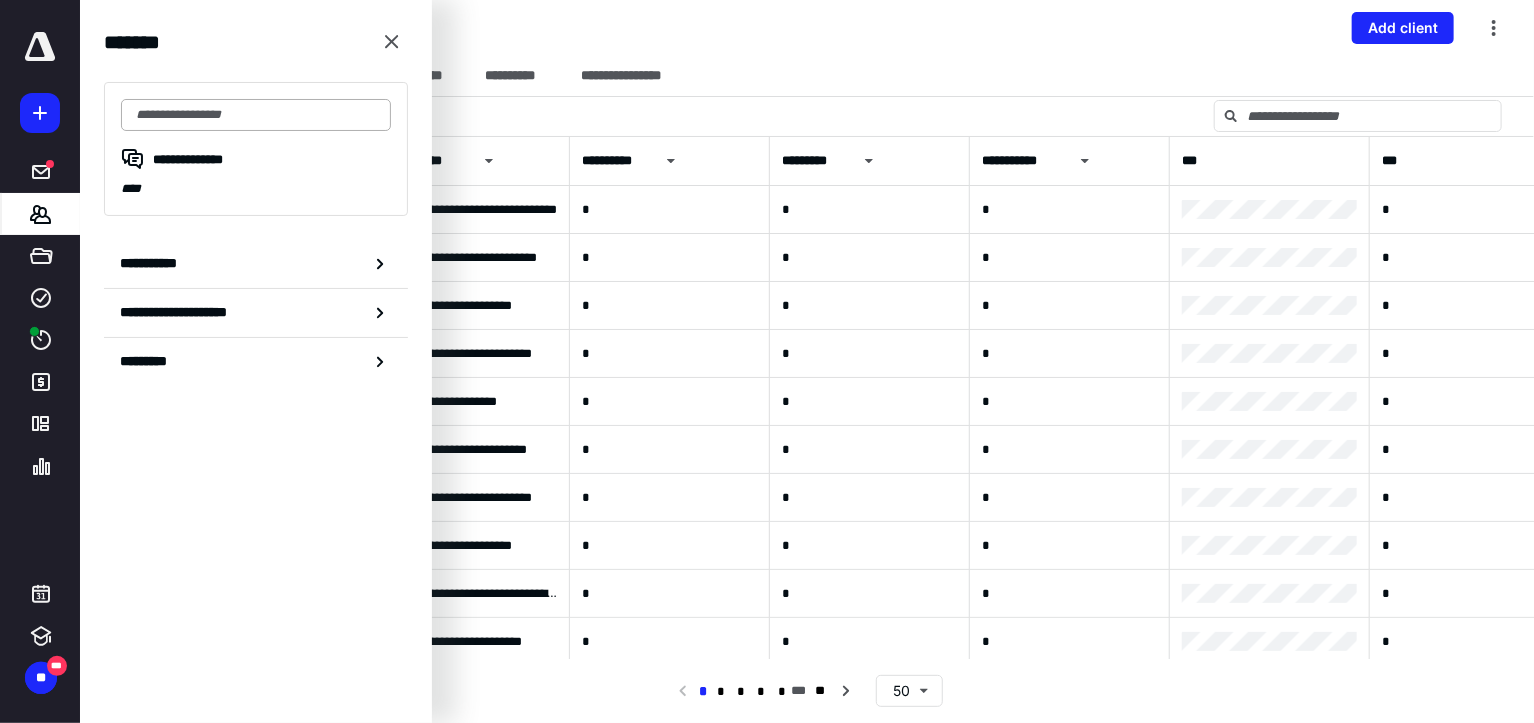 click at bounding box center (256, 115) 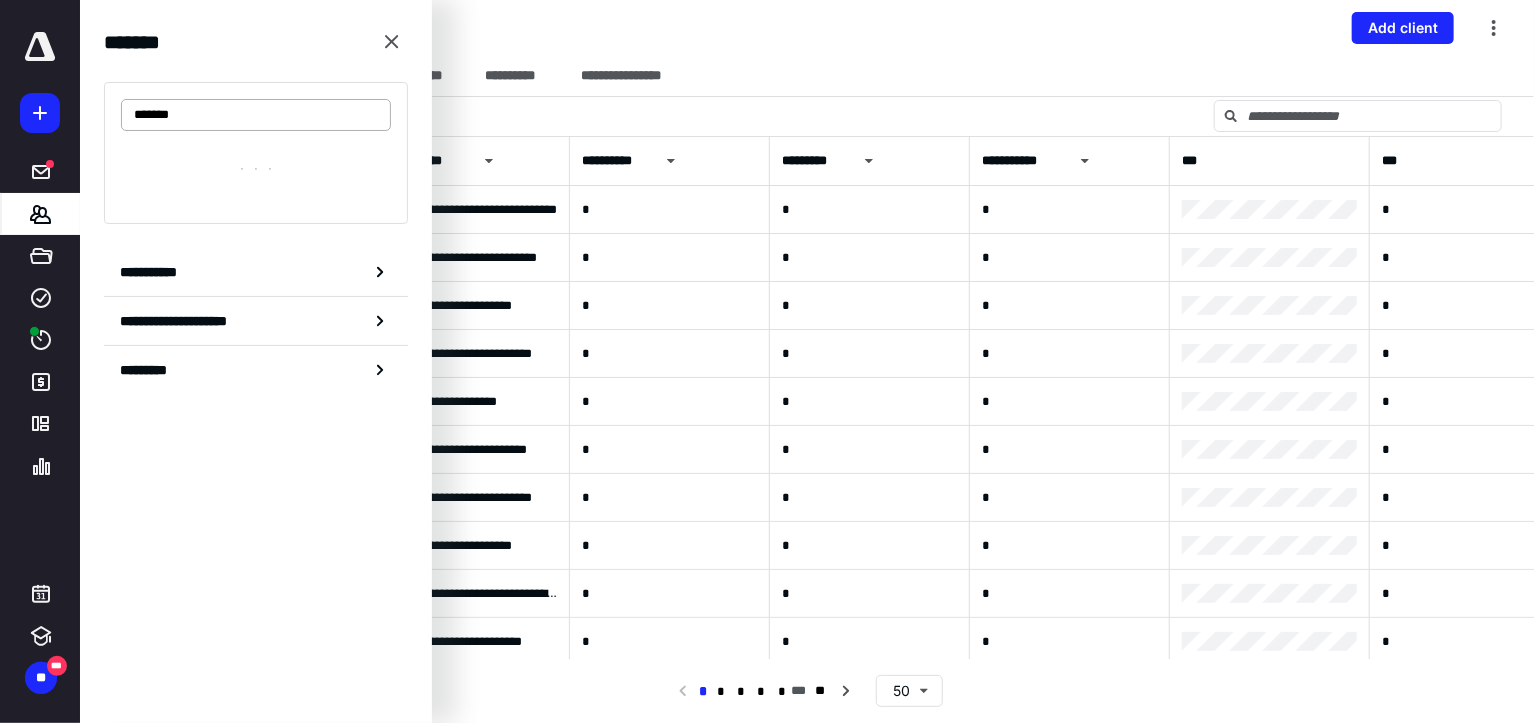 type on "*******" 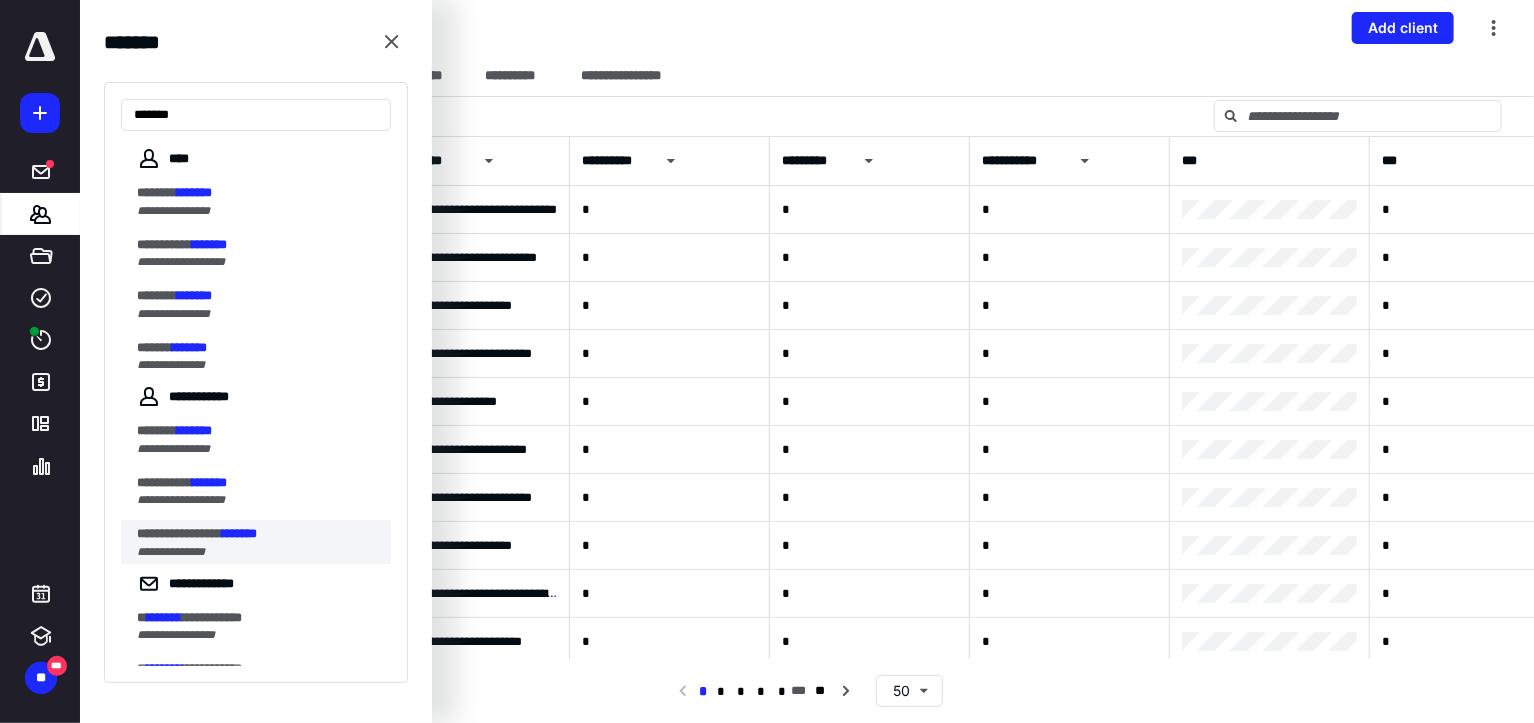 click on "**********" at bounding box center (179, 533) 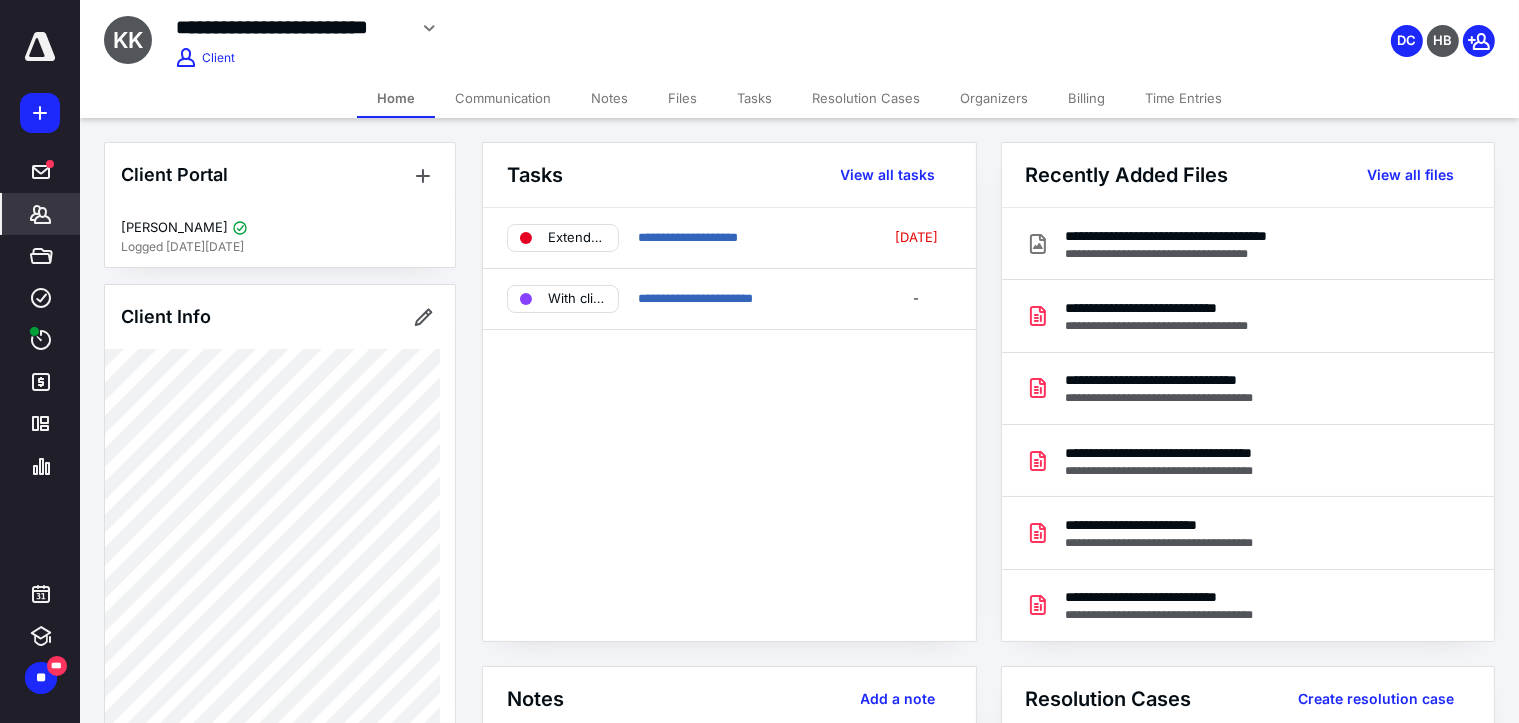 click on "Files" at bounding box center [682, 98] 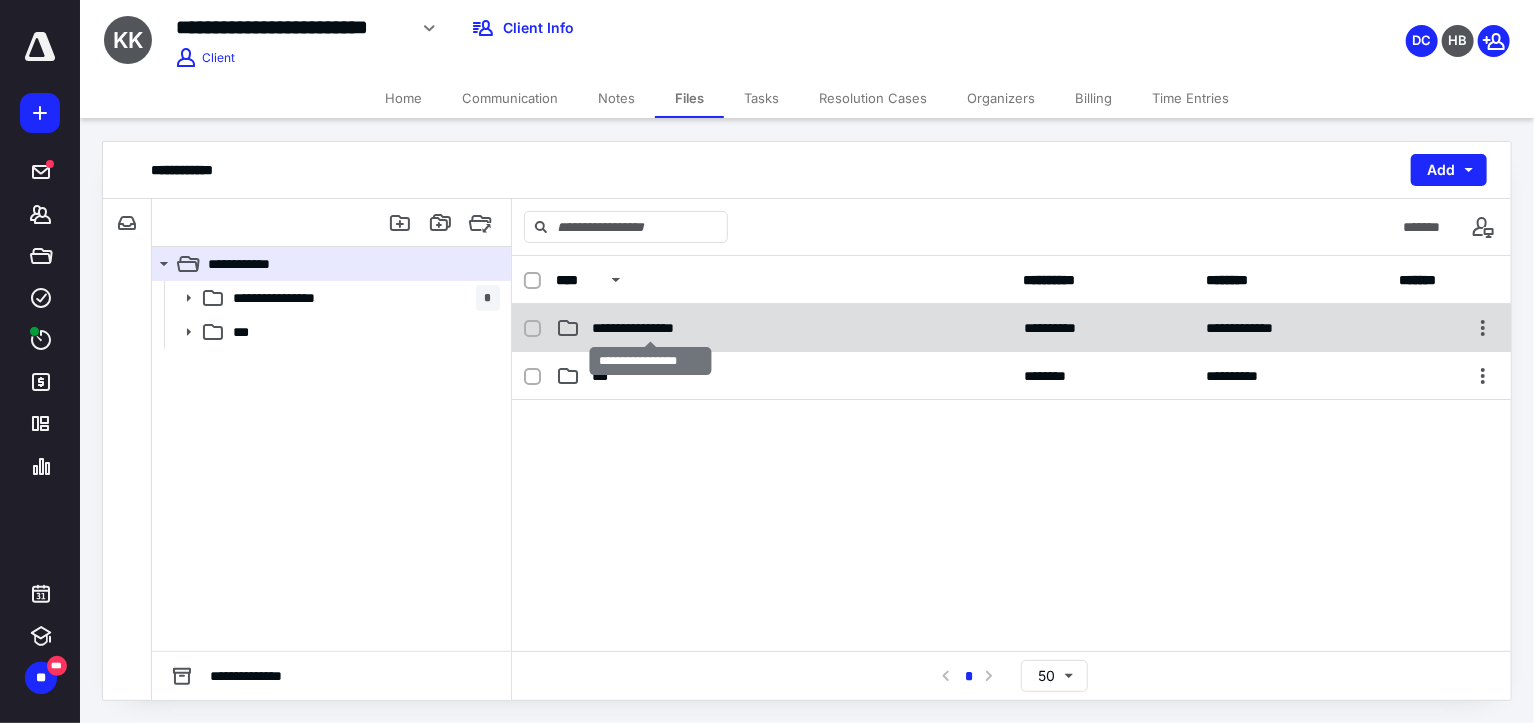 click on "**********" at bounding box center (650, 328) 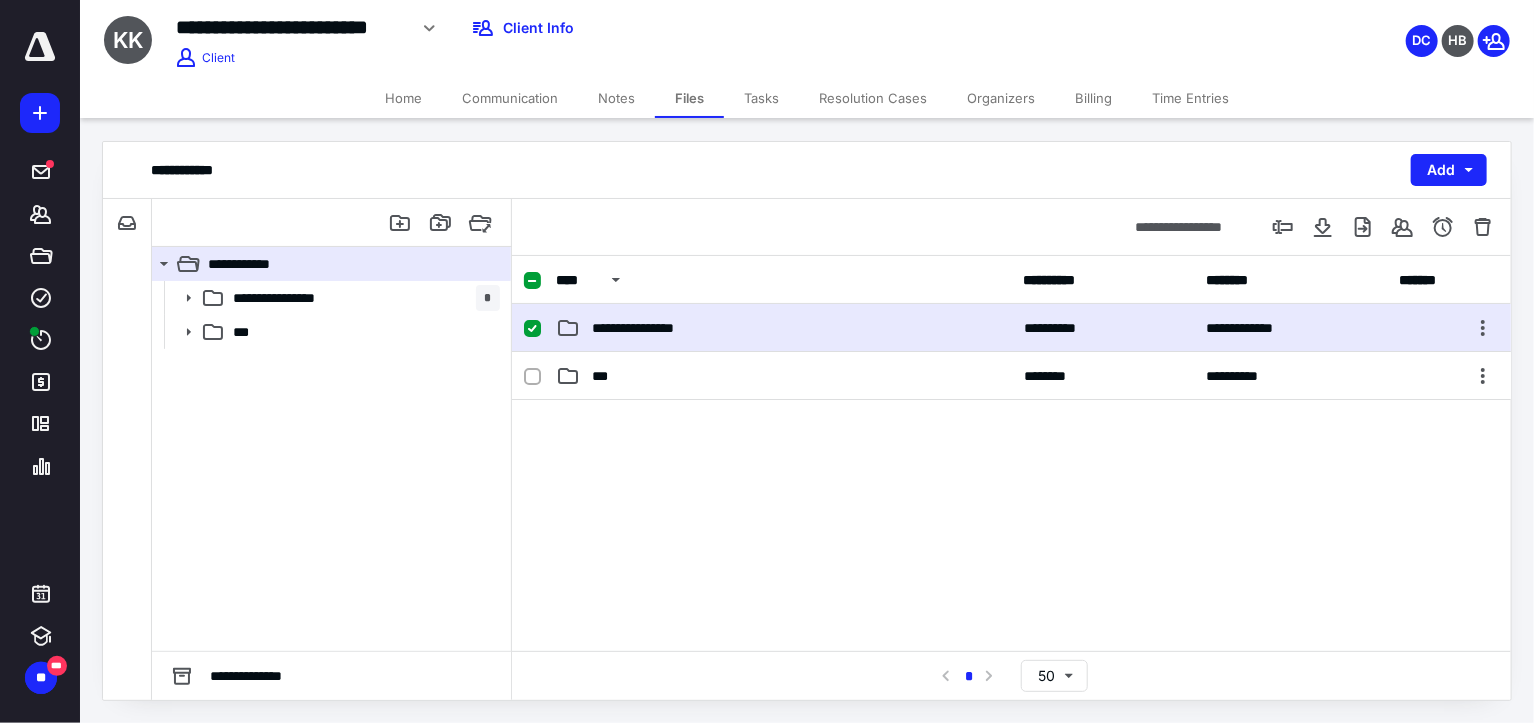 click at bounding box center (532, 329) 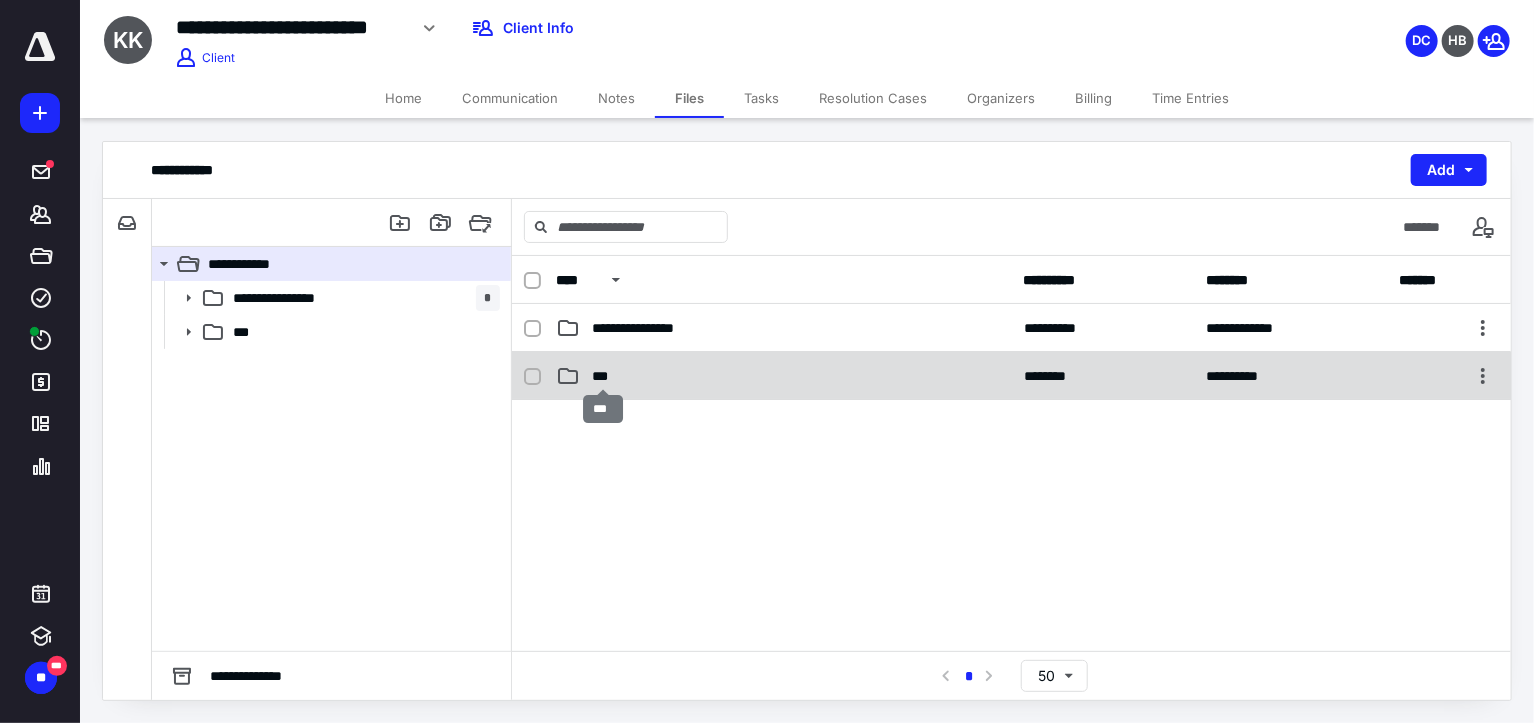 click on "***" at bounding box center [604, 376] 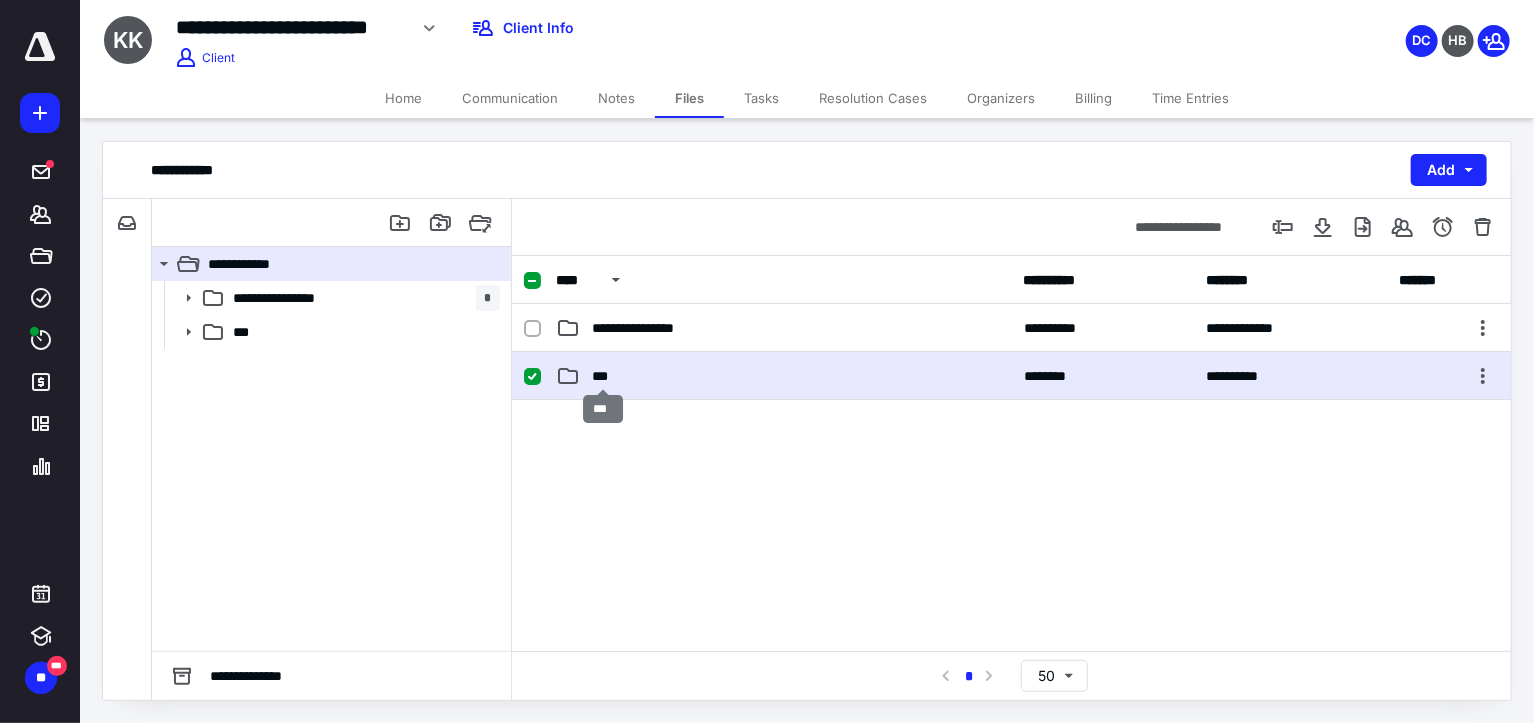 click on "***" at bounding box center (604, 376) 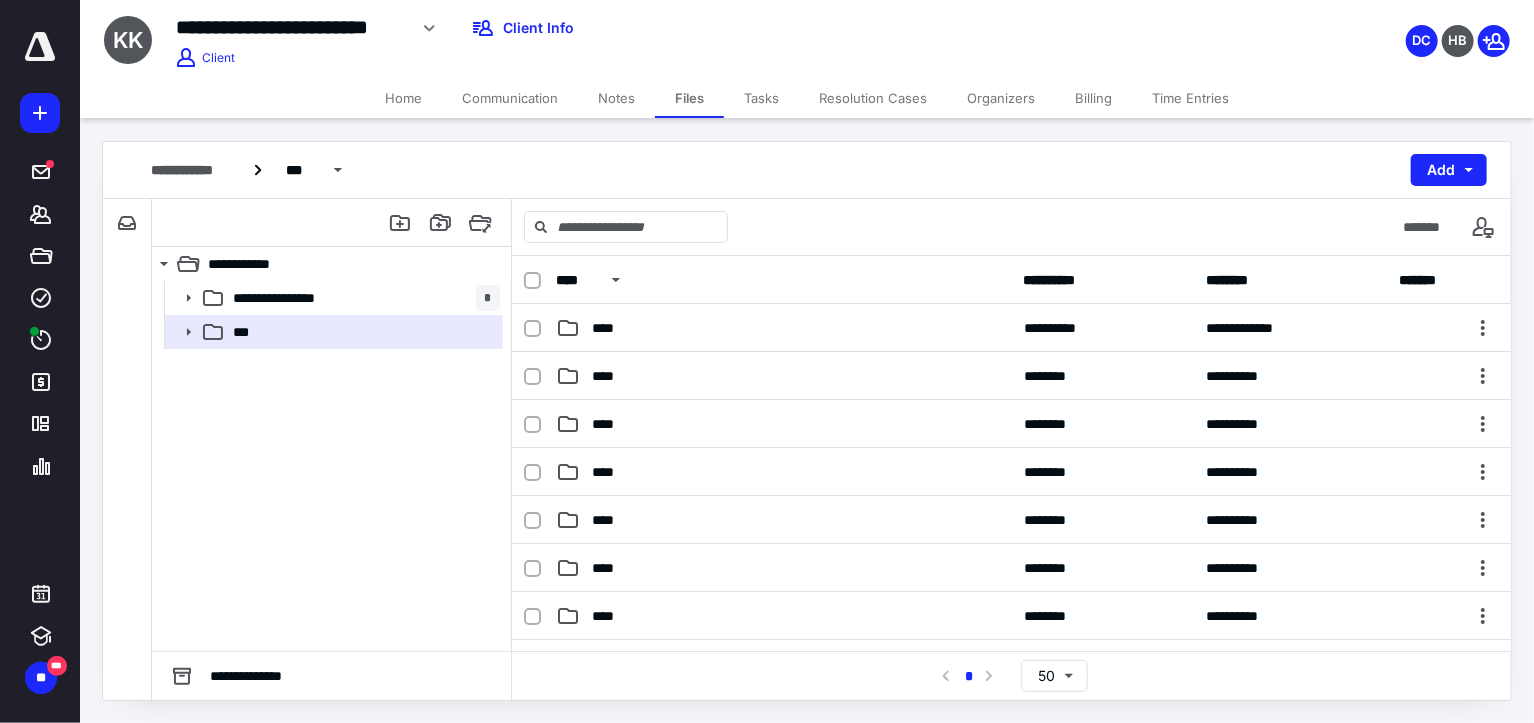 scroll, scrollTop: 200, scrollLeft: 0, axis: vertical 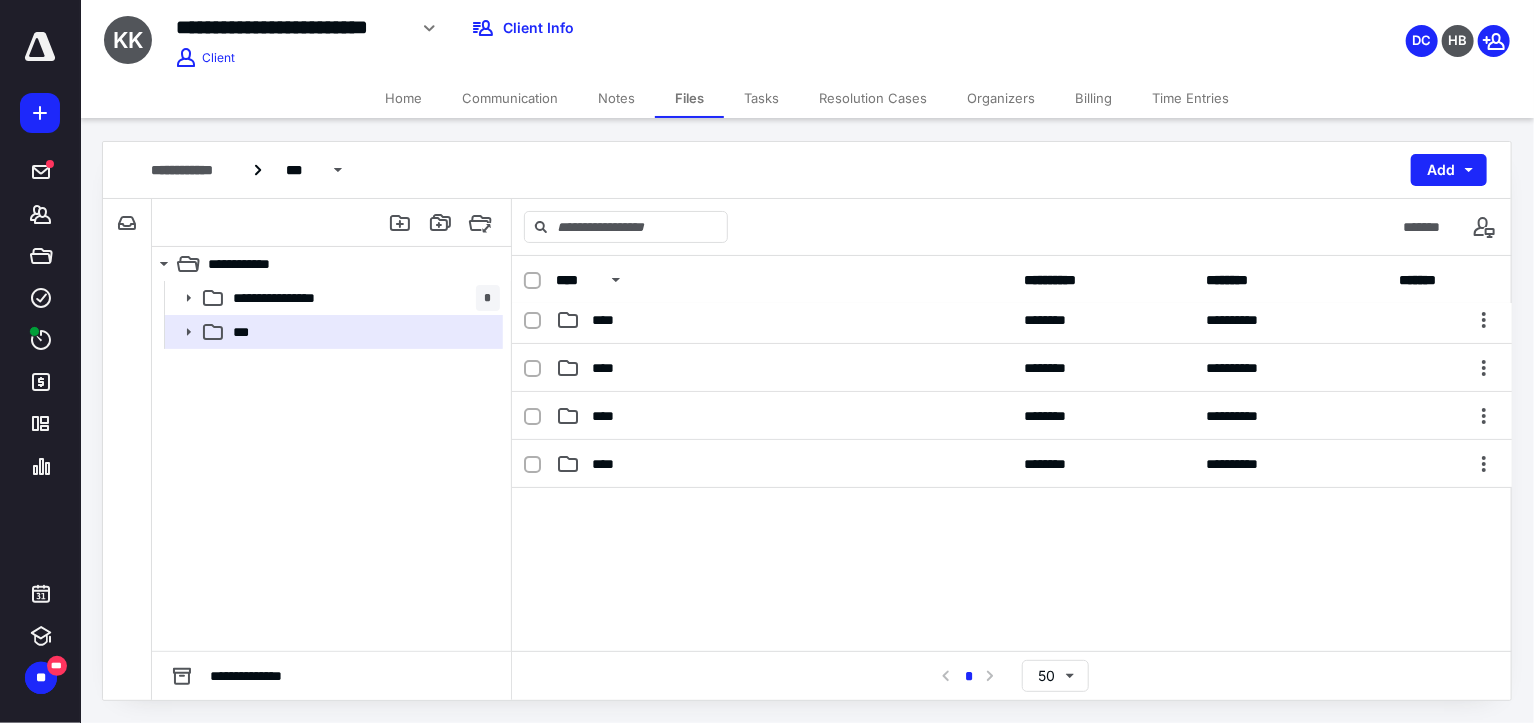 click at bounding box center (1012, 638) 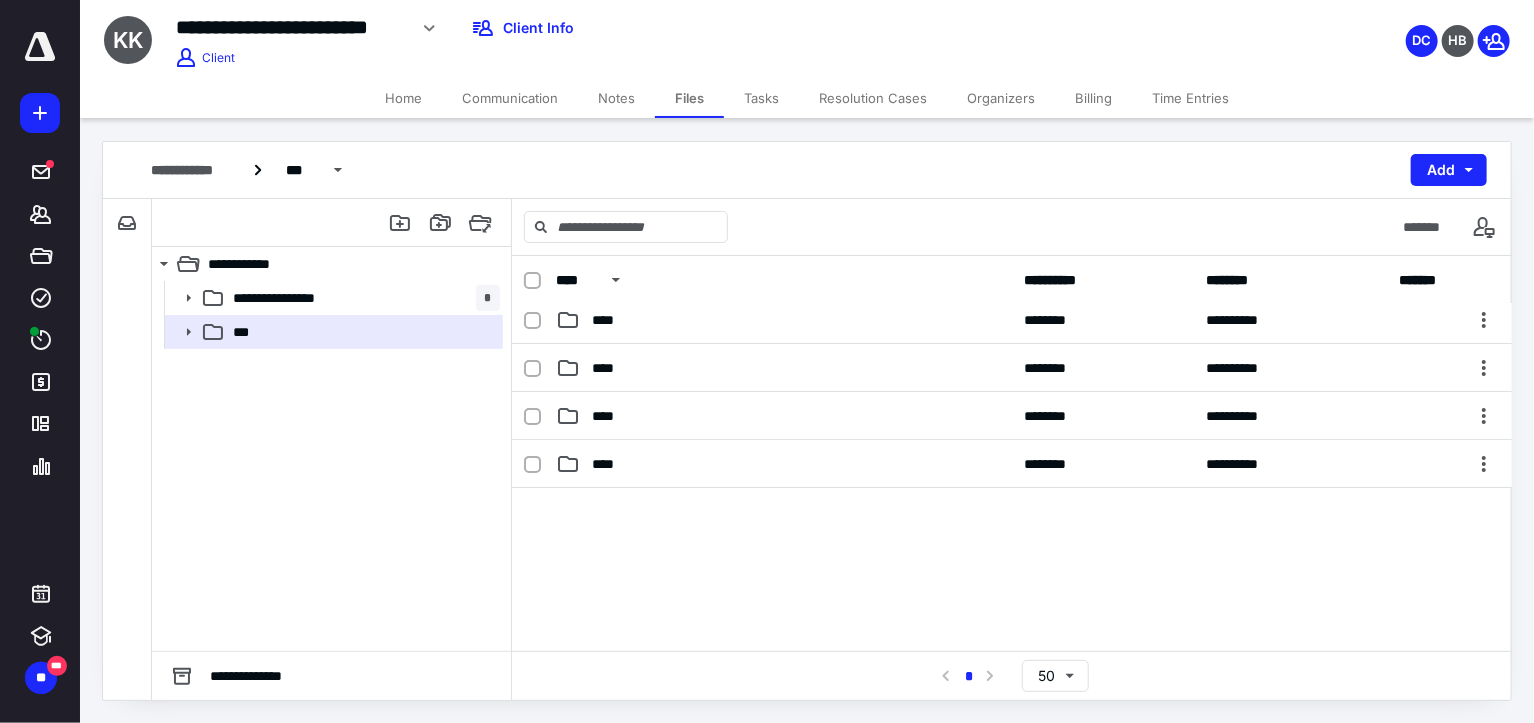 click at bounding box center [1012, 638] 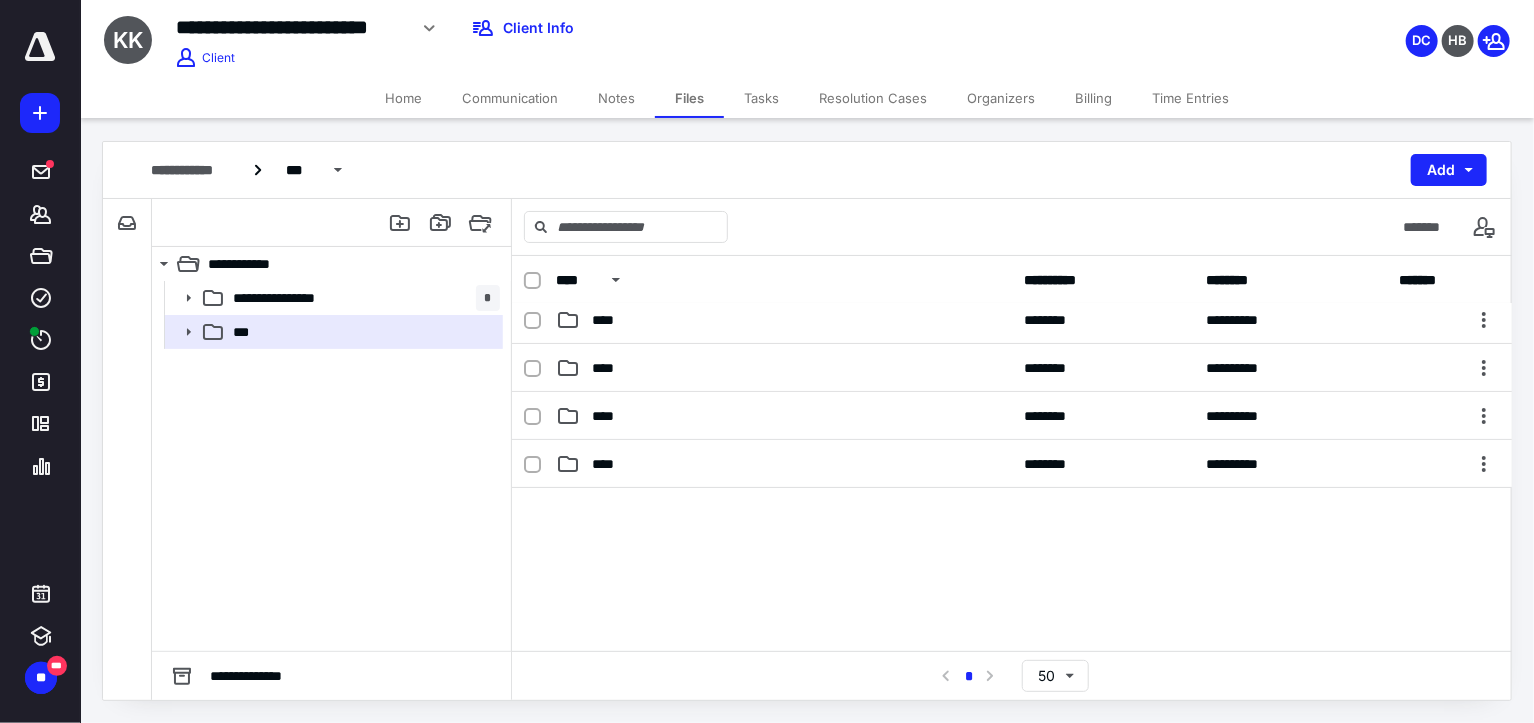 click at bounding box center (1012, 638) 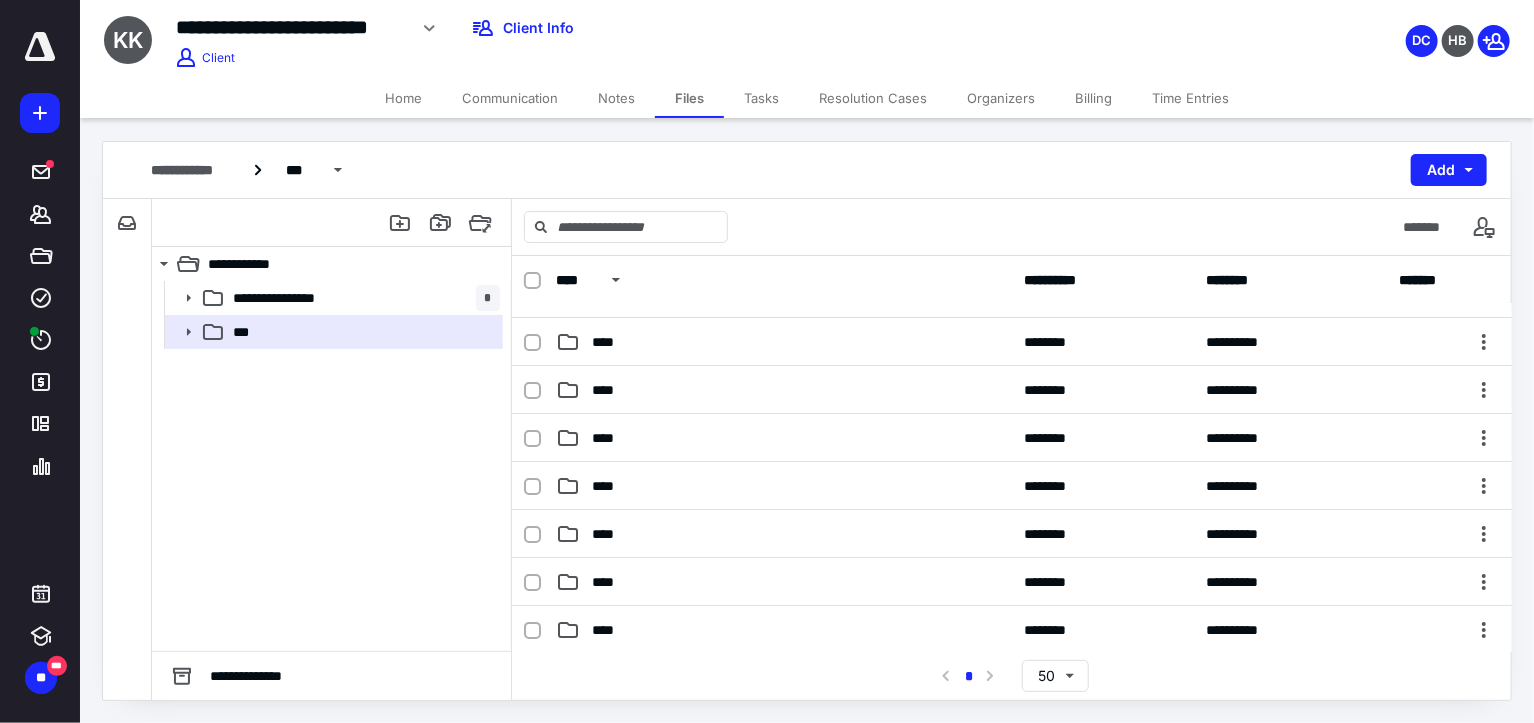 scroll, scrollTop: 0, scrollLeft: 0, axis: both 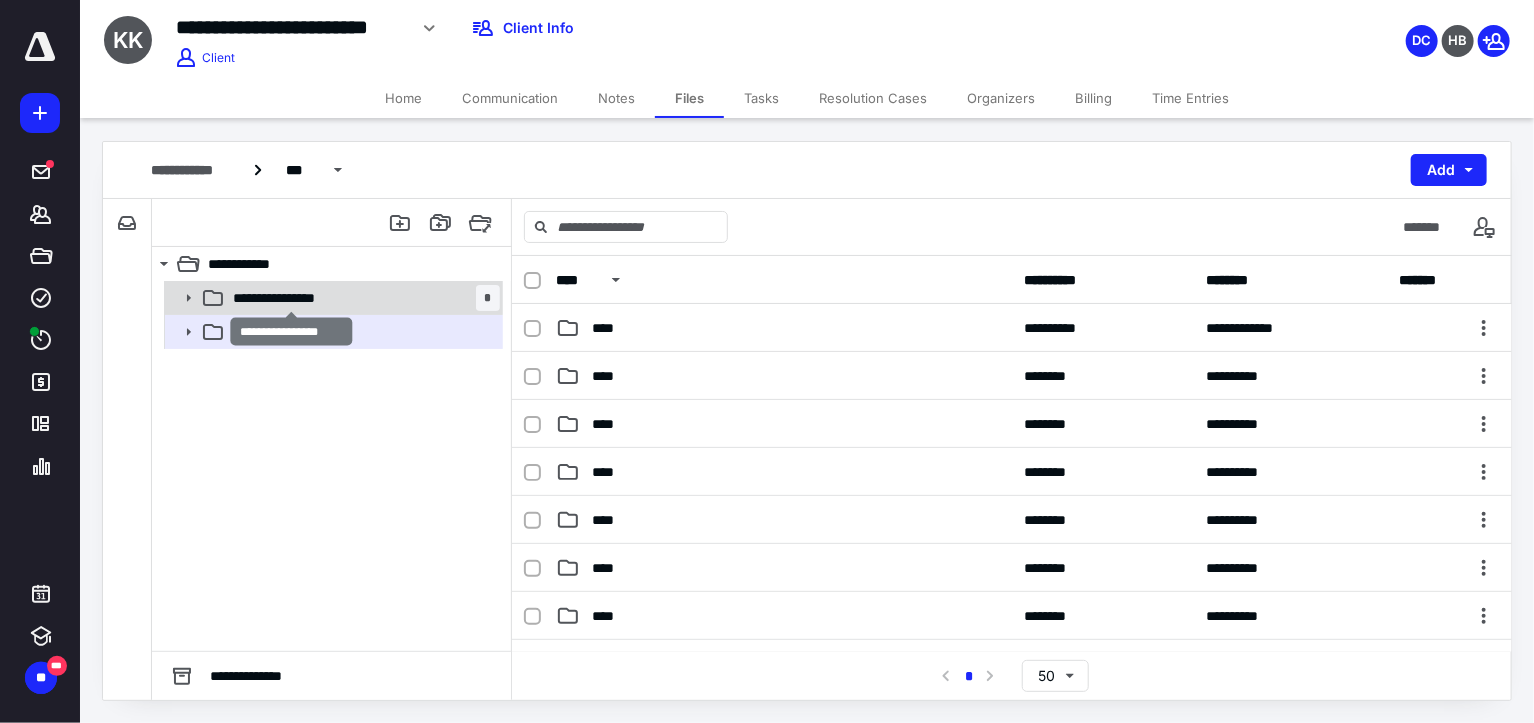 click on "**********" at bounding box center [291, 298] 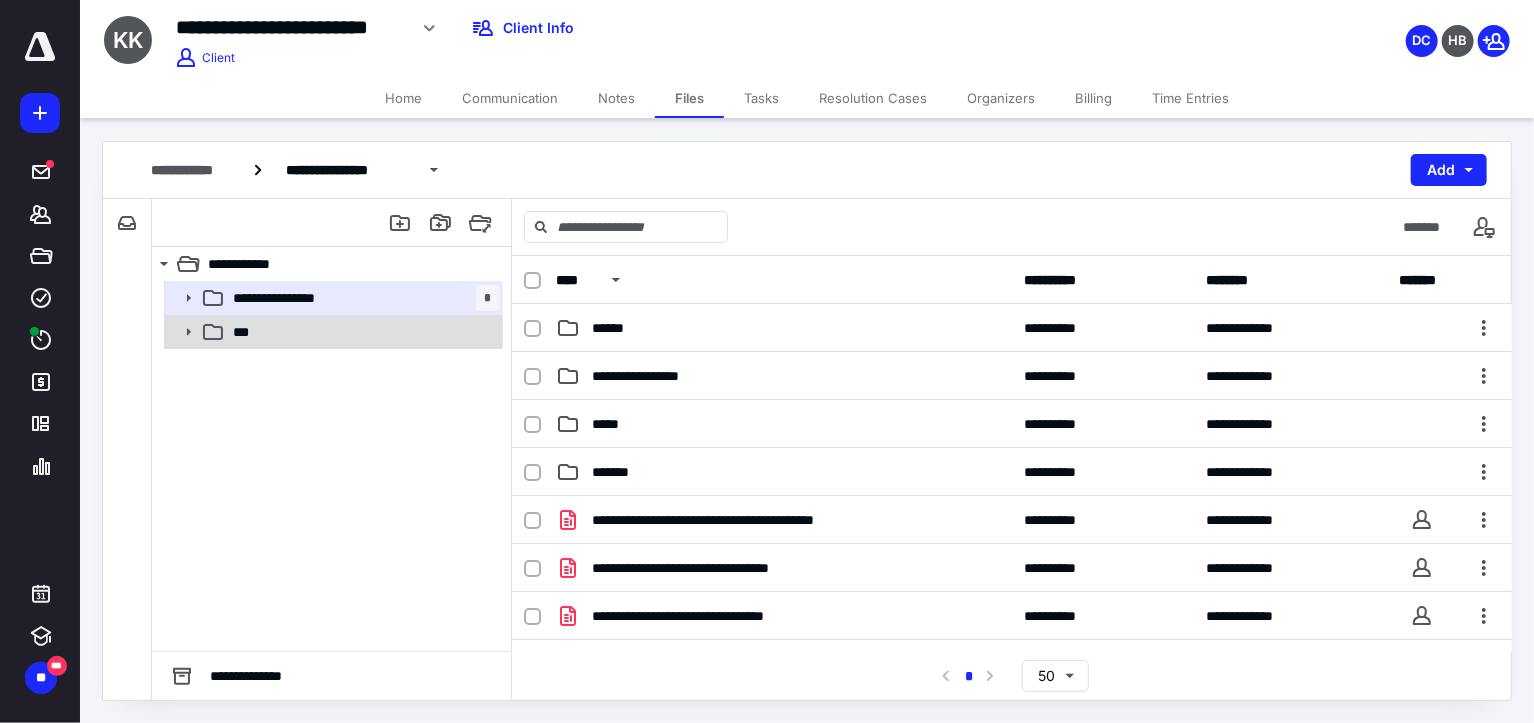 click on "***" at bounding box center (362, 332) 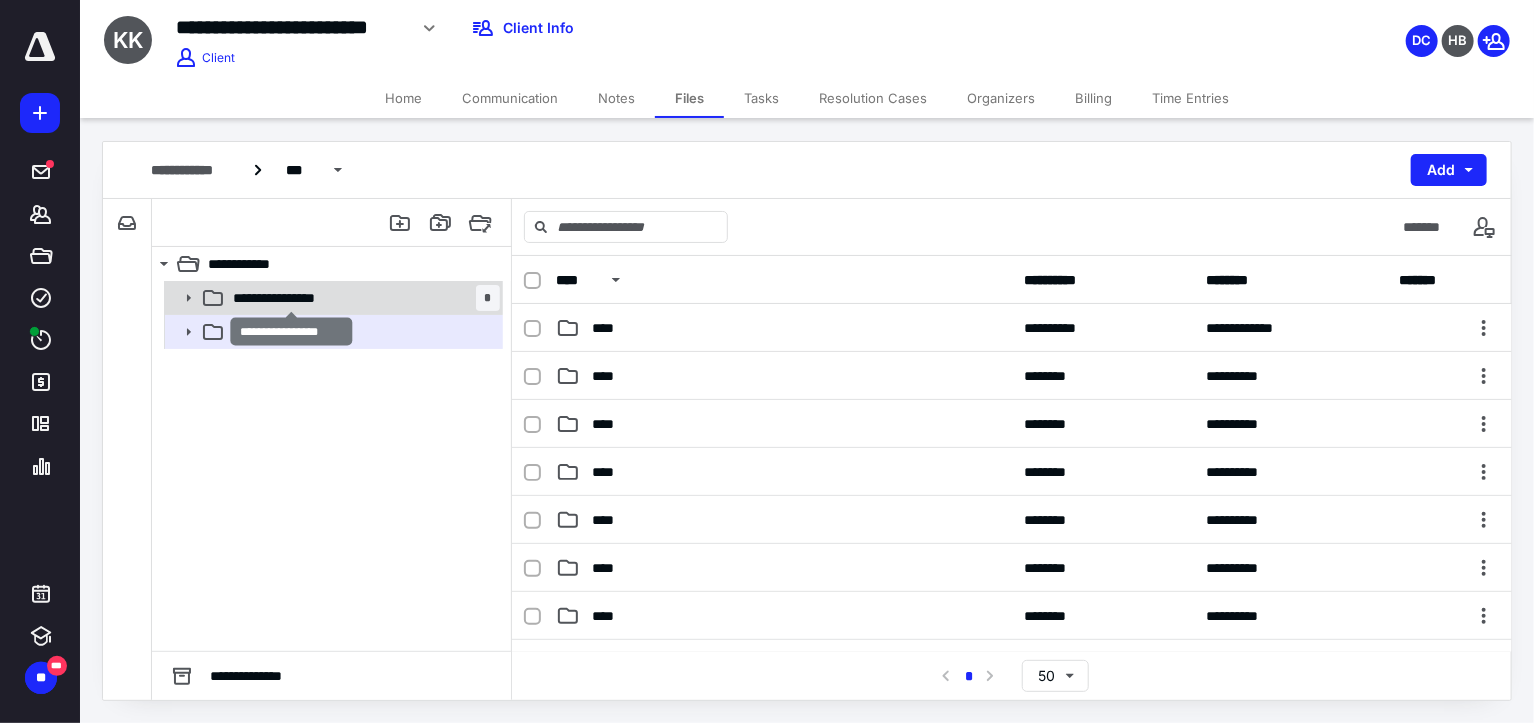 click on "**********" at bounding box center (291, 298) 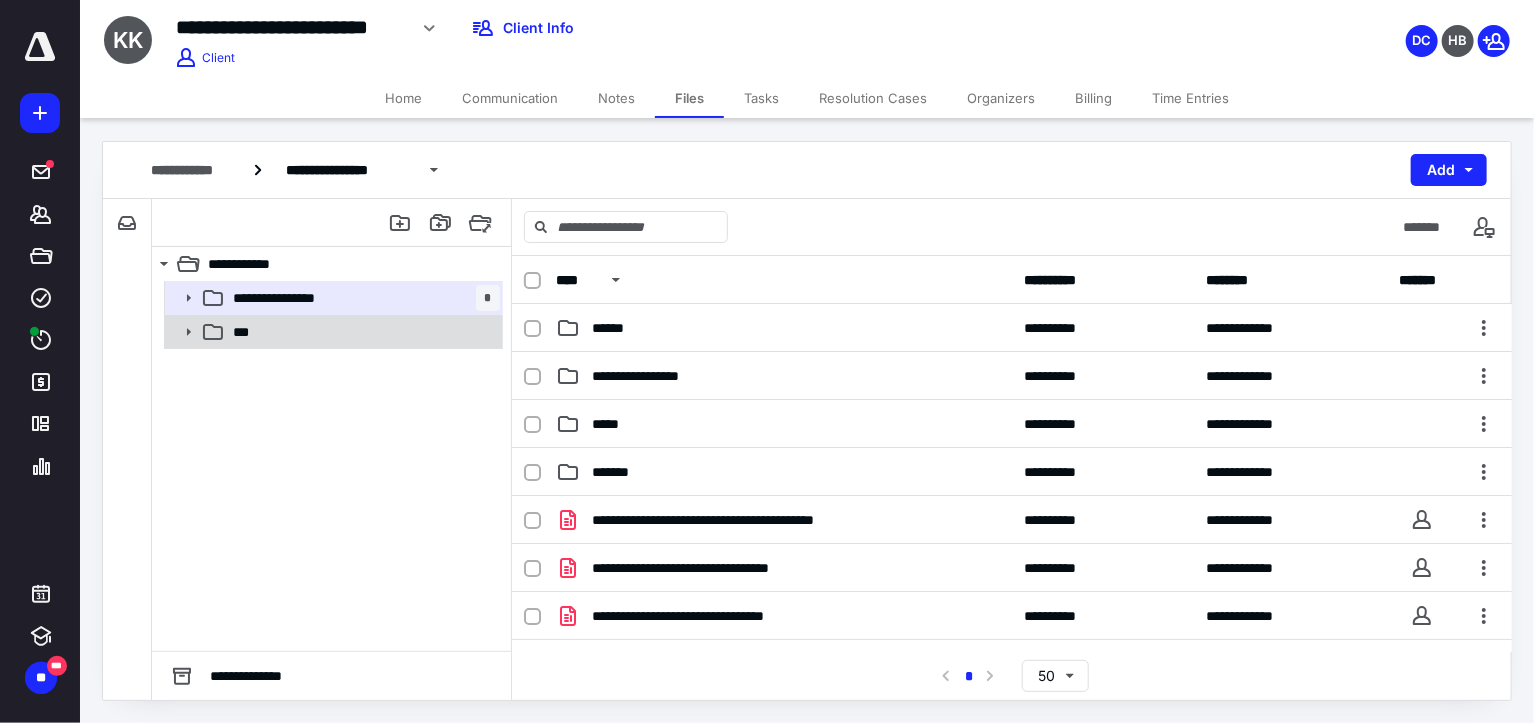click on "***" at bounding box center (332, 332) 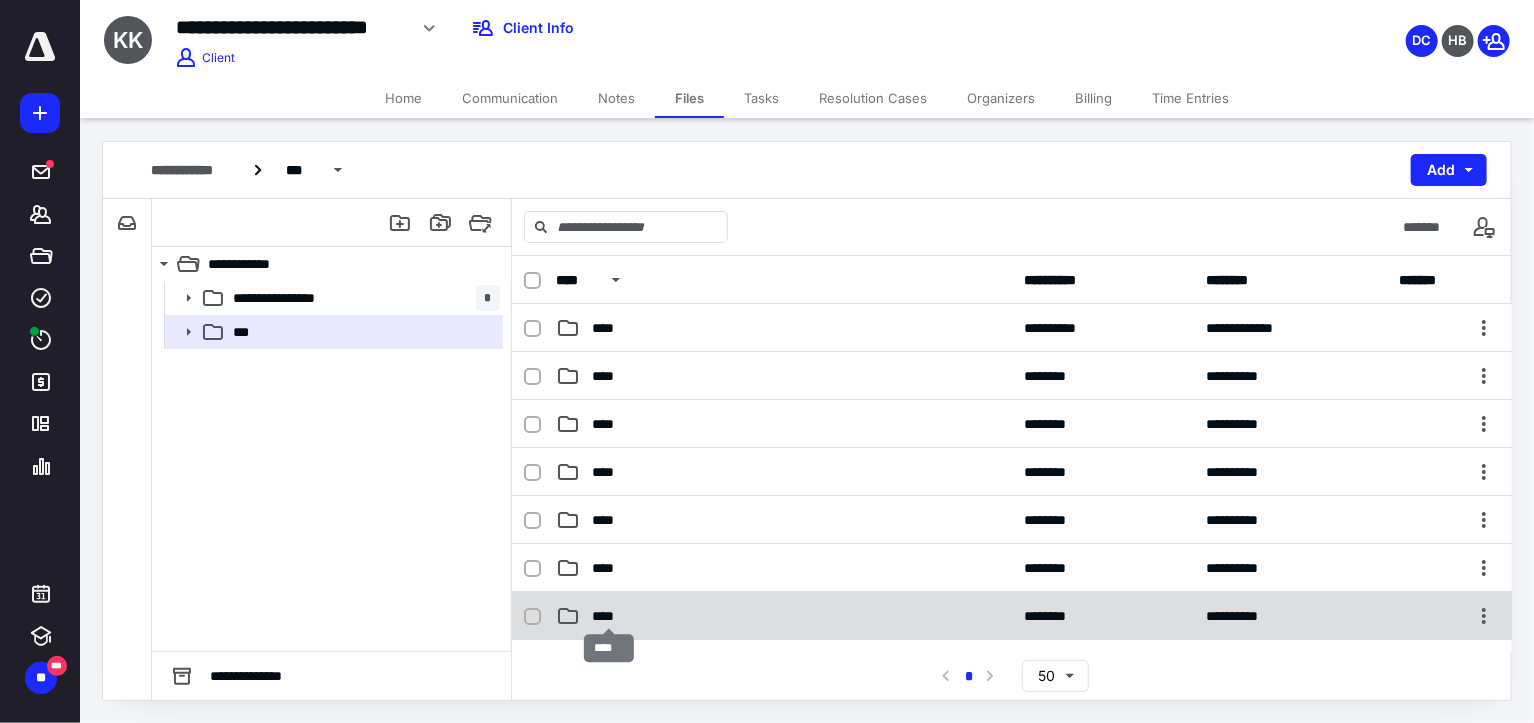 click on "****" at bounding box center [609, 616] 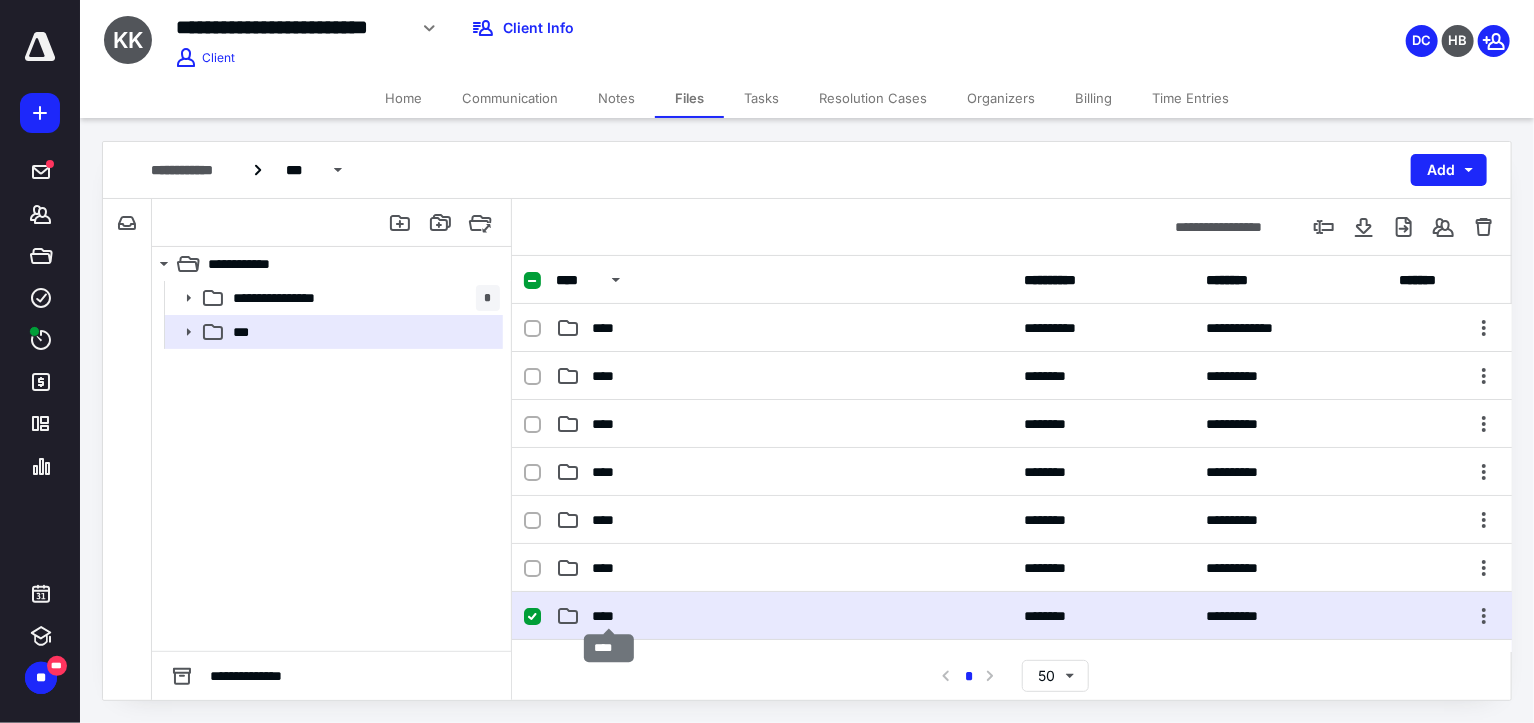 click on "****" at bounding box center [609, 616] 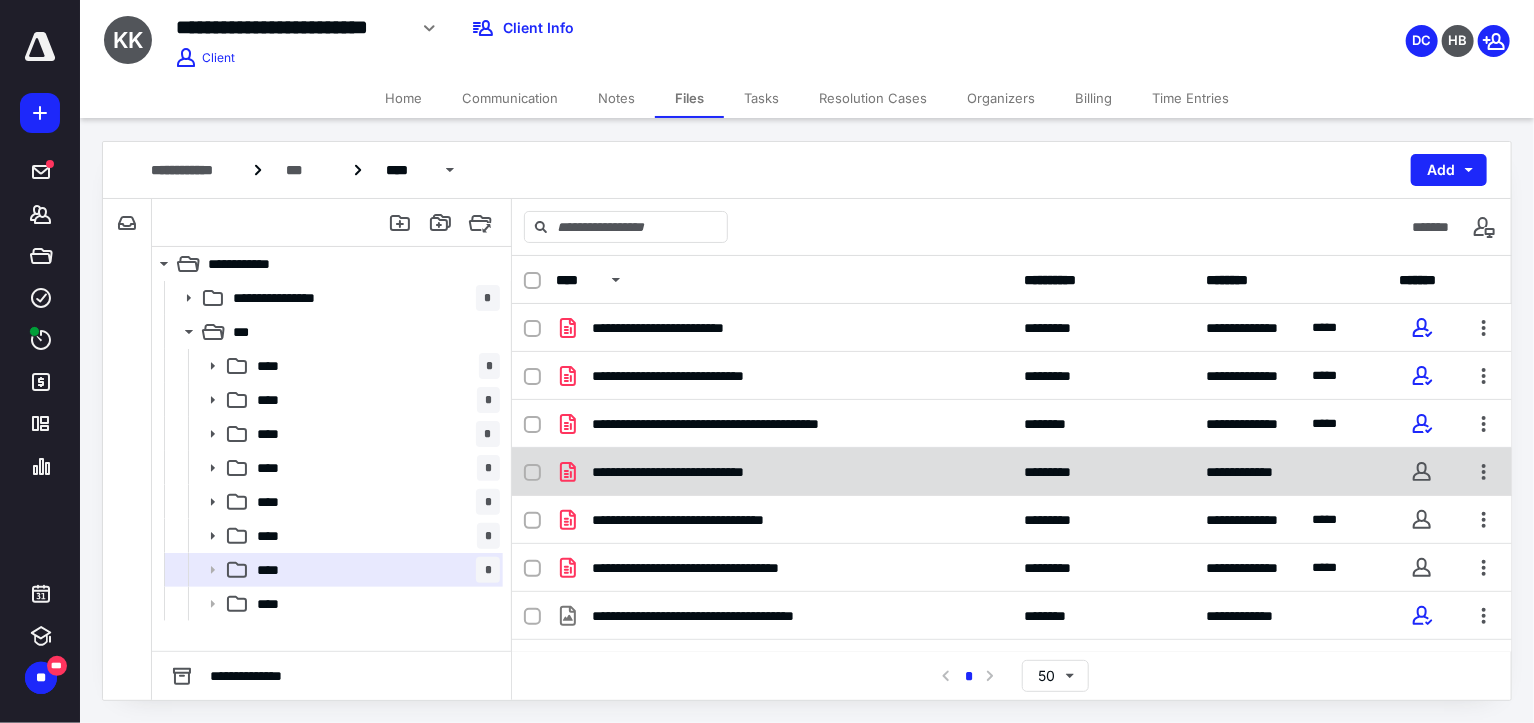 scroll, scrollTop: 82, scrollLeft: 0, axis: vertical 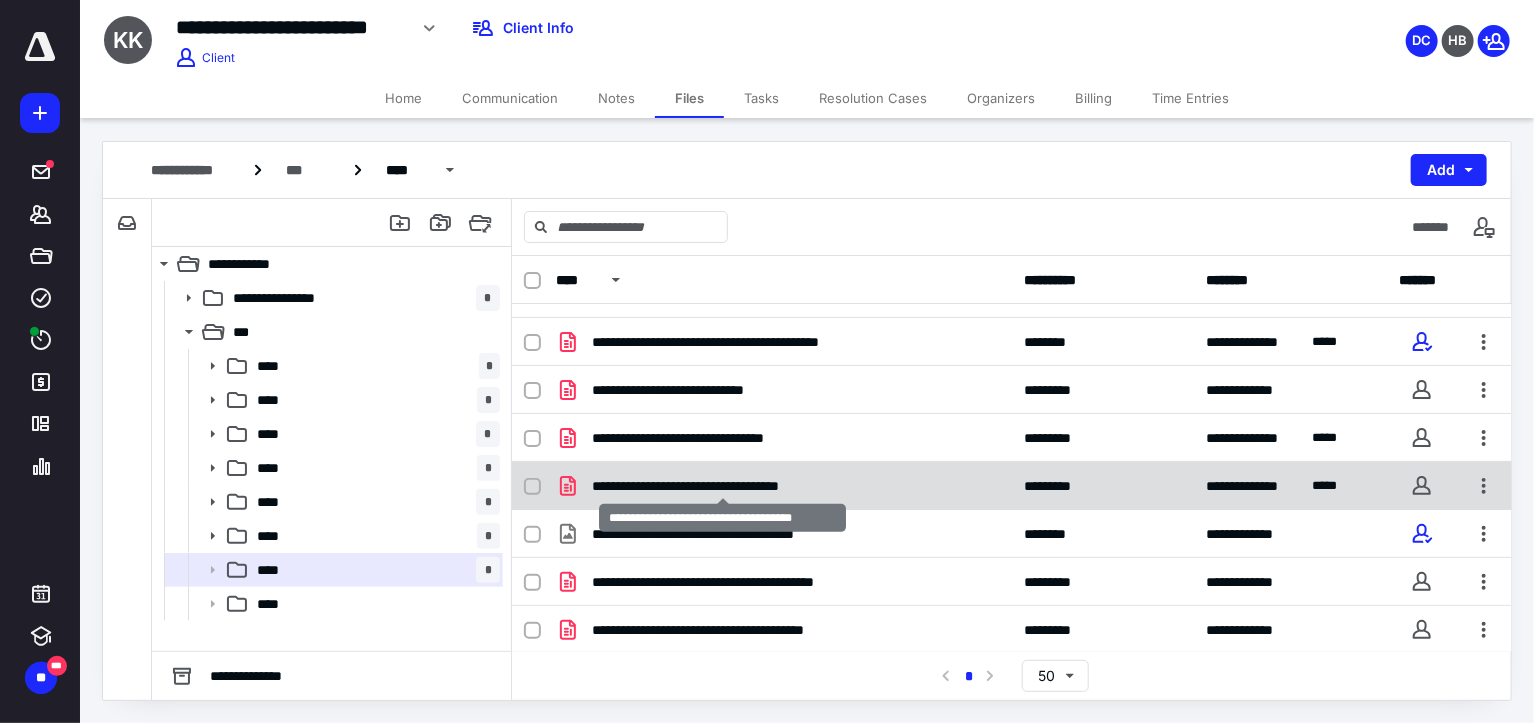click on "**********" at bounding box center (723, 486) 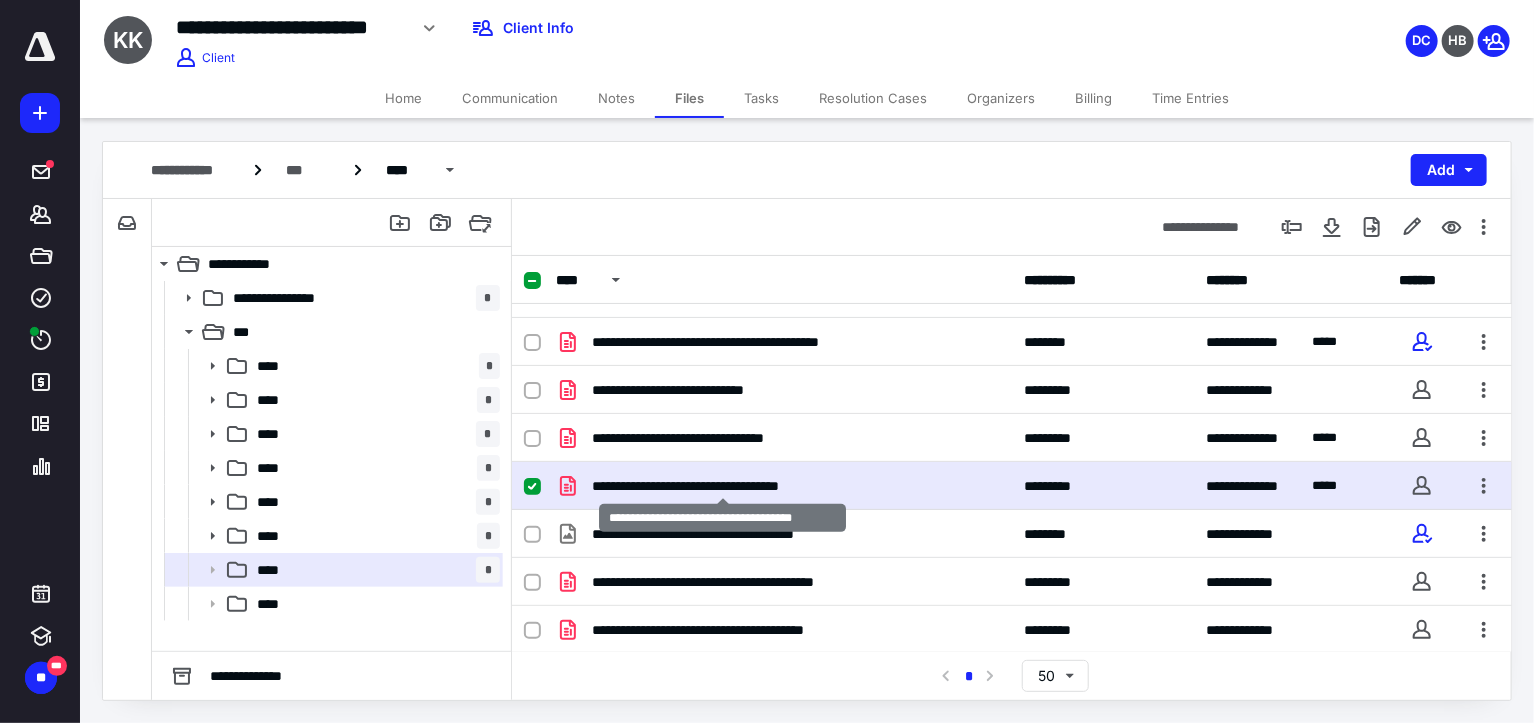 click on "**********" at bounding box center [723, 486] 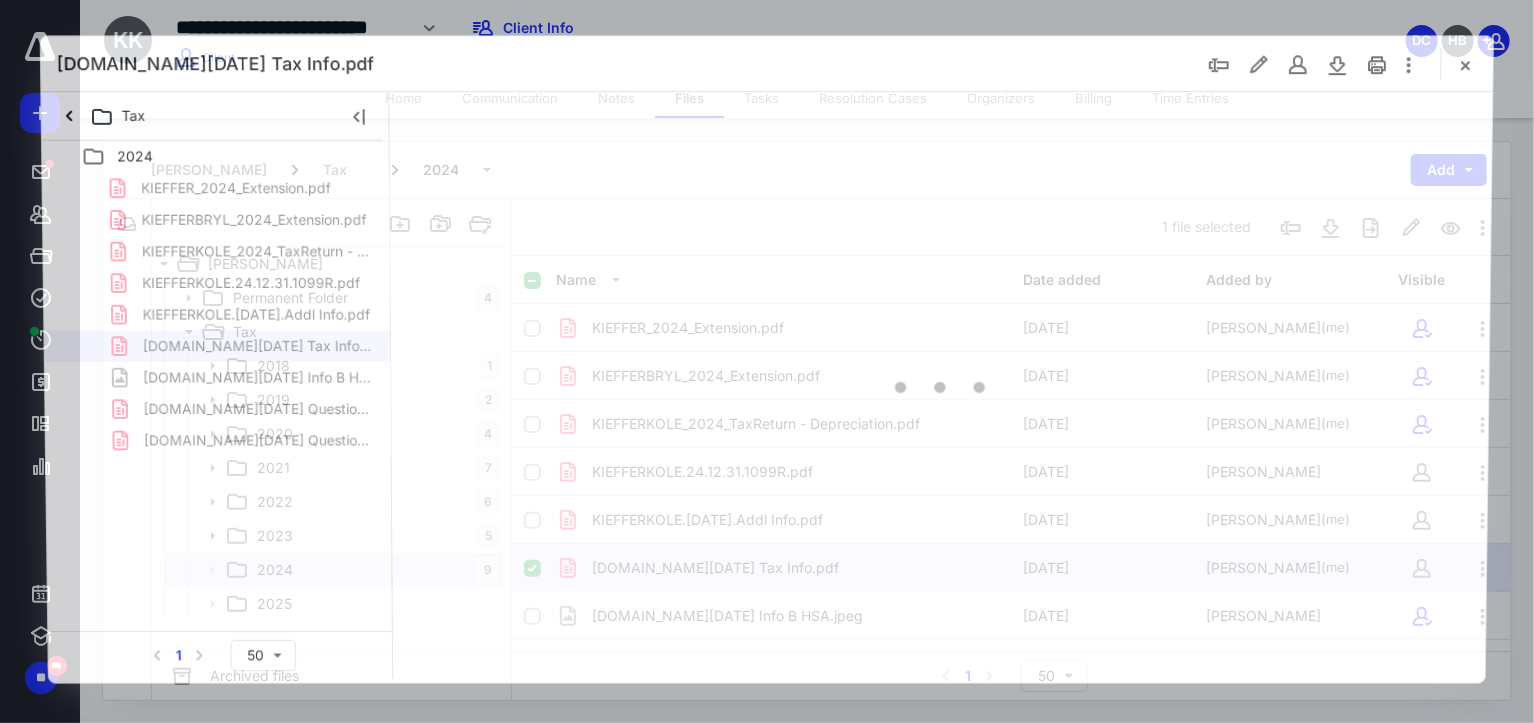 scroll, scrollTop: 82, scrollLeft: 0, axis: vertical 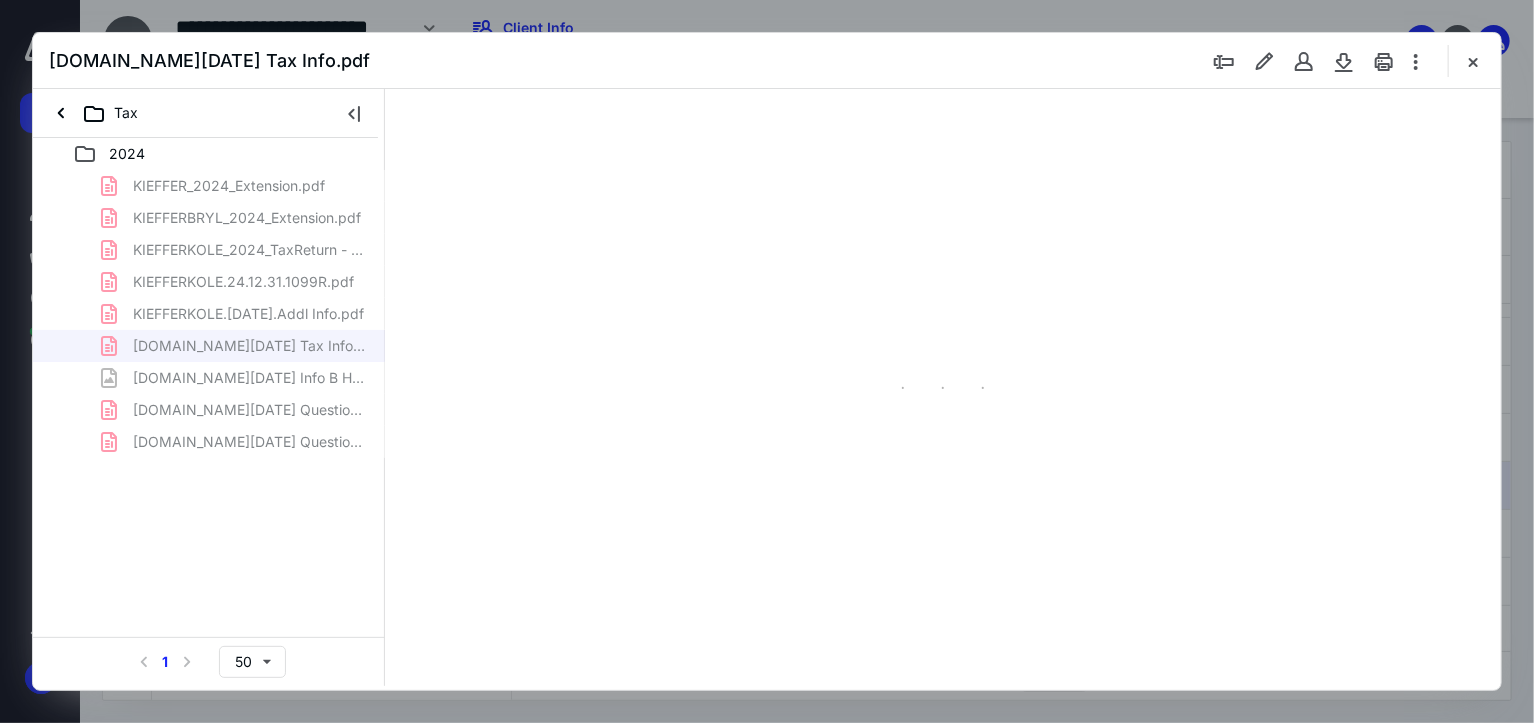 type on "66" 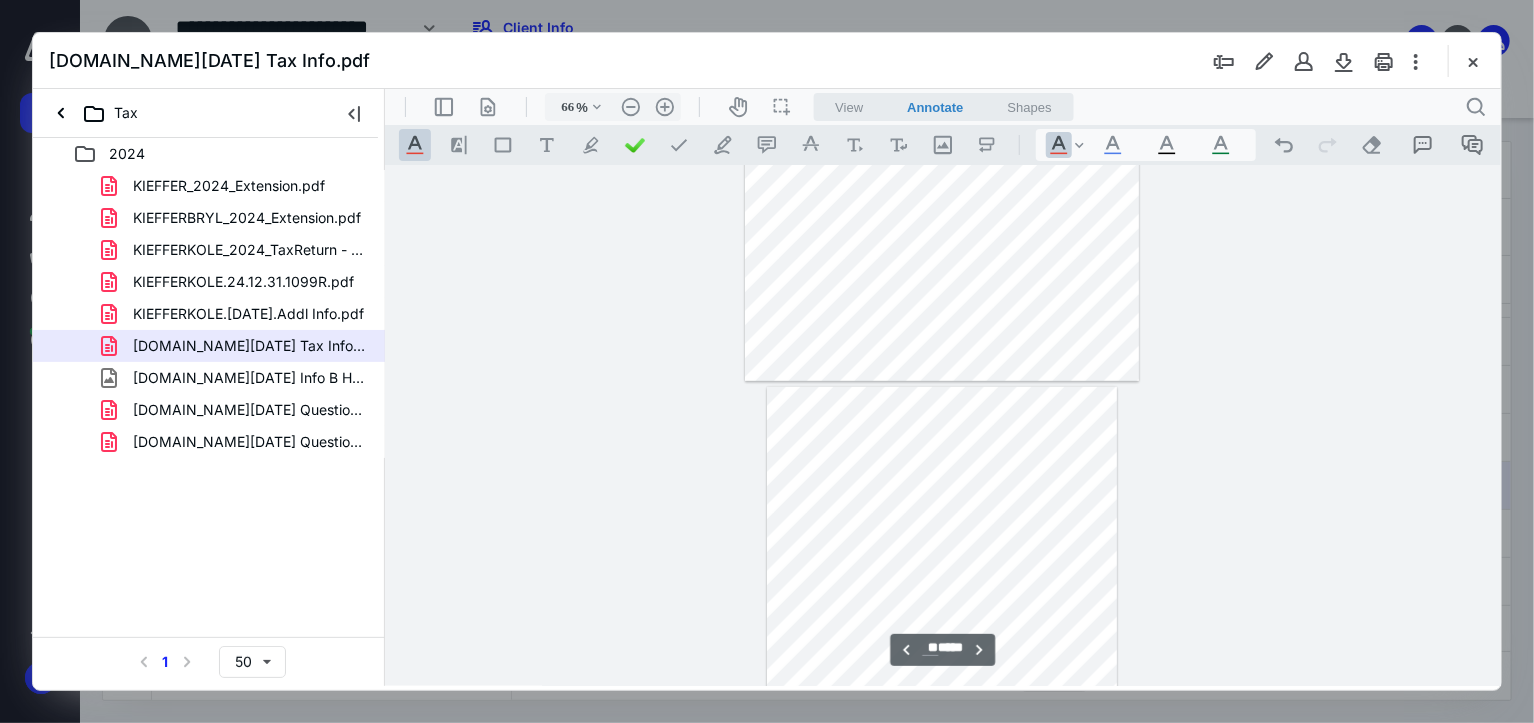 scroll, scrollTop: 5179, scrollLeft: 0, axis: vertical 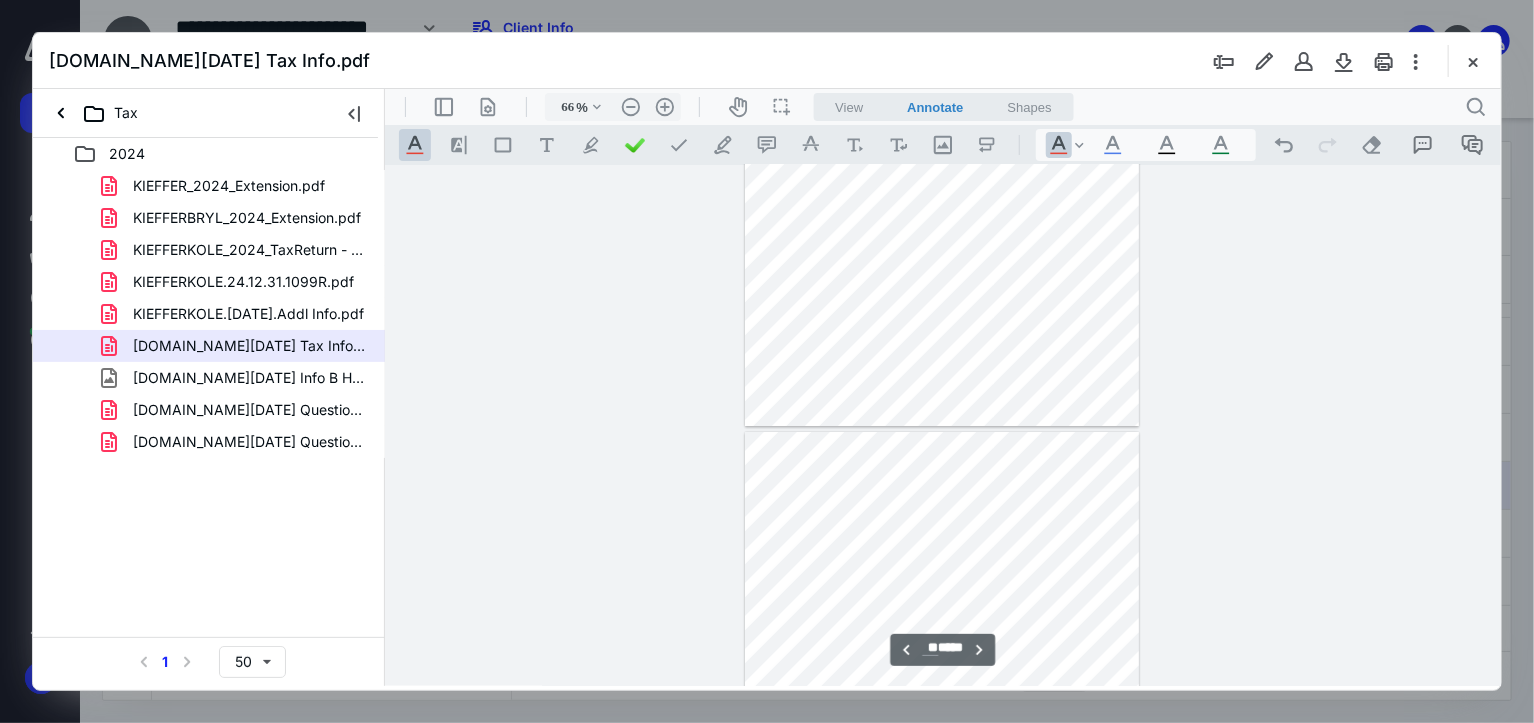 type on "**" 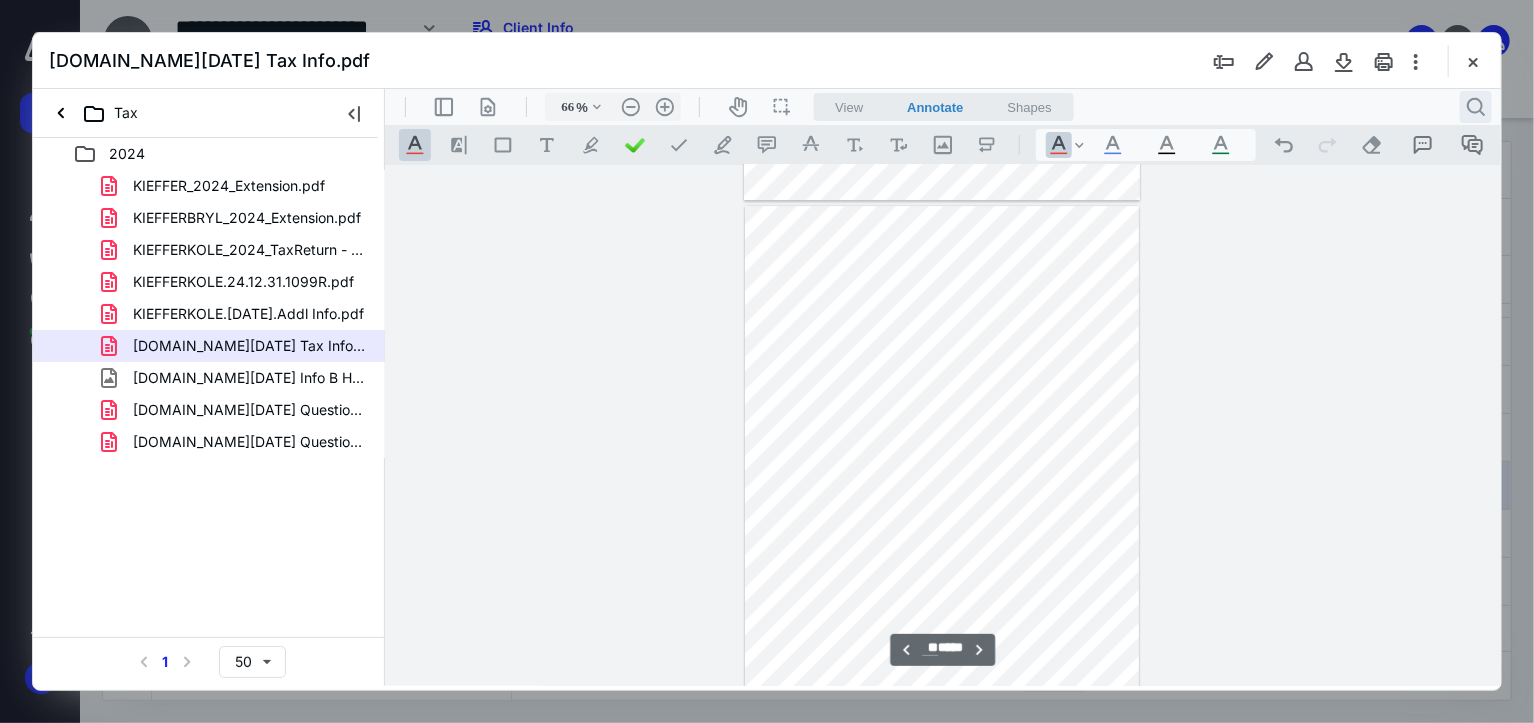 scroll, scrollTop: 7179, scrollLeft: 0, axis: vertical 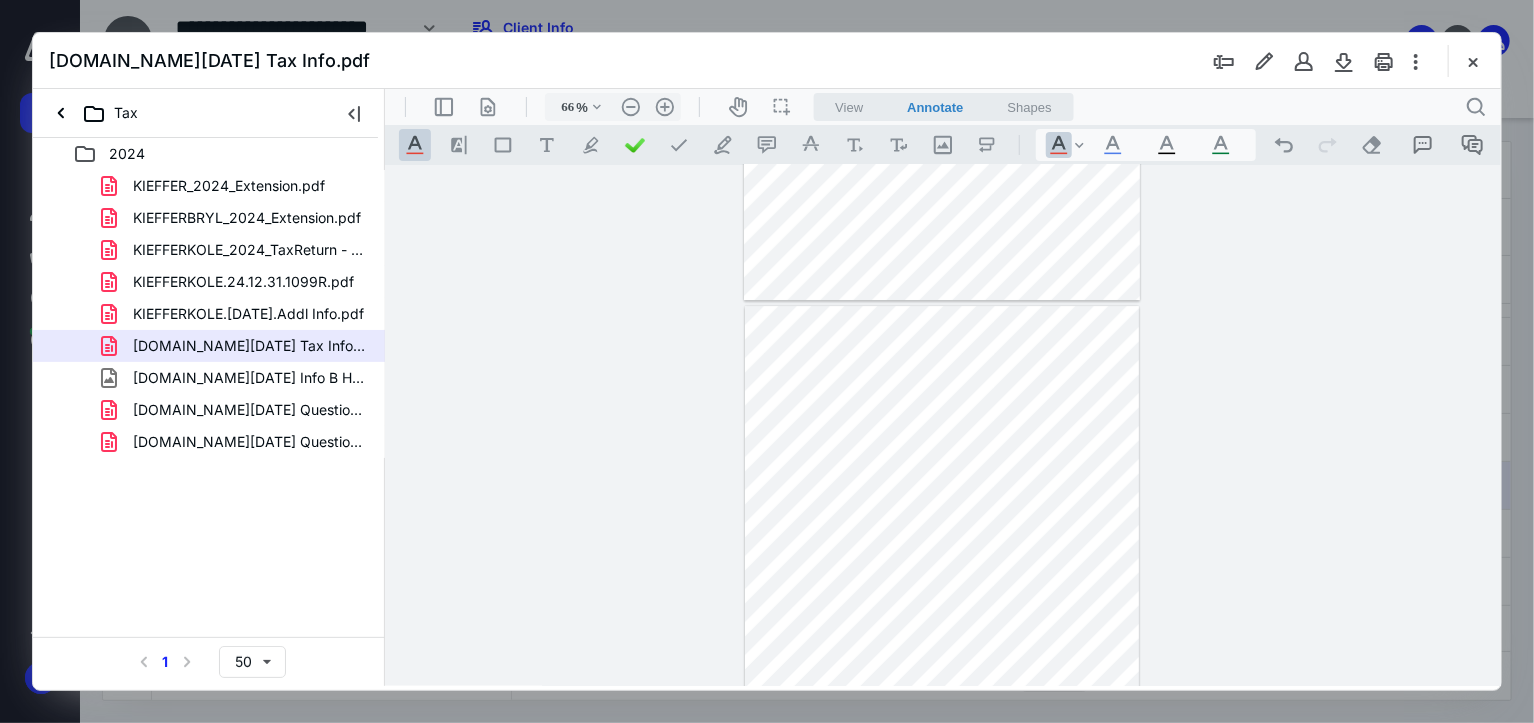 click at bounding box center [940, 565] 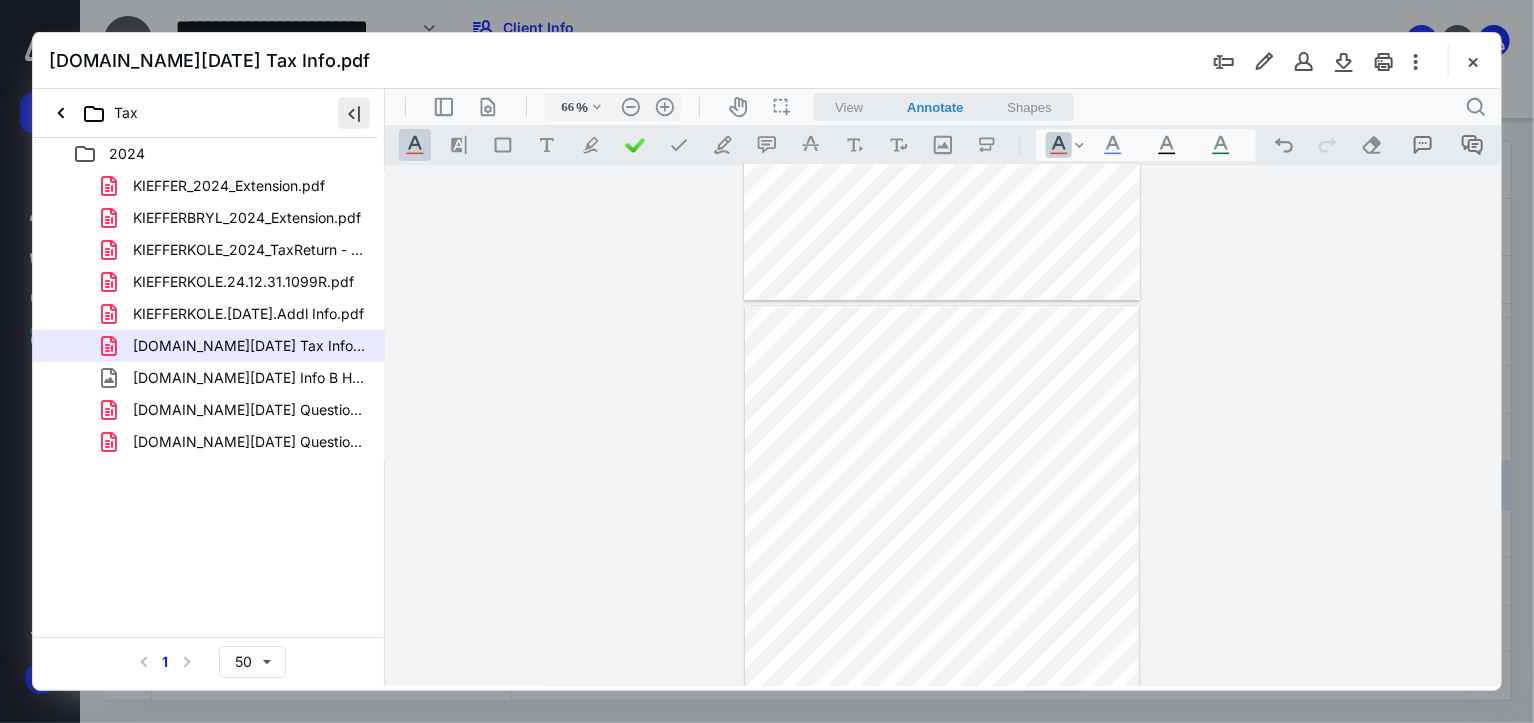 click at bounding box center [354, 113] 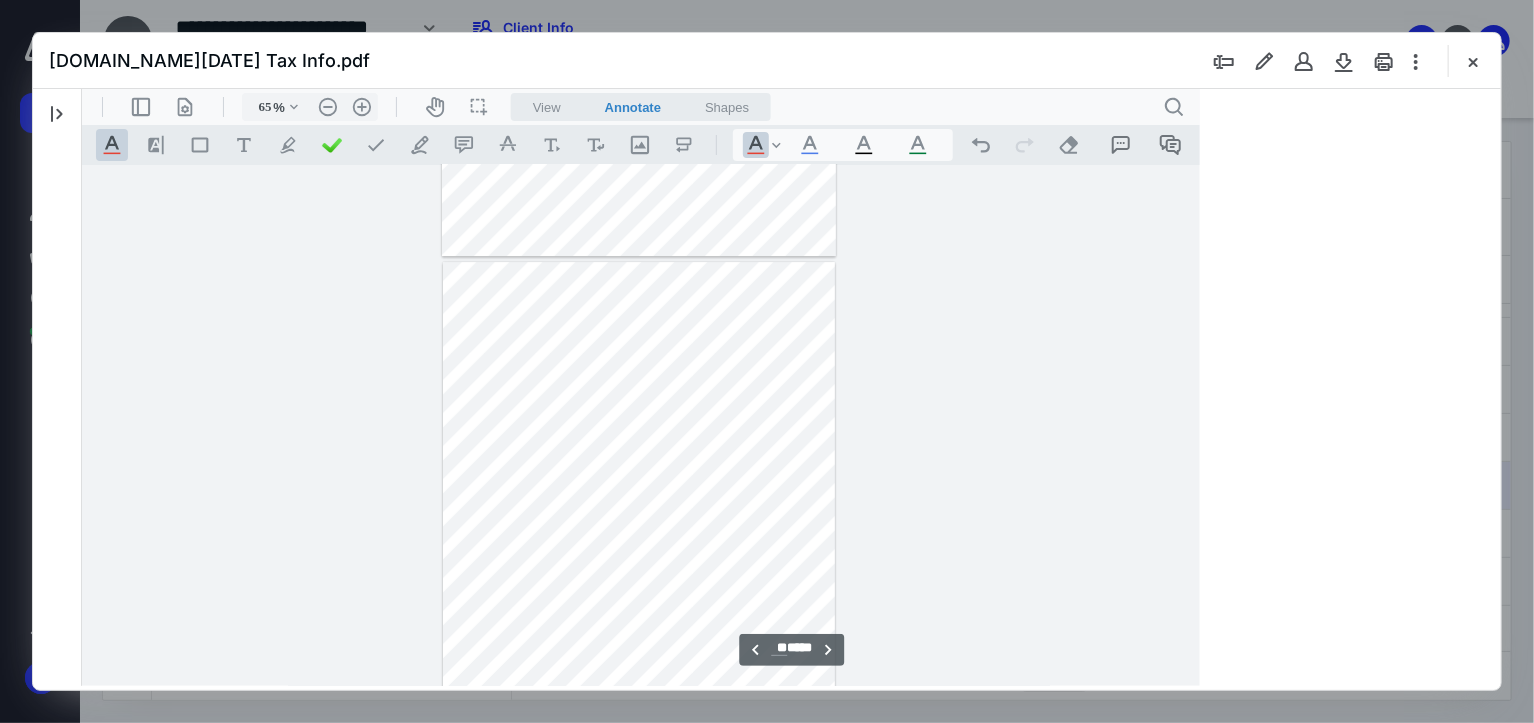 scroll, scrollTop: 7135, scrollLeft: 0, axis: vertical 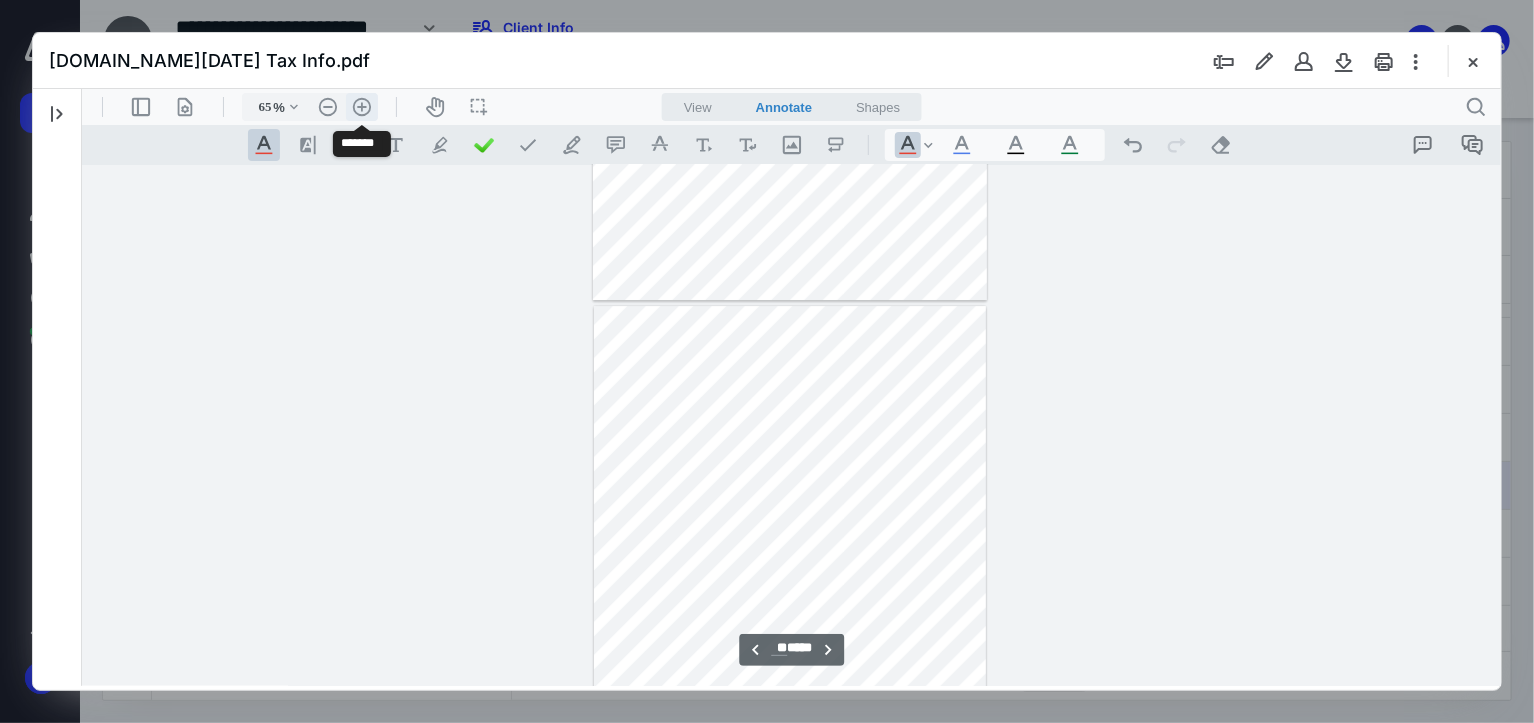click on ".cls-1{fill:#abb0c4;} icon - header - zoom - in - line" at bounding box center (361, 106) 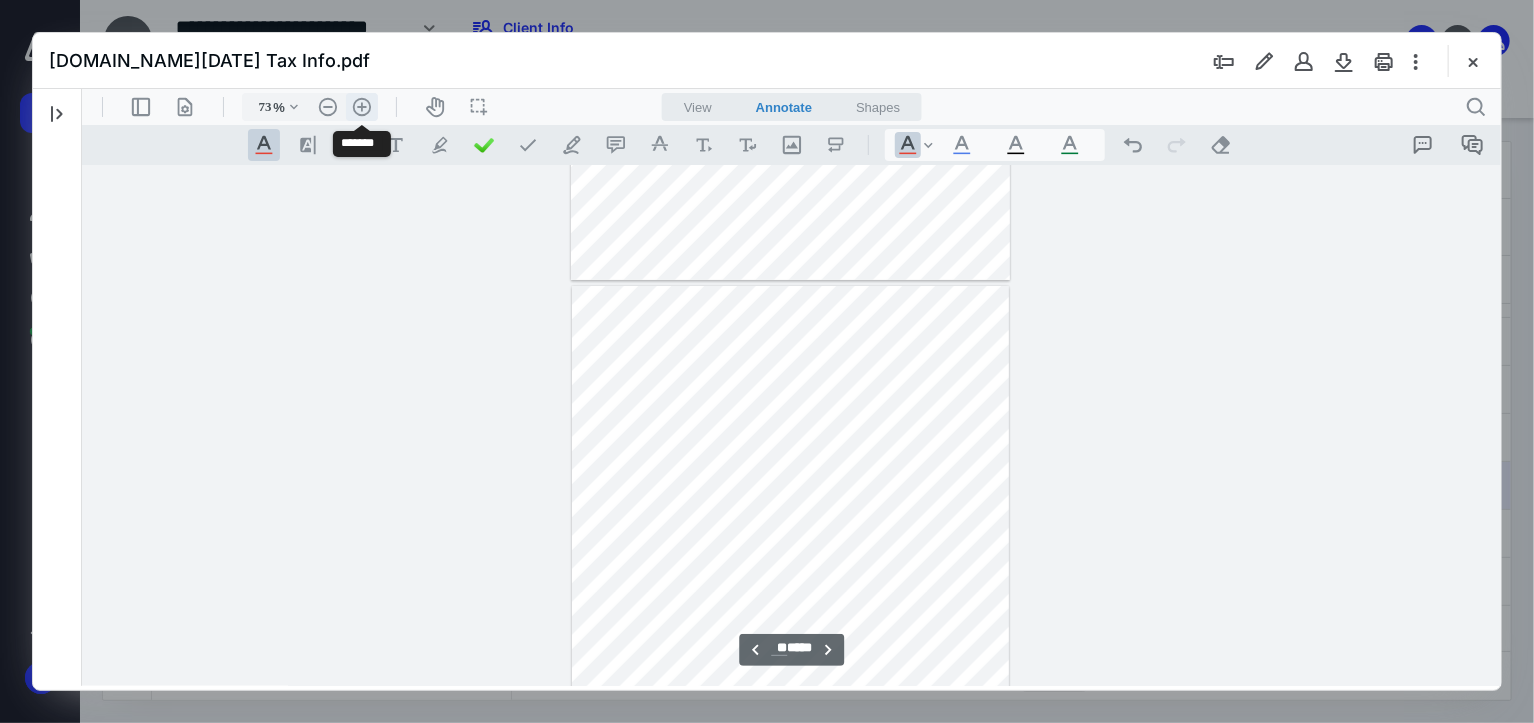 click on ".cls-1{fill:#abb0c4;} icon - header - zoom - in - line" at bounding box center (361, 106) 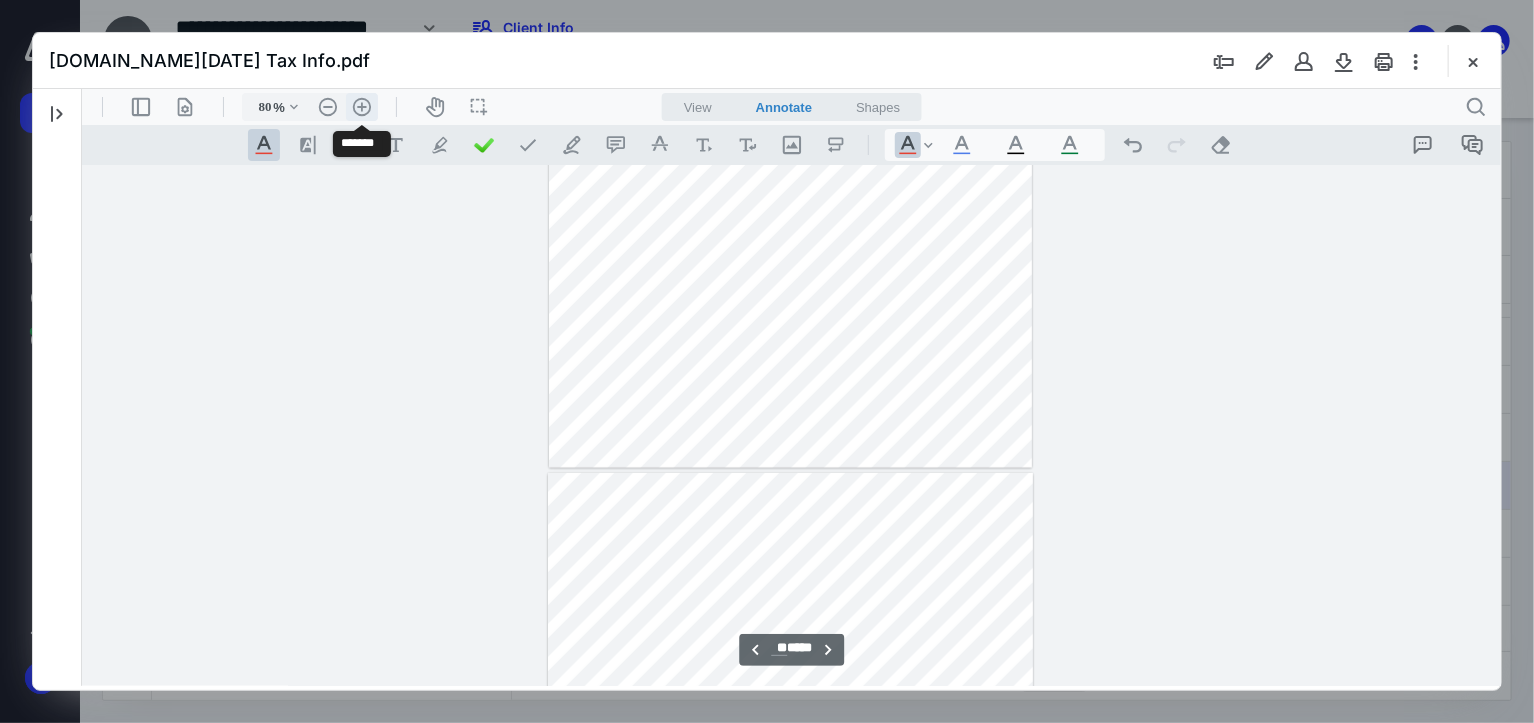 click on ".cls-1{fill:#abb0c4;} icon - header - zoom - in - line" at bounding box center (361, 106) 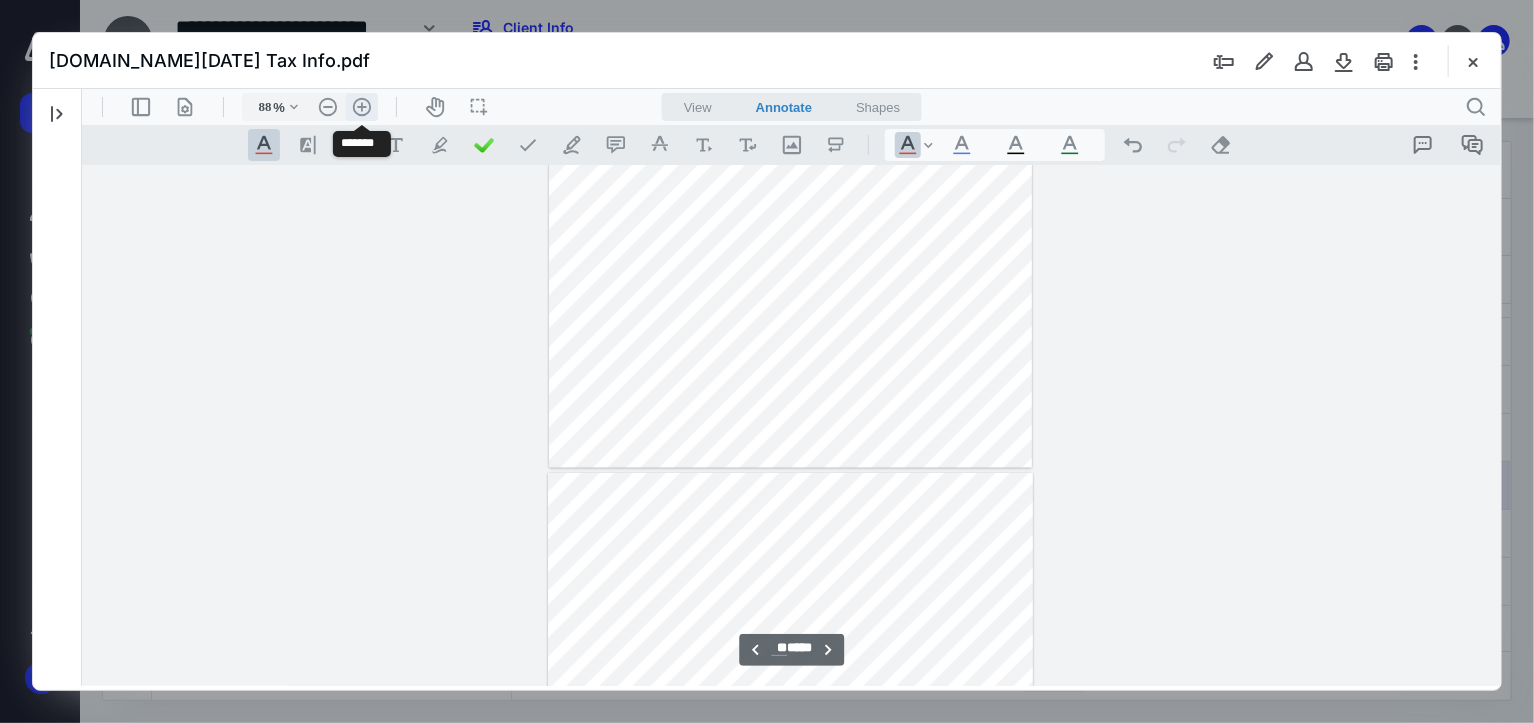 scroll, scrollTop: 9688, scrollLeft: 0, axis: vertical 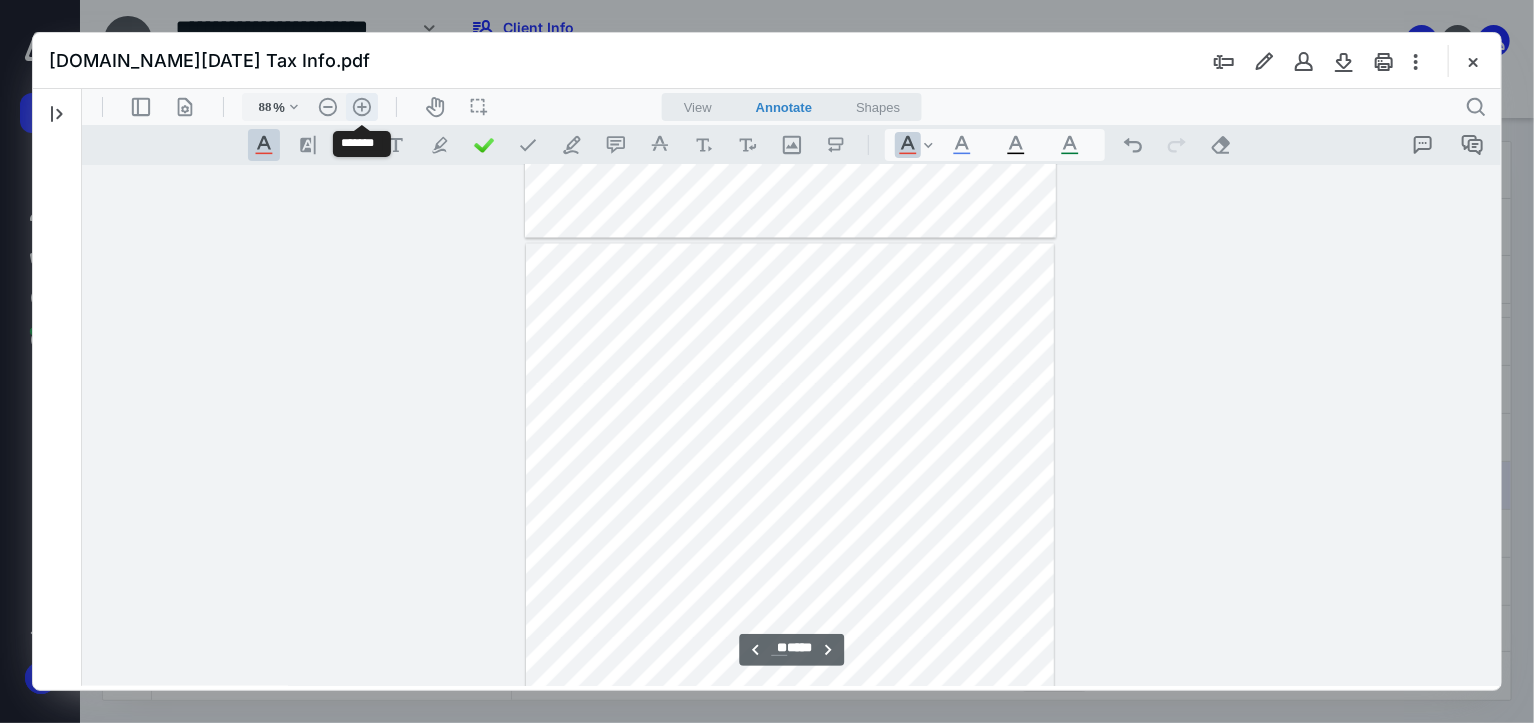 click on ".cls-1{fill:#abb0c4;} icon - header - zoom - in - line" at bounding box center (361, 106) 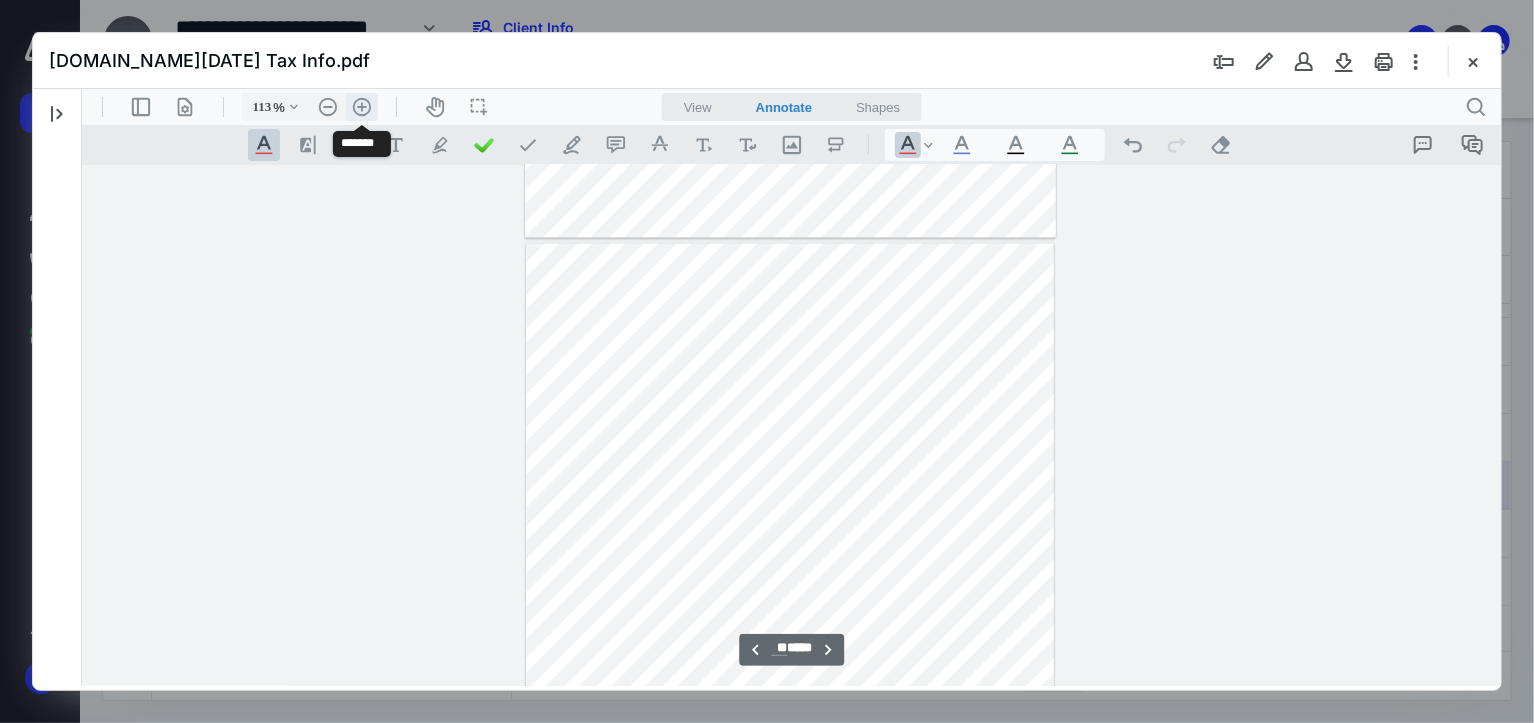 scroll, scrollTop: 12525, scrollLeft: 0, axis: vertical 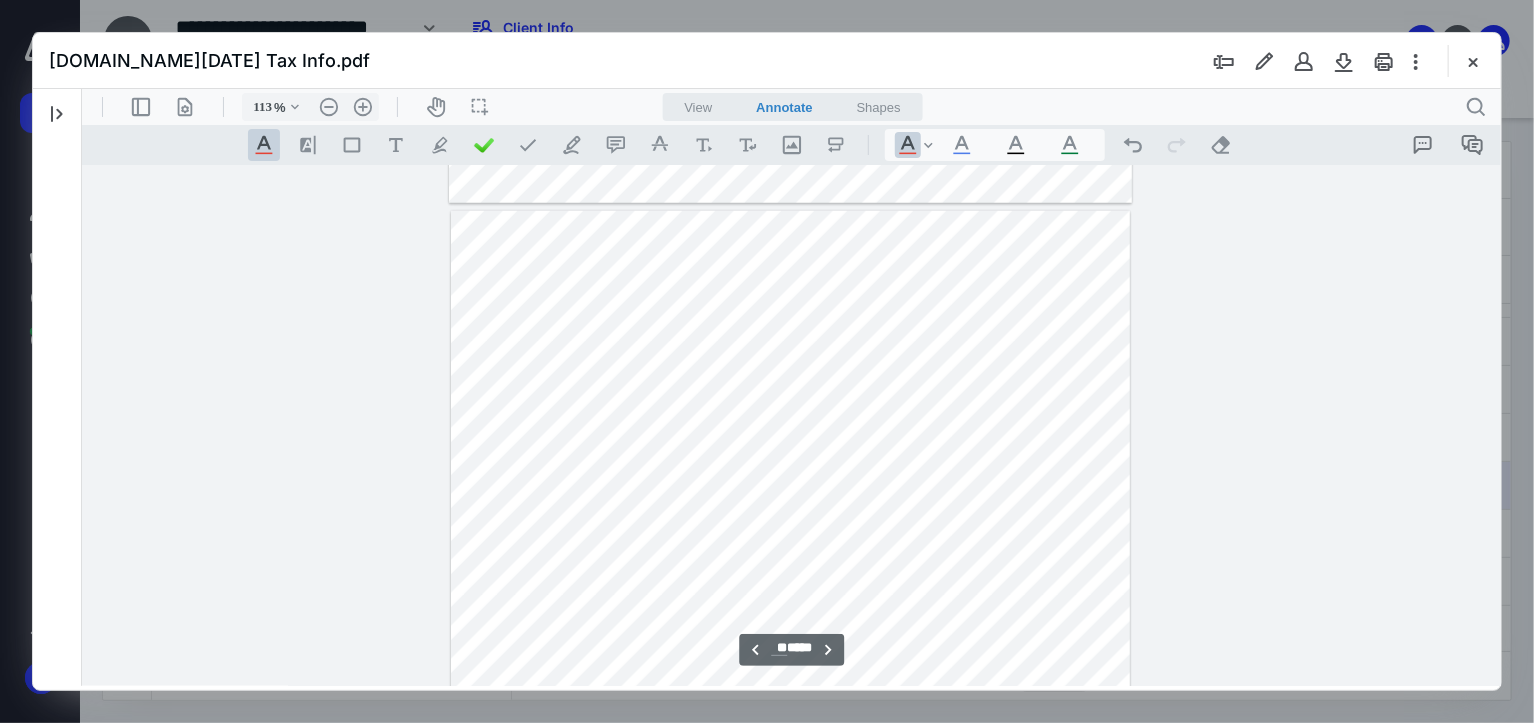 drag, startPoint x: 948, startPoint y: 483, endPoint x: 1080, endPoint y: 483, distance: 132 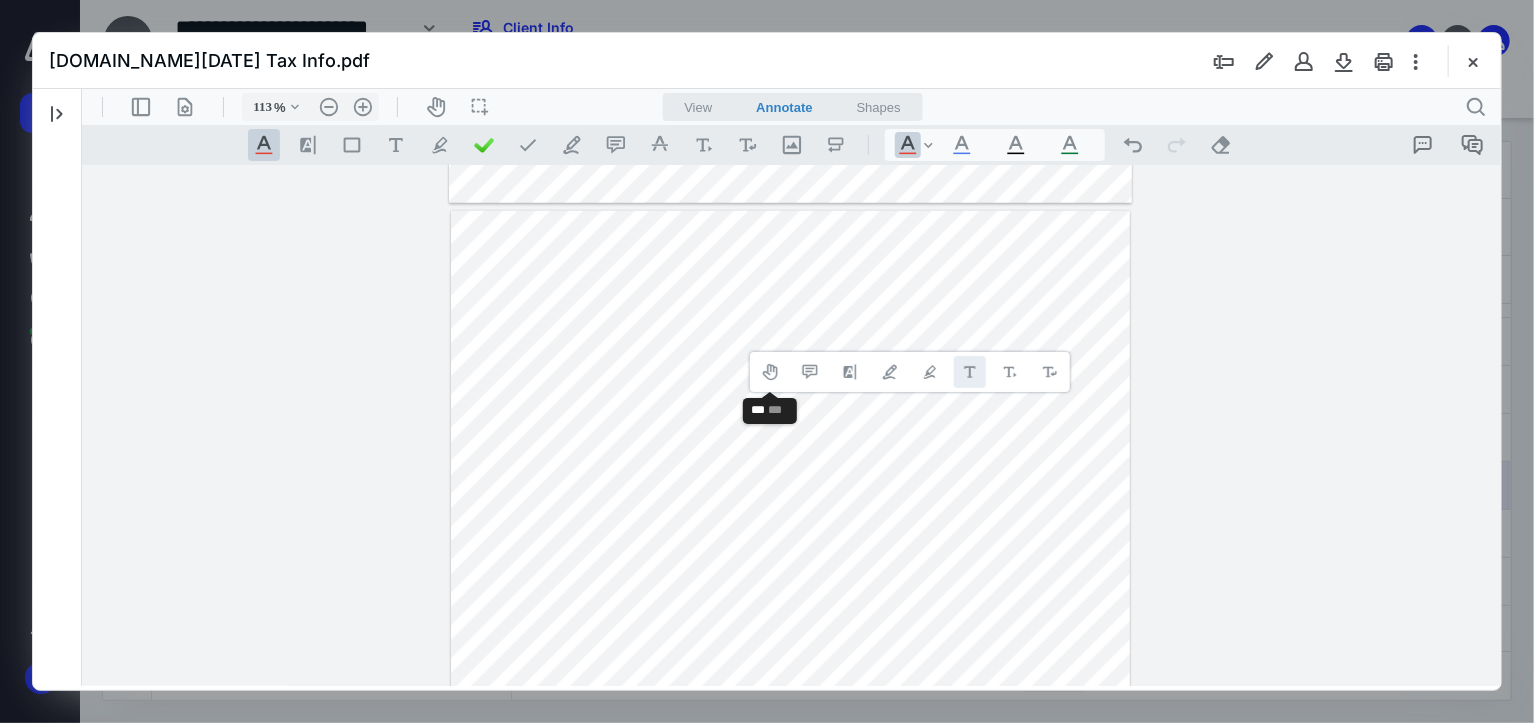 click on "**********" at bounding box center [969, 371] 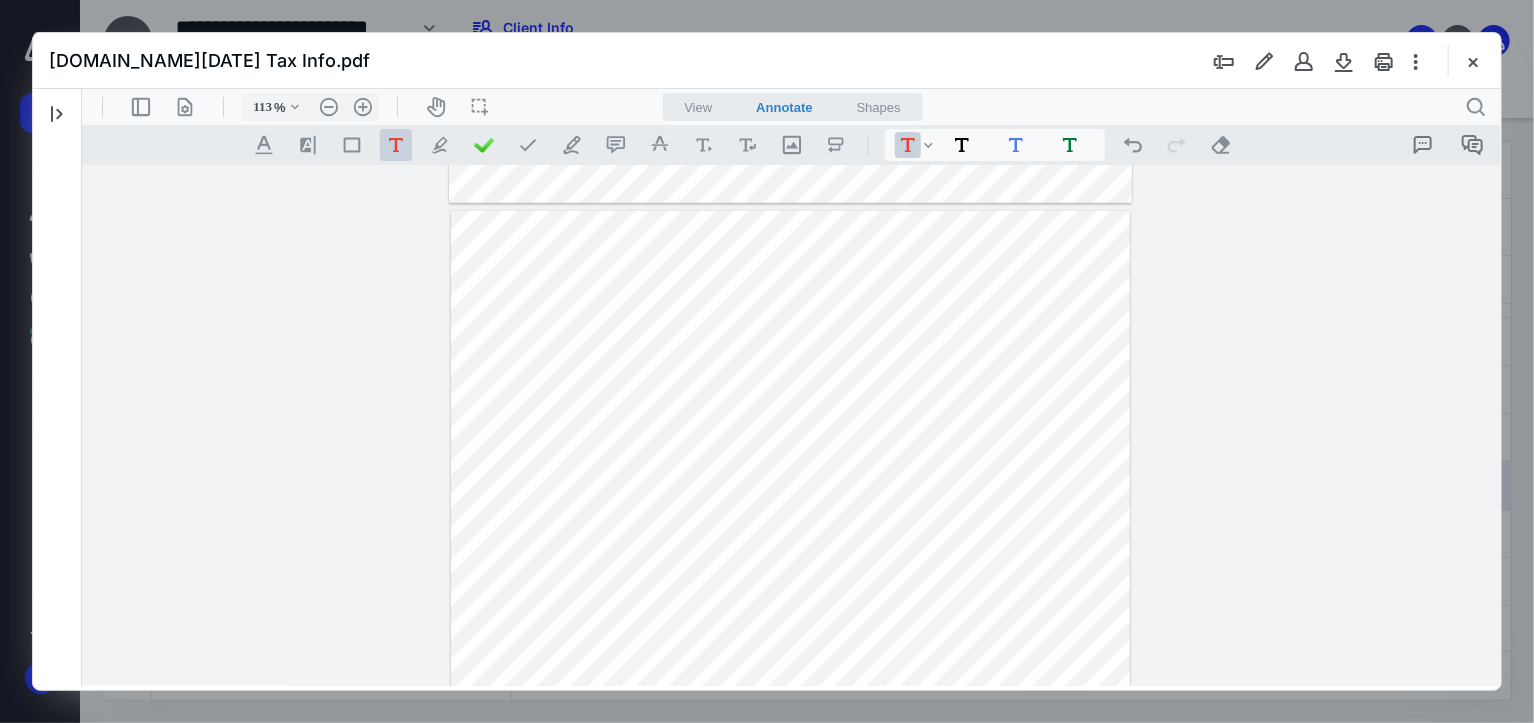 click at bounding box center [790, 657] 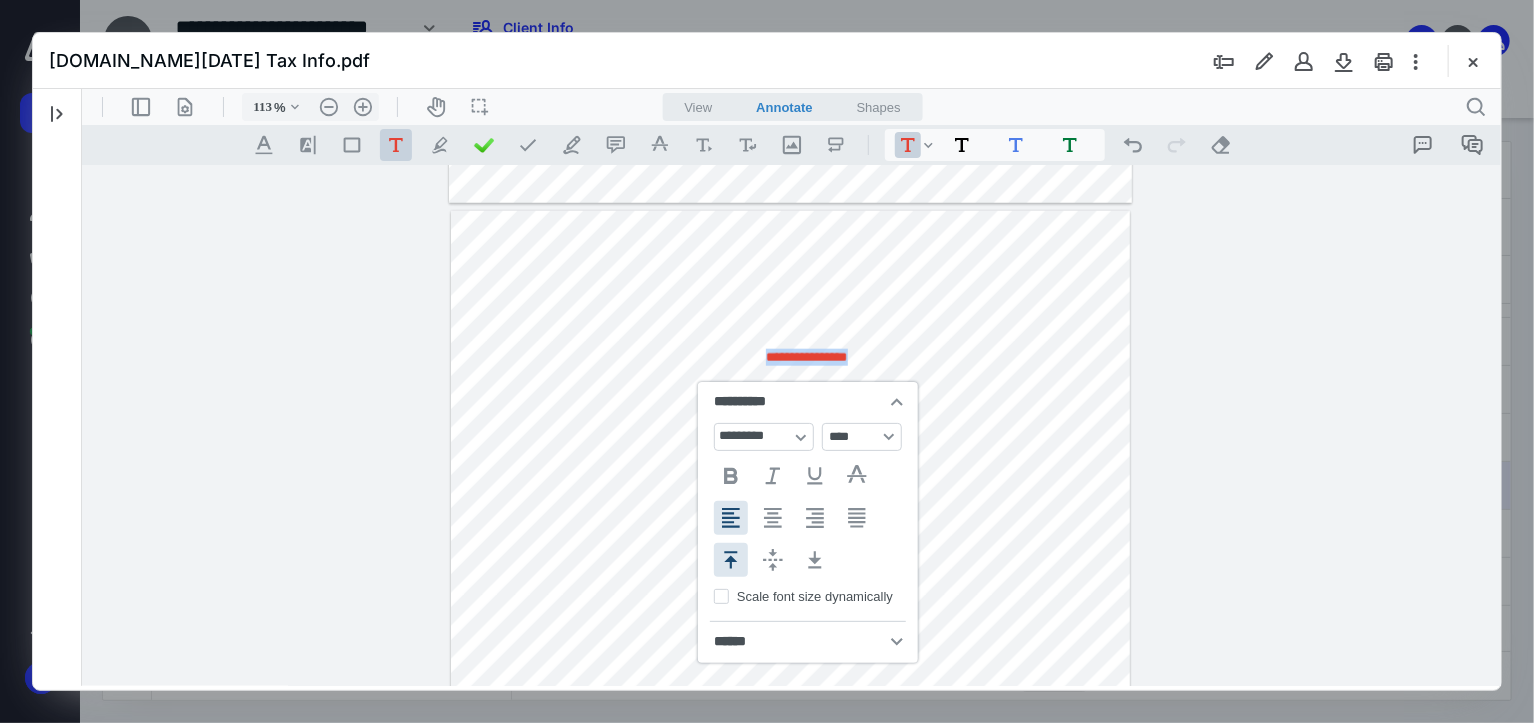 type 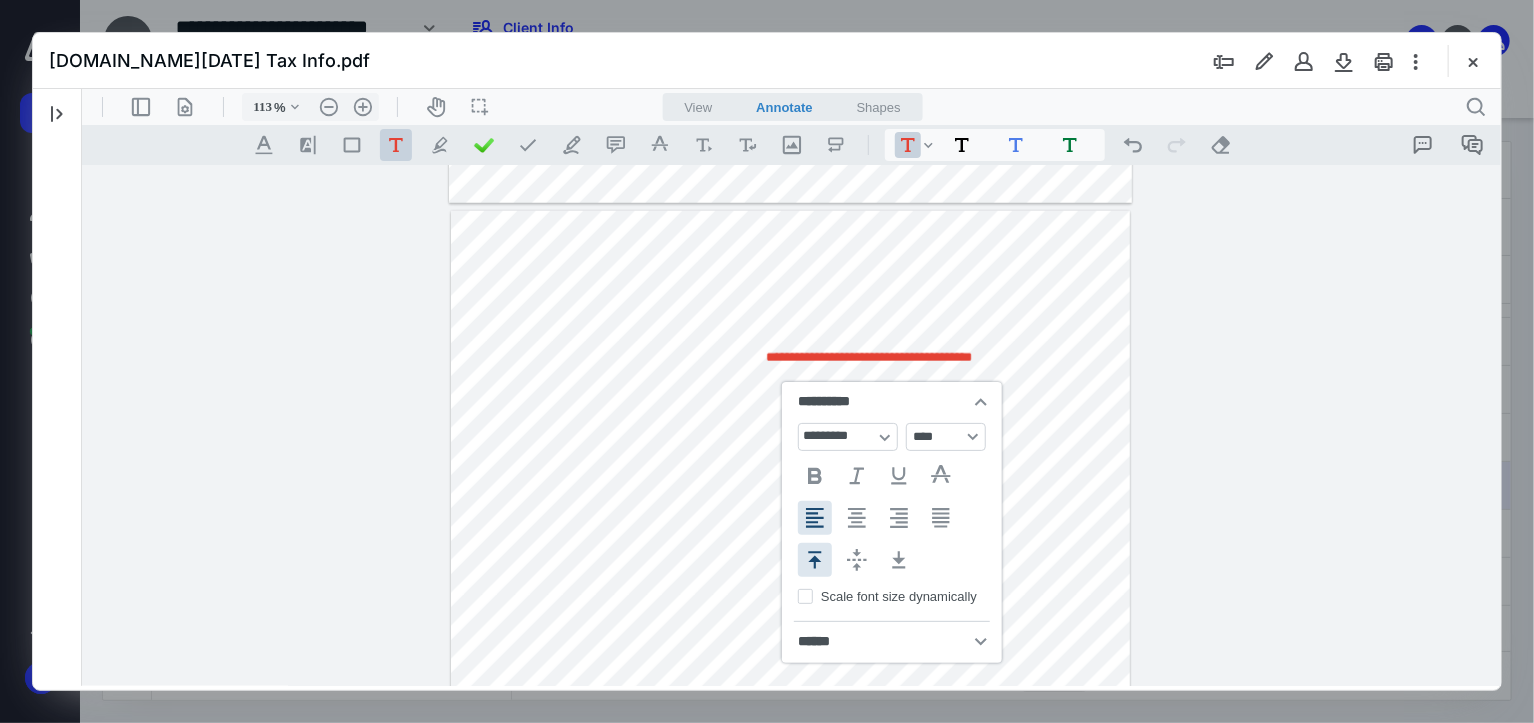 click on "**********" at bounding box center (790, 657) 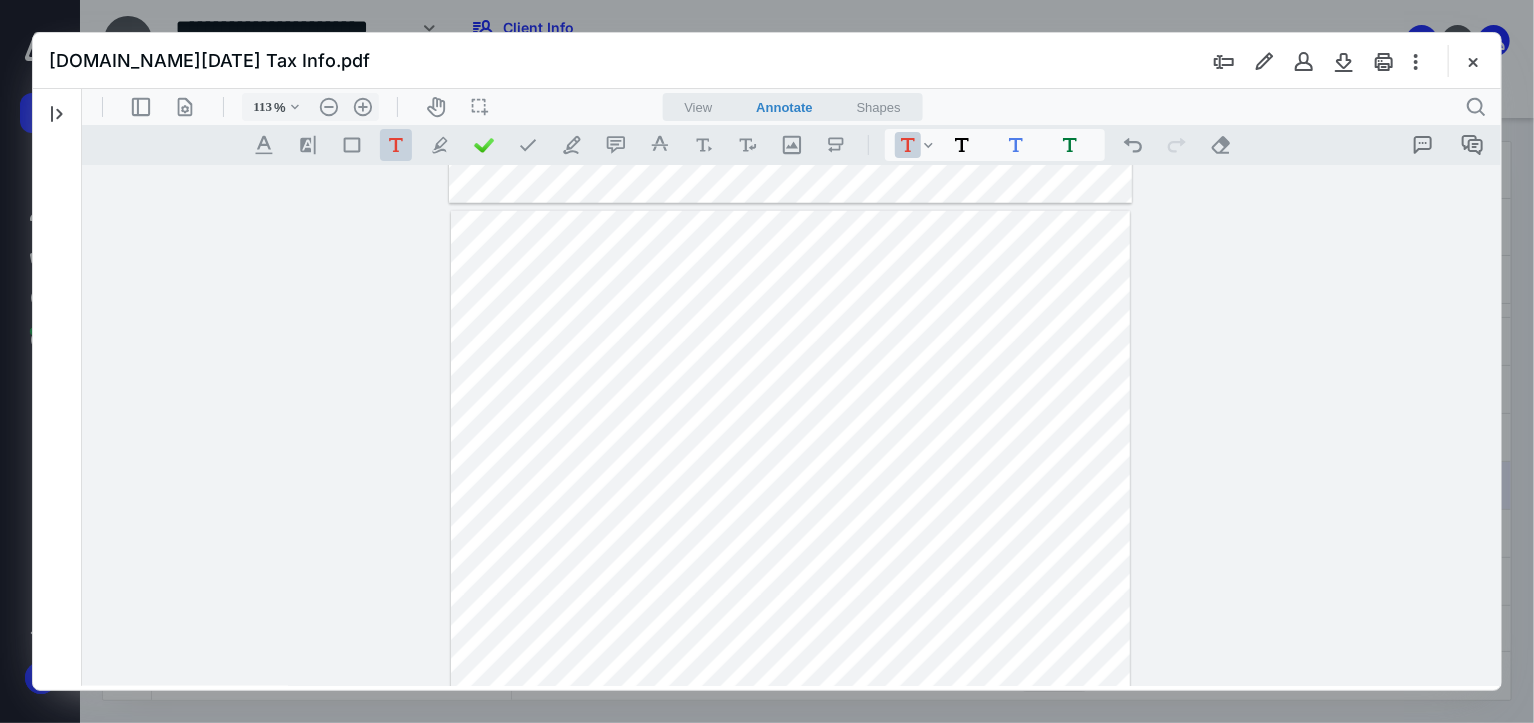 click on "**********" at bounding box center [790, 657] 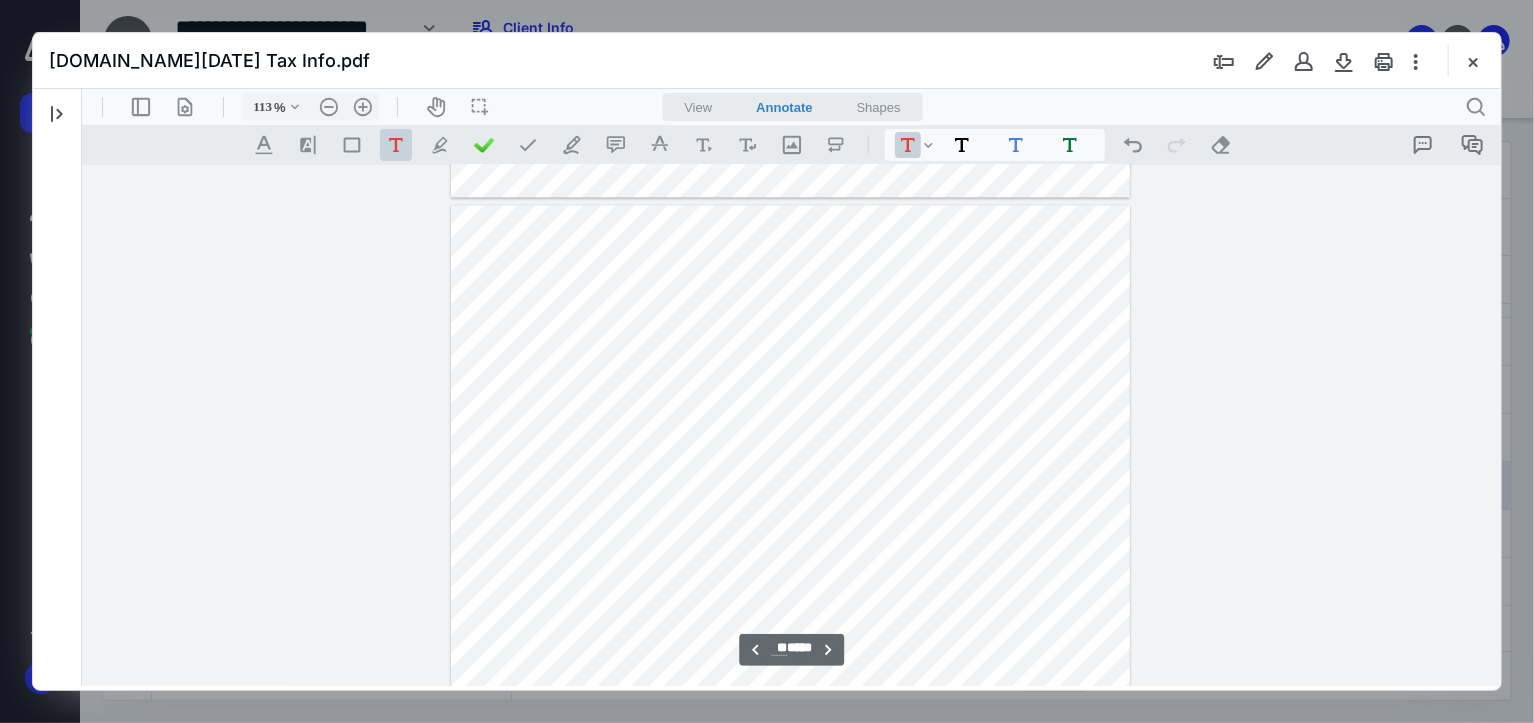 scroll, scrollTop: 18625, scrollLeft: 0, axis: vertical 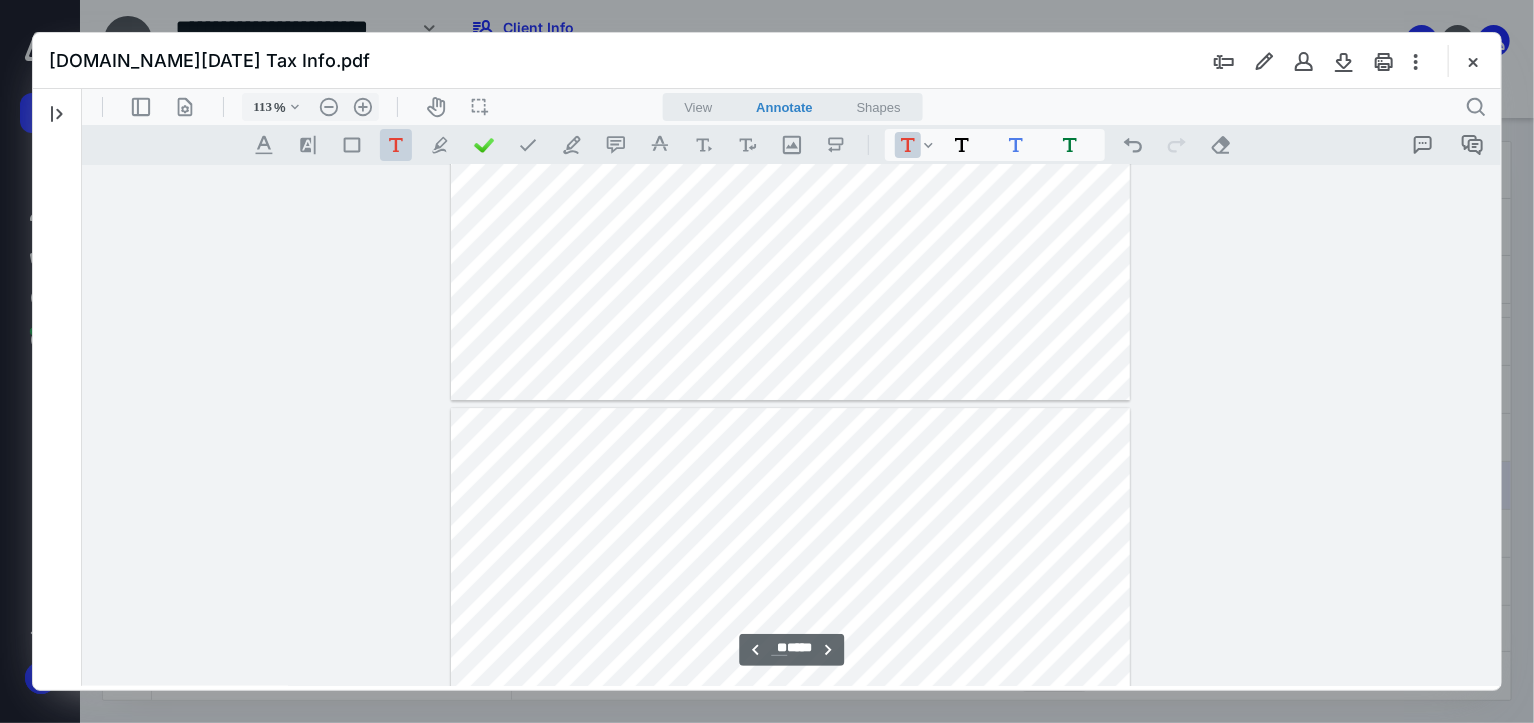 type on "**" 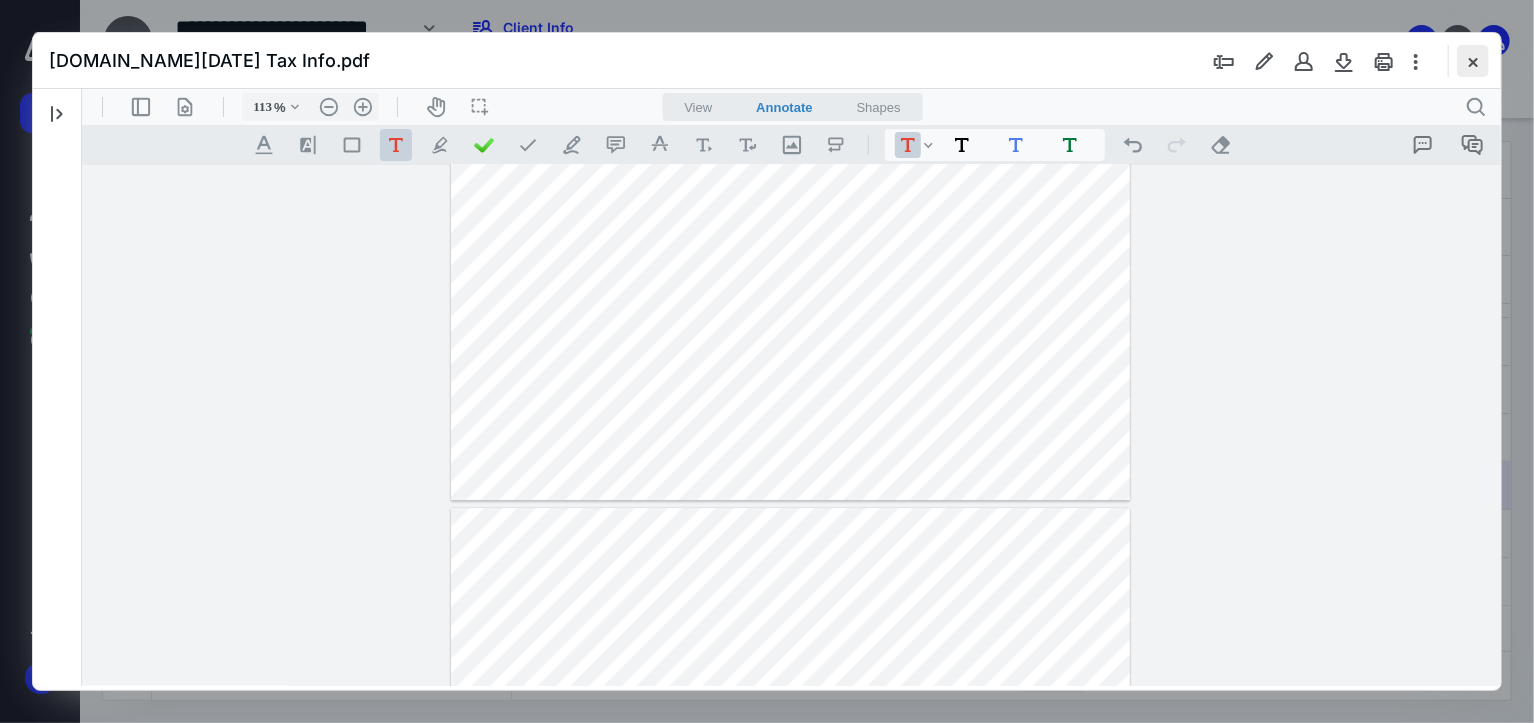 click at bounding box center (1473, 61) 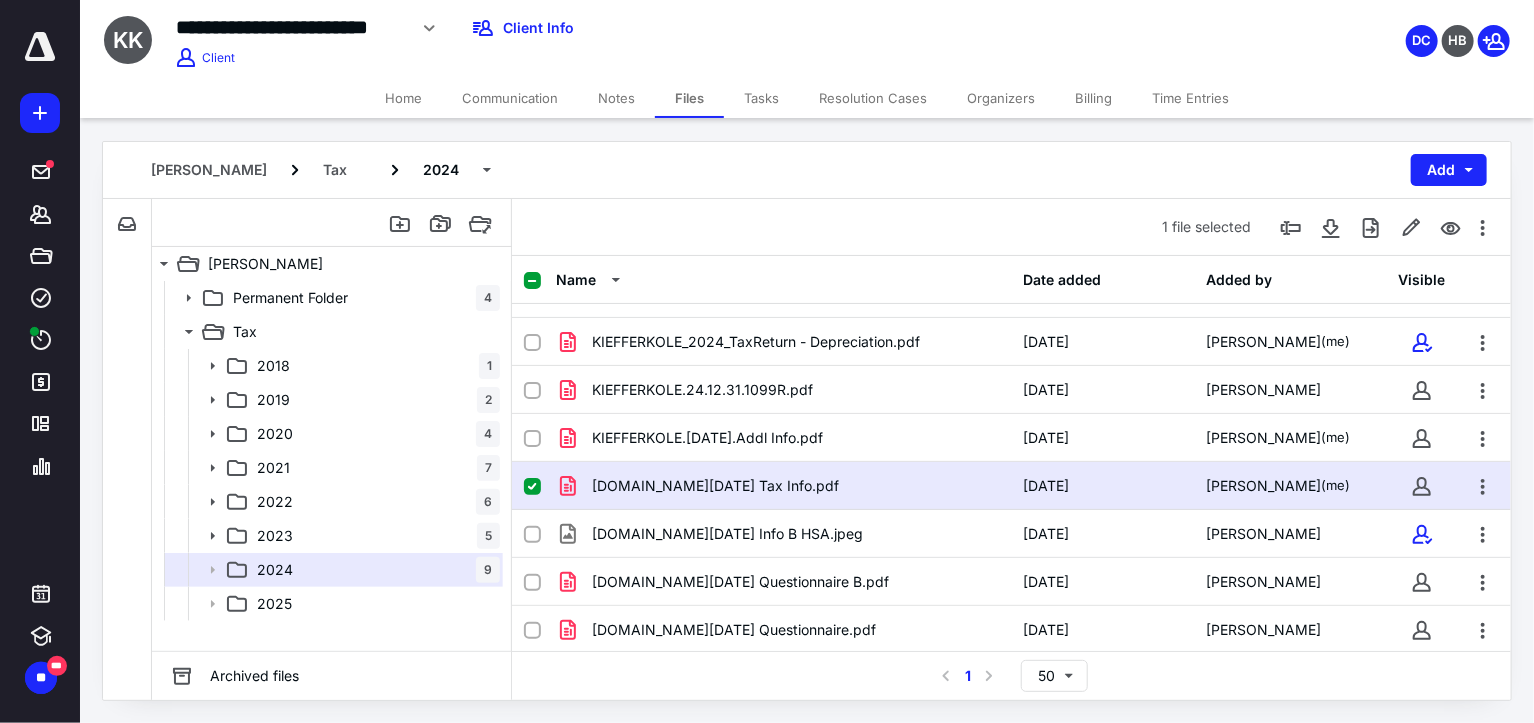 click 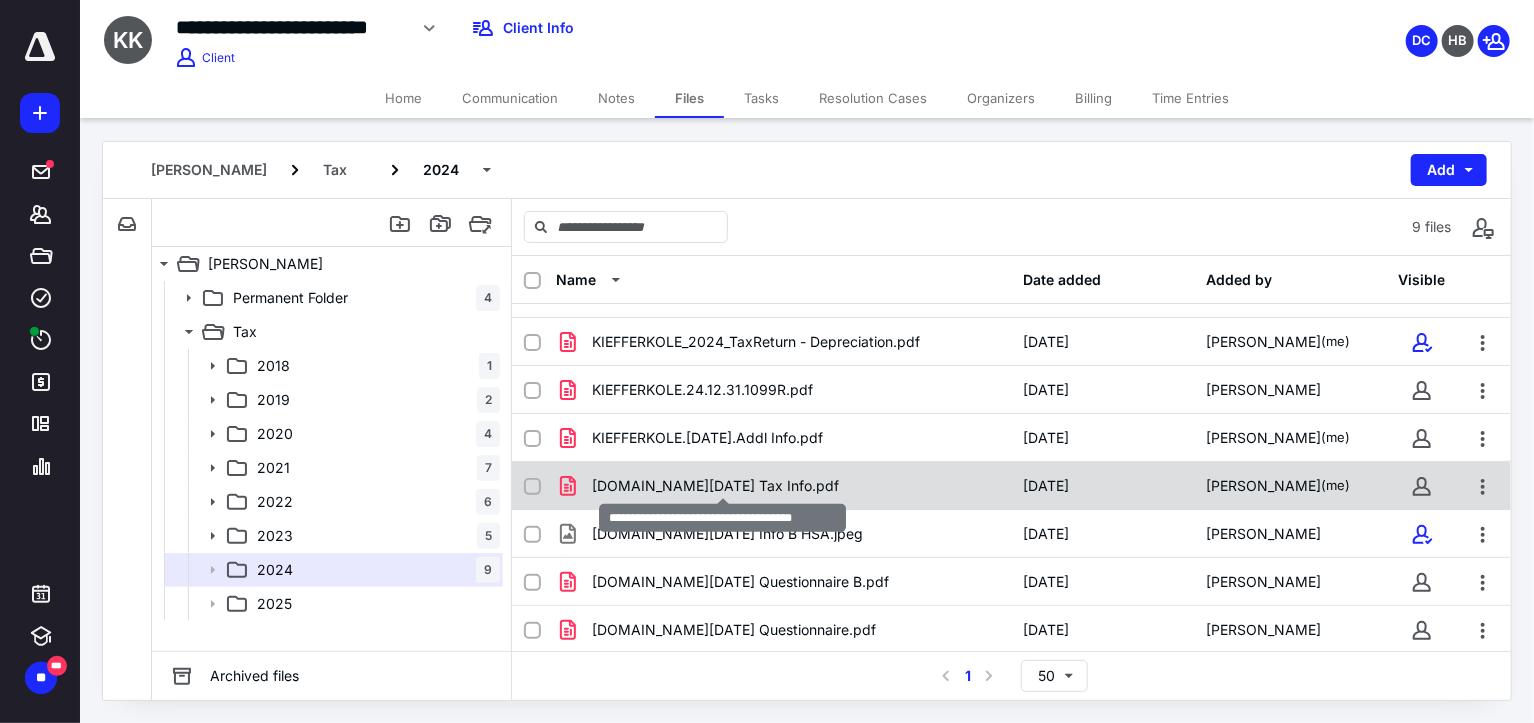click on "[DOMAIN_NAME][DATE] Tax Info.pdf" at bounding box center [715, 486] 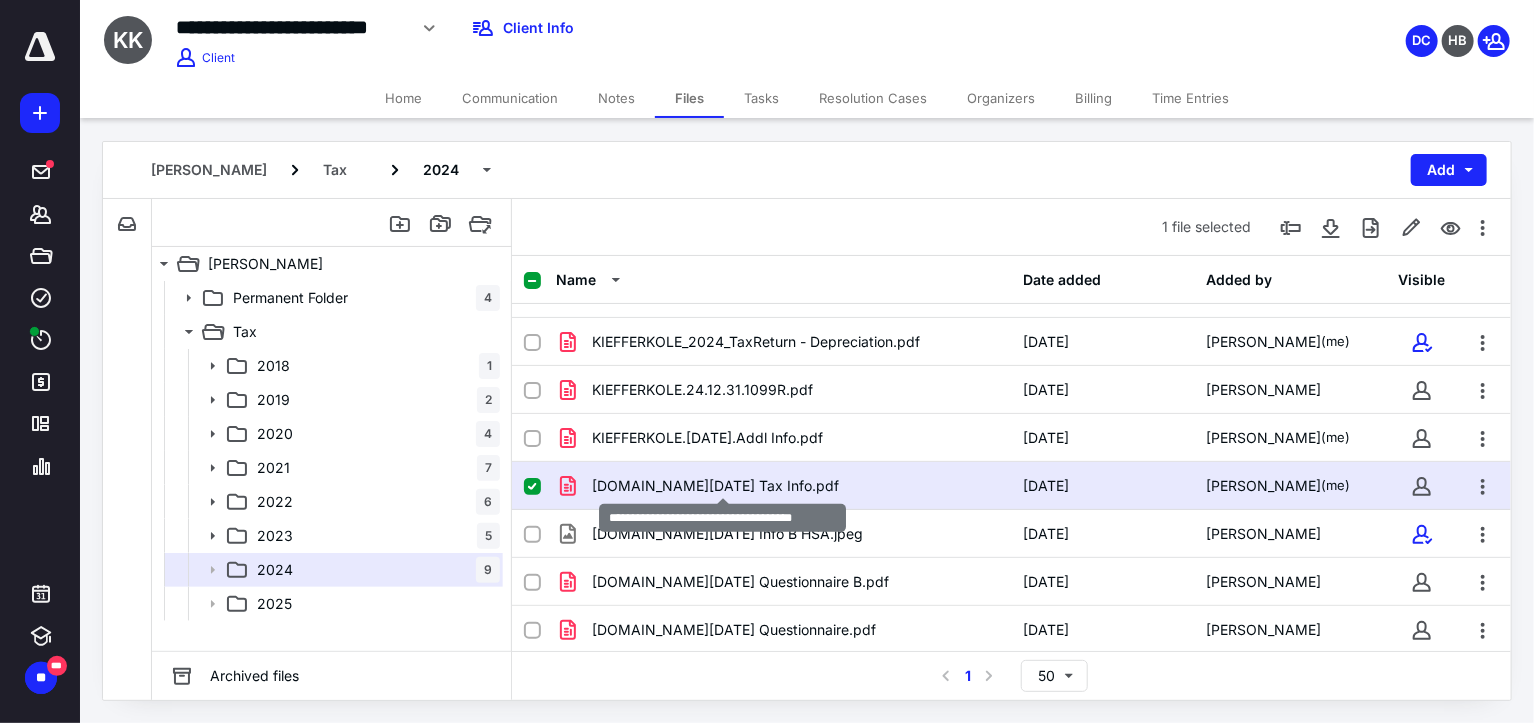 click on "[DOMAIN_NAME][DATE] Tax Info.pdf" at bounding box center (715, 486) 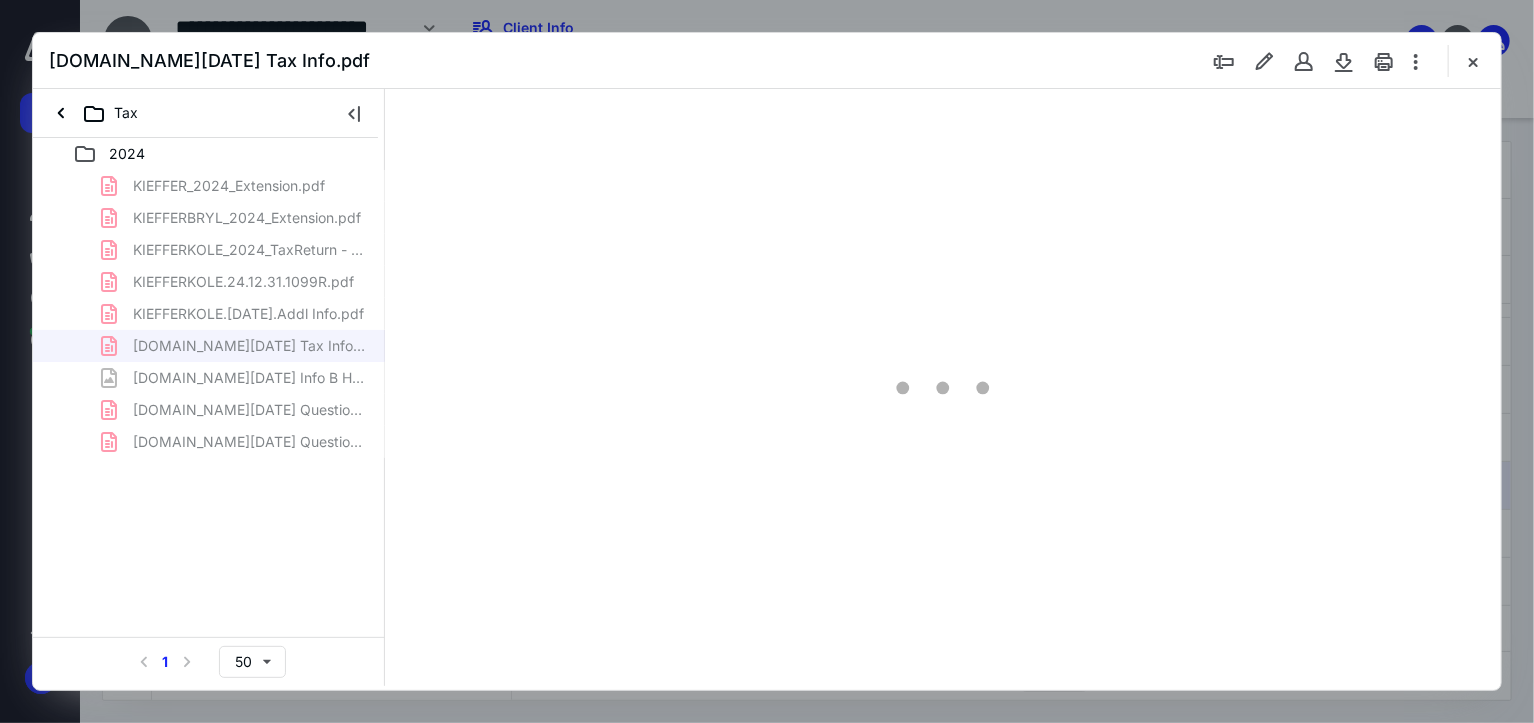 scroll, scrollTop: 0, scrollLeft: 0, axis: both 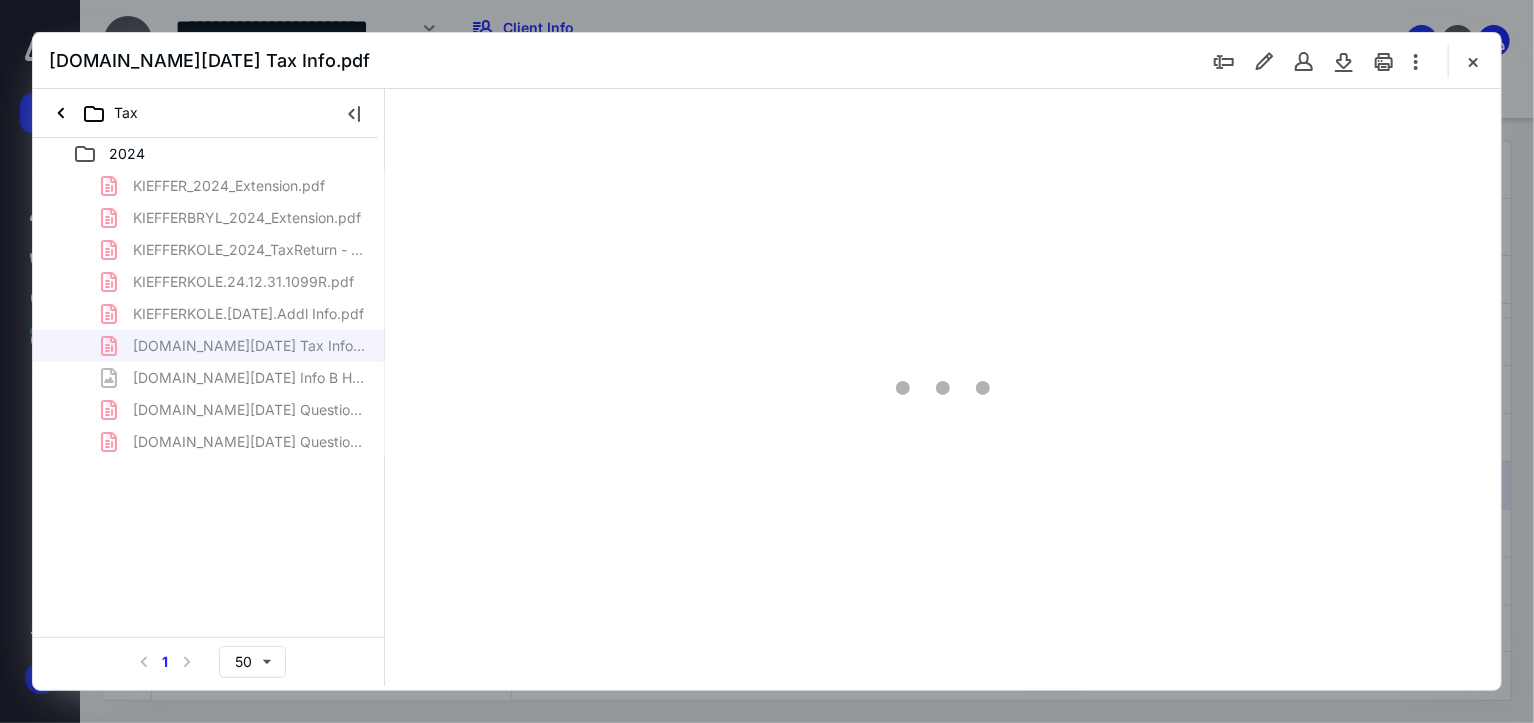 type on "66" 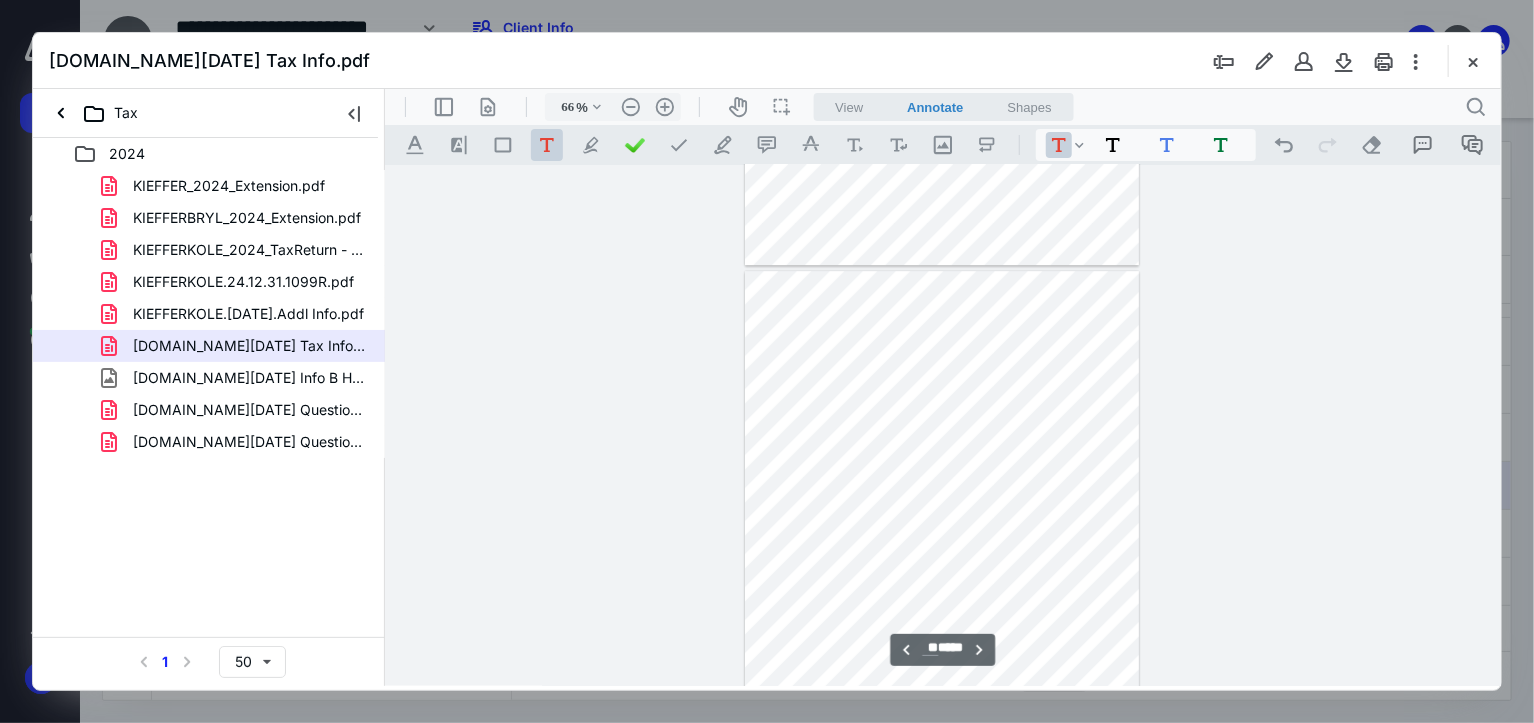 scroll, scrollTop: 10979, scrollLeft: 0, axis: vertical 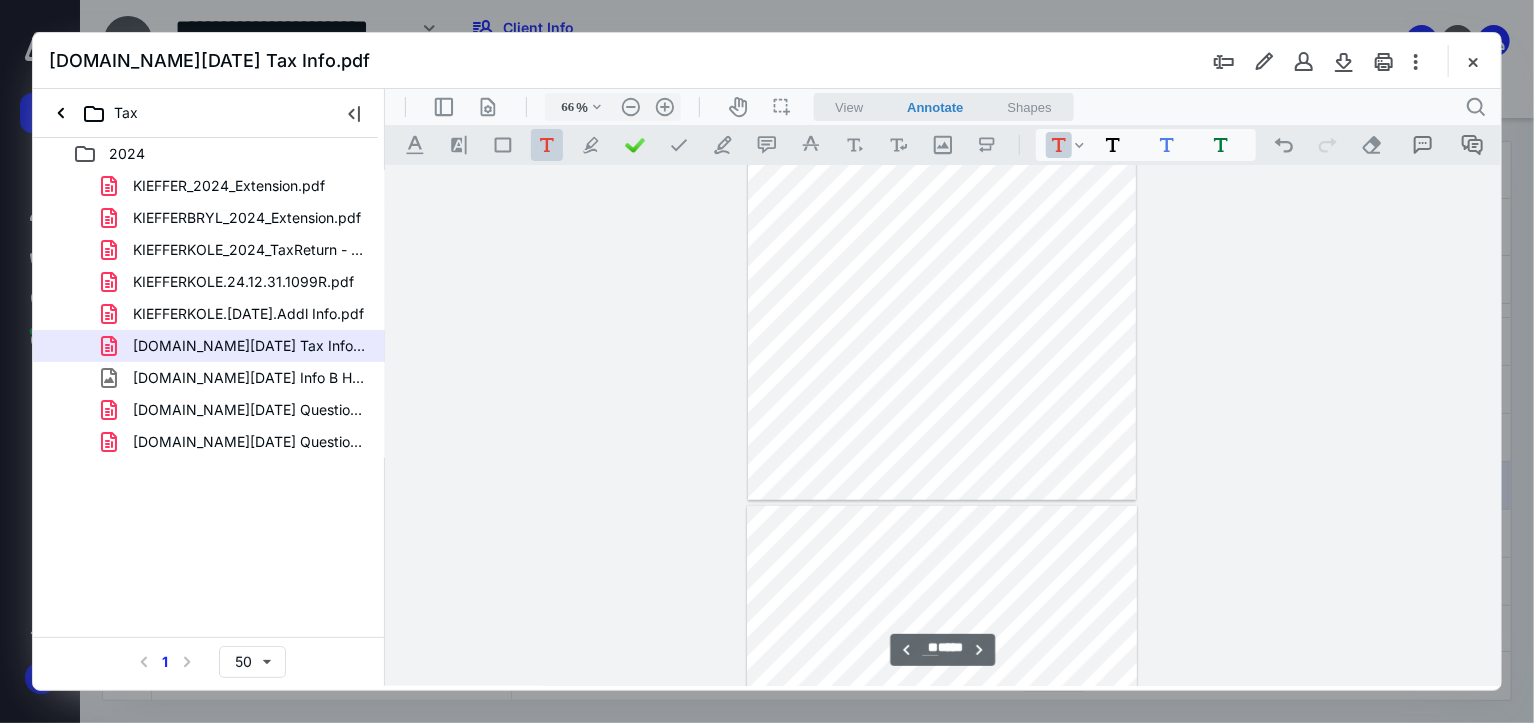 type on "**" 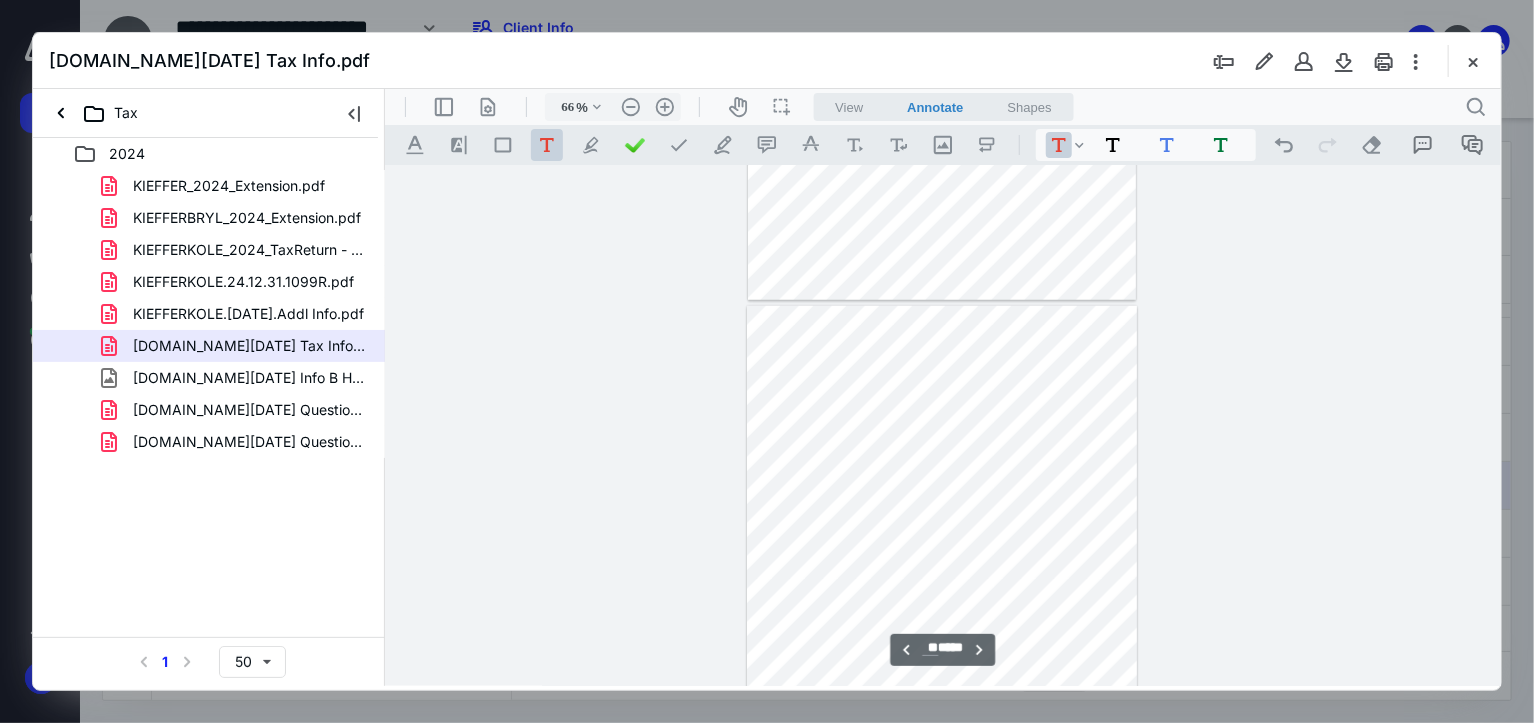 scroll, scrollTop: 12679, scrollLeft: 0, axis: vertical 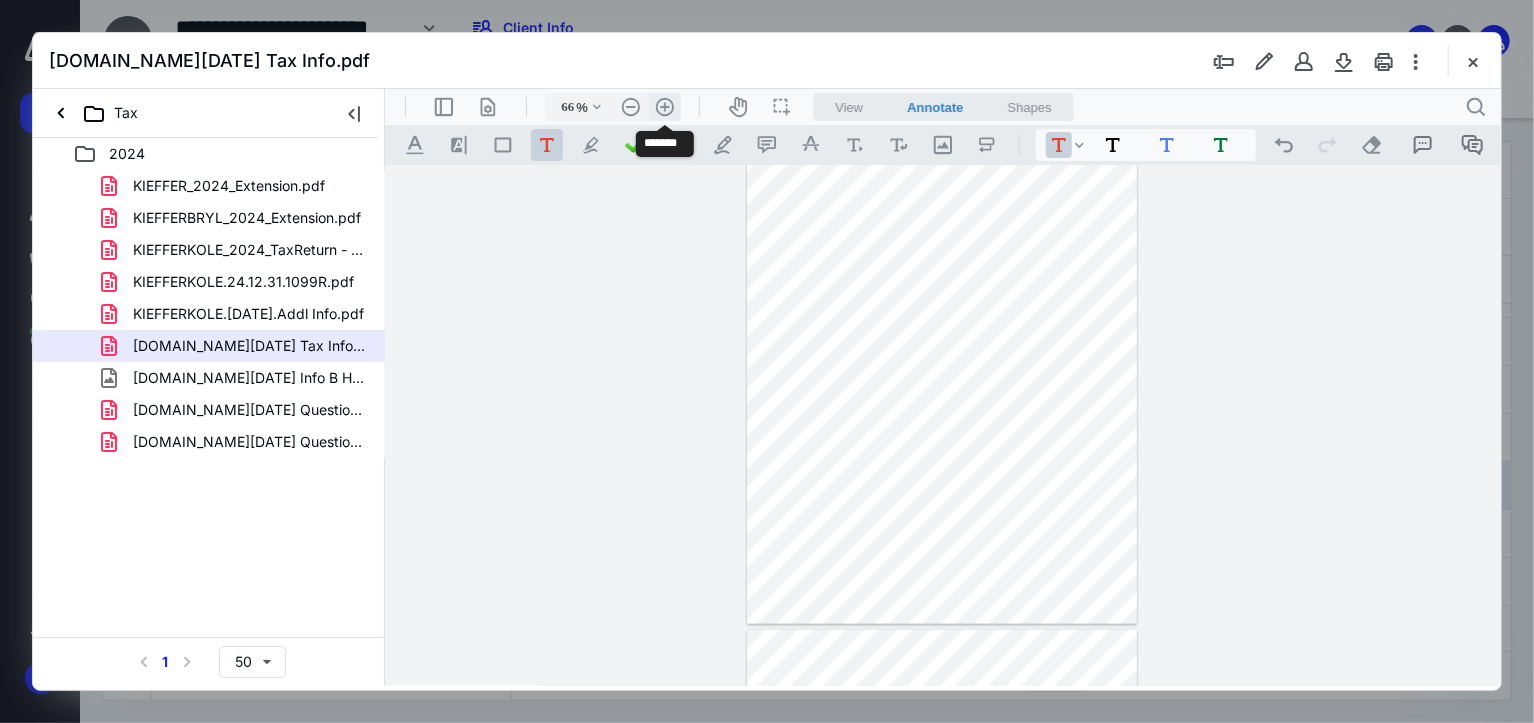 click on ".cls-1{fill:#abb0c4;} icon - header - zoom - in - line" at bounding box center (664, 106) 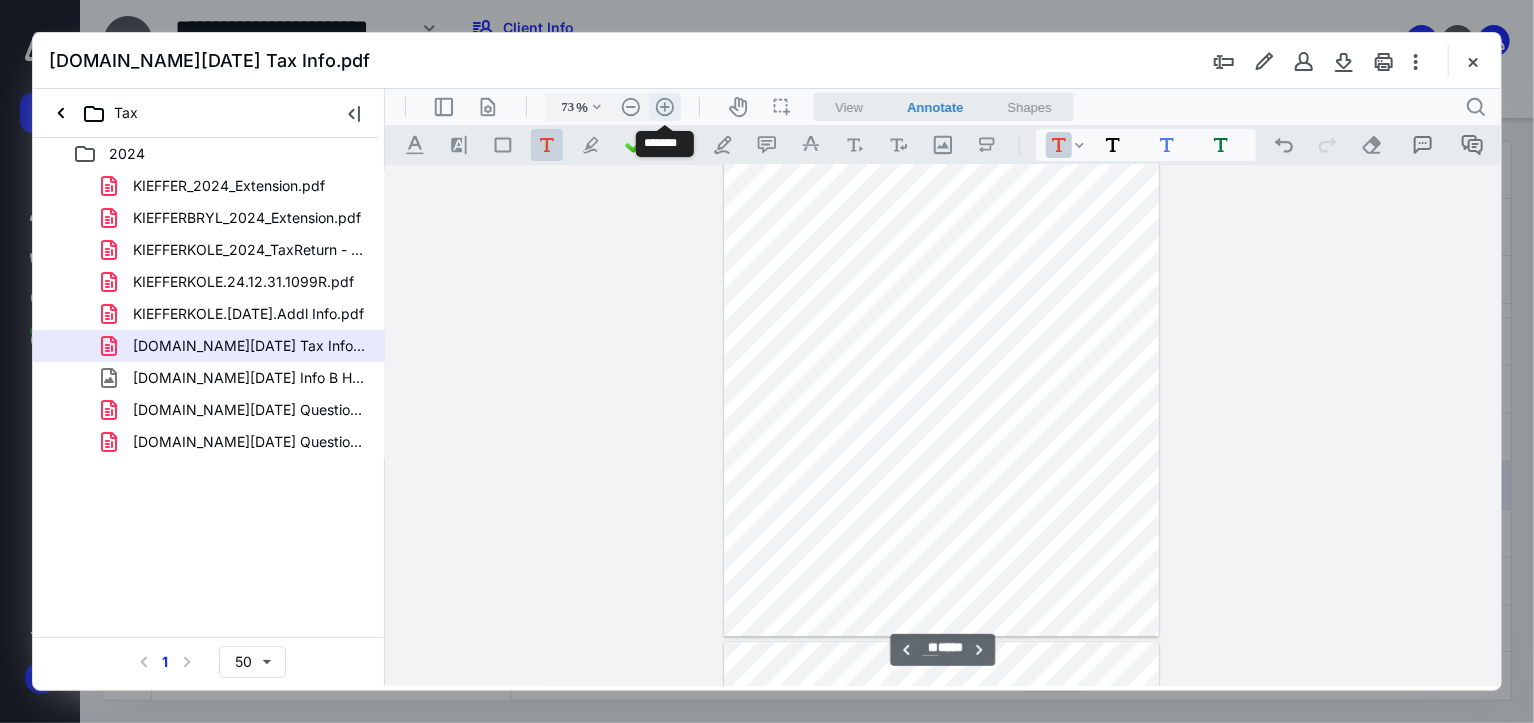 click on ".cls-1{fill:#abb0c4;} icon - header - zoom - in - line" at bounding box center (664, 106) 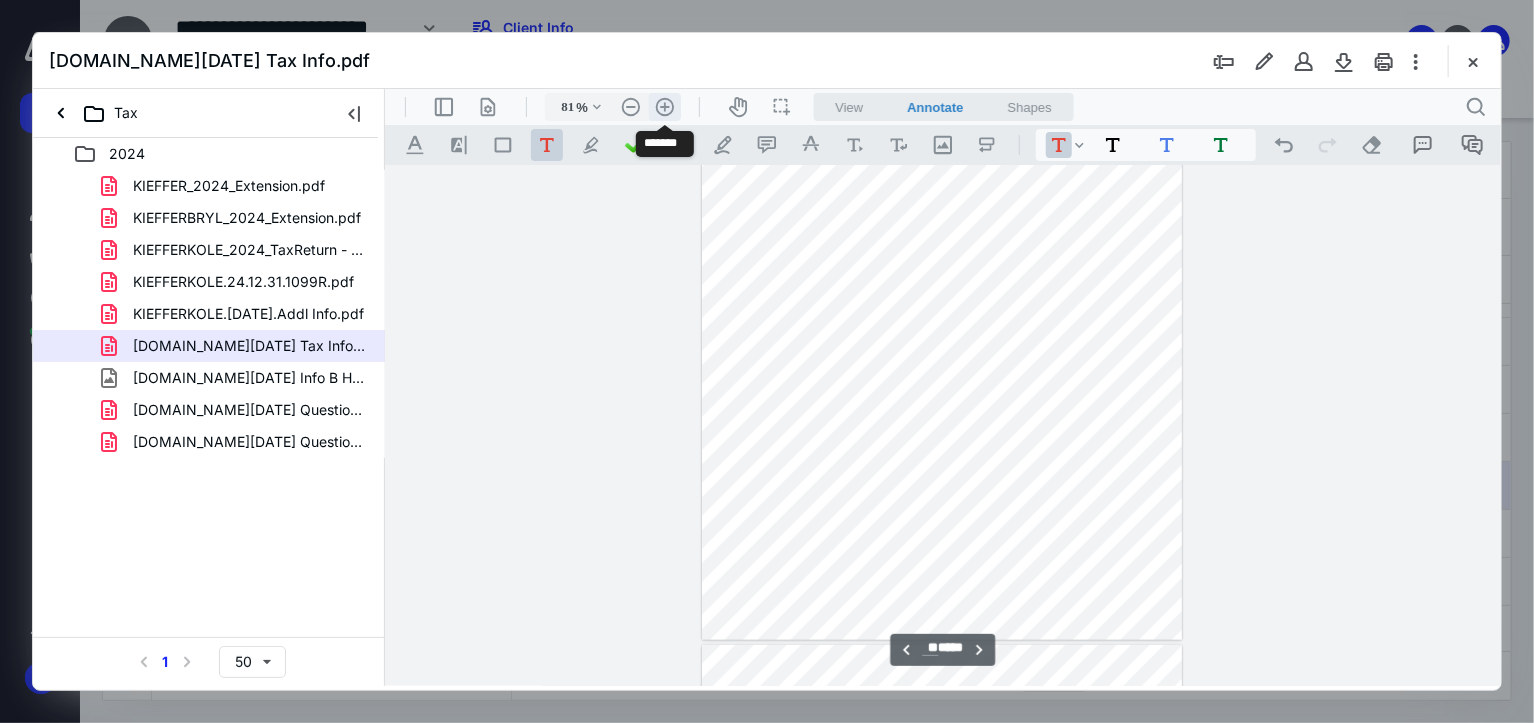 click on ".cls-1{fill:#abb0c4;} icon - header - zoom - in - line" at bounding box center (664, 106) 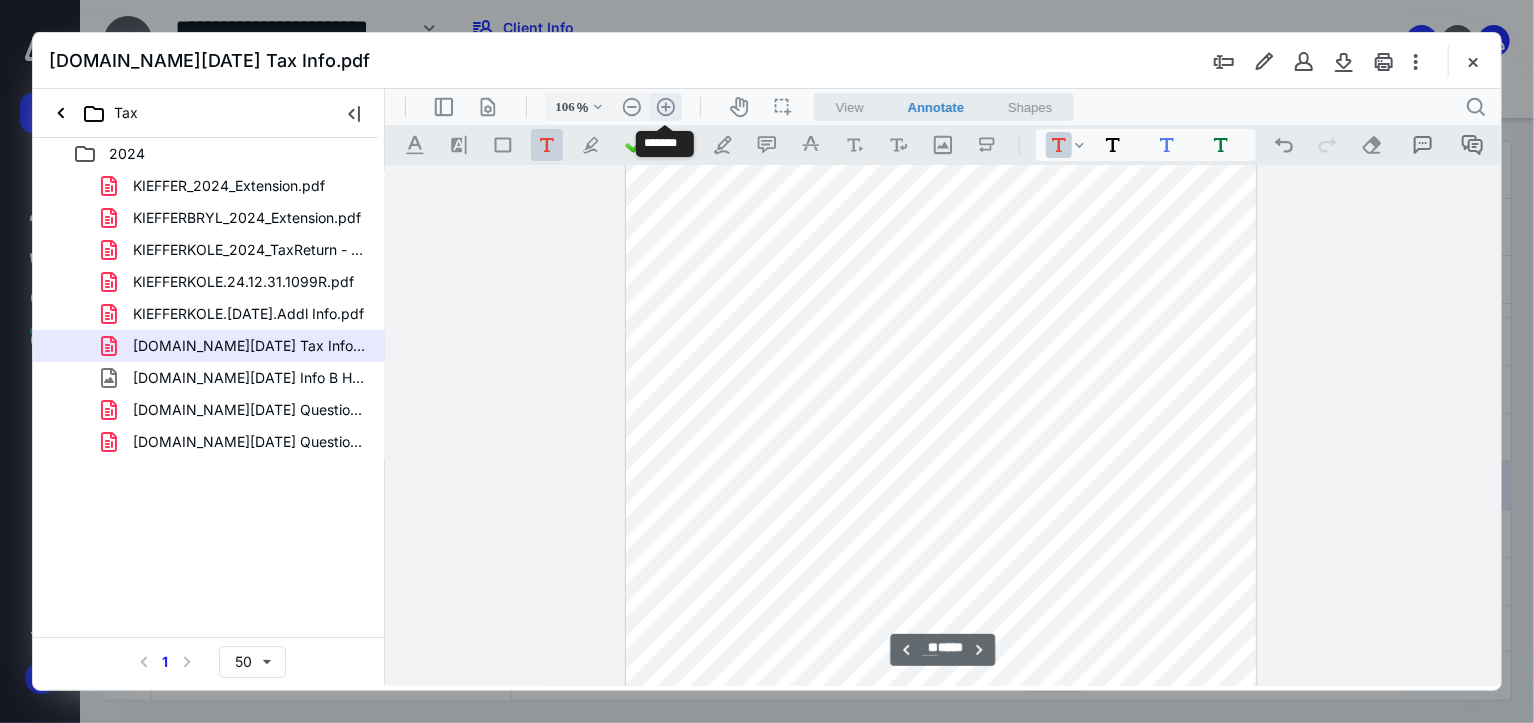 click on ".cls-1{fill:#abb0c4;} icon - header - zoom - in - line" at bounding box center (665, 106) 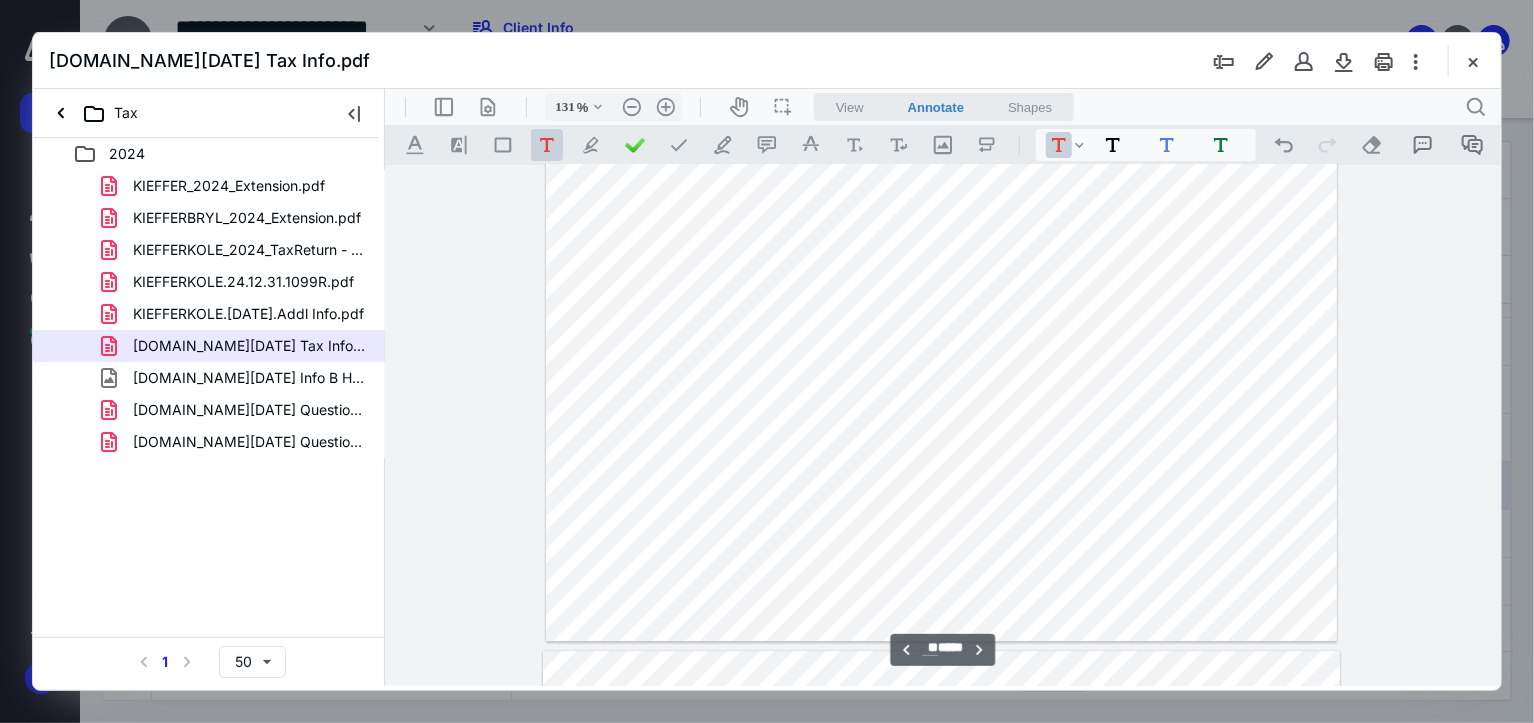 scroll, scrollTop: 37118, scrollLeft: 0, axis: vertical 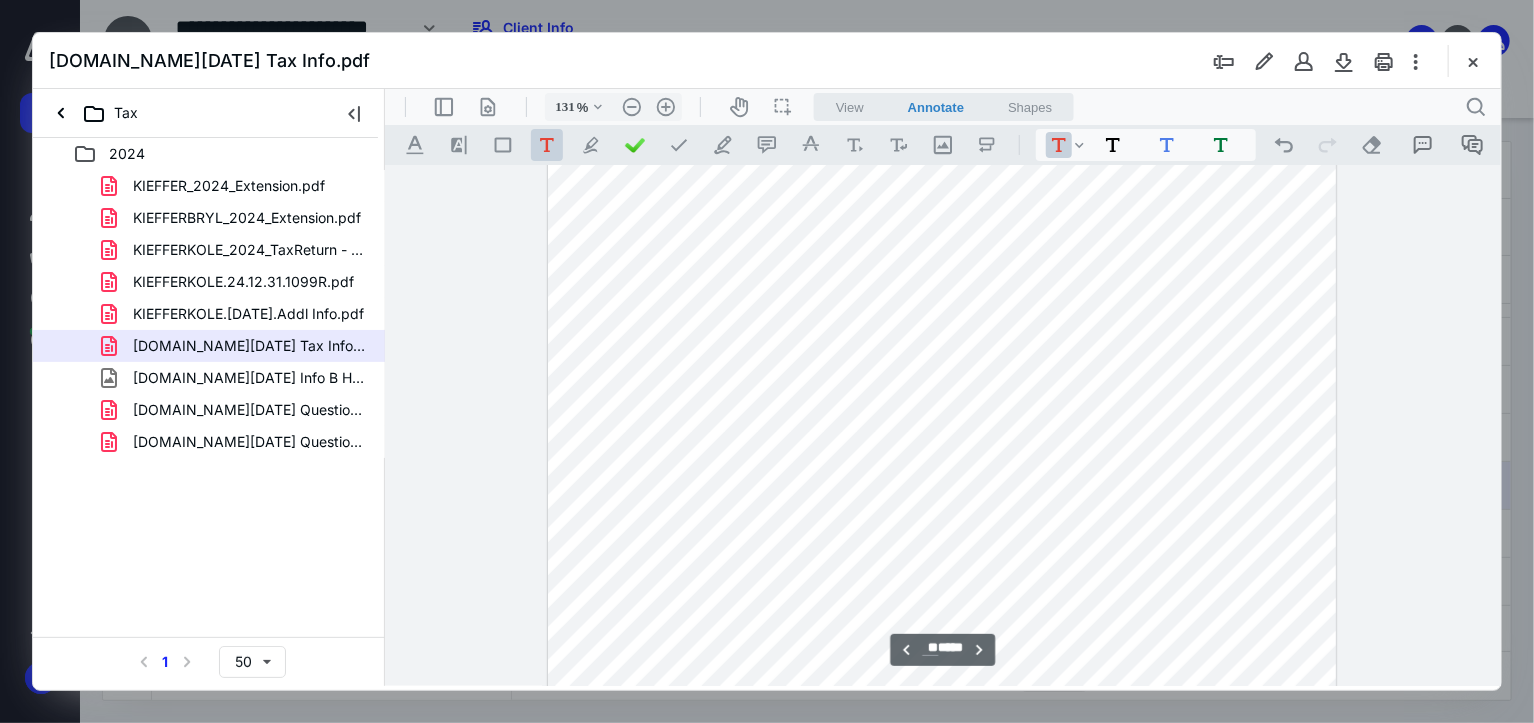 type on "**" 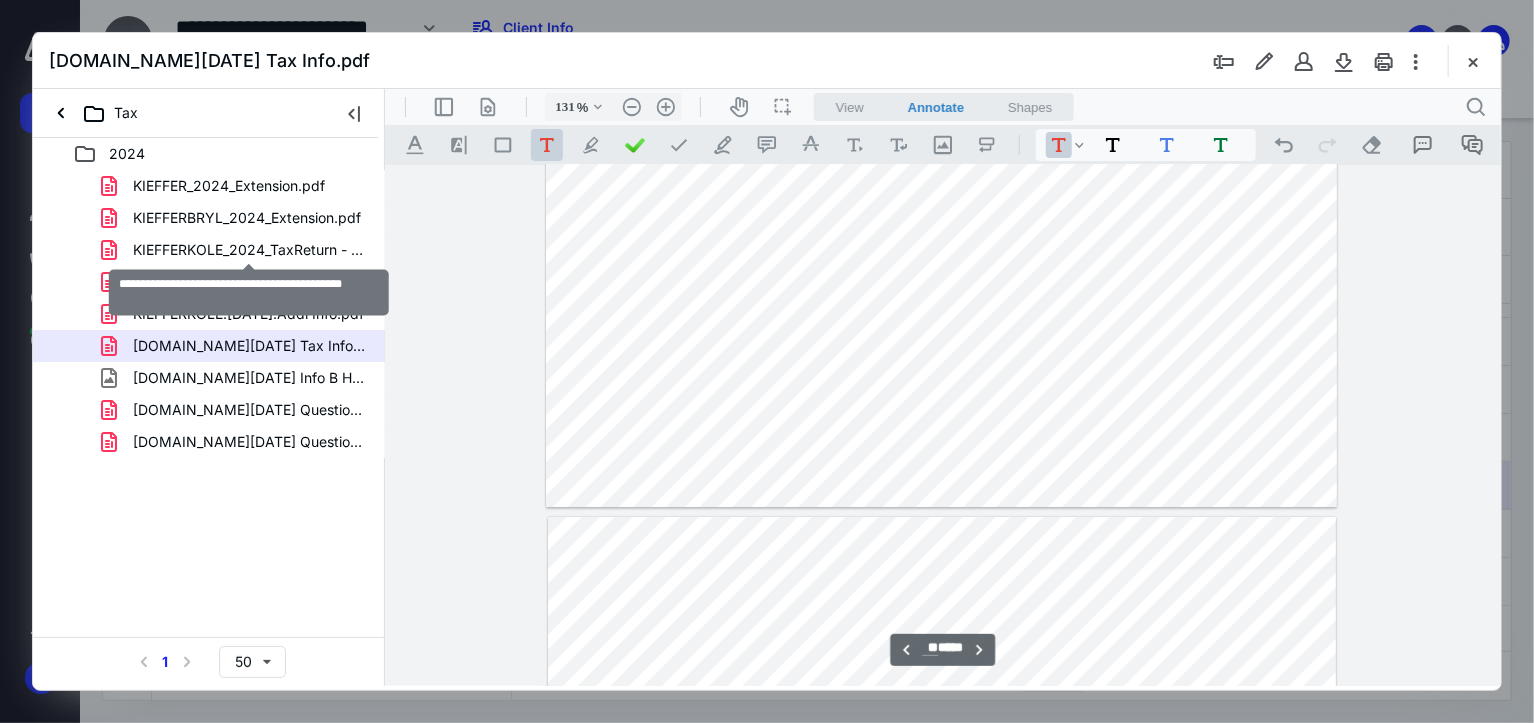 drag, startPoint x: 236, startPoint y: 242, endPoint x: 236, endPoint y: 256, distance: 14 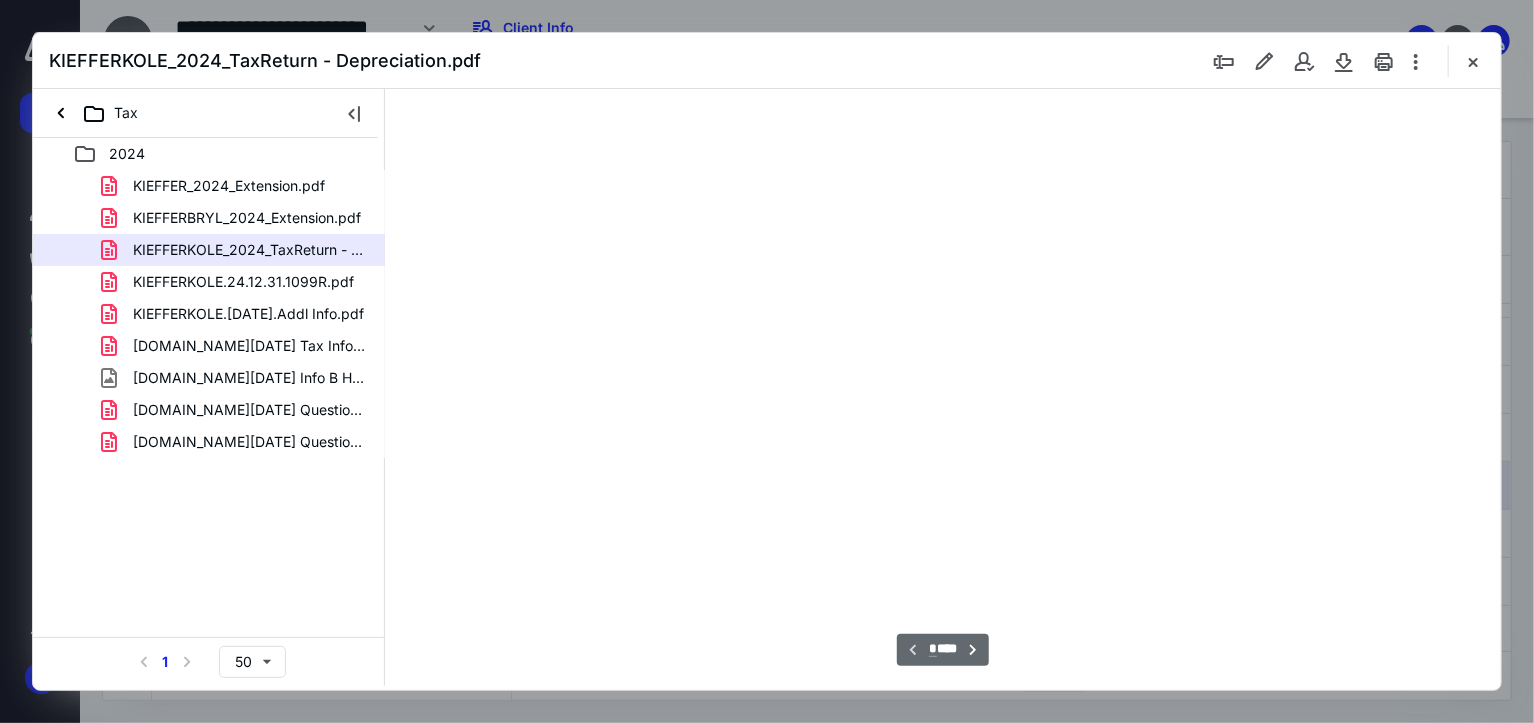 scroll, scrollTop: 83, scrollLeft: 0, axis: vertical 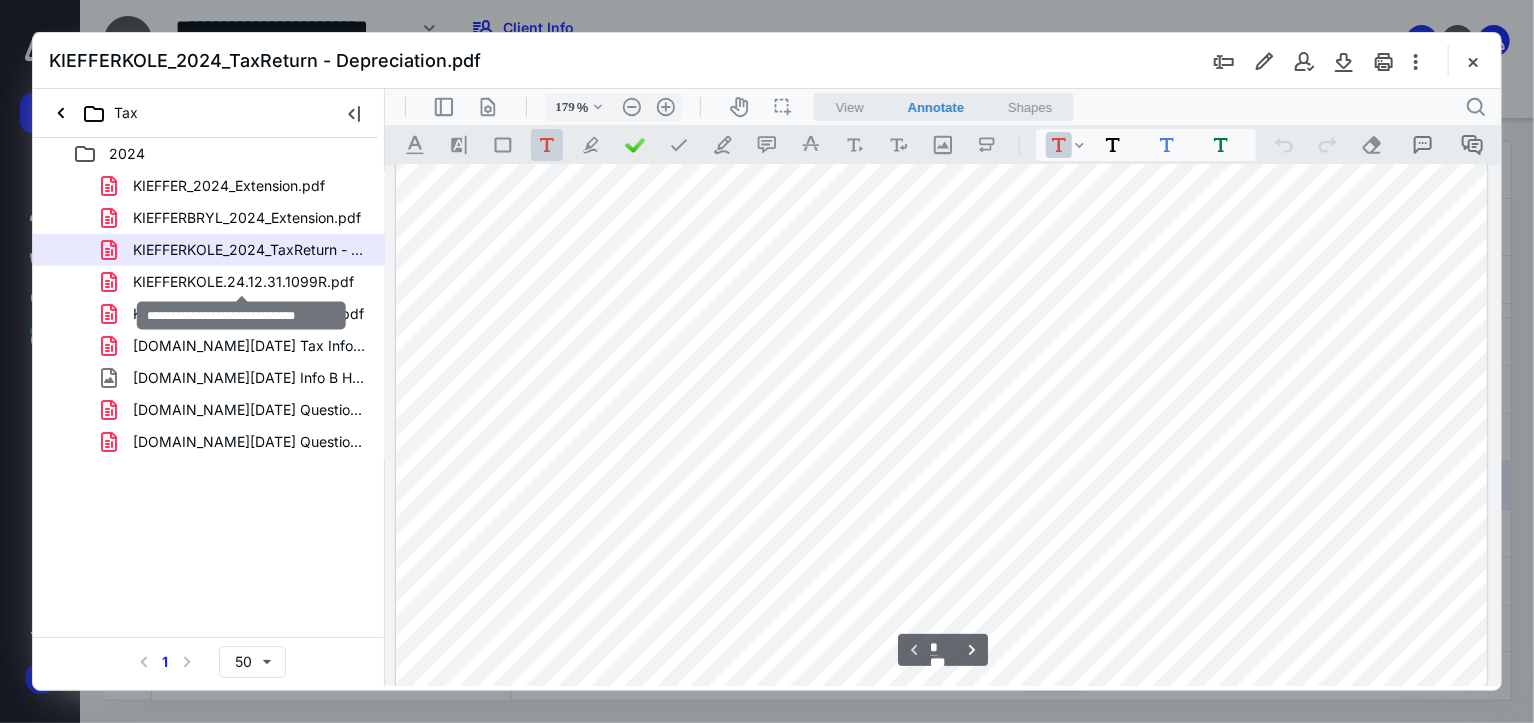 click on "KIEFFERKOLE.24.12.31.1099R.pdf" at bounding box center (243, 282) 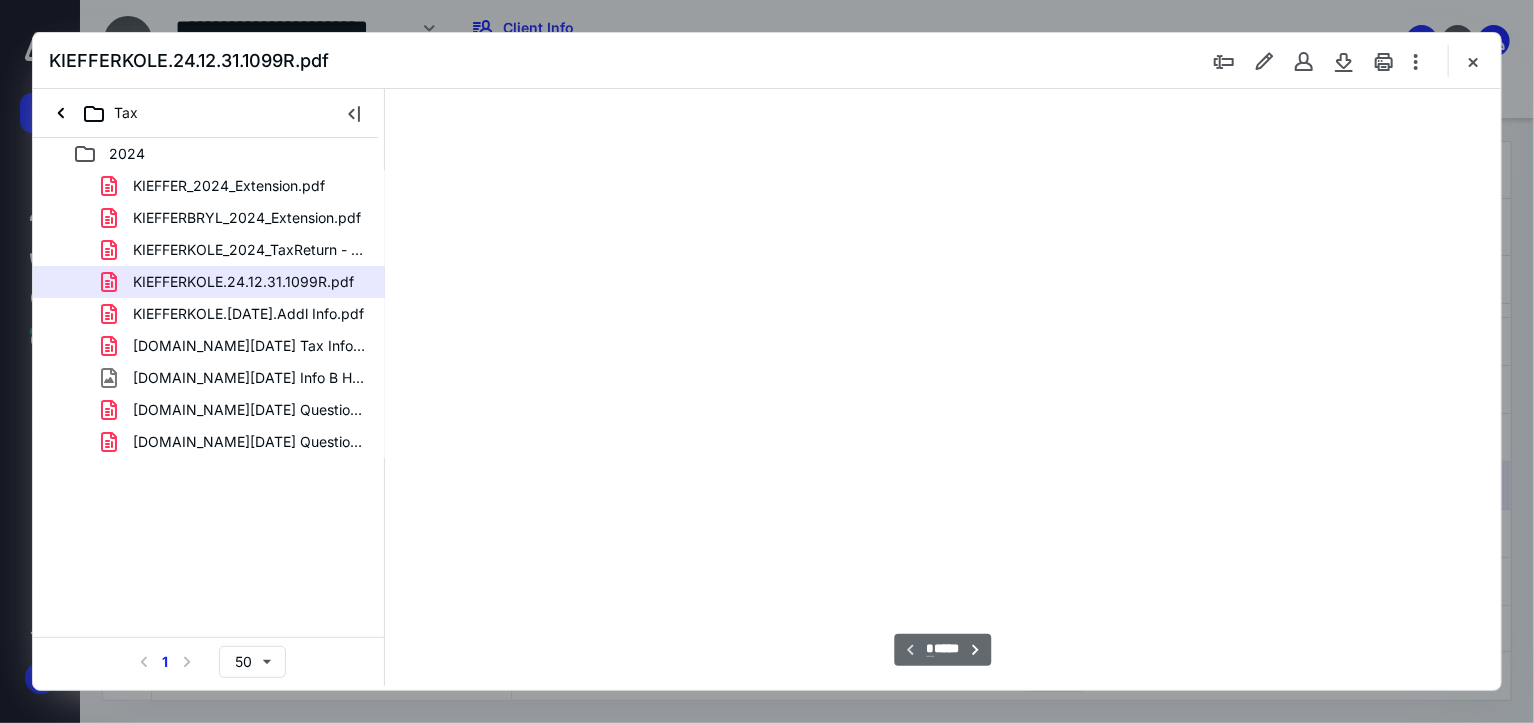 type on "179" 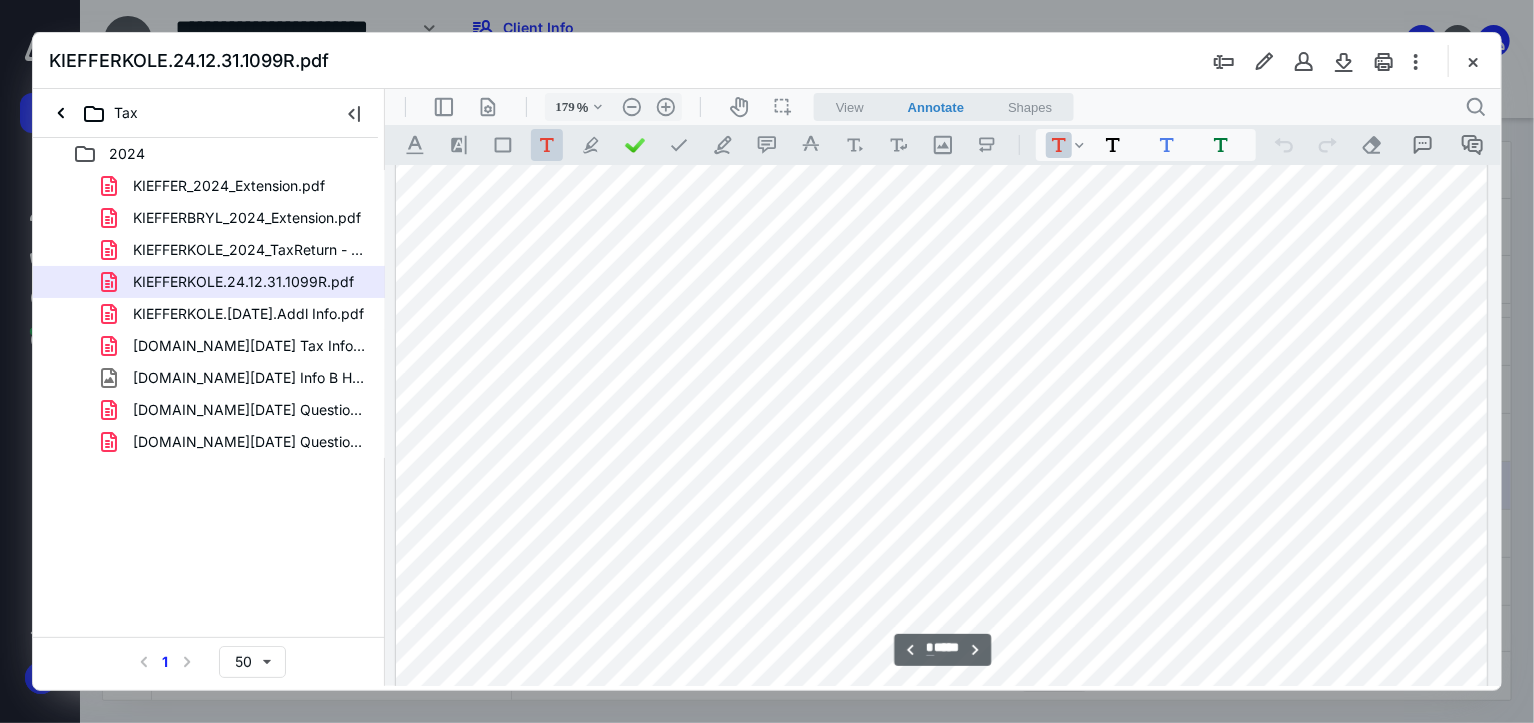 scroll, scrollTop: 9383, scrollLeft: 0, axis: vertical 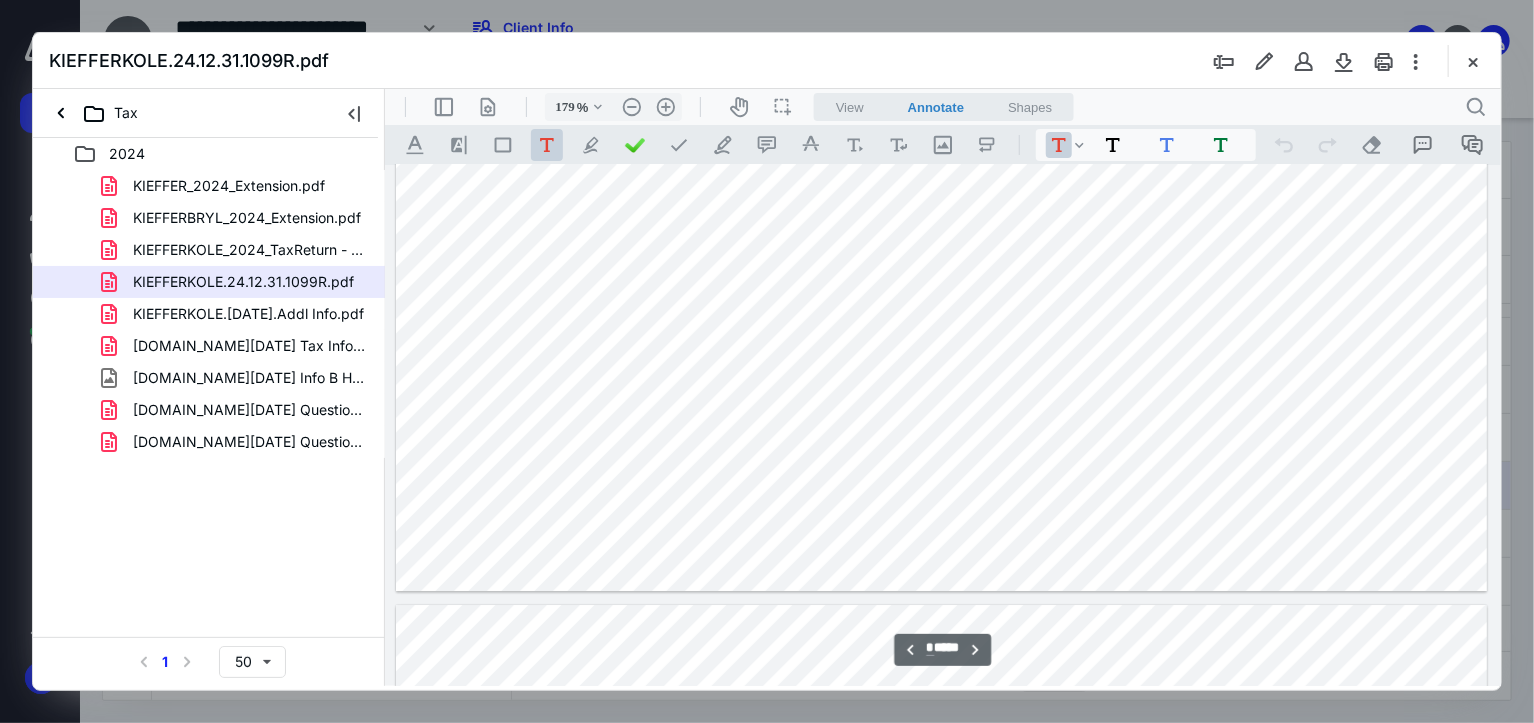 type on "*" 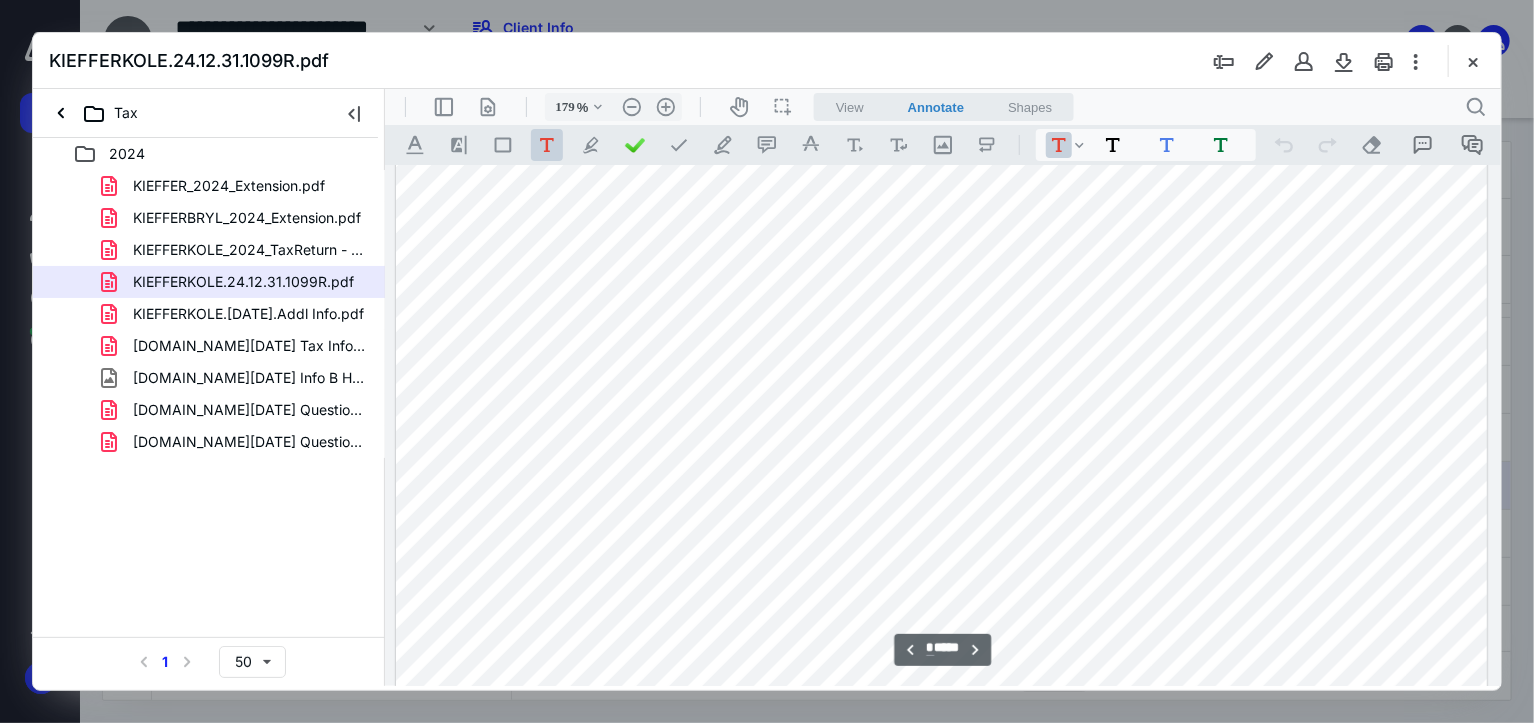 scroll, scrollTop: 11983, scrollLeft: 0, axis: vertical 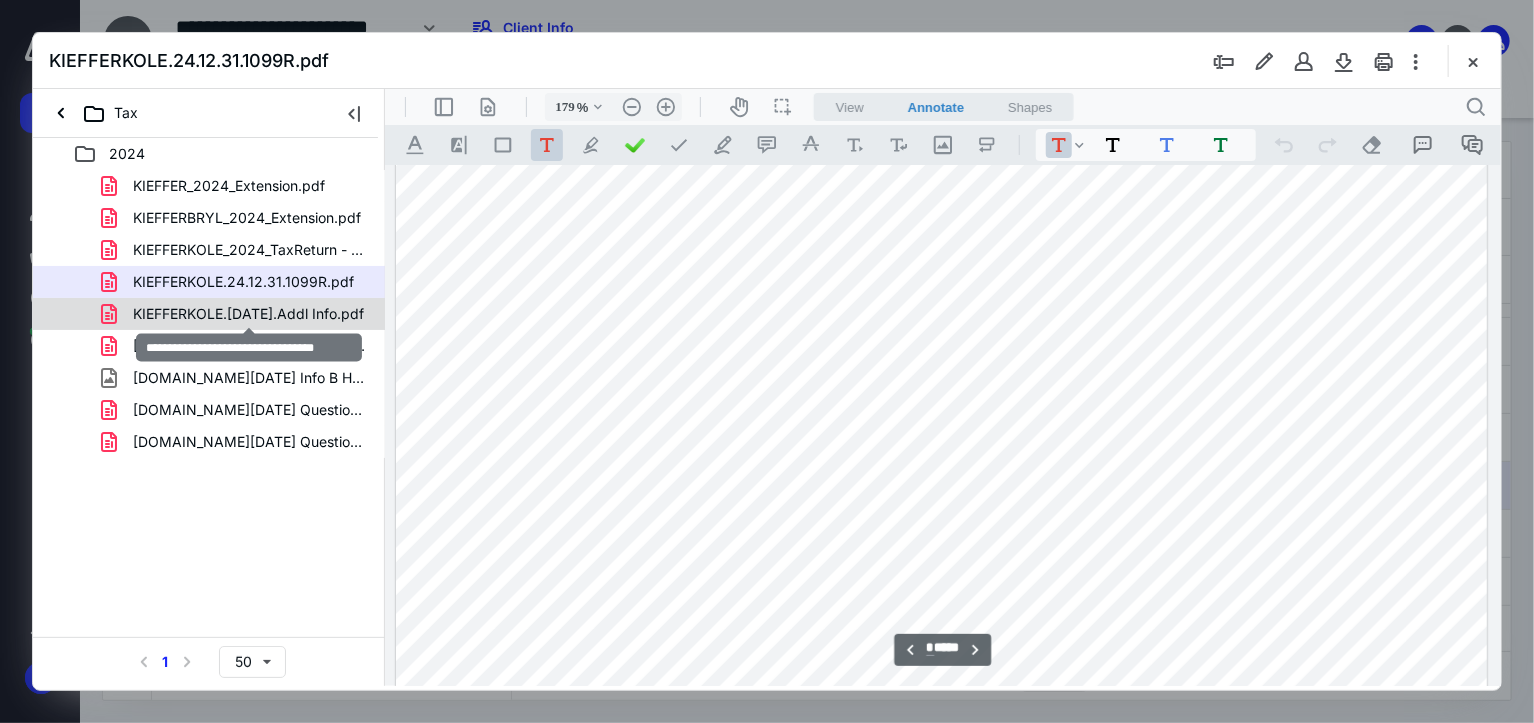 click on "KIEFFERKOLE.[DATE].Addl Info.pdf" at bounding box center (248, 314) 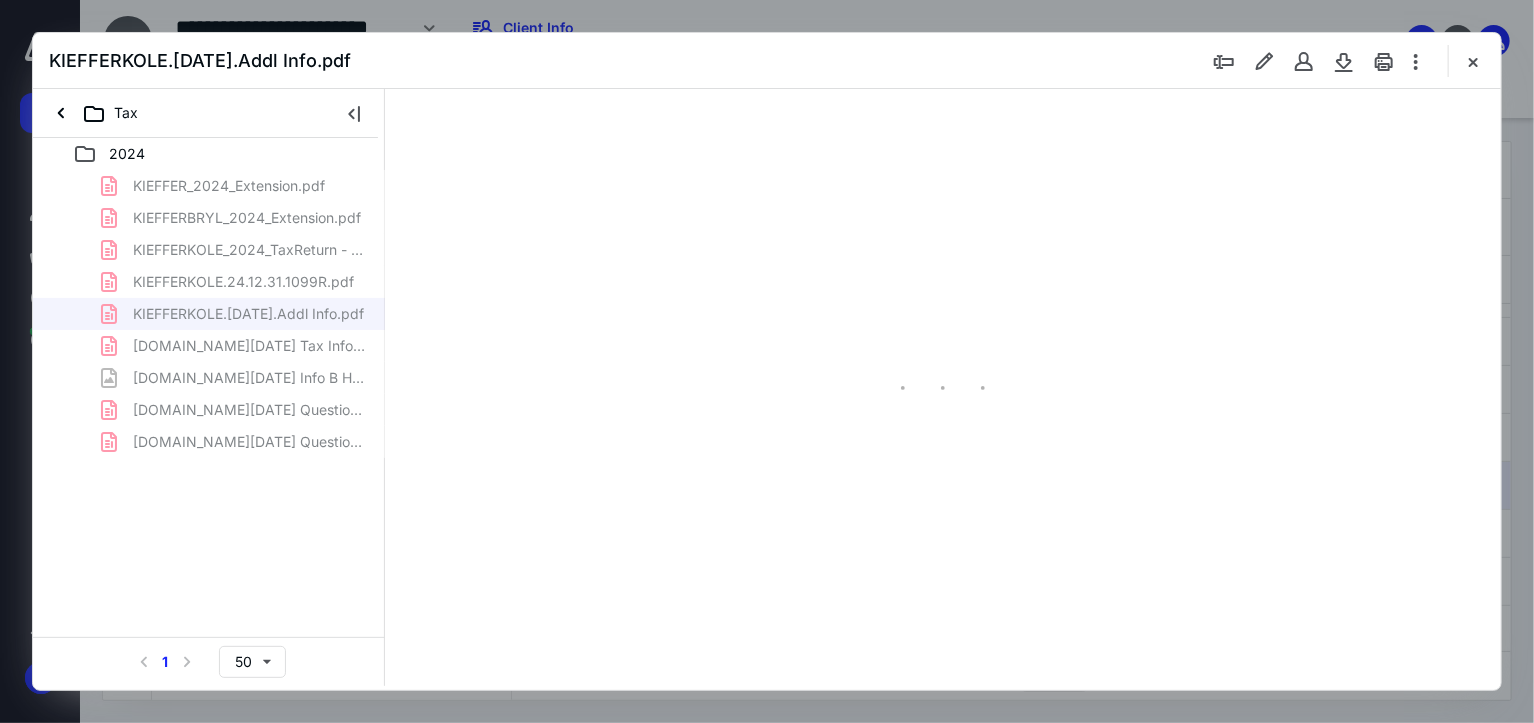 type on "179" 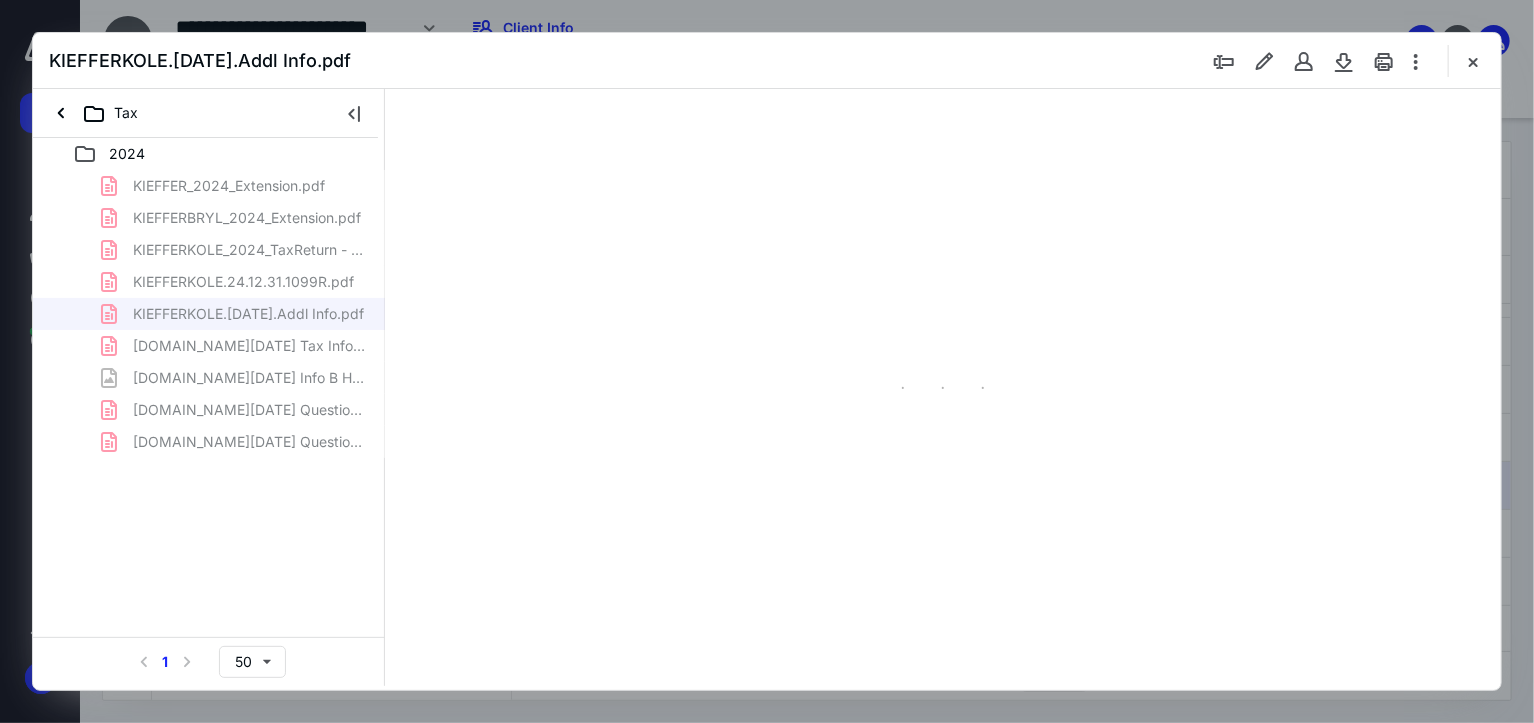 scroll, scrollTop: 83, scrollLeft: 0, axis: vertical 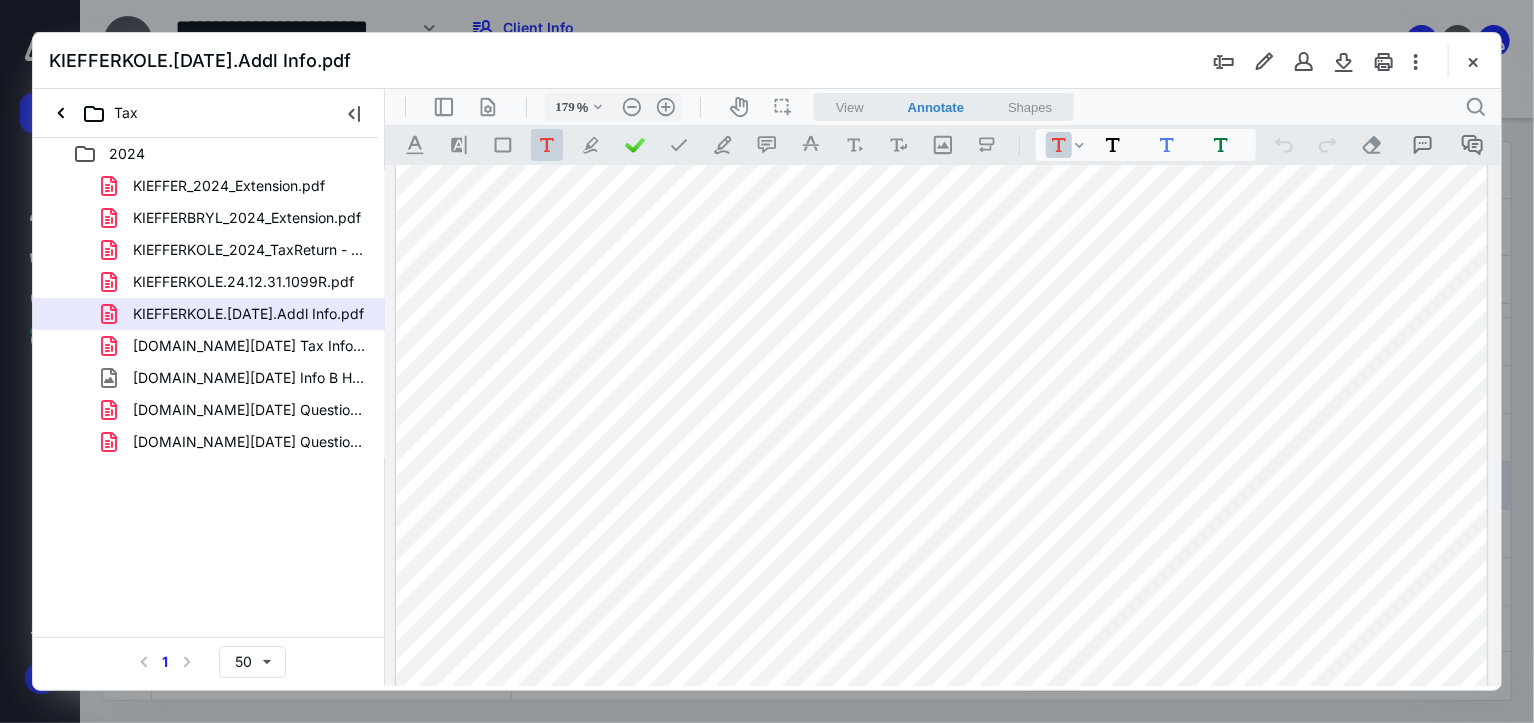 type on "*" 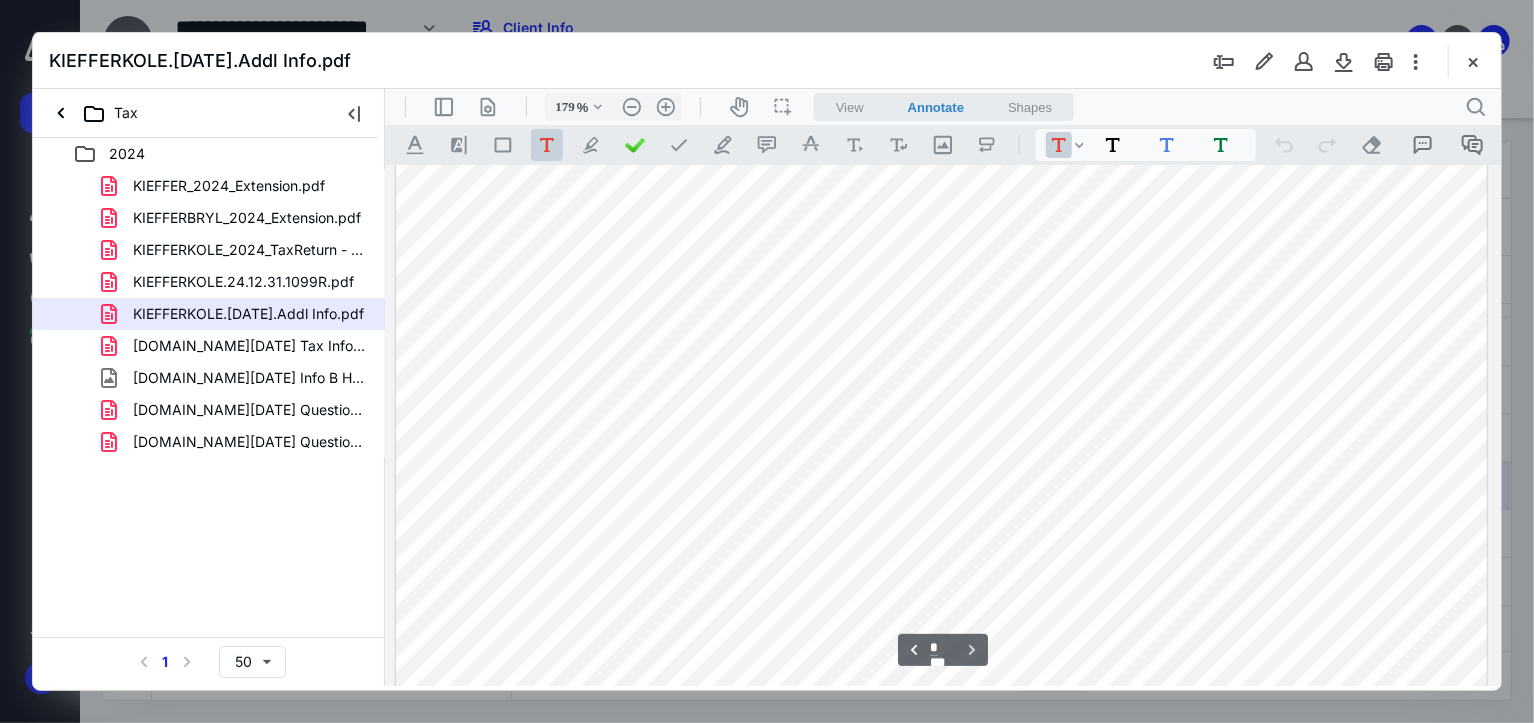 scroll, scrollTop: 2332, scrollLeft: 0, axis: vertical 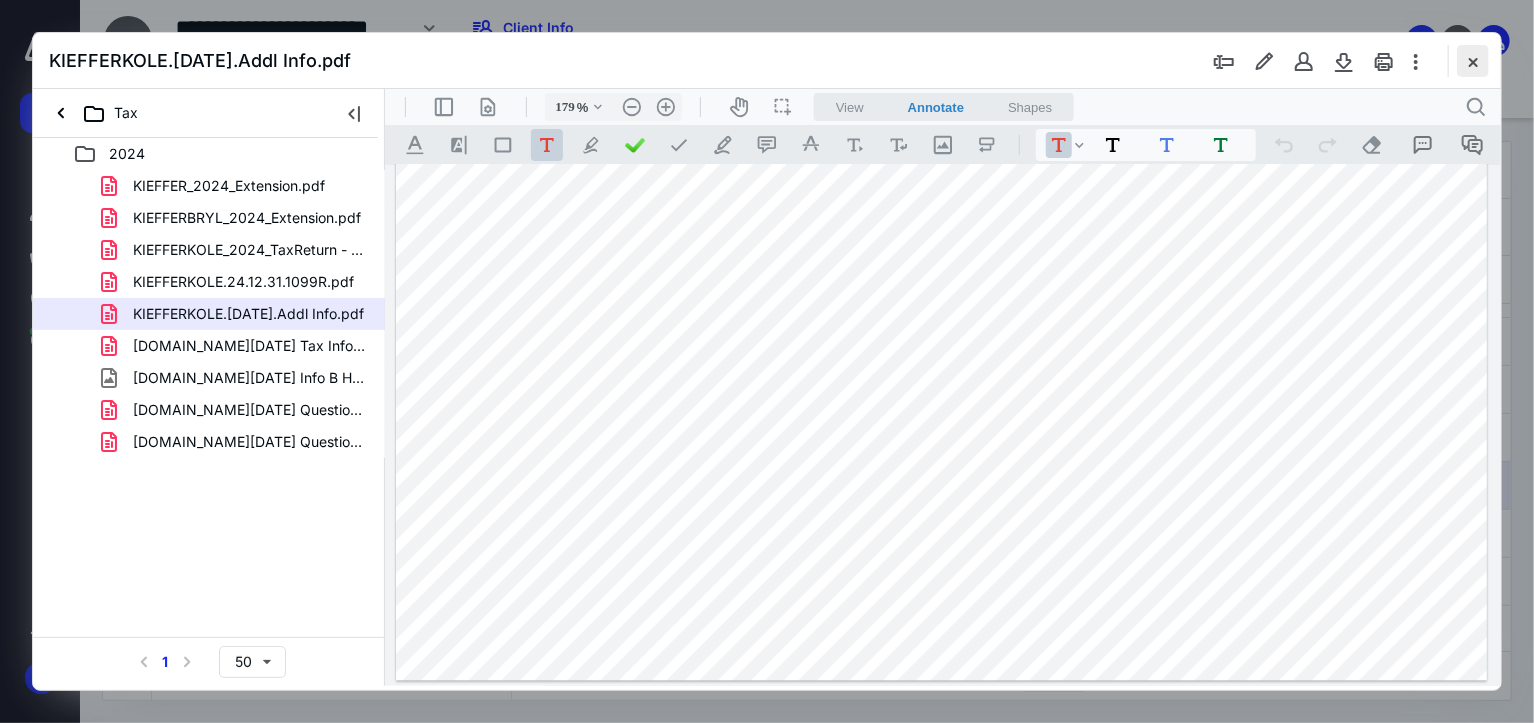 click at bounding box center [1473, 61] 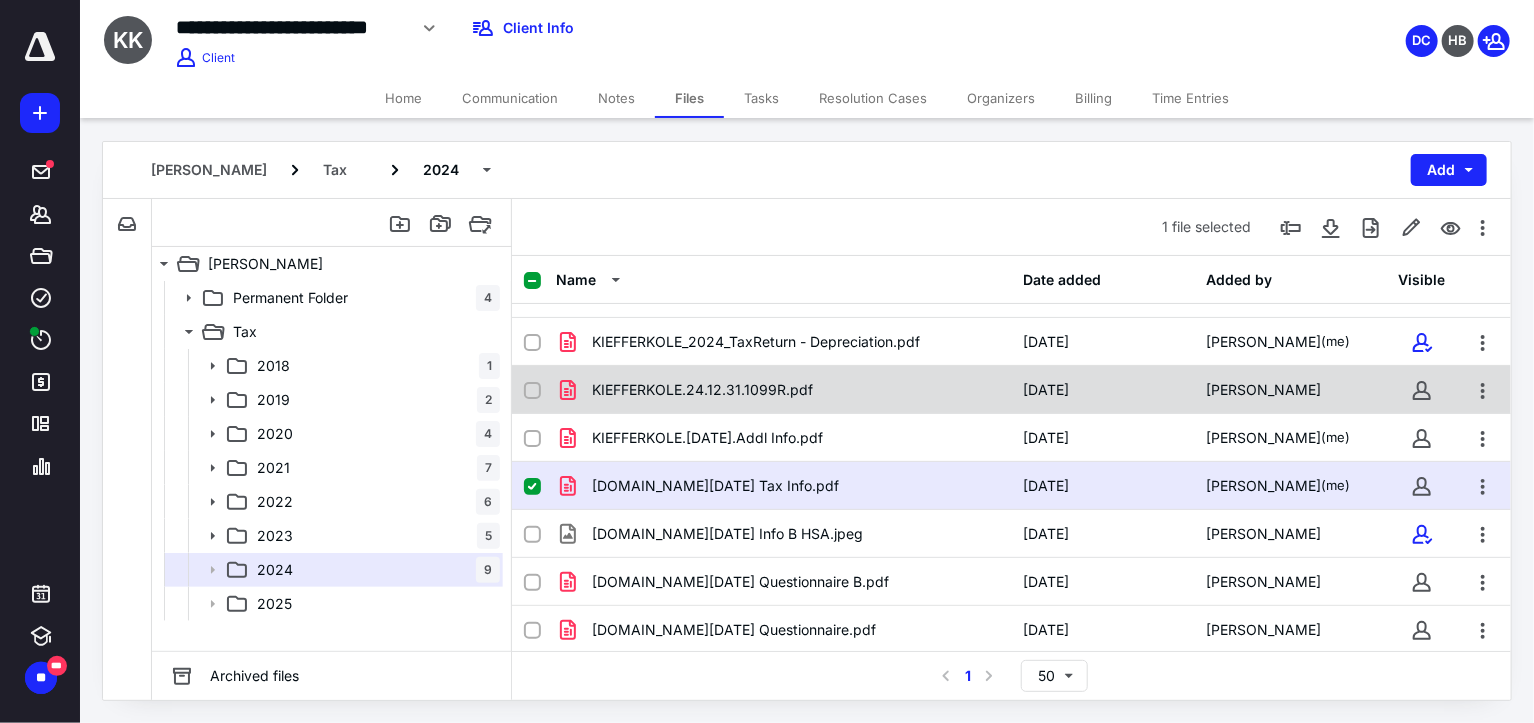 click at bounding box center [532, 391] 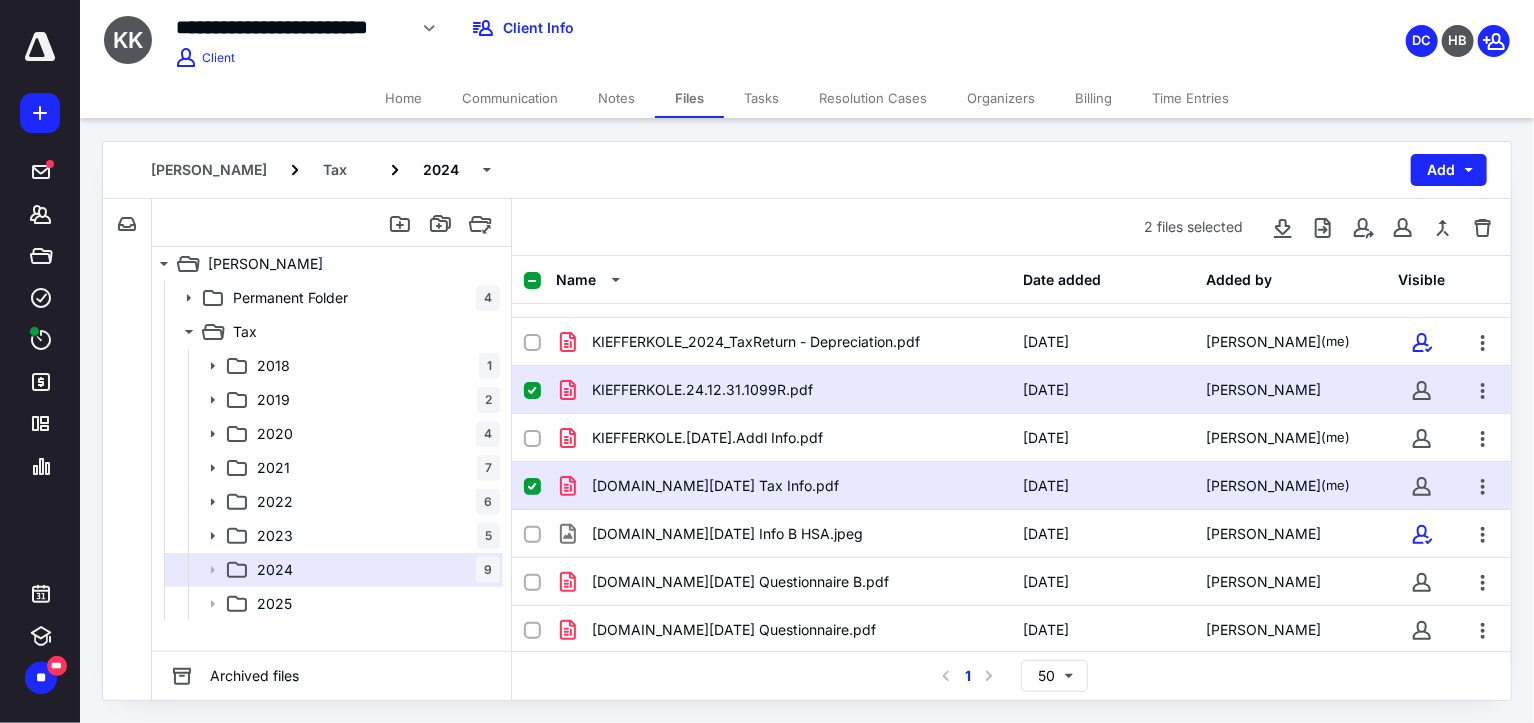 click 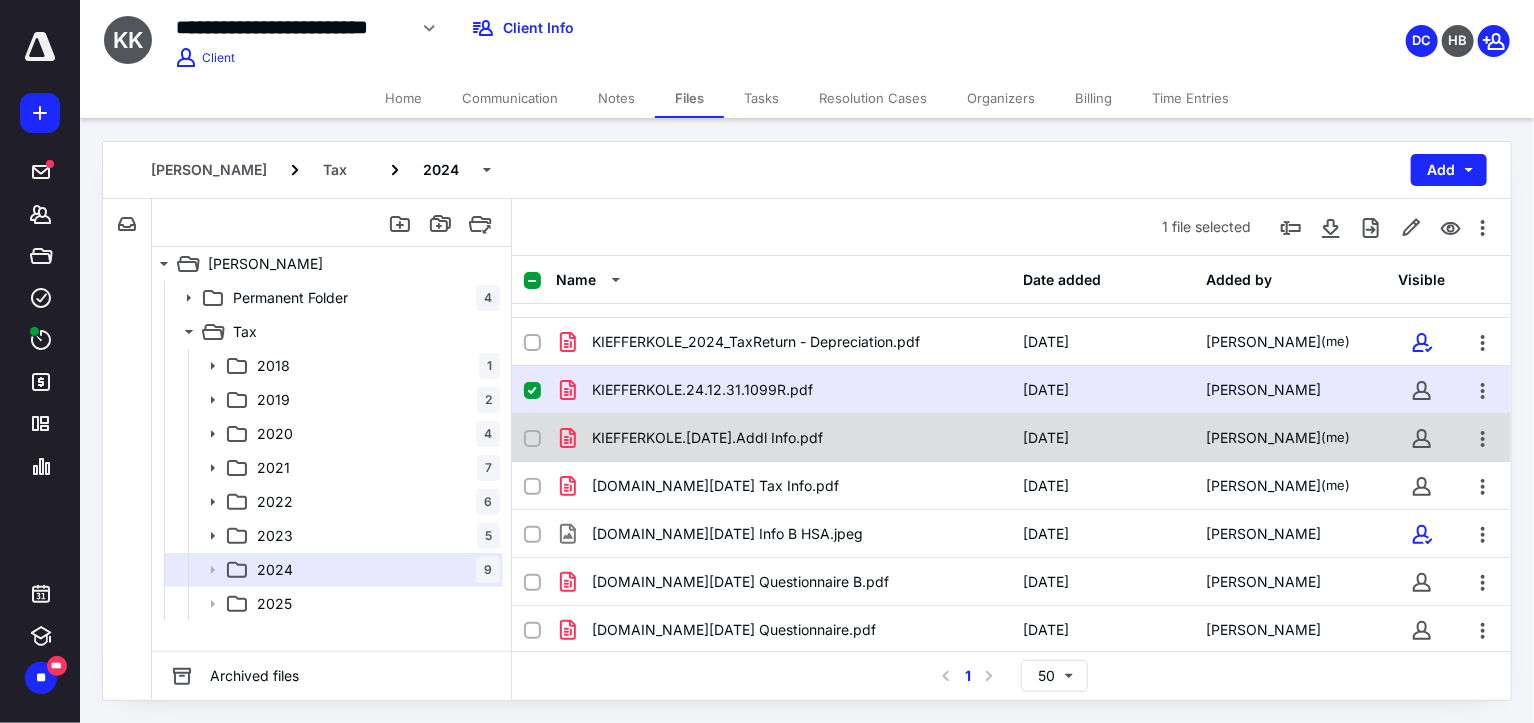 click 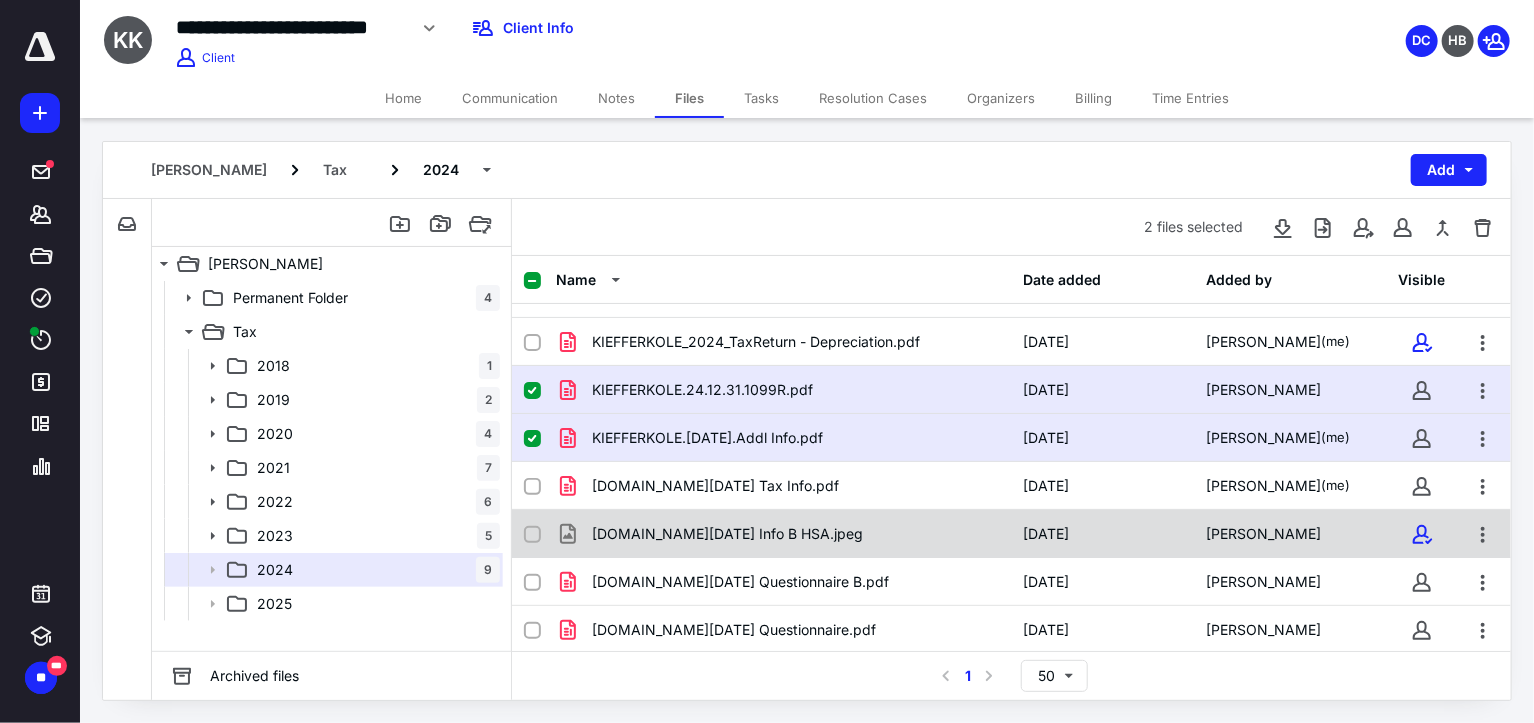 click 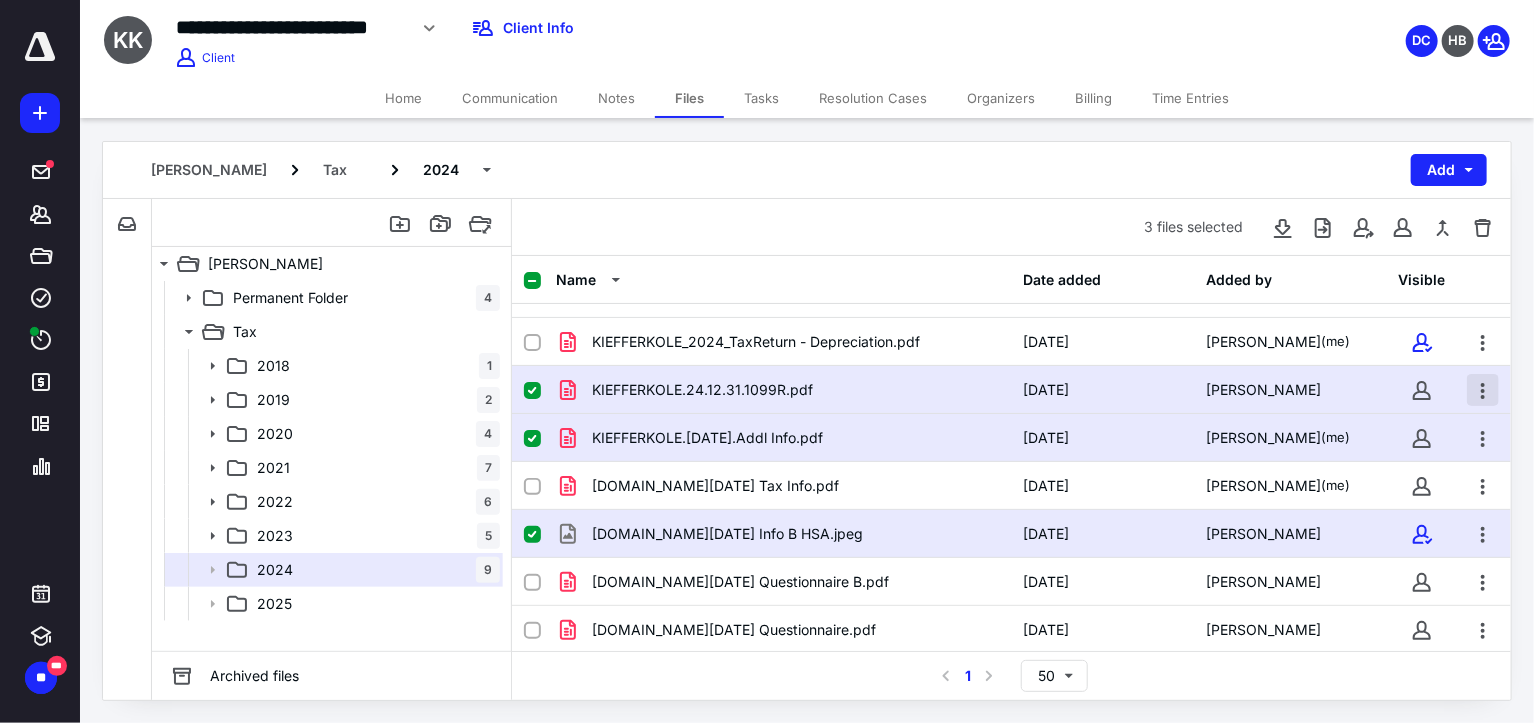 click at bounding box center (1483, 390) 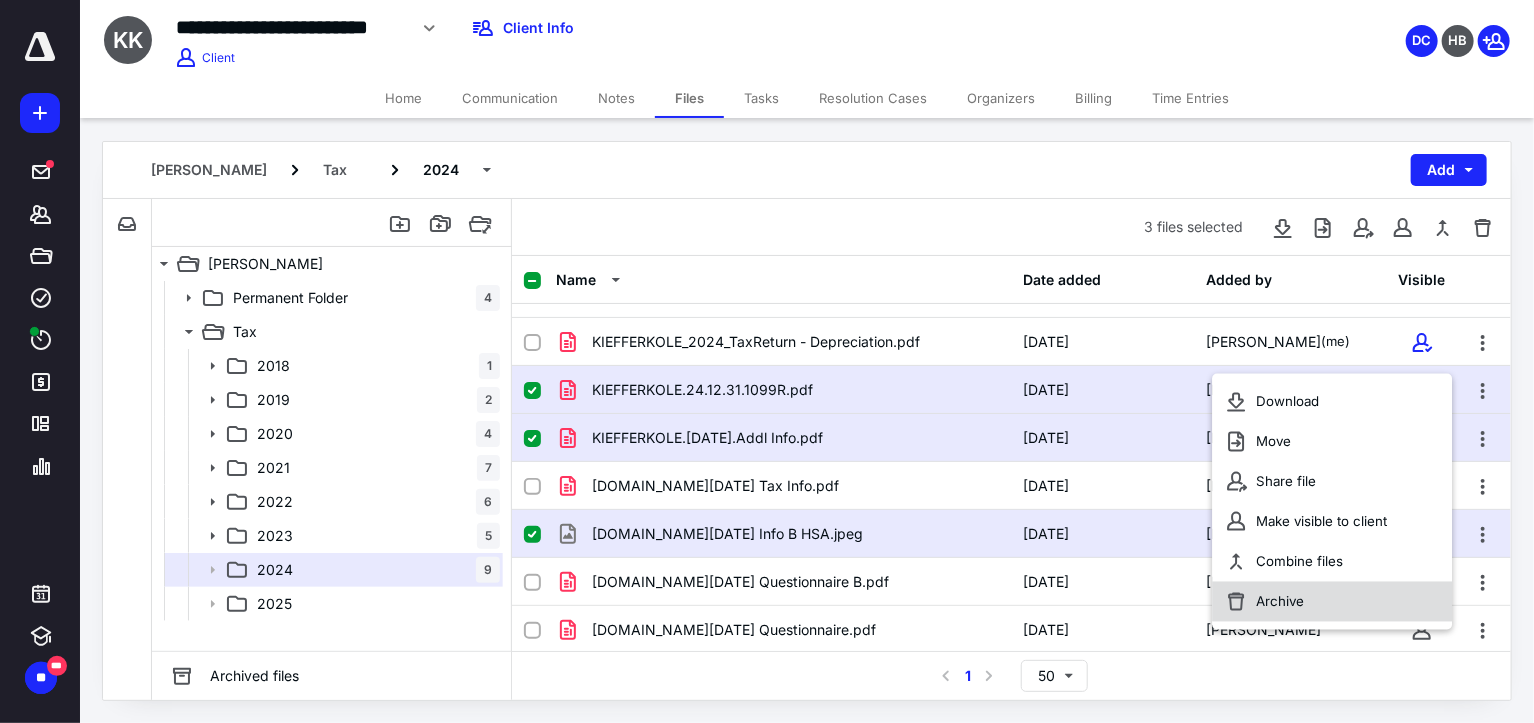 click on "Archive" at bounding box center (1281, 602) 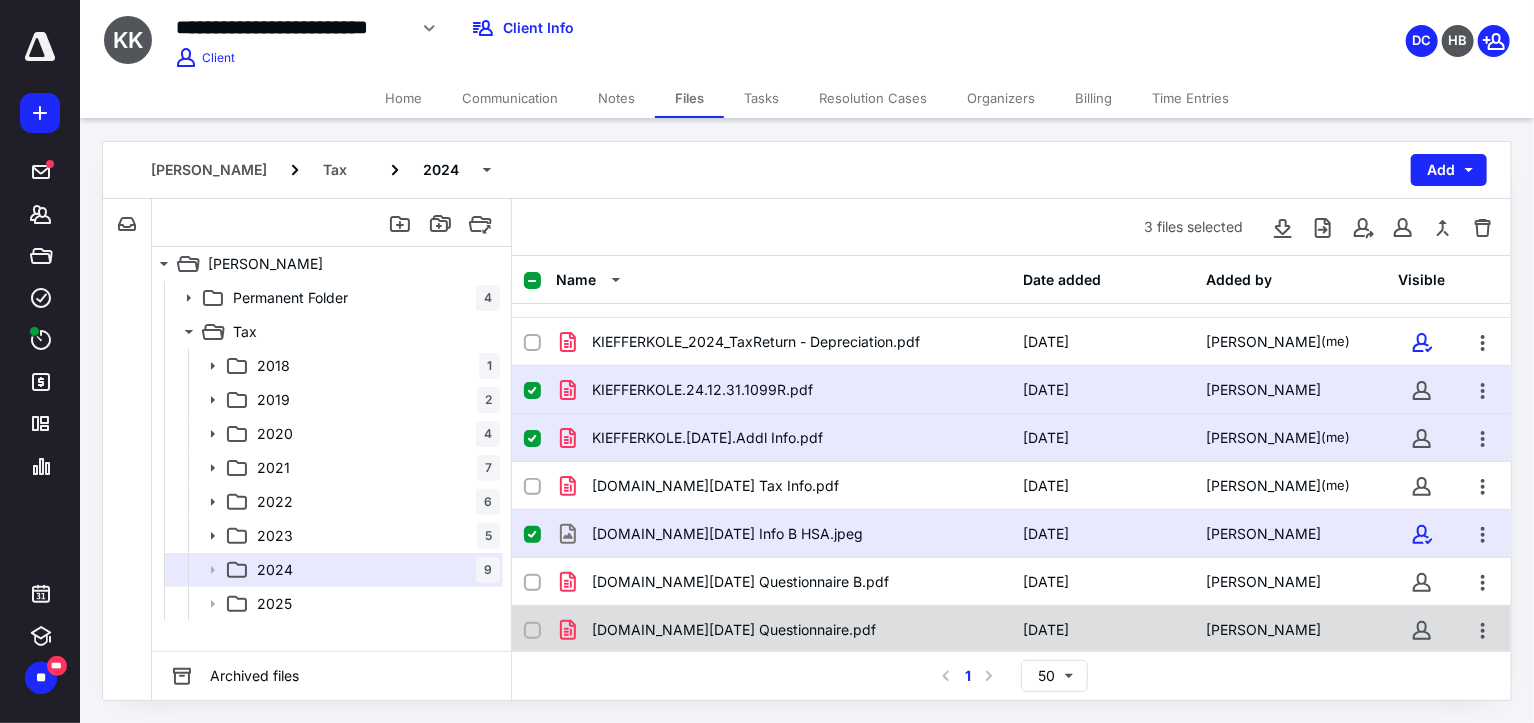 checkbox on "false" 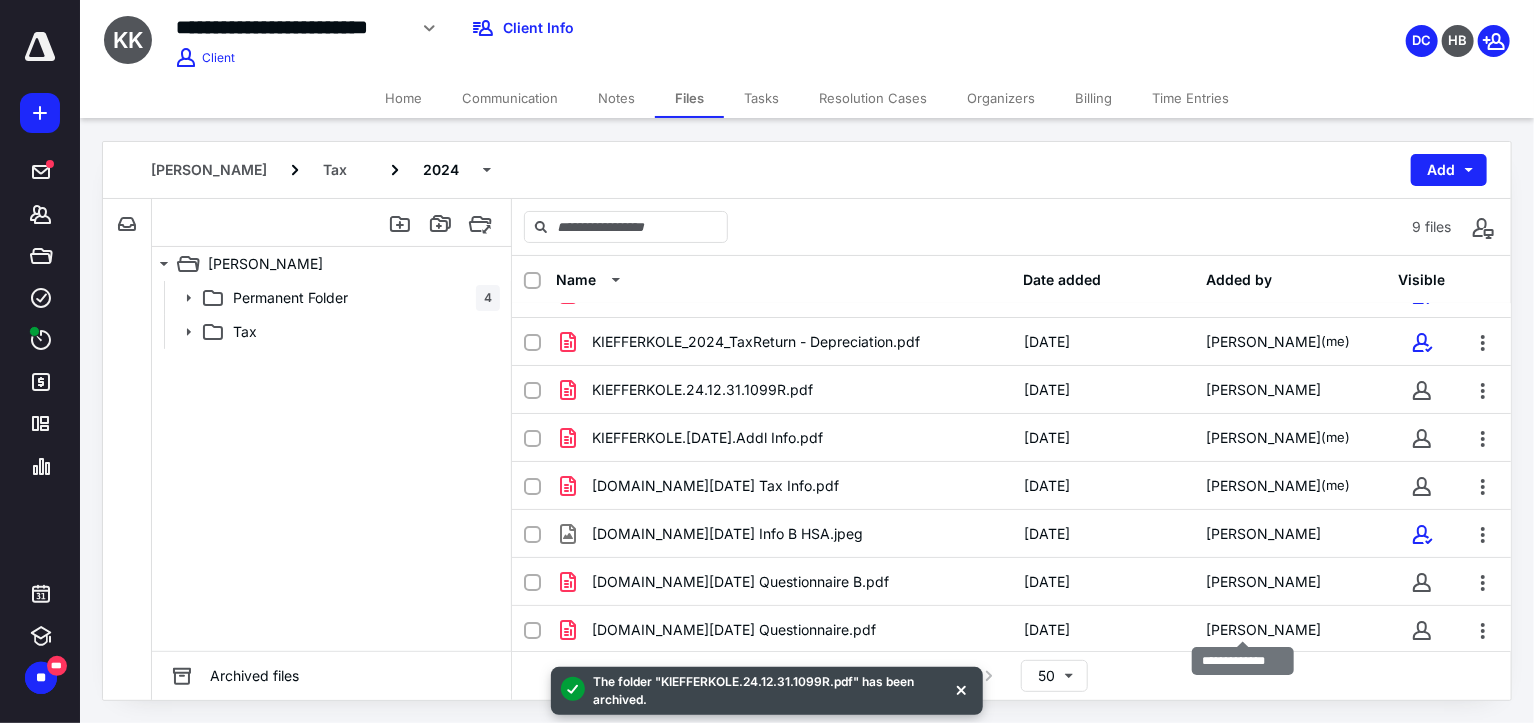 scroll, scrollTop: 0, scrollLeft: 0, axis: both 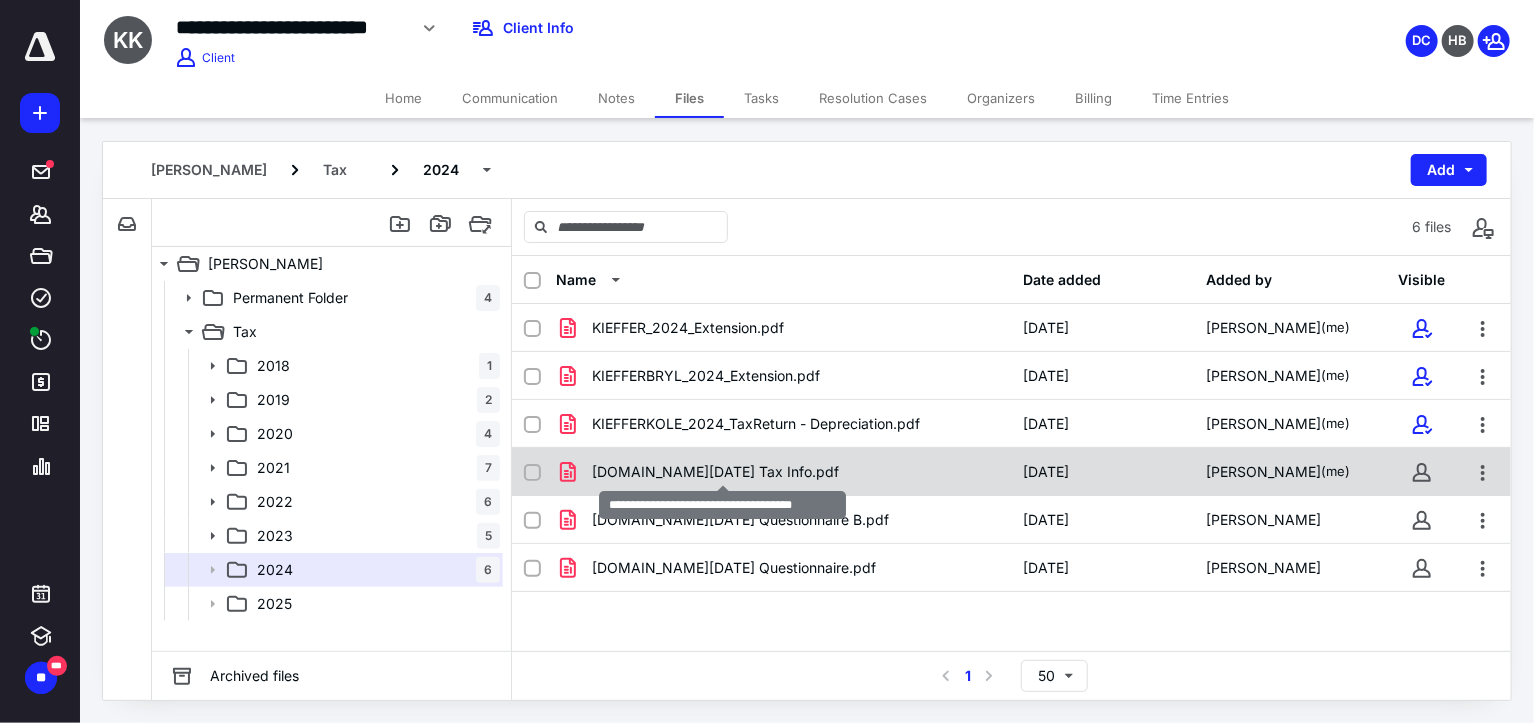 click on "[DOMAIN_NAME][DATE] Tax Info.pdf" at bounding box center (715, 472) 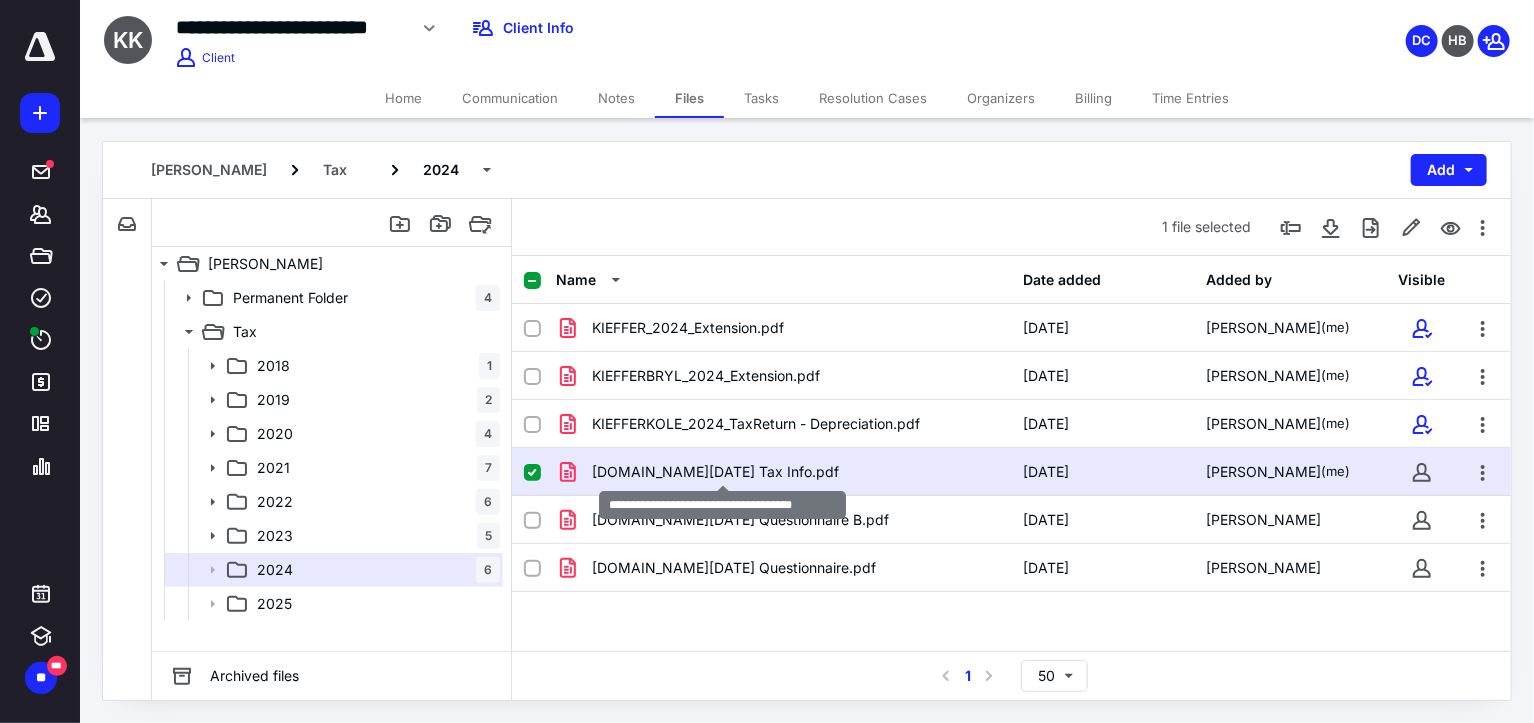 click on "[DOMAIN_NAME][DATE] Tax Info.pdf" at bounding box center (715, 472) 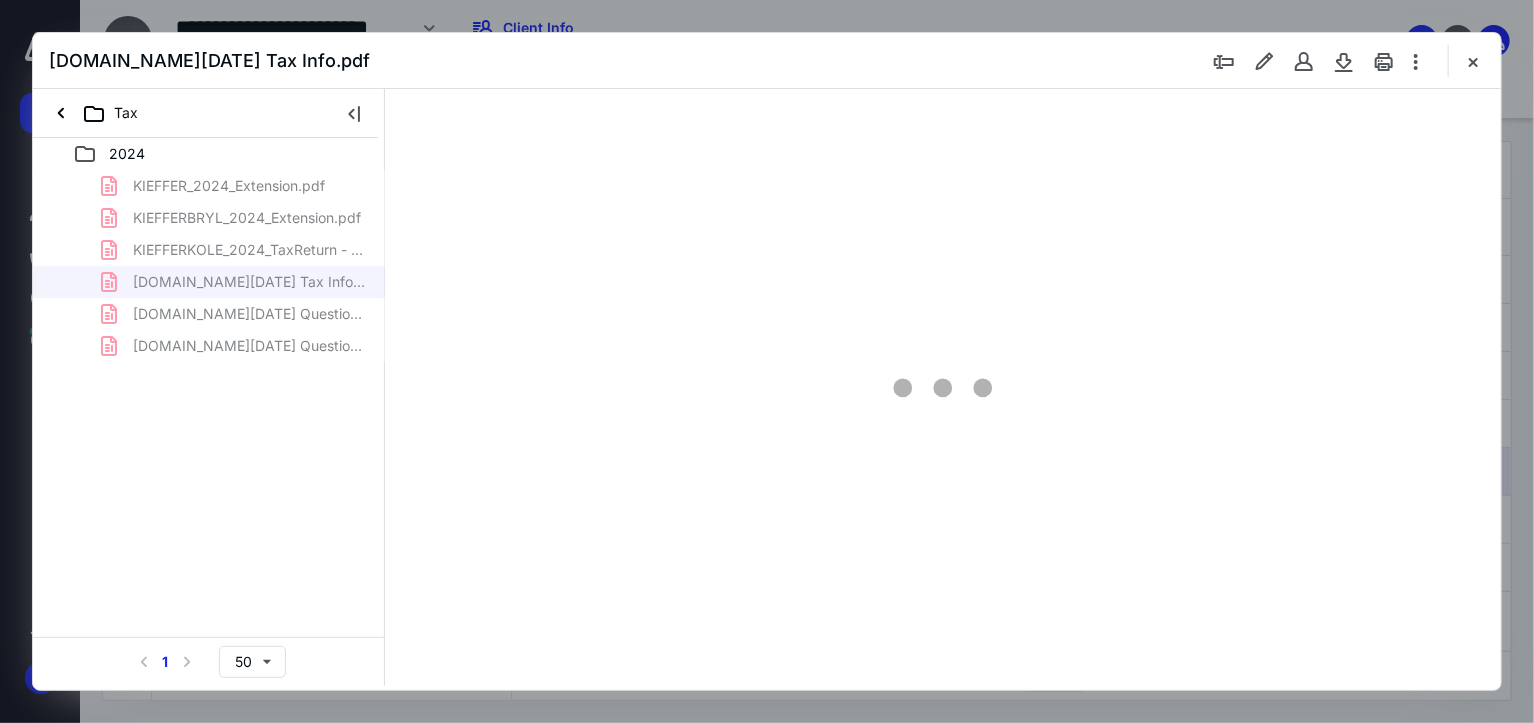 scroll, scrollTop: 0, scrollLeft: 0, axis: both 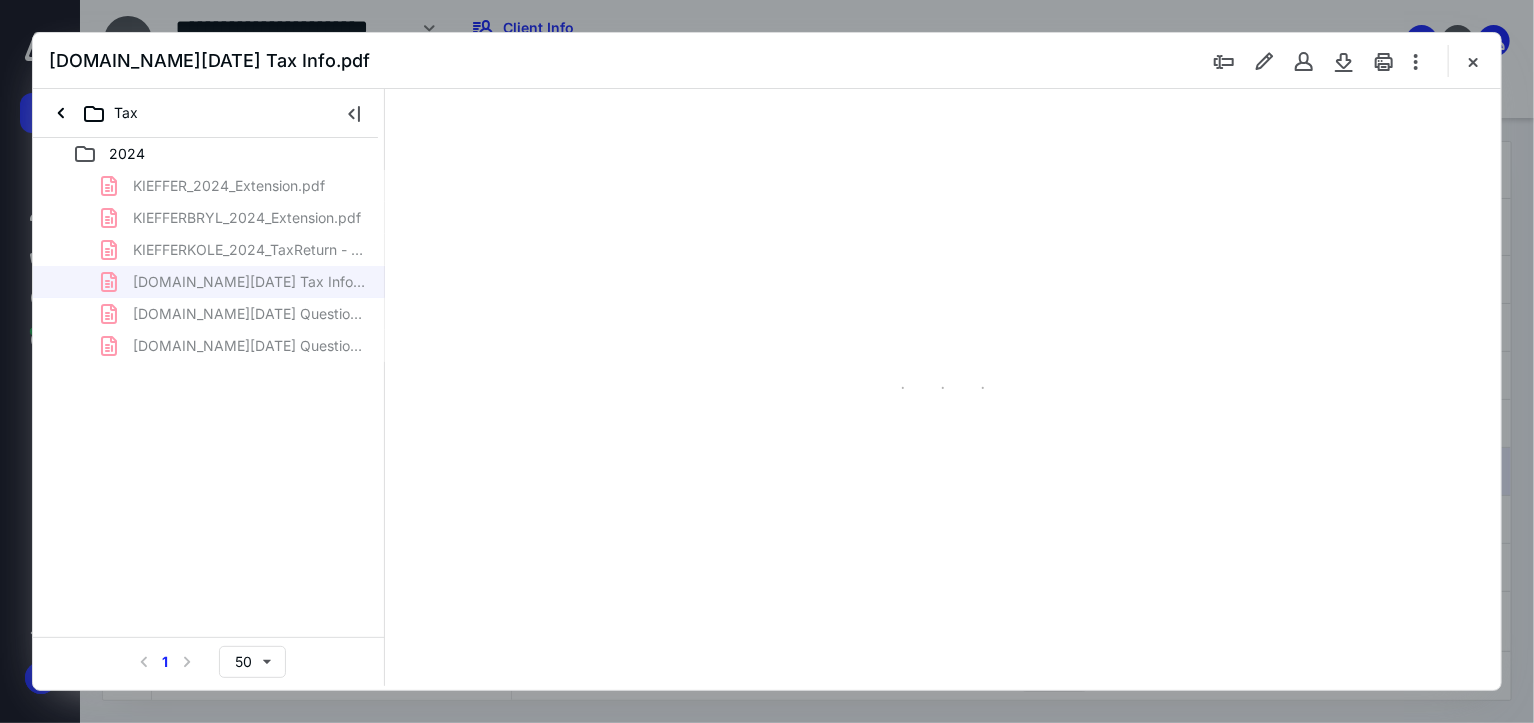 type on "179" 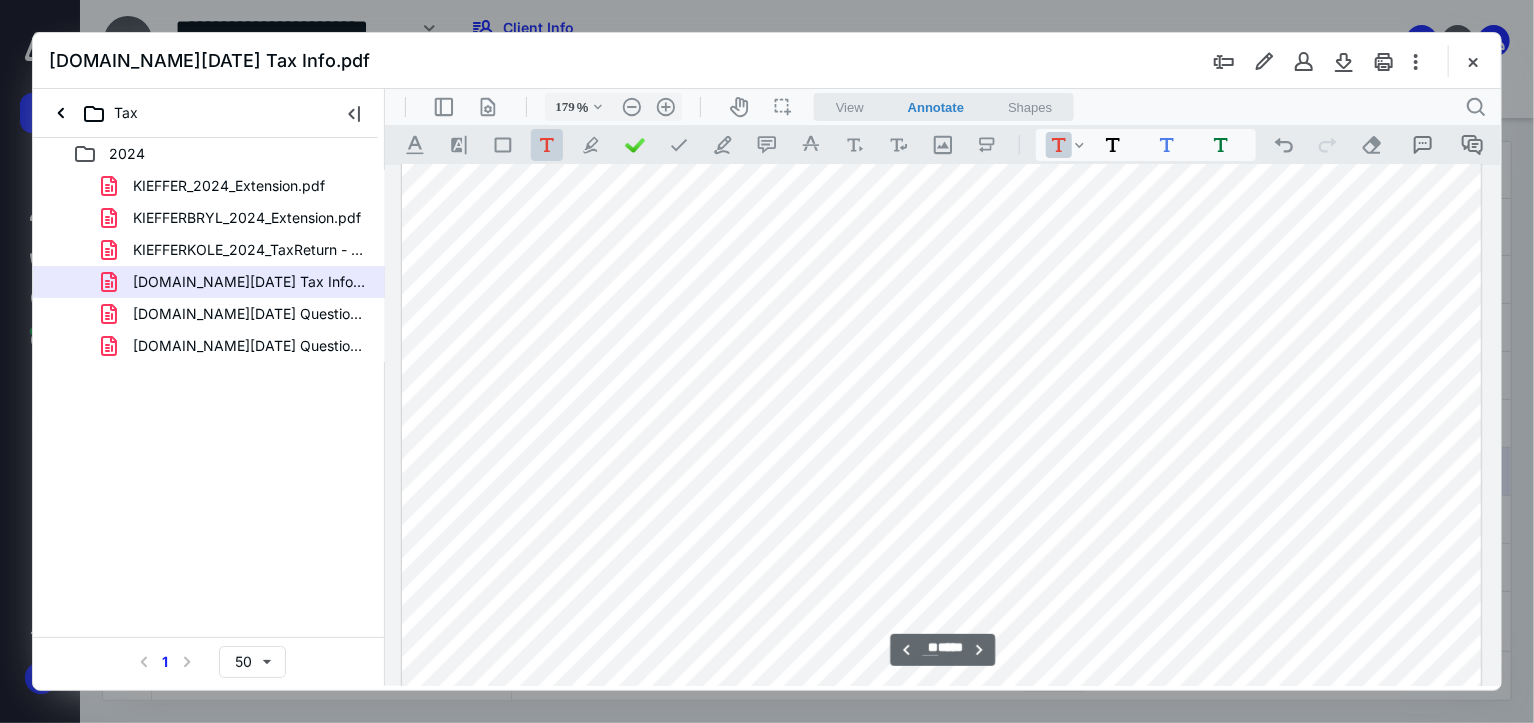 scroll, scrollTop: 29083, scrollLeft: 0, axis: vertical 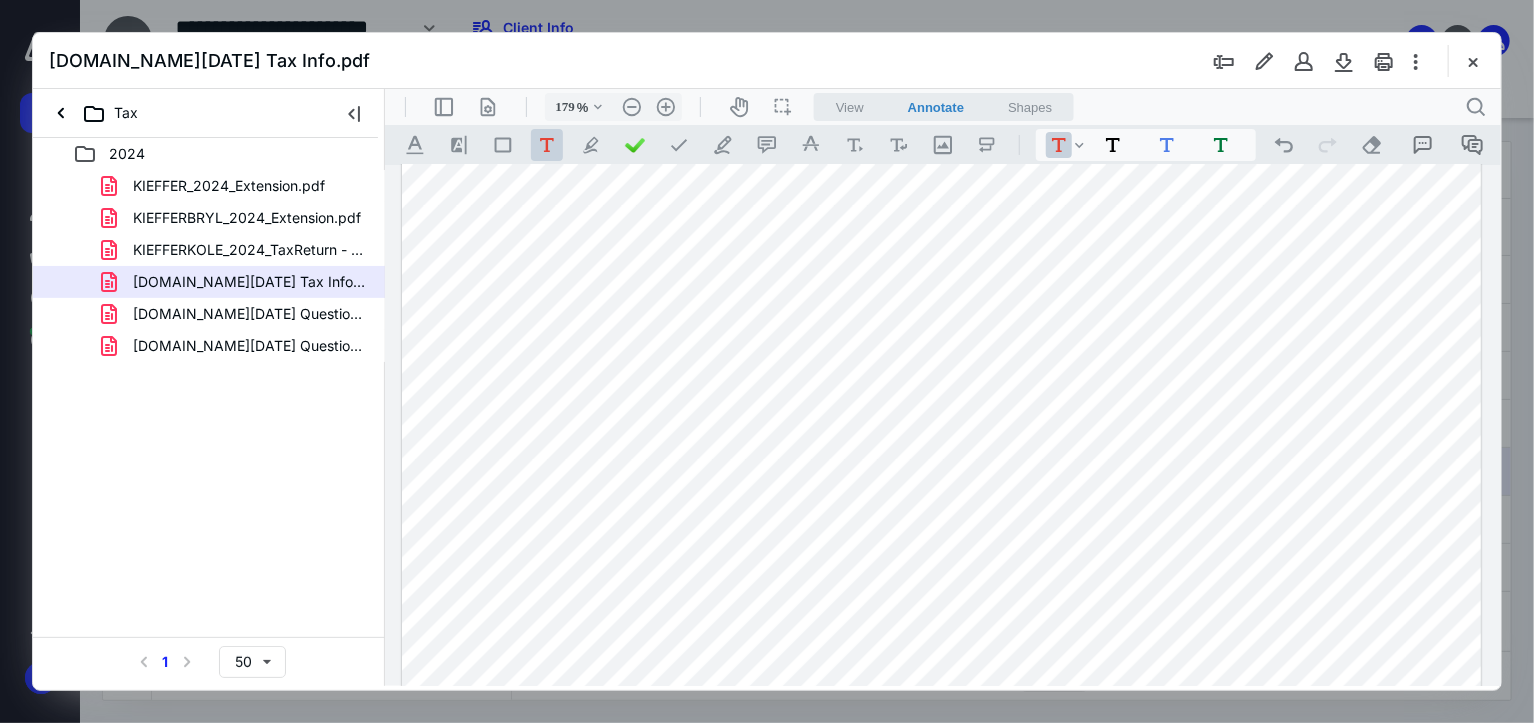 click at bounding box center [940, 357] 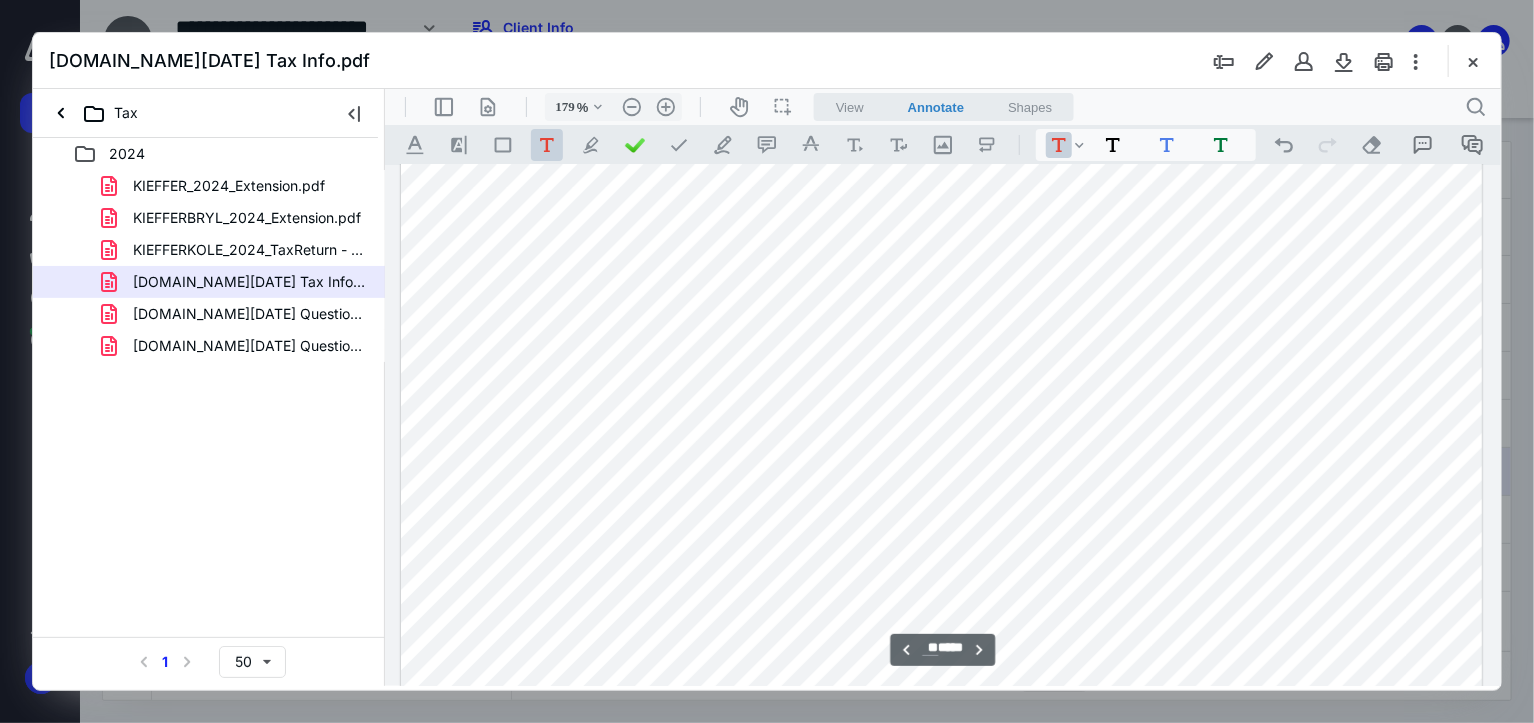 scroll, scrollTop: 37483, scrollLeft: 0, axis: vertical 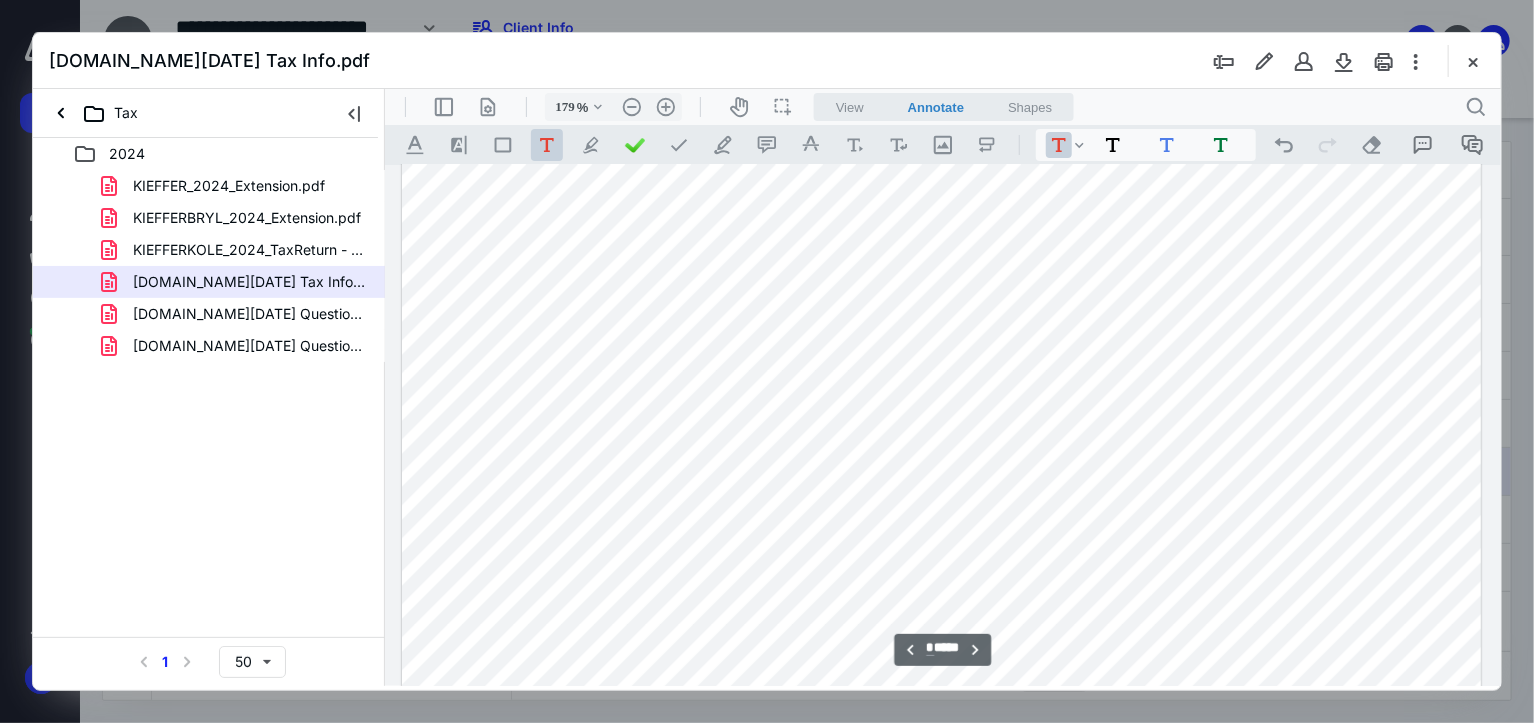 type on "*" 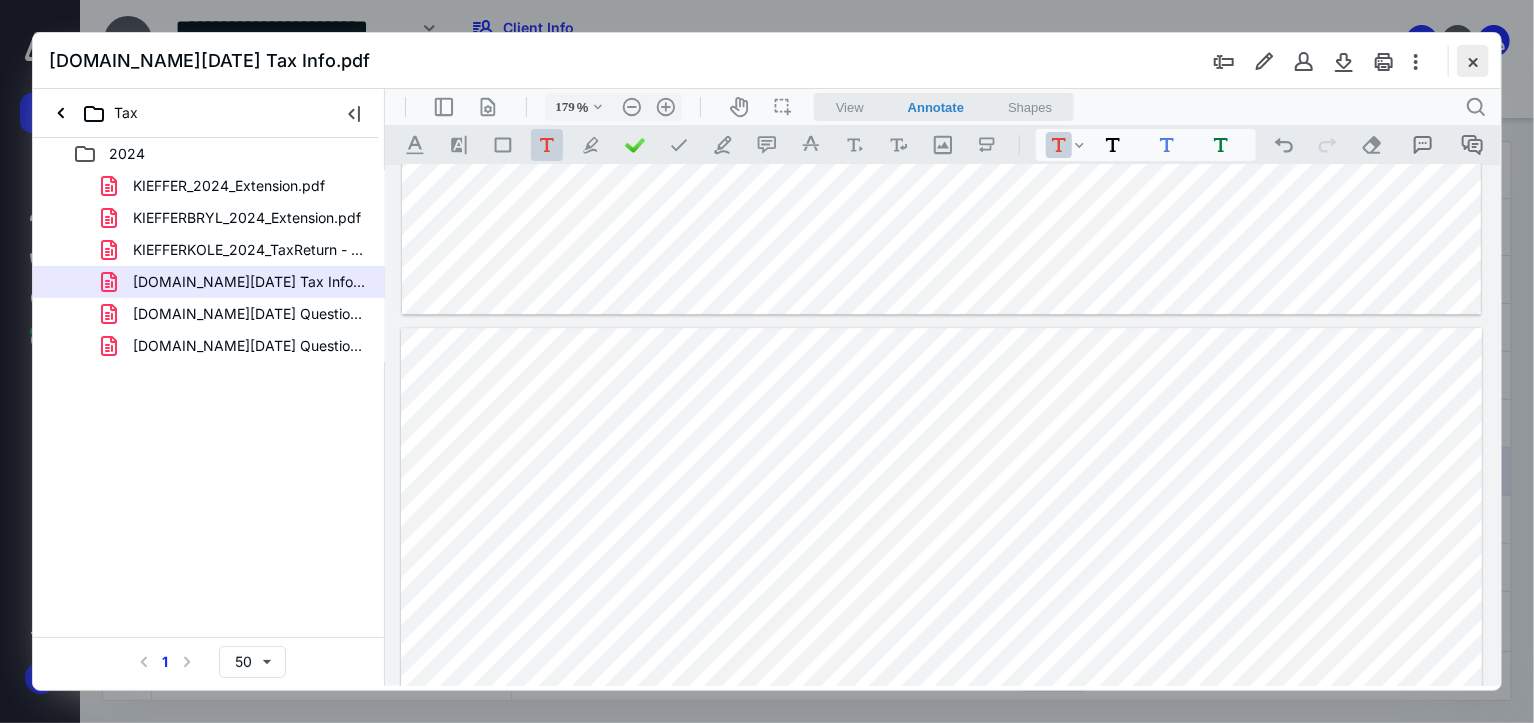 drag, startPoint x: 1476, startPoint y: 51, endPoint x: 1472, endPoint y: 62, distance: 11.7046995 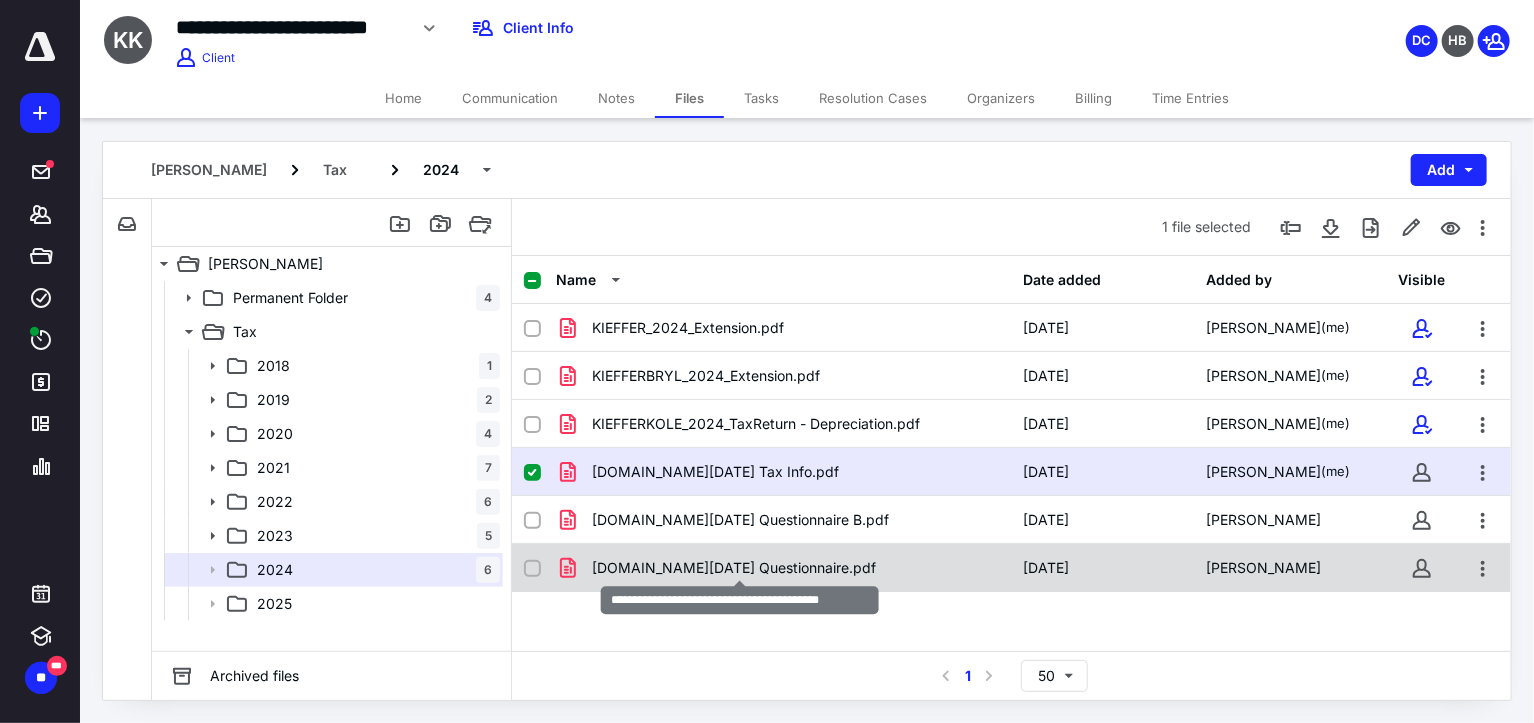 click on "[DOMAIN_NAME][DATE] Questionnaire.pdf" at bounding box center (734, 568) 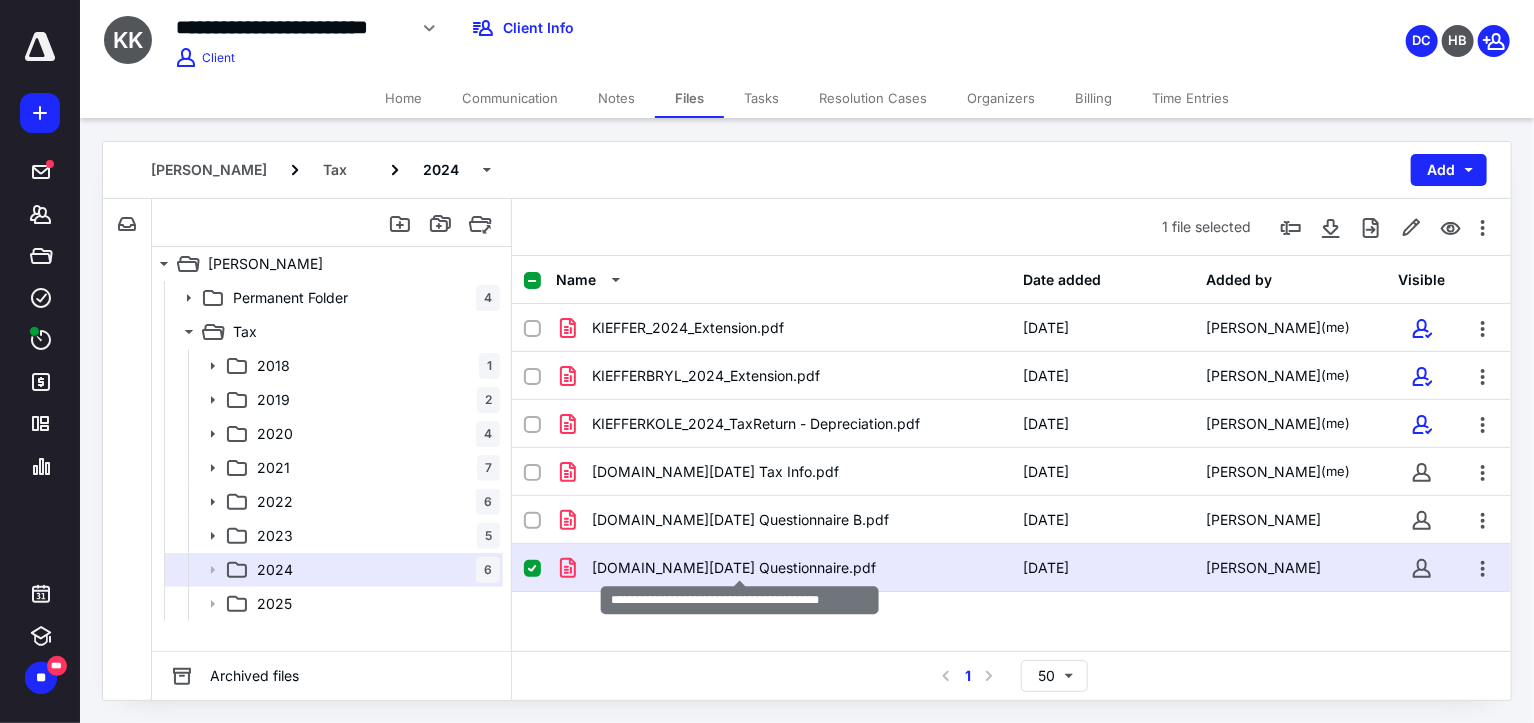 click on "[DOMAIN_NAME][DATE] Questionnaire.pdf" at bounding box center (734, 568) 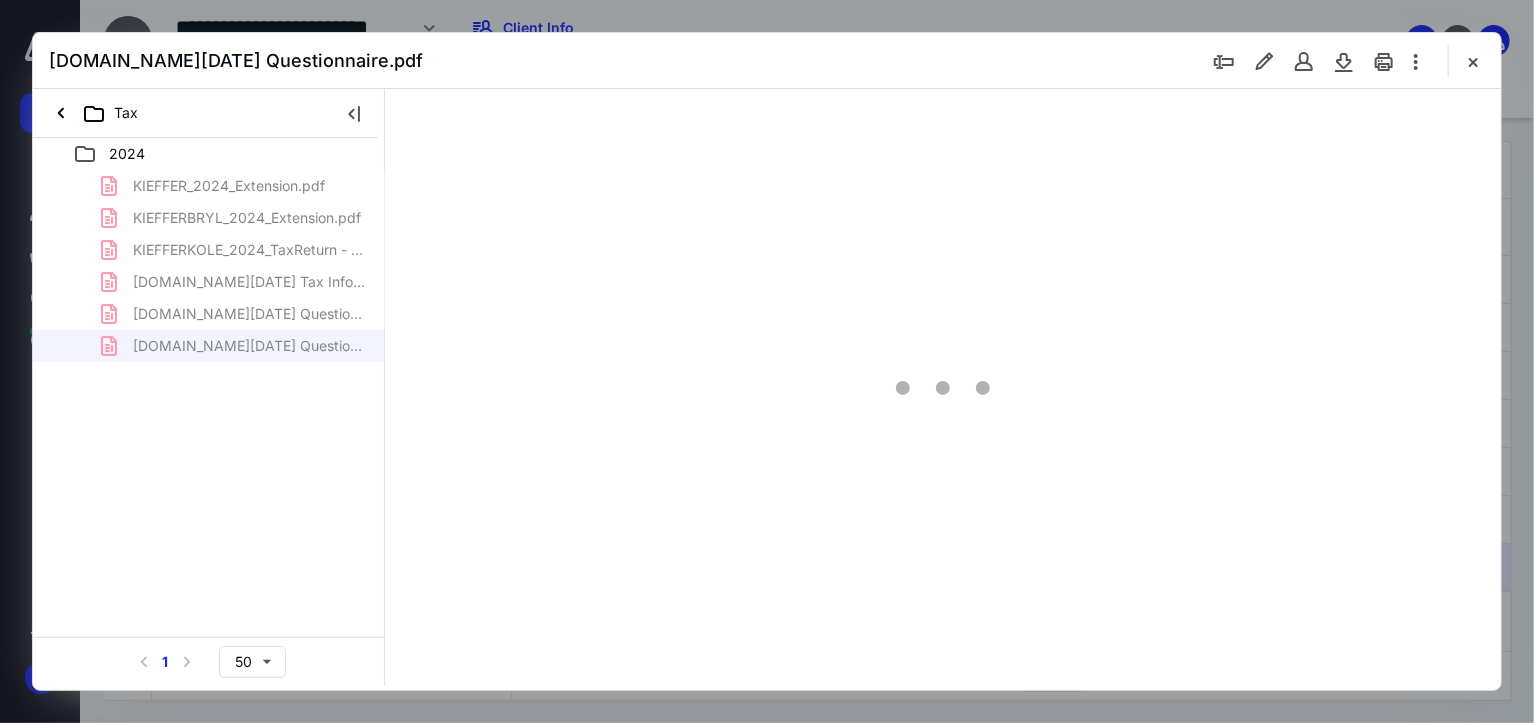 scroll, scrollTop: 0, scrollLeft: 0, axis: both 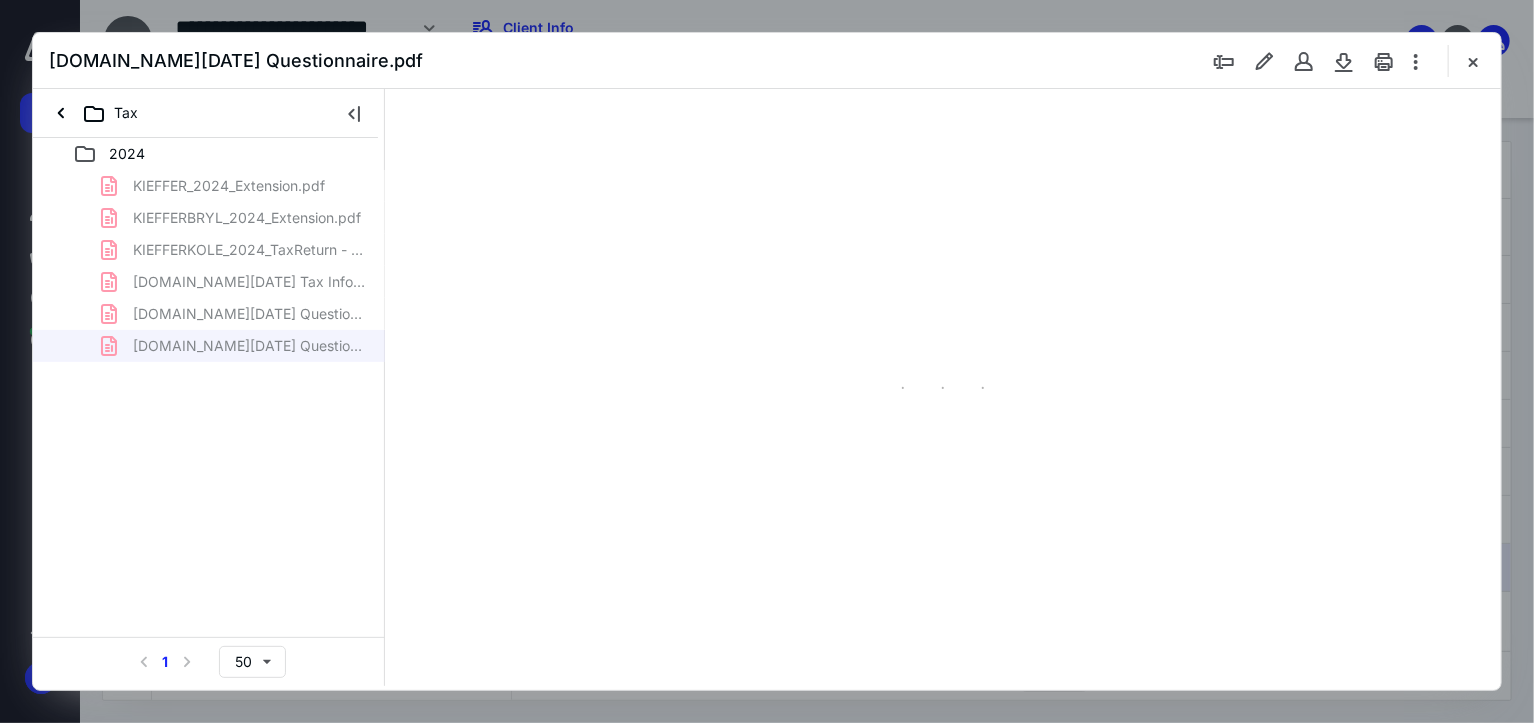 type on "184" 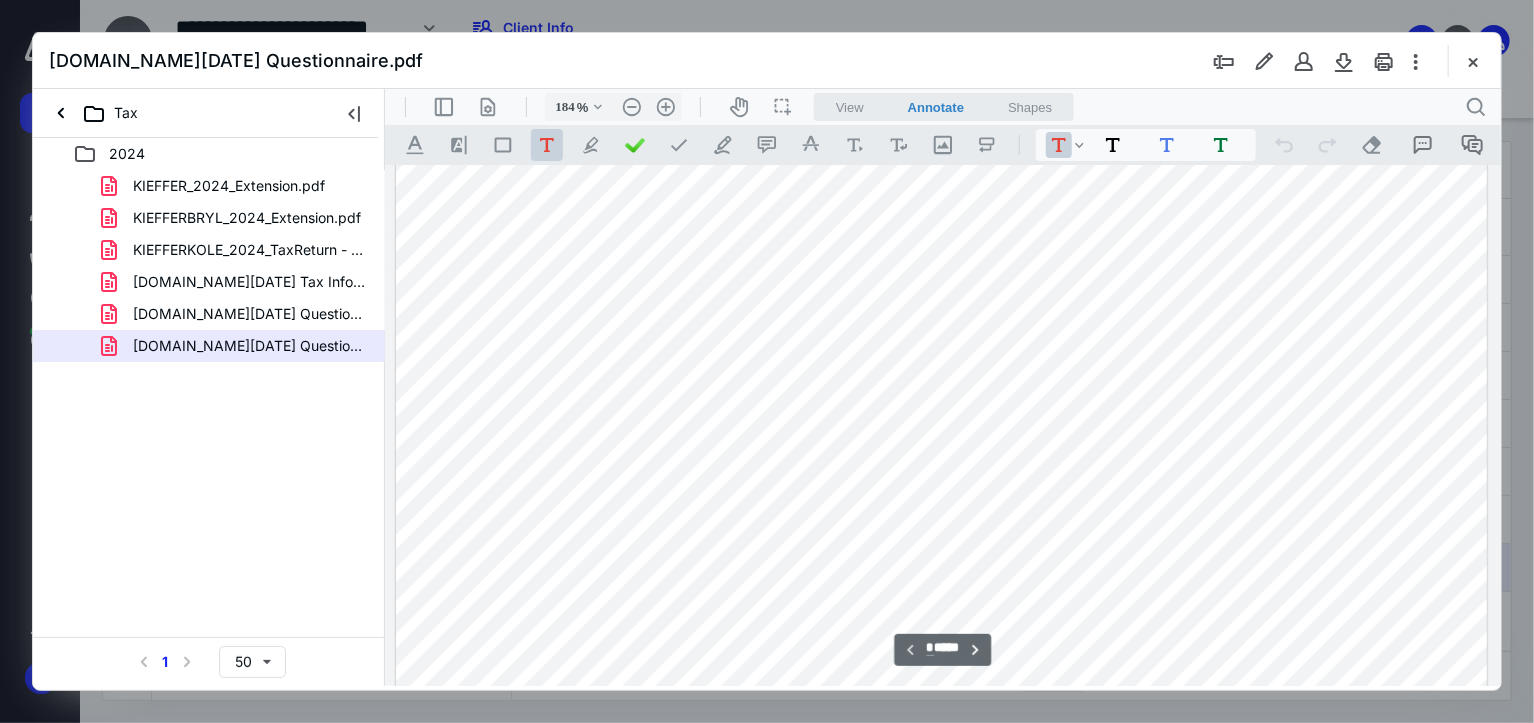 scroll, scrollTop: 483, scrollLeft: 0, axis: vertical 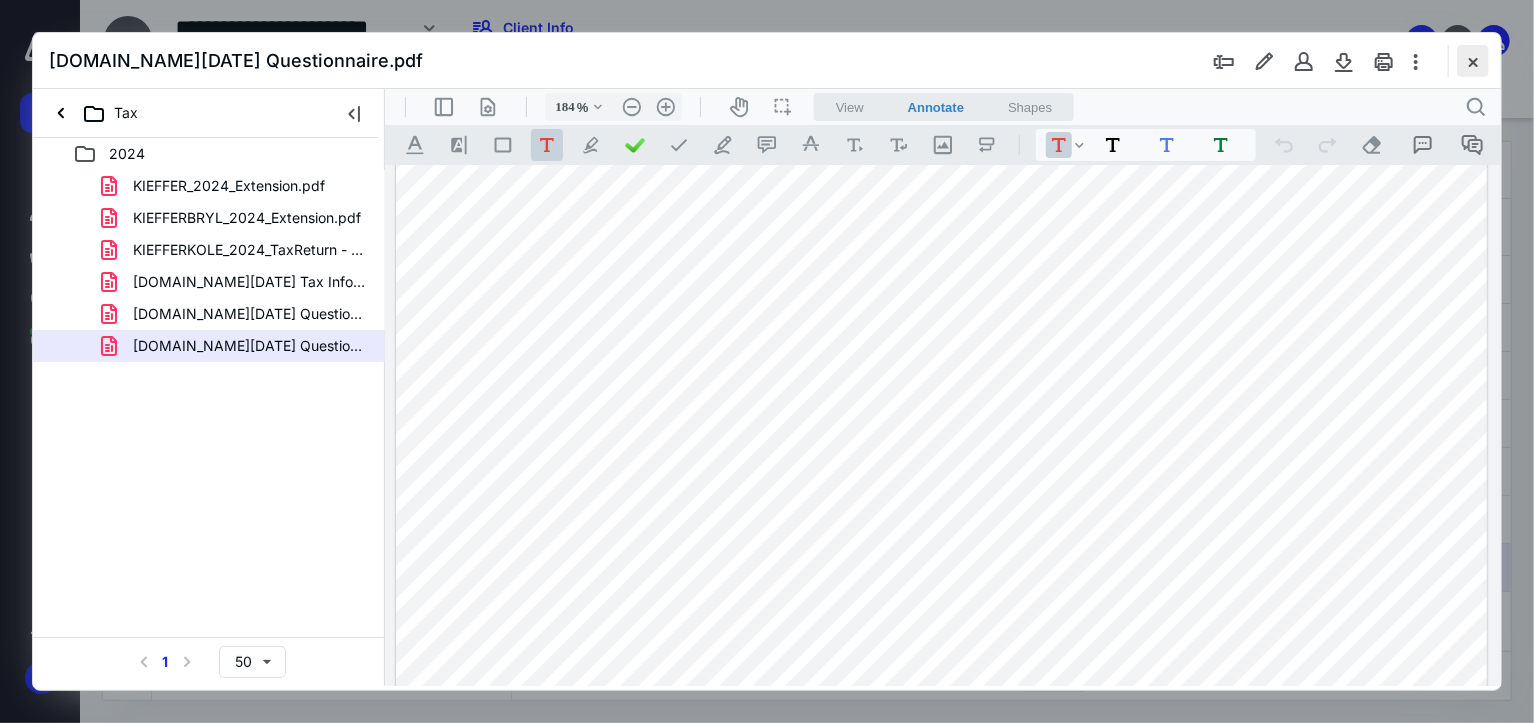 drag, startPoint x: 956, startPoint y: 51, endPoint x: 1475, endPoint y: 55, distance: 519.01544 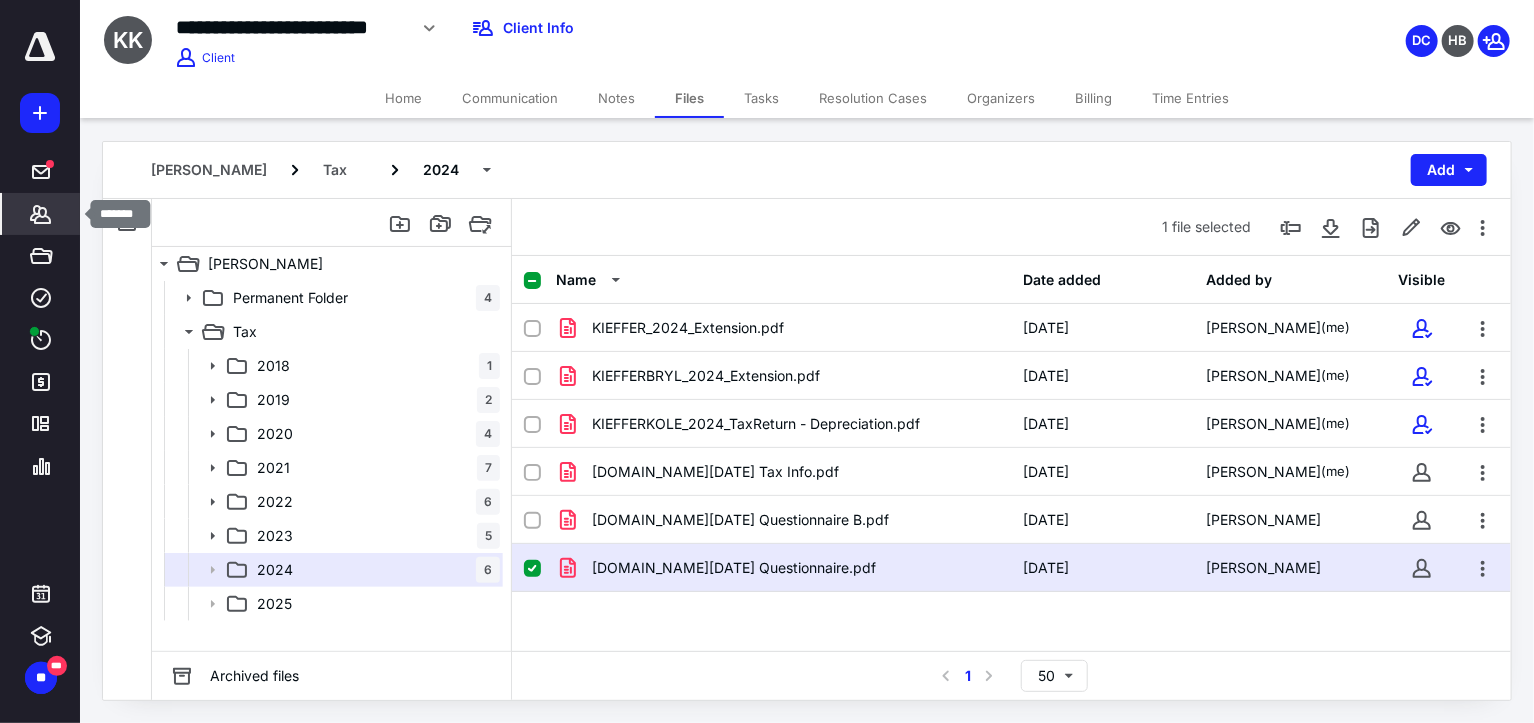 click 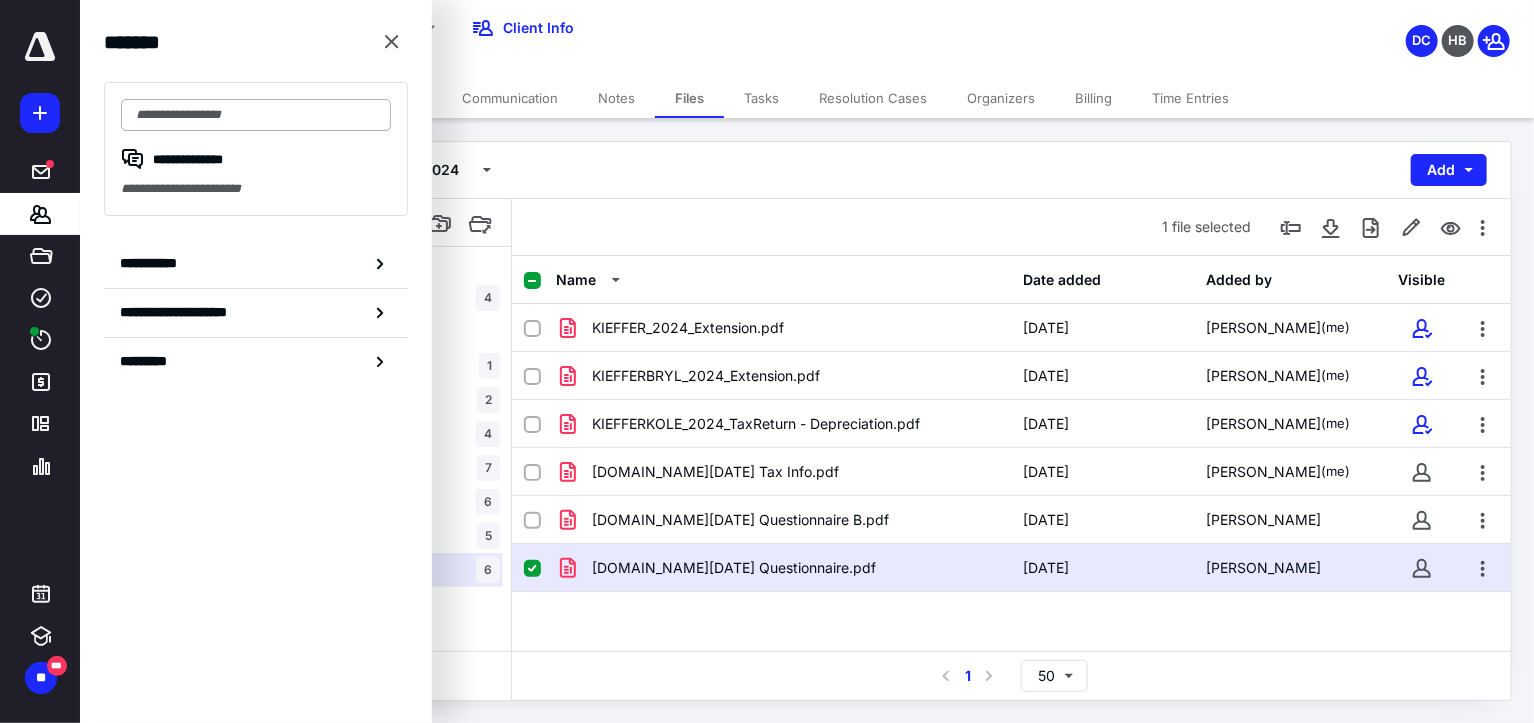 click at bounding box center (256, 115) 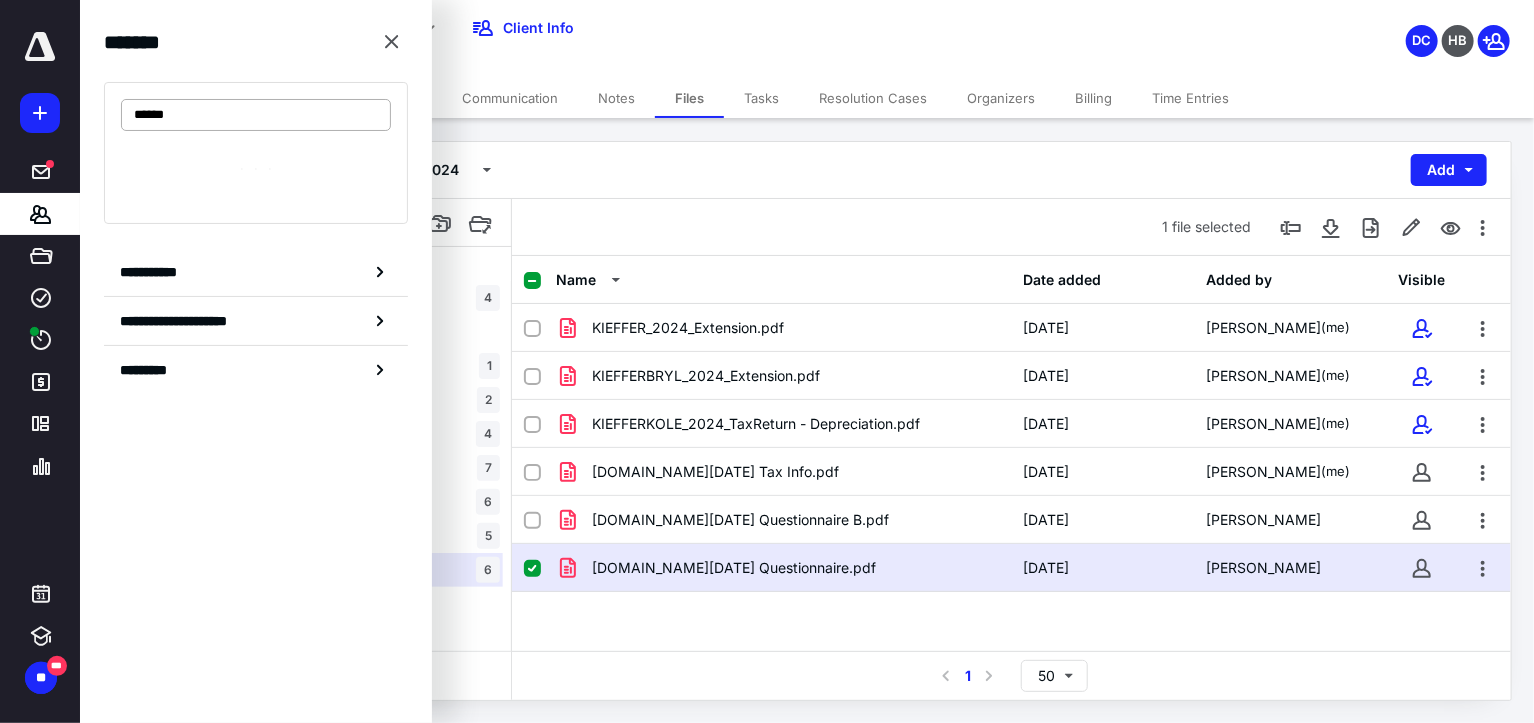 type on "******" 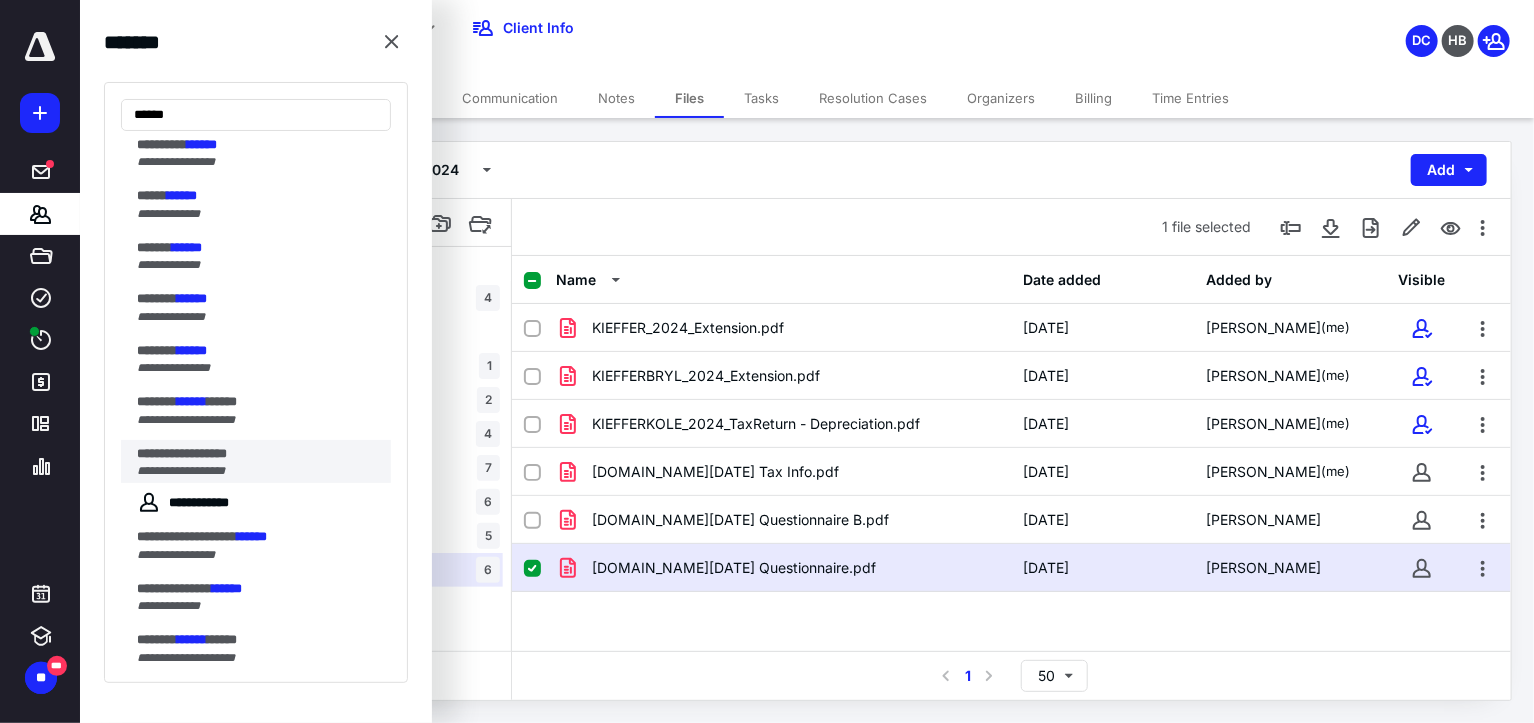 scroll, scrollTop: 300, scrollLeft: 0, axis: vertical 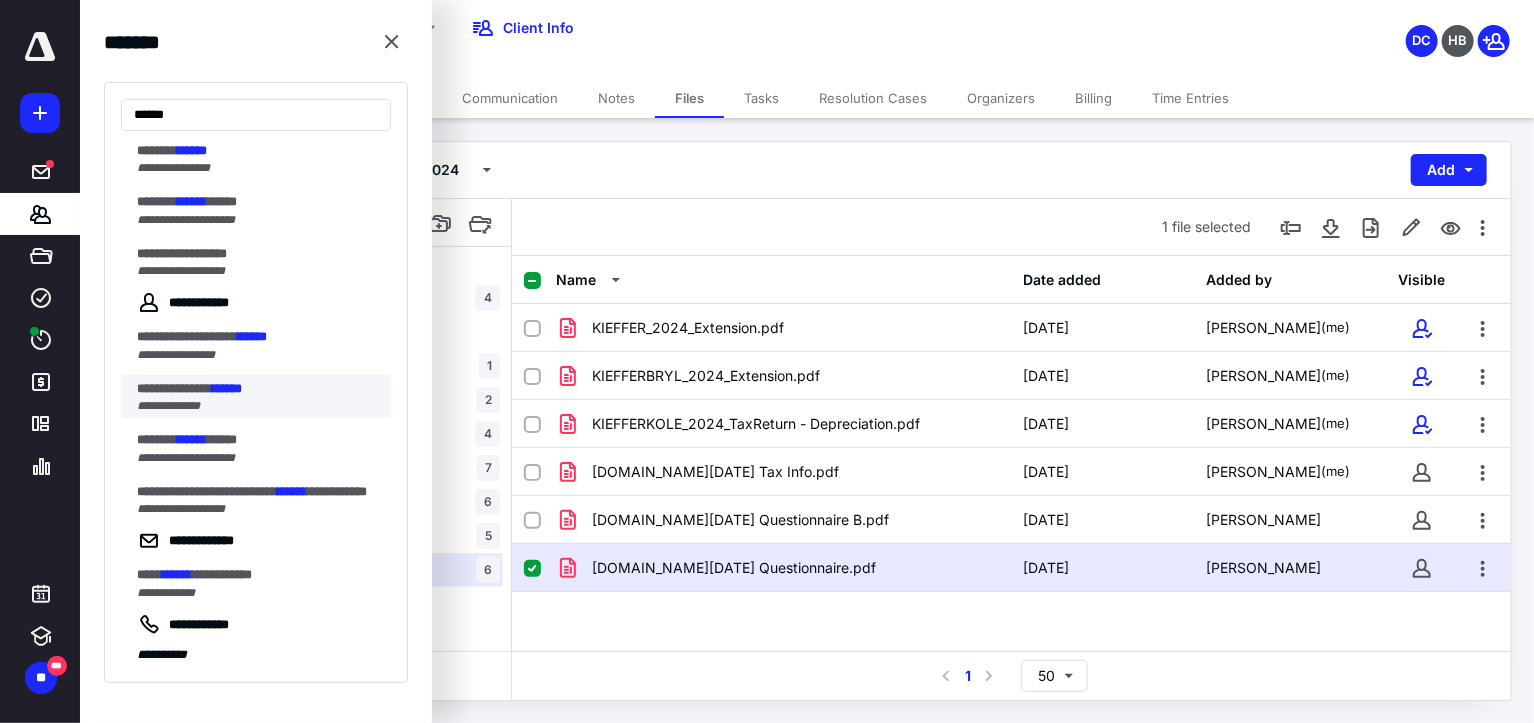 click on "**********" at bounding box center (174, 388) 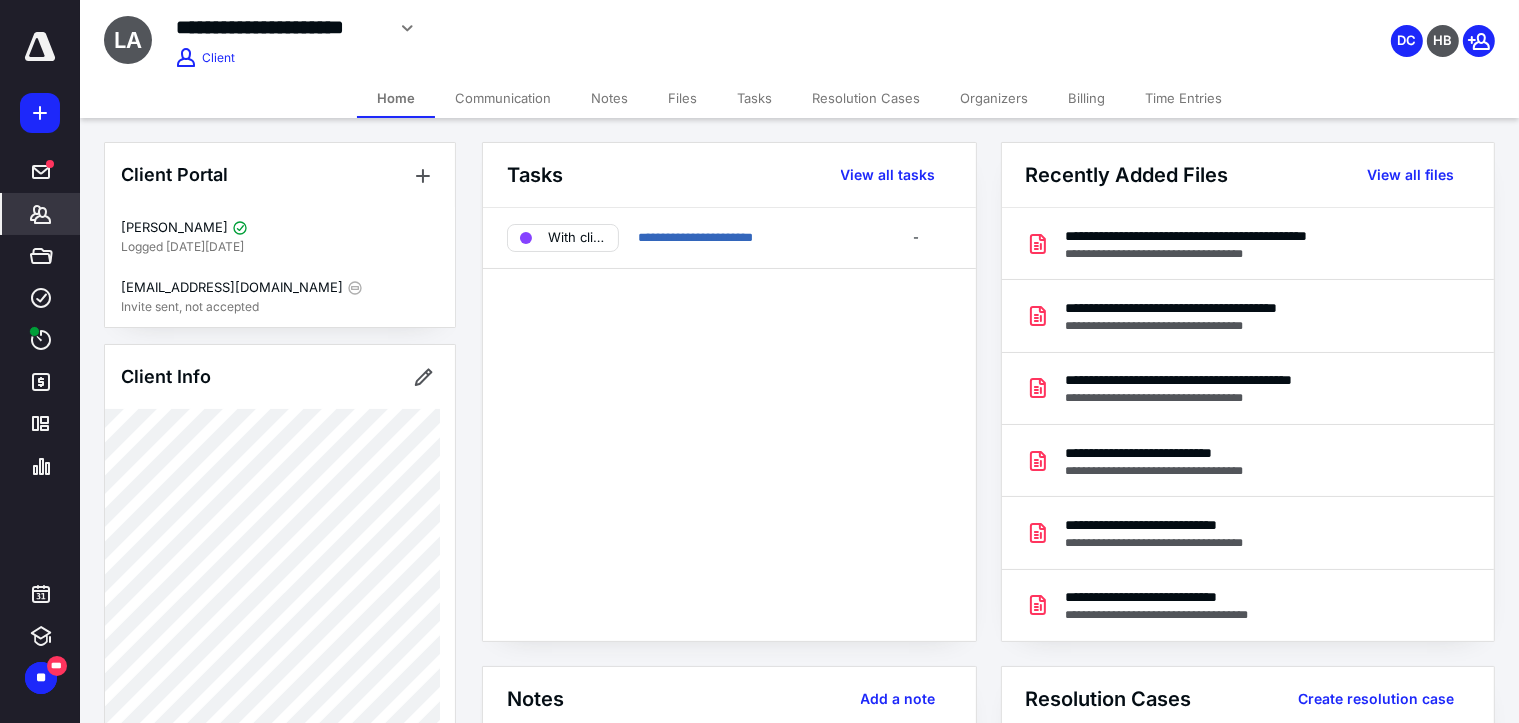 click on "Billing" at bounding box center (1086, 98) 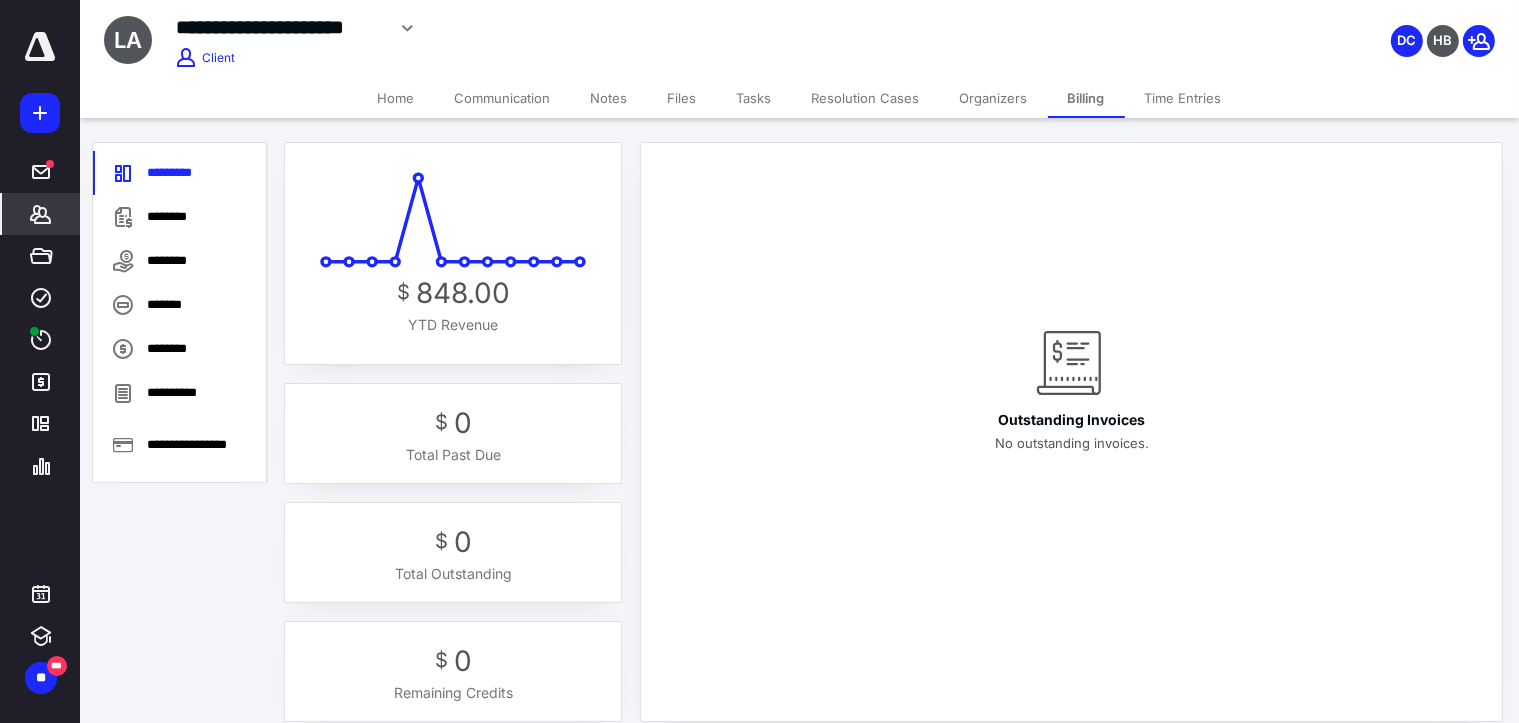 click on "Files" at bounding box center [682, 98] 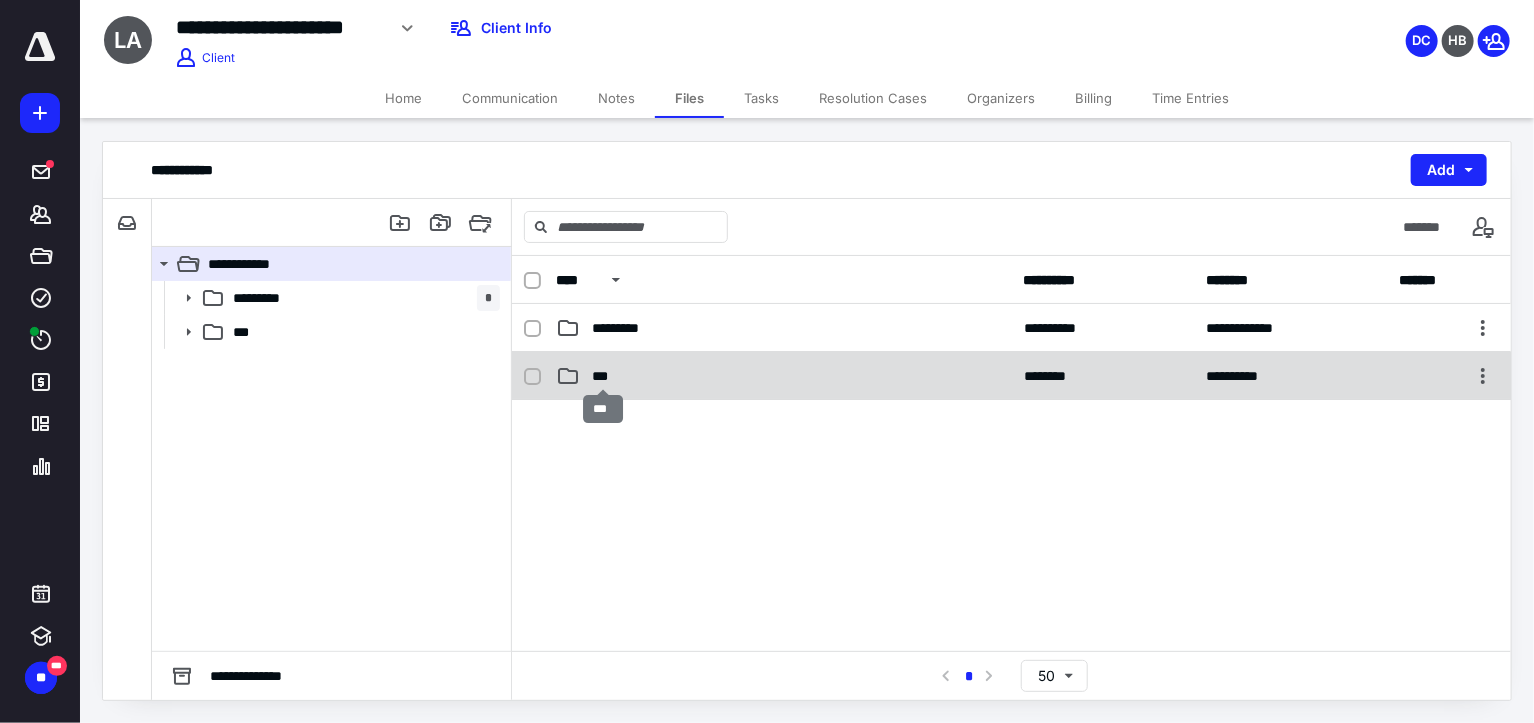 click on "***" at bounding box center [604, 376] 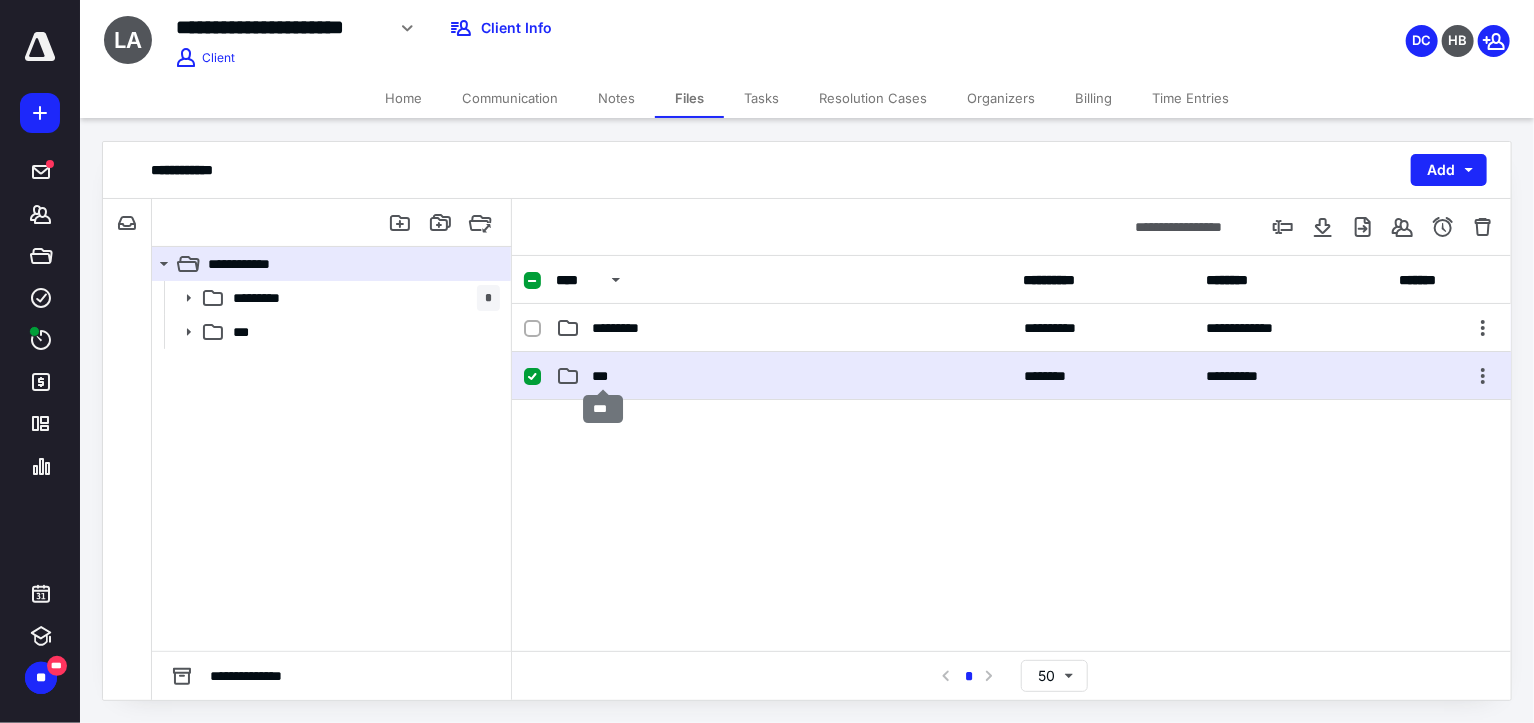 click on "***" at bounding box center (604, 376) 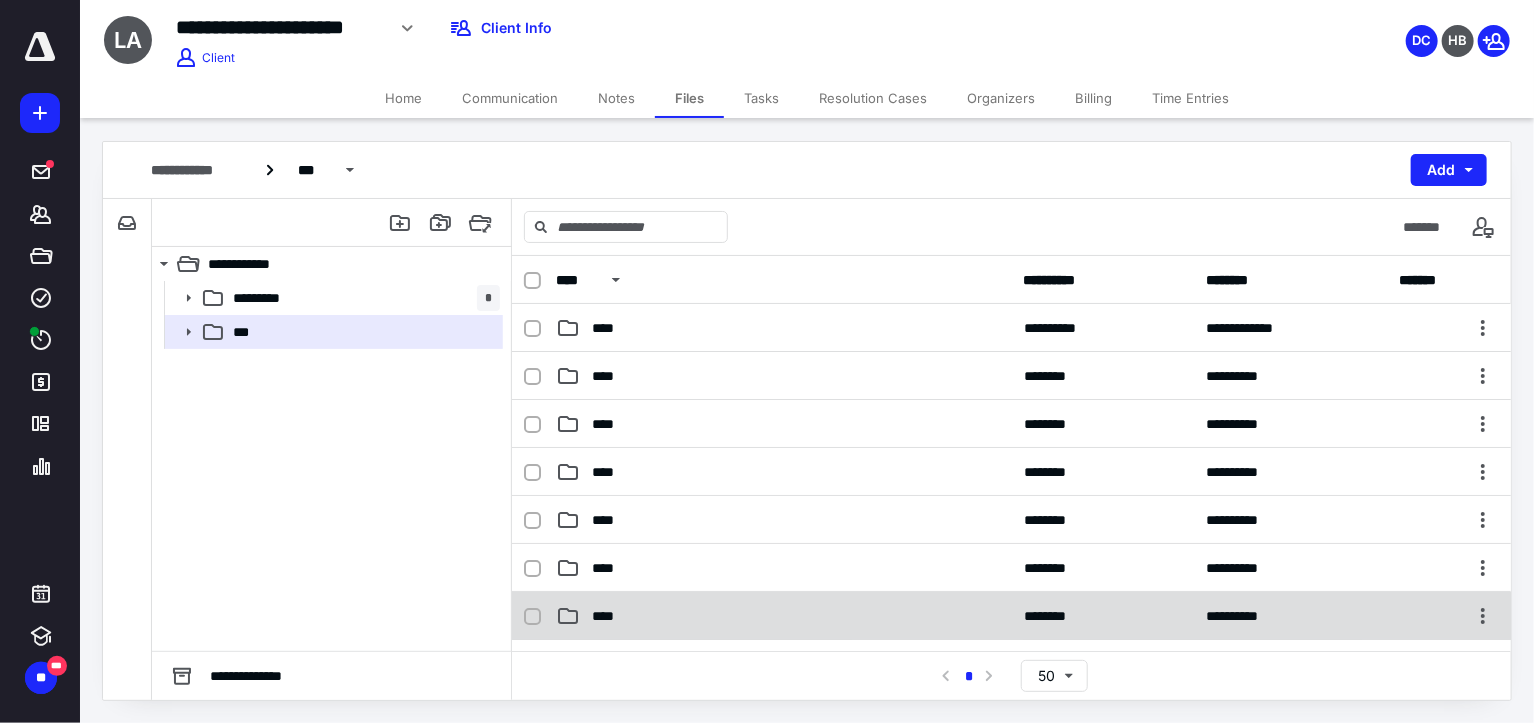click on "****" at bounding box center [609, 616] 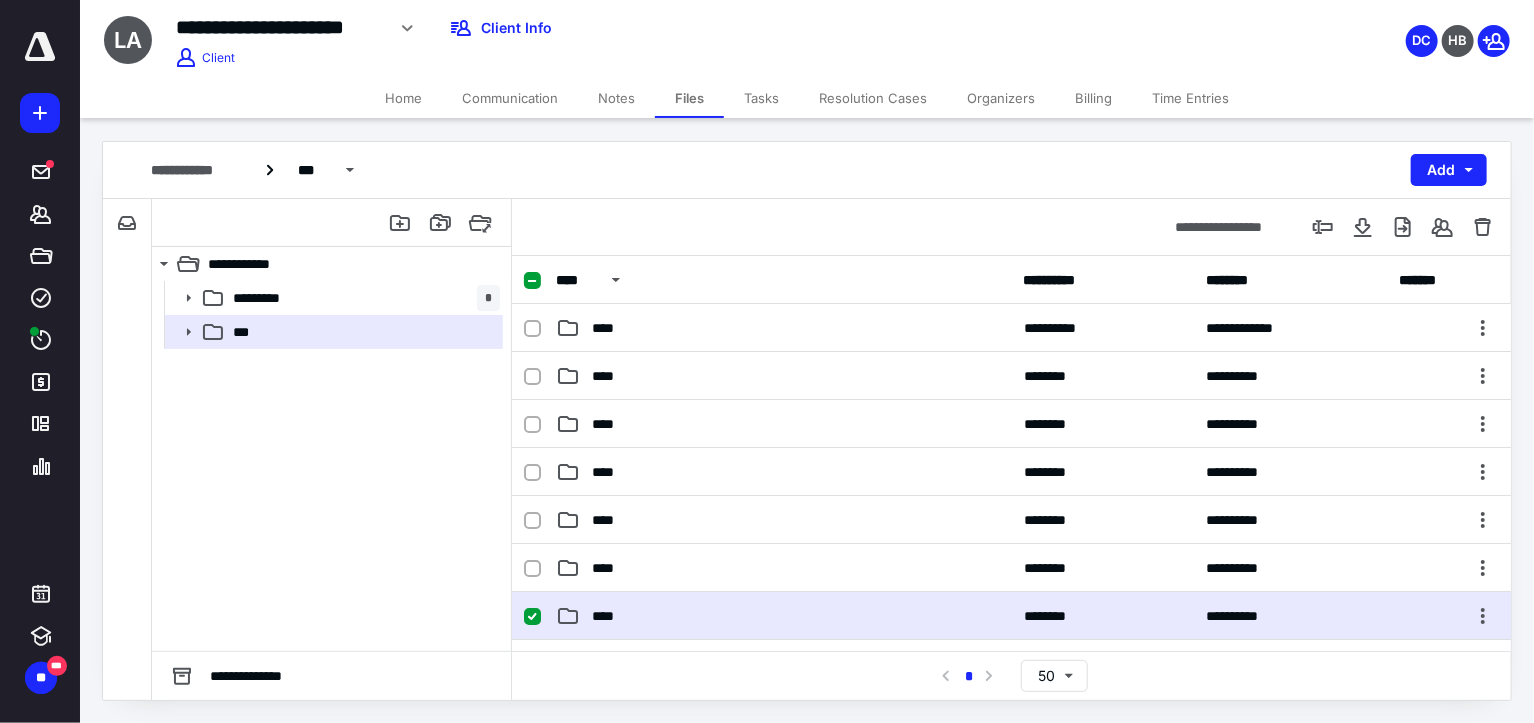 click on "****" at bounding box center (609, 616) 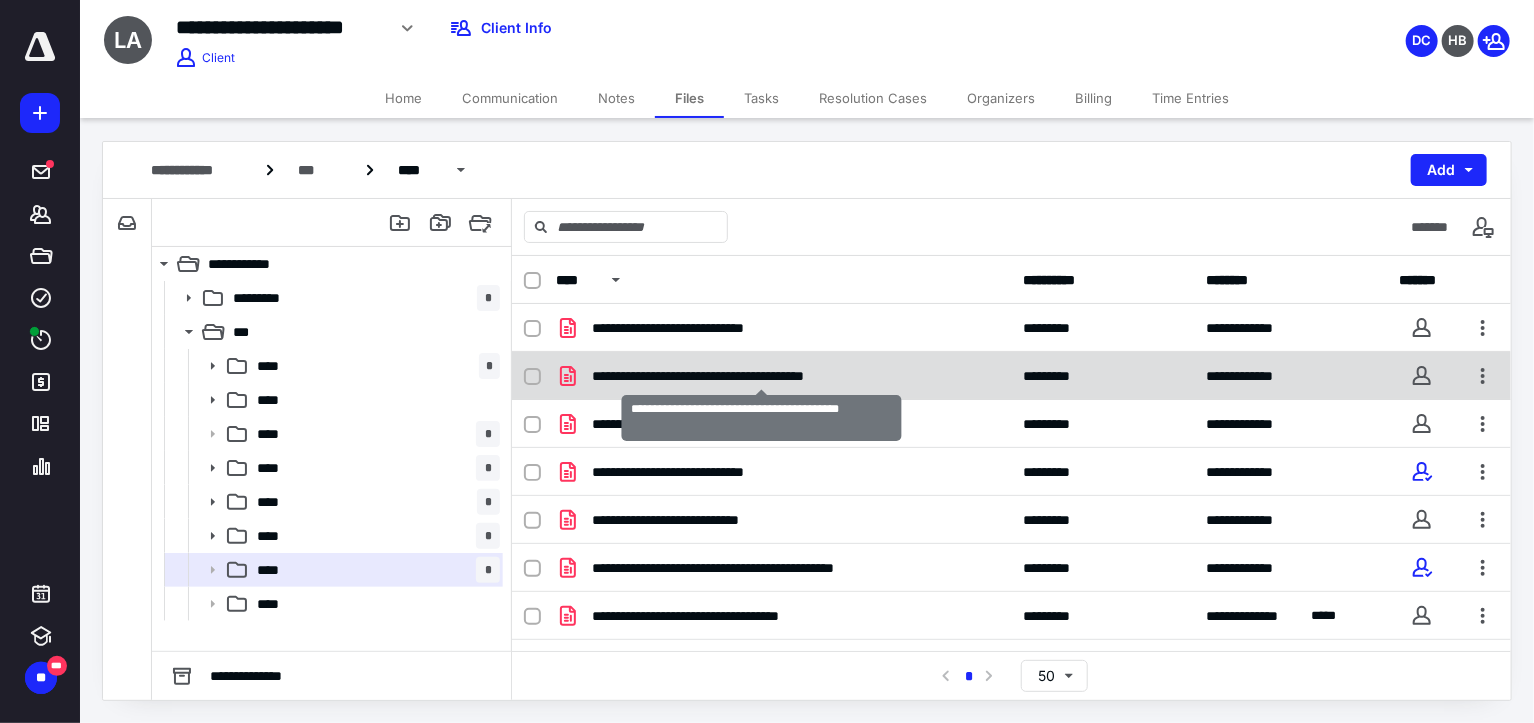 click on "**********" at bounding box center [761, 376] 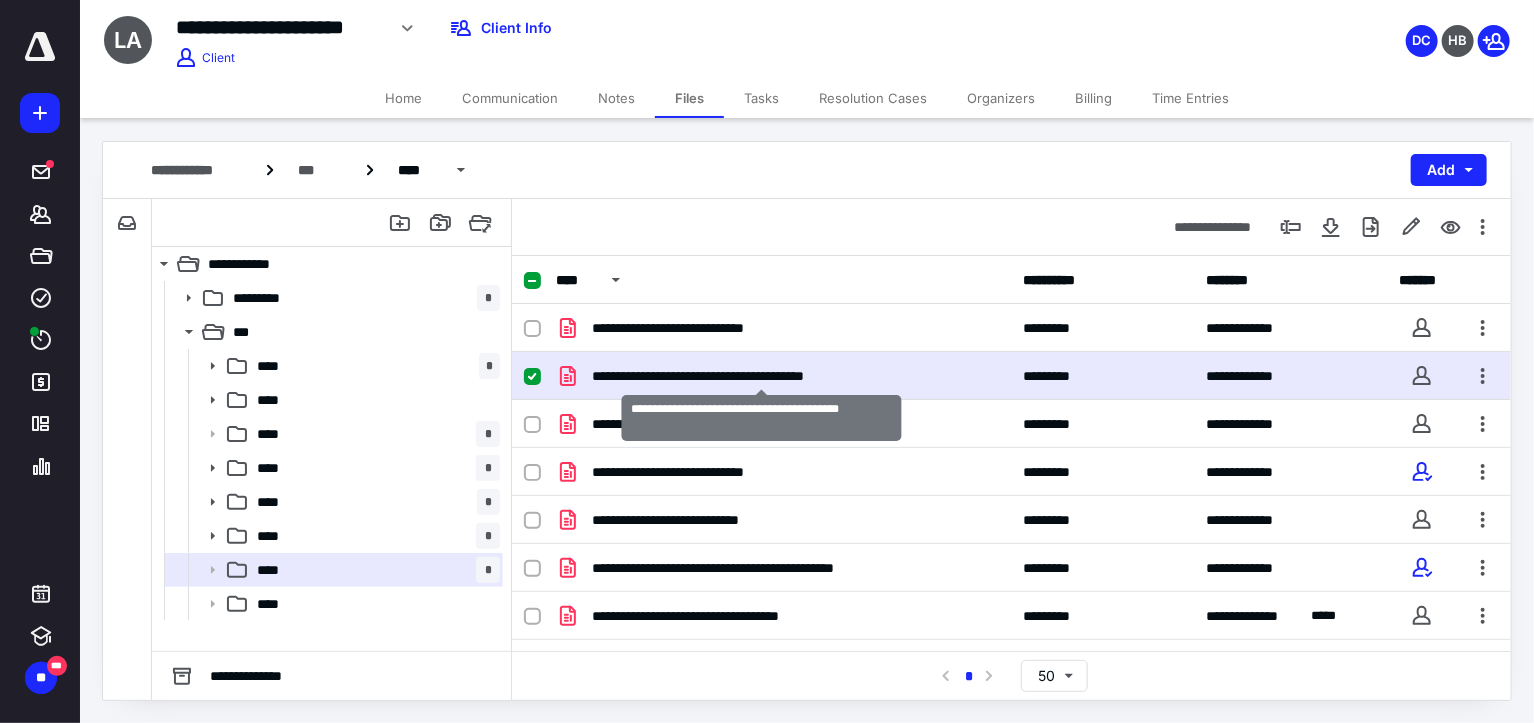 click on "**********" at bounding box center (761, 376) 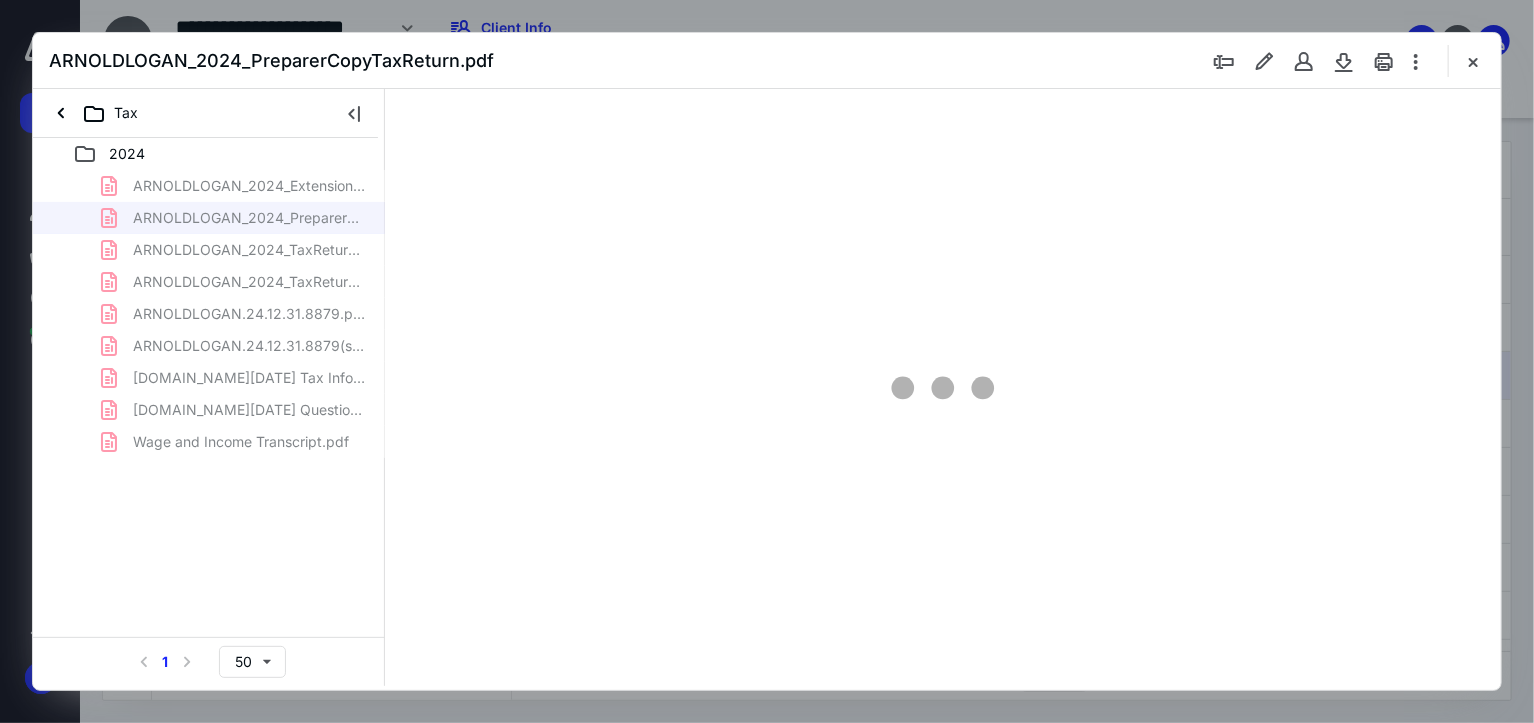 scroll, scrollTop: 0, scrollLeft: 0, axis: both 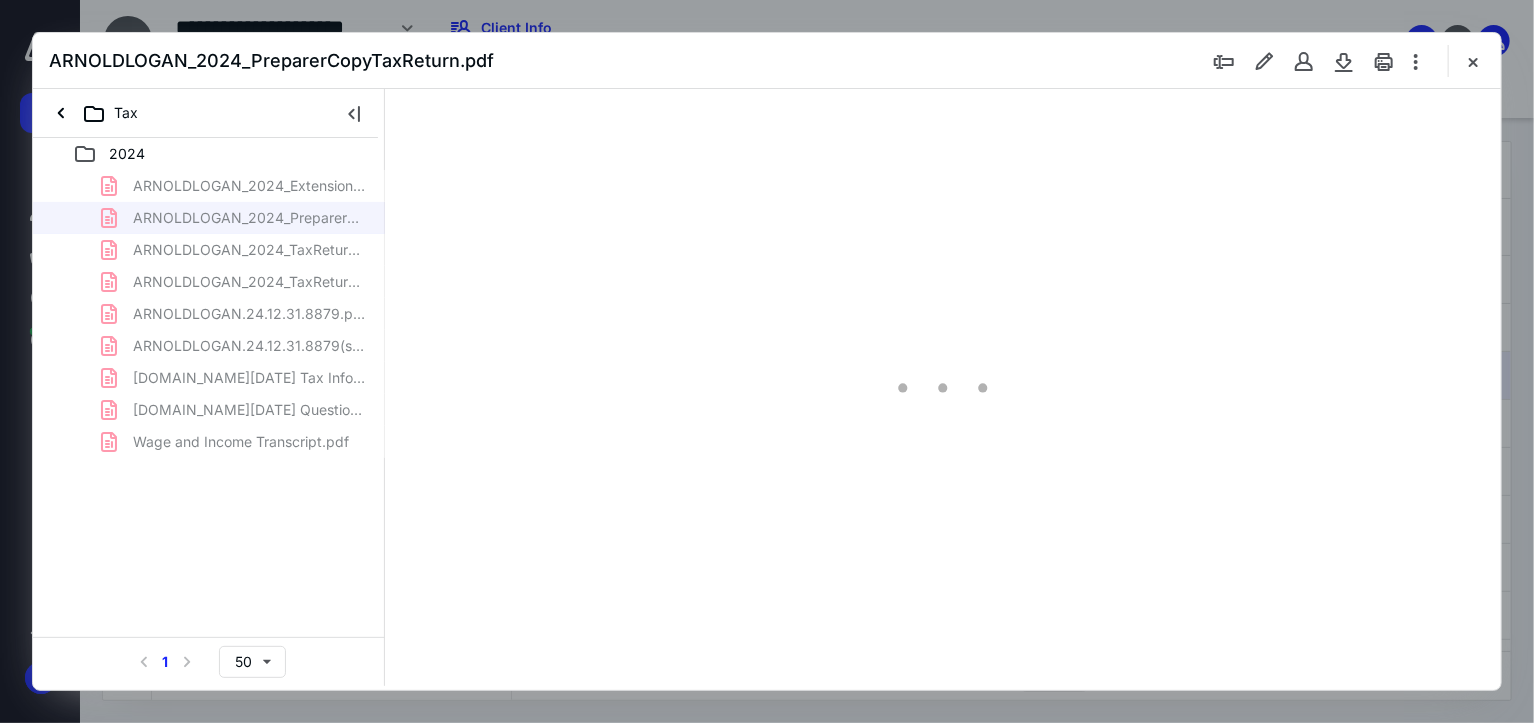 type on "179" 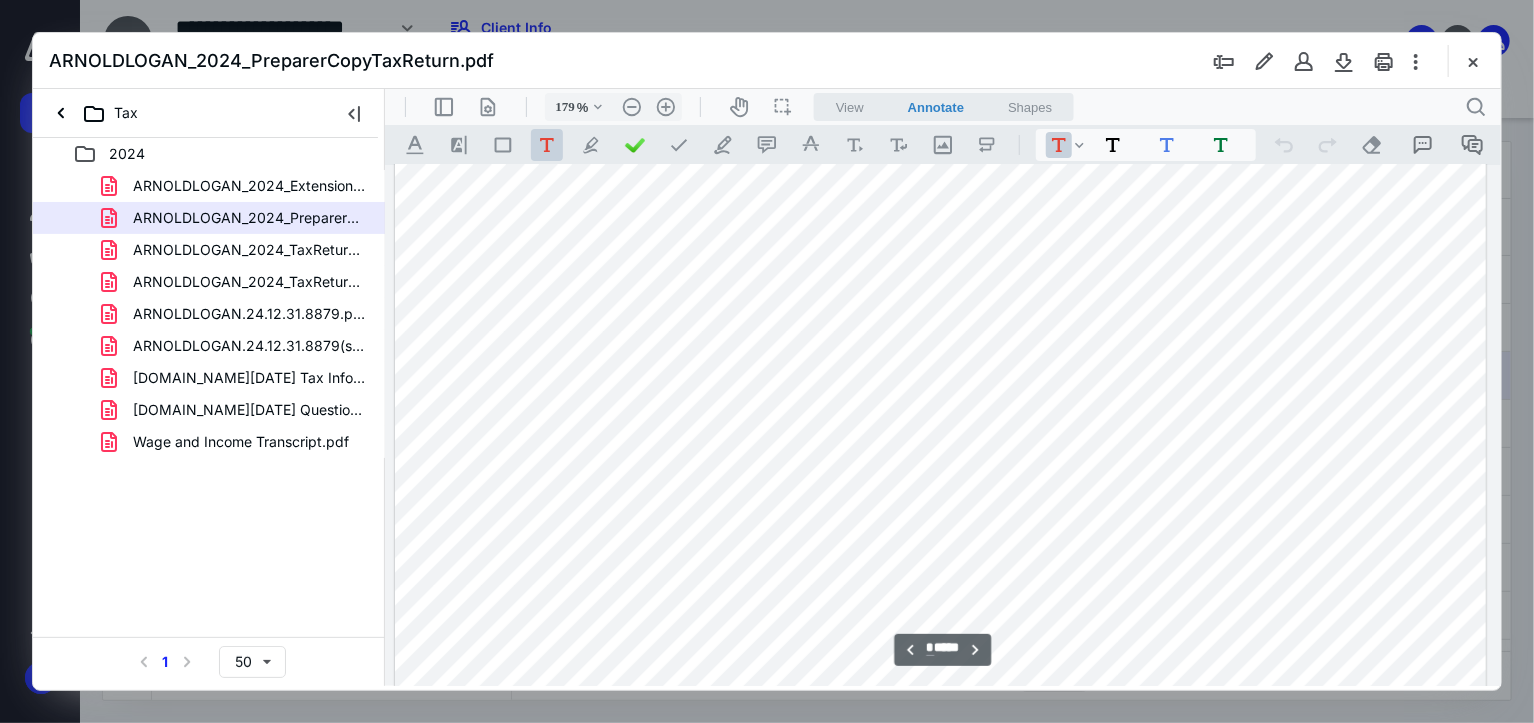 scroll, scrollTop: 2983, scrollLeft: 158, axis: both 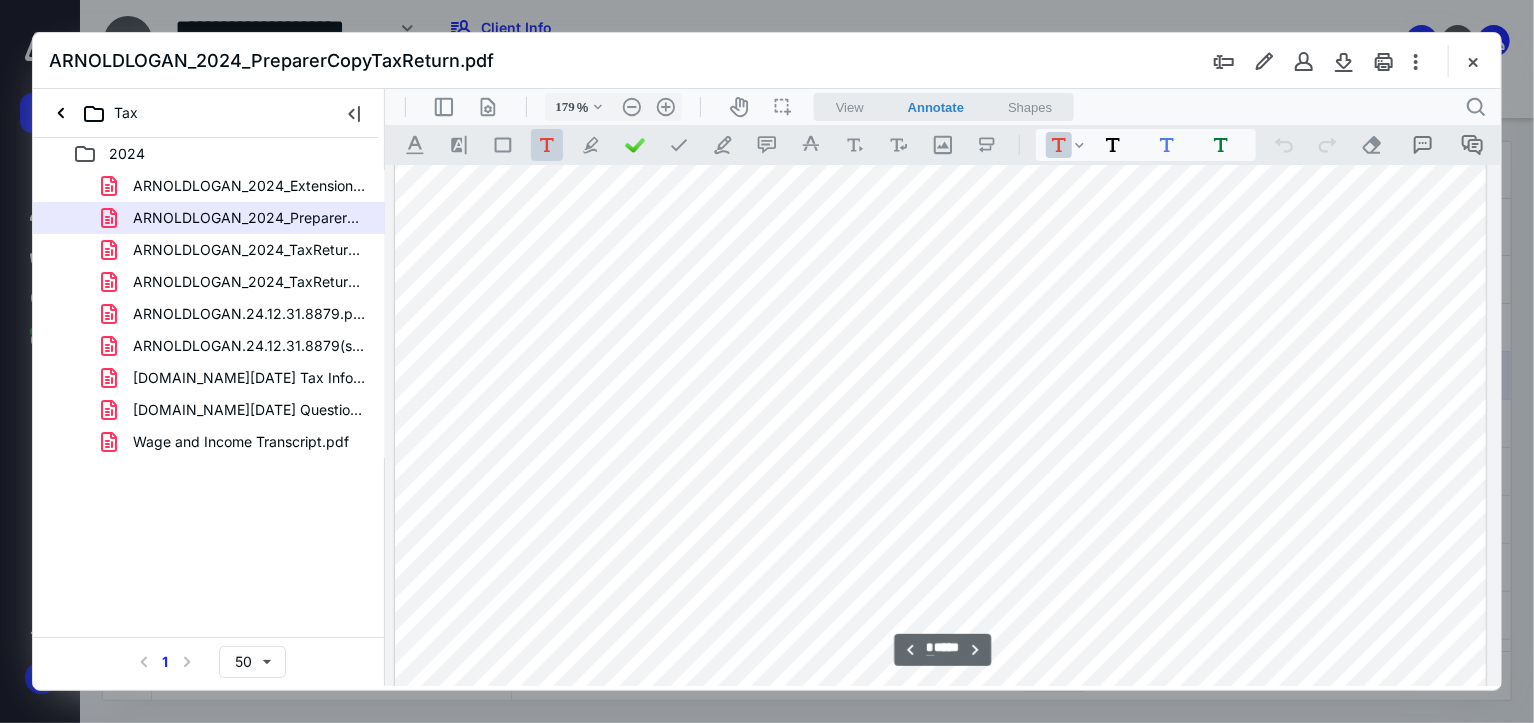 type on "*" 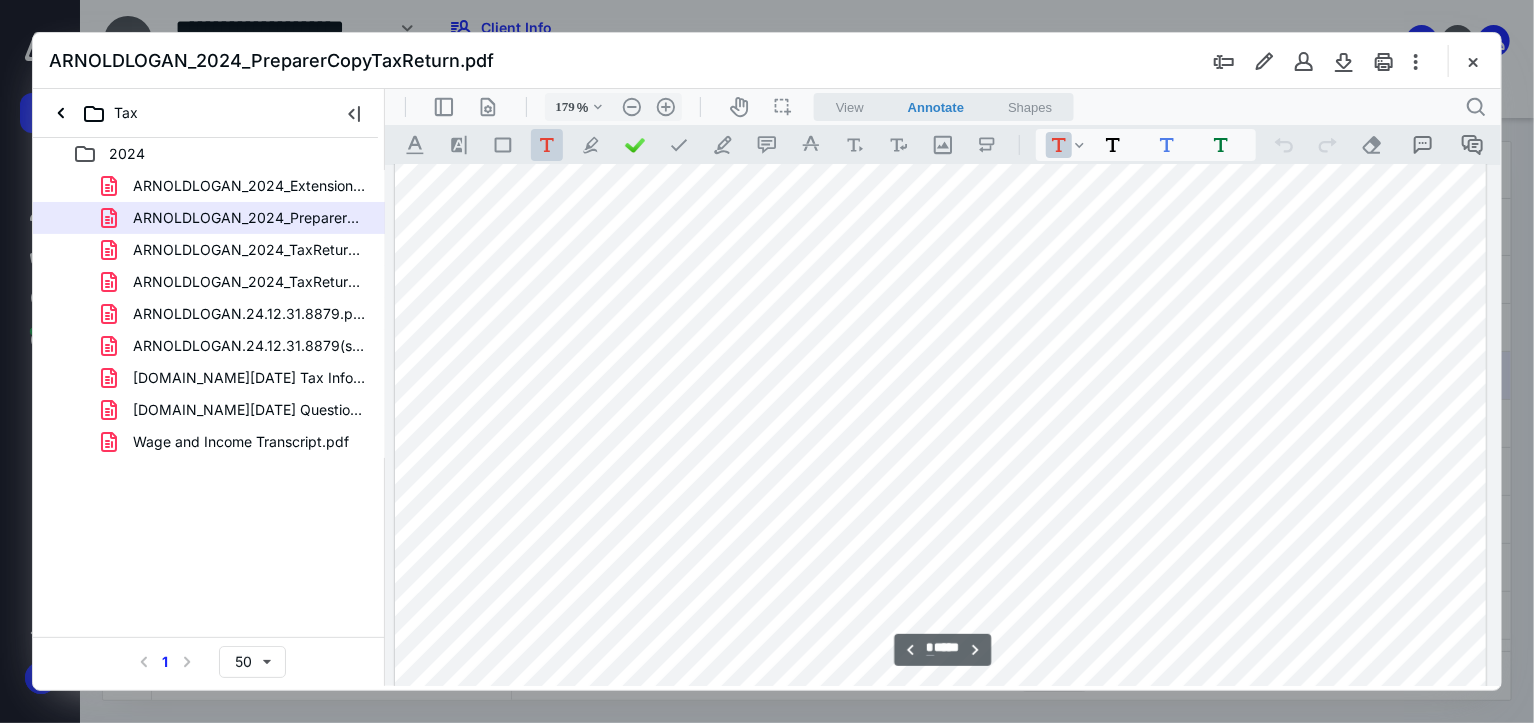 scroll, scrollTop: 7383, scrollLeft: 158, axis: both 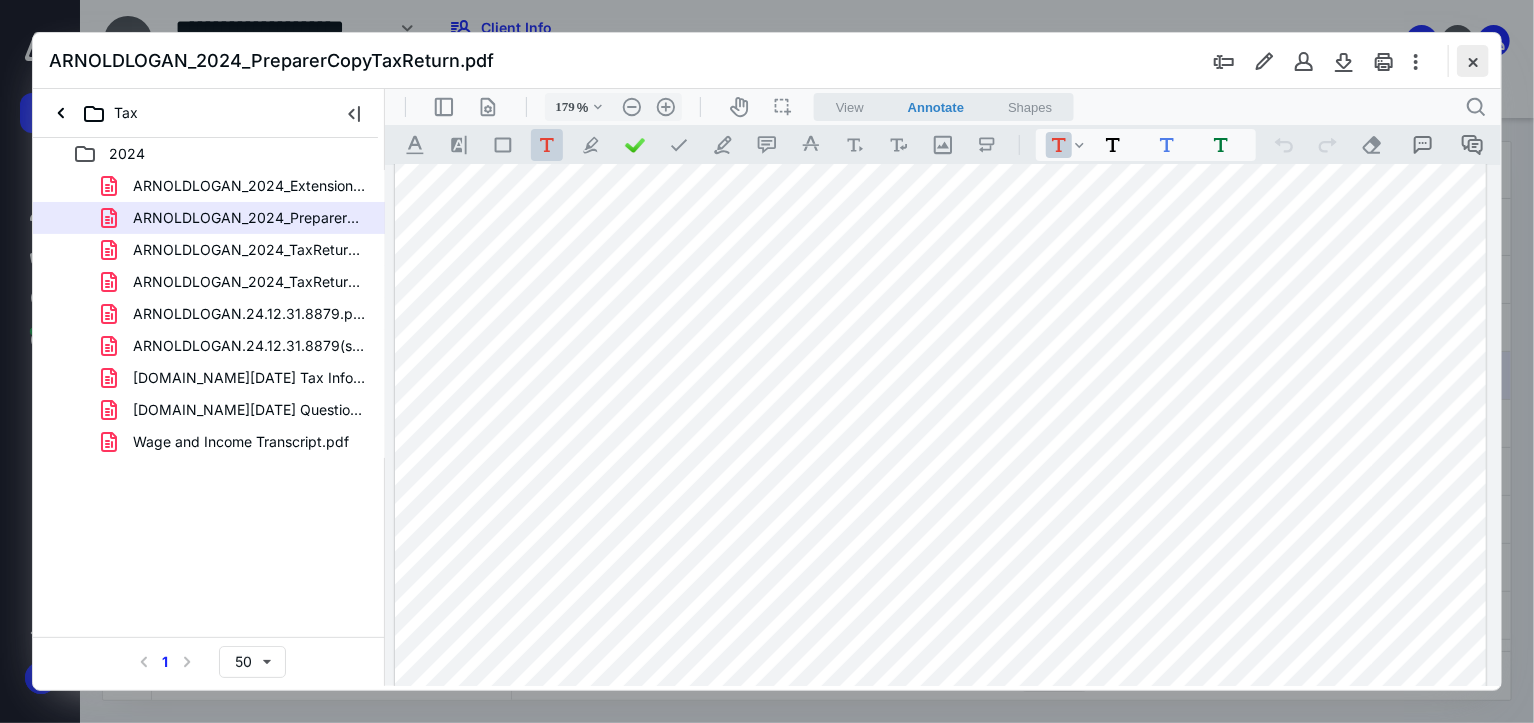 click at bounding box center (1473, 61) 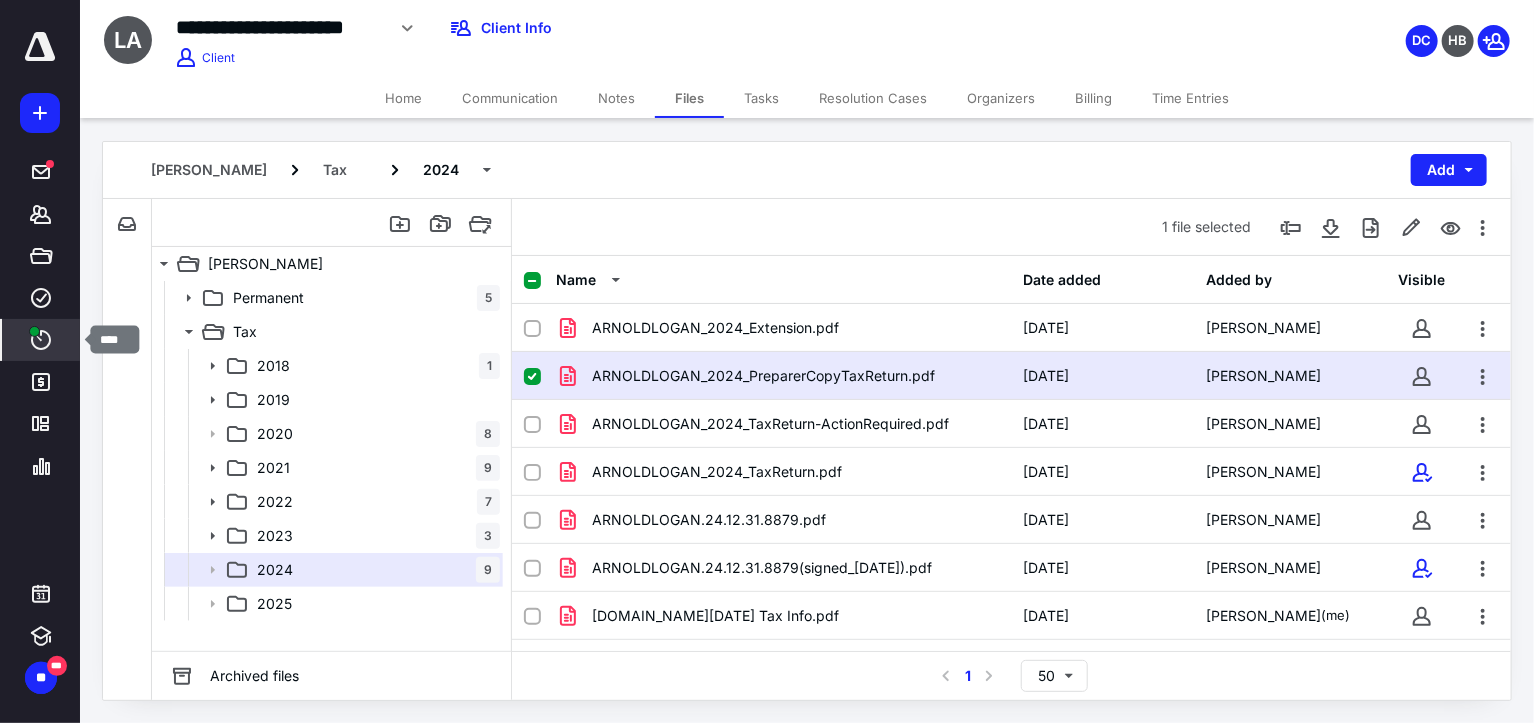 click 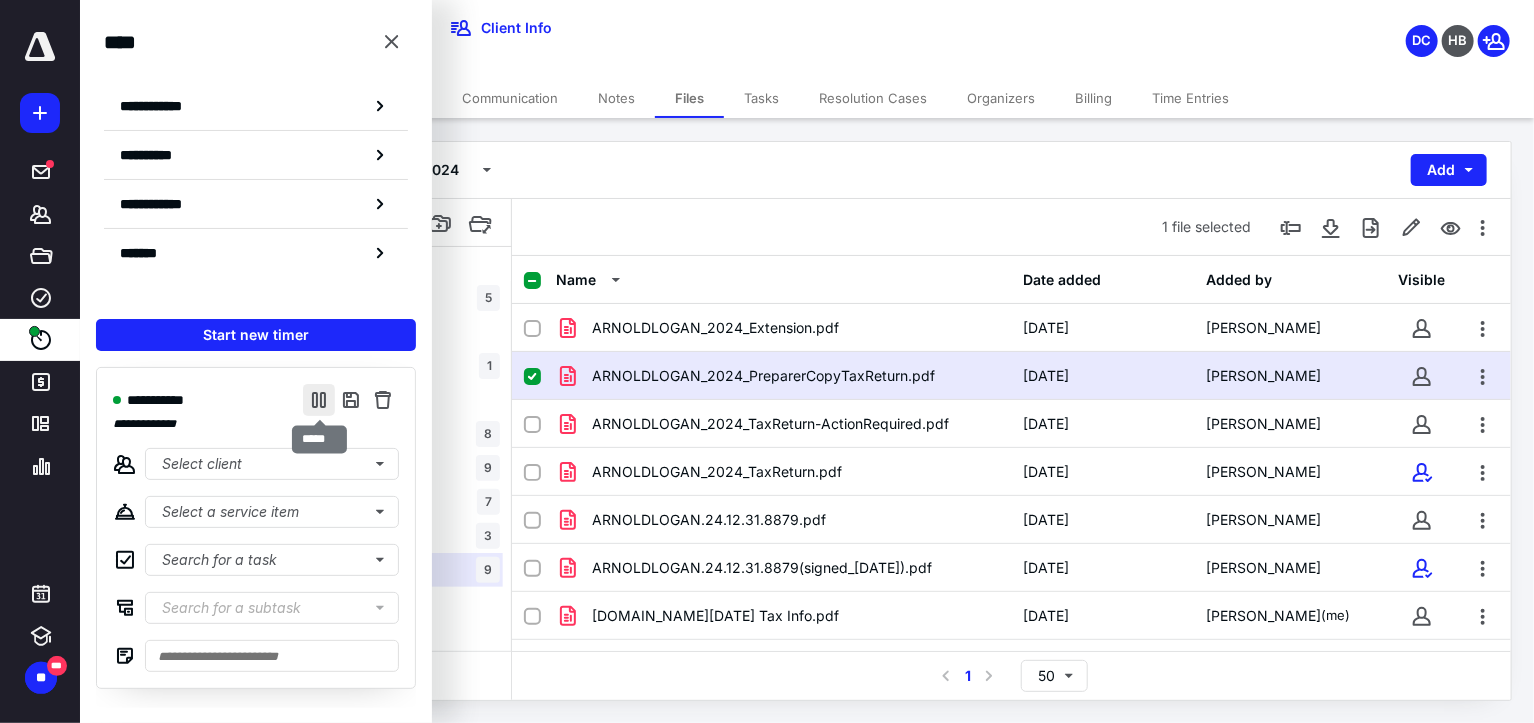 click at bounding box center (319, 400) 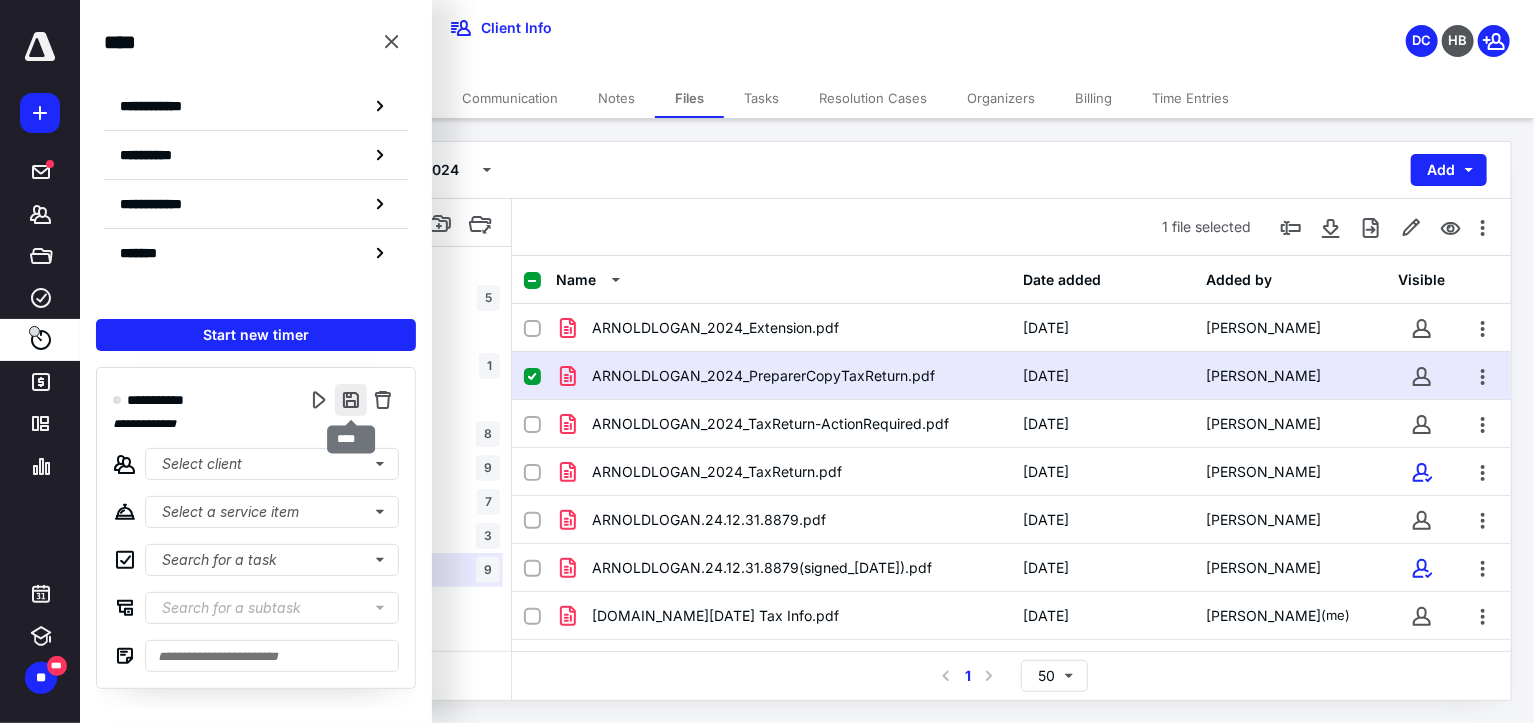 click at bounding box center (351, 400) 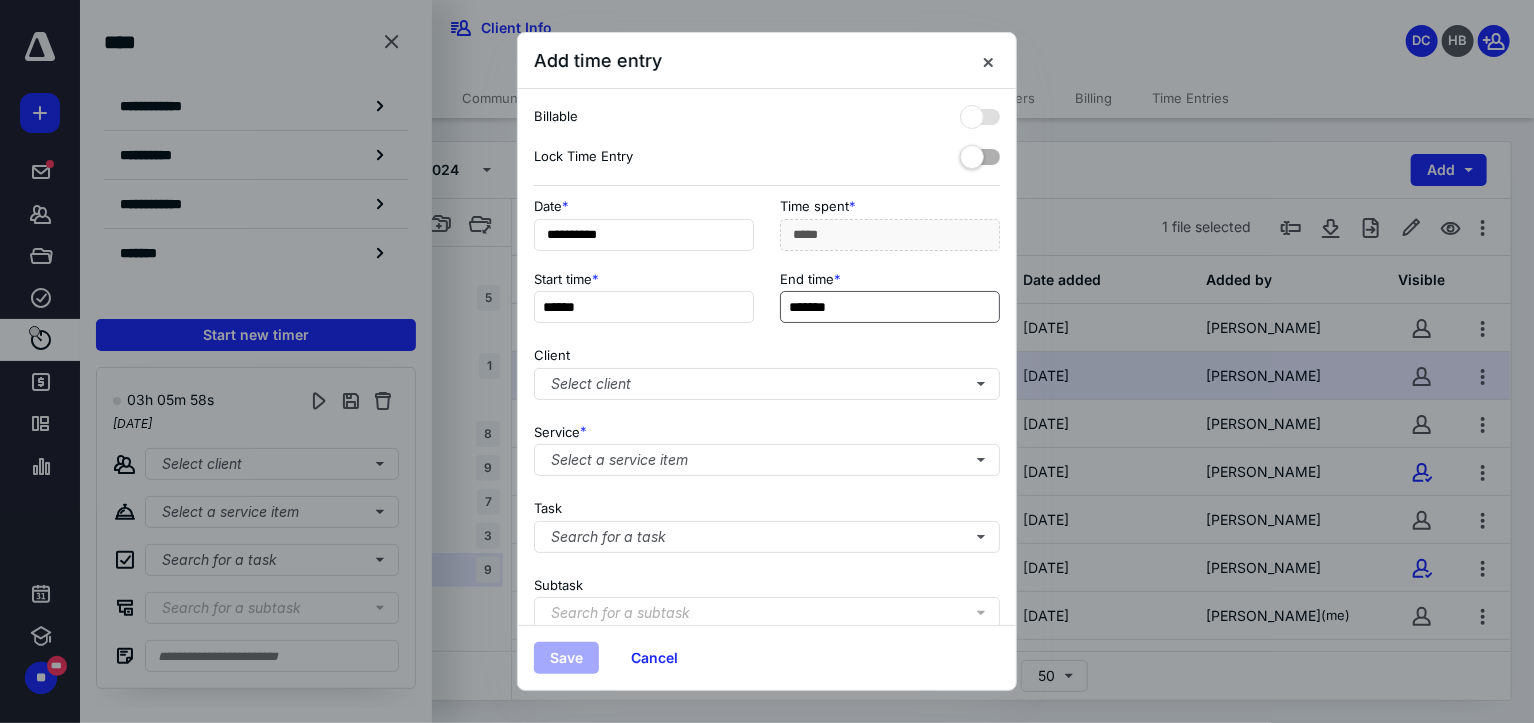click on "*******" at bounding box center (890, 307) 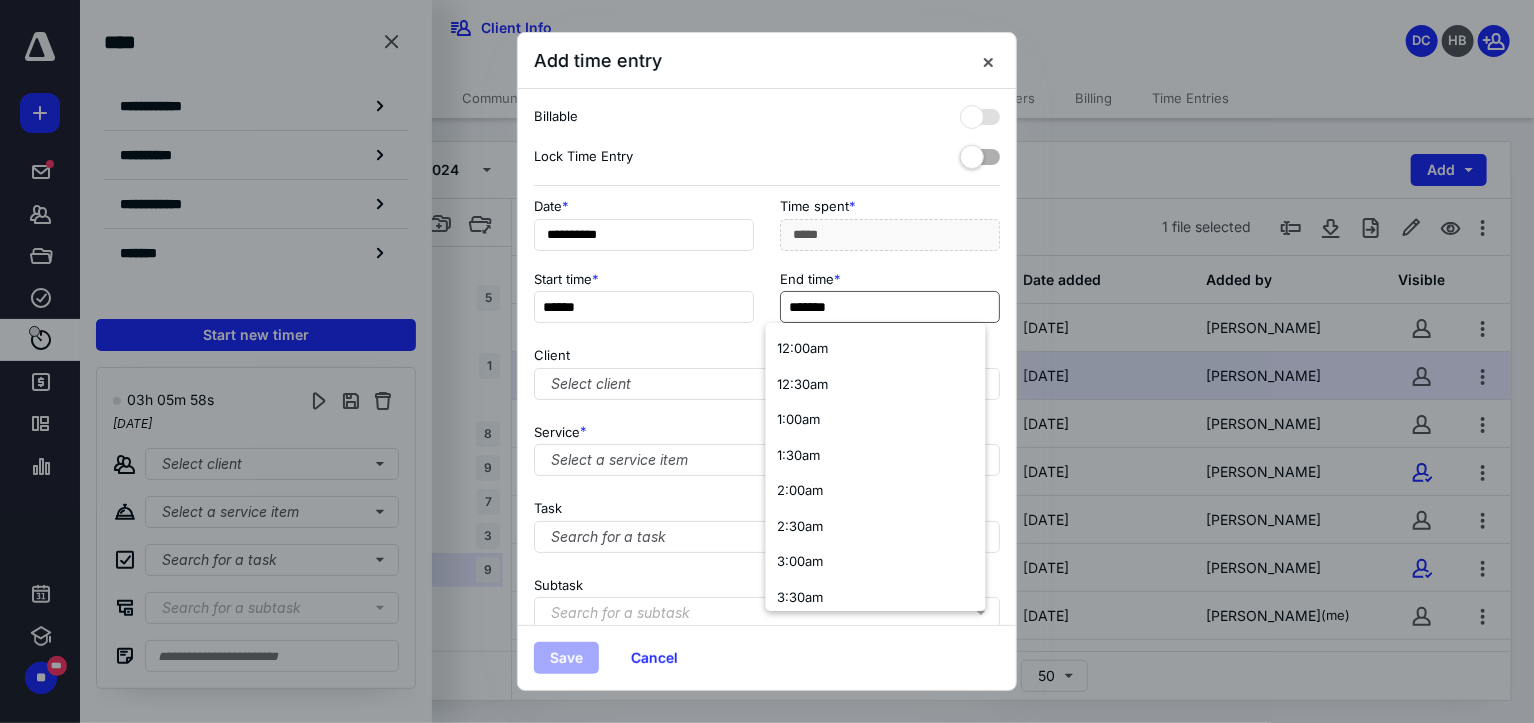 drag, startPoint x: 789, startPoint y: 303, endPoint x: 808, endPoint y: 305, distance: 19.104973 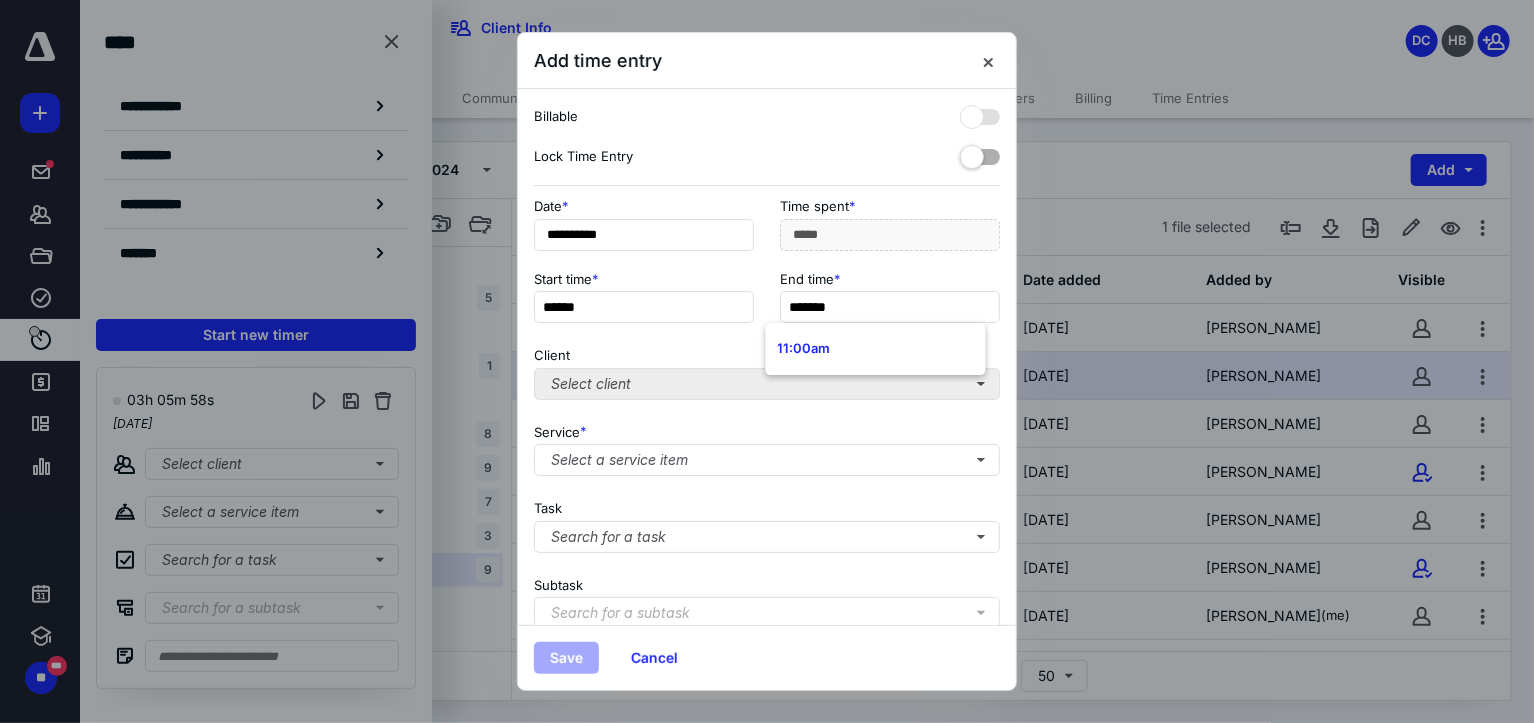 type on "*******" 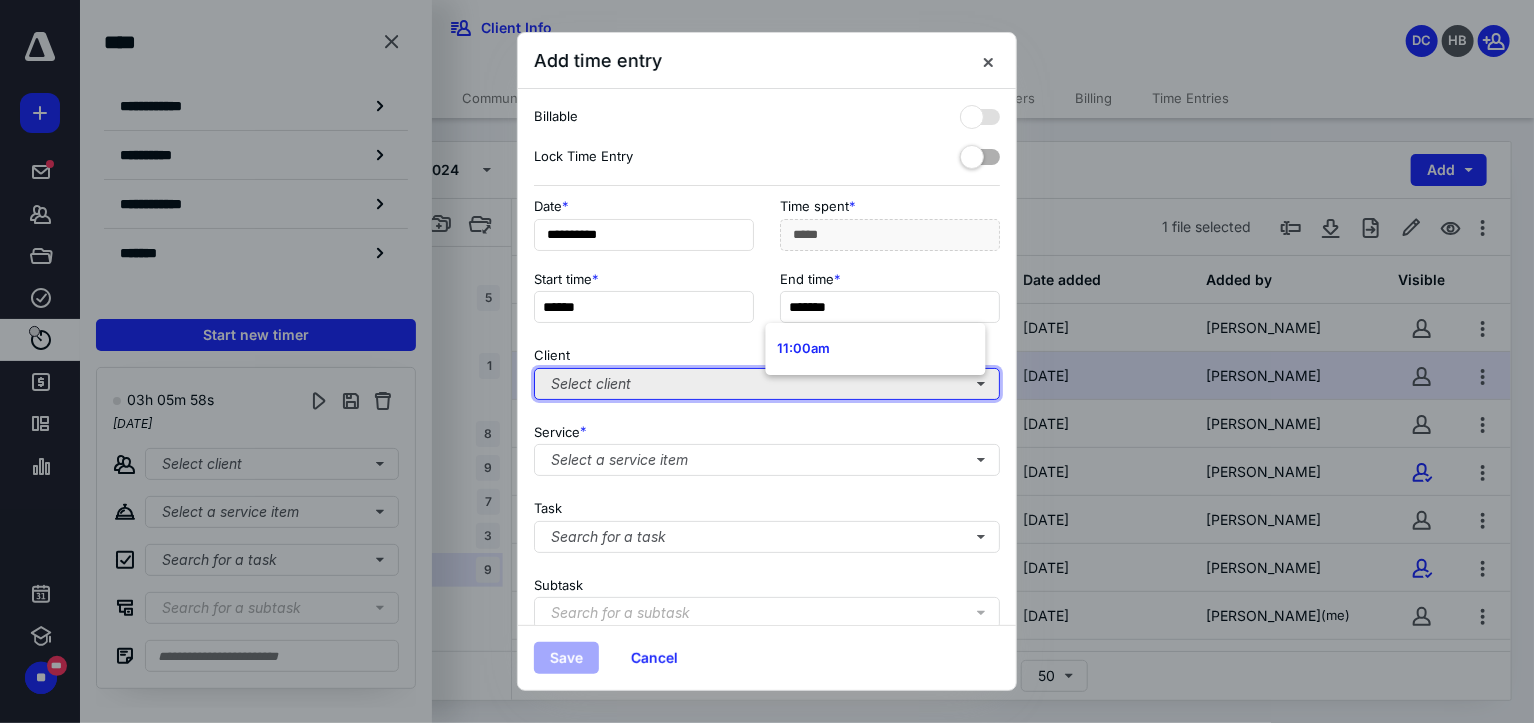 type on "******" 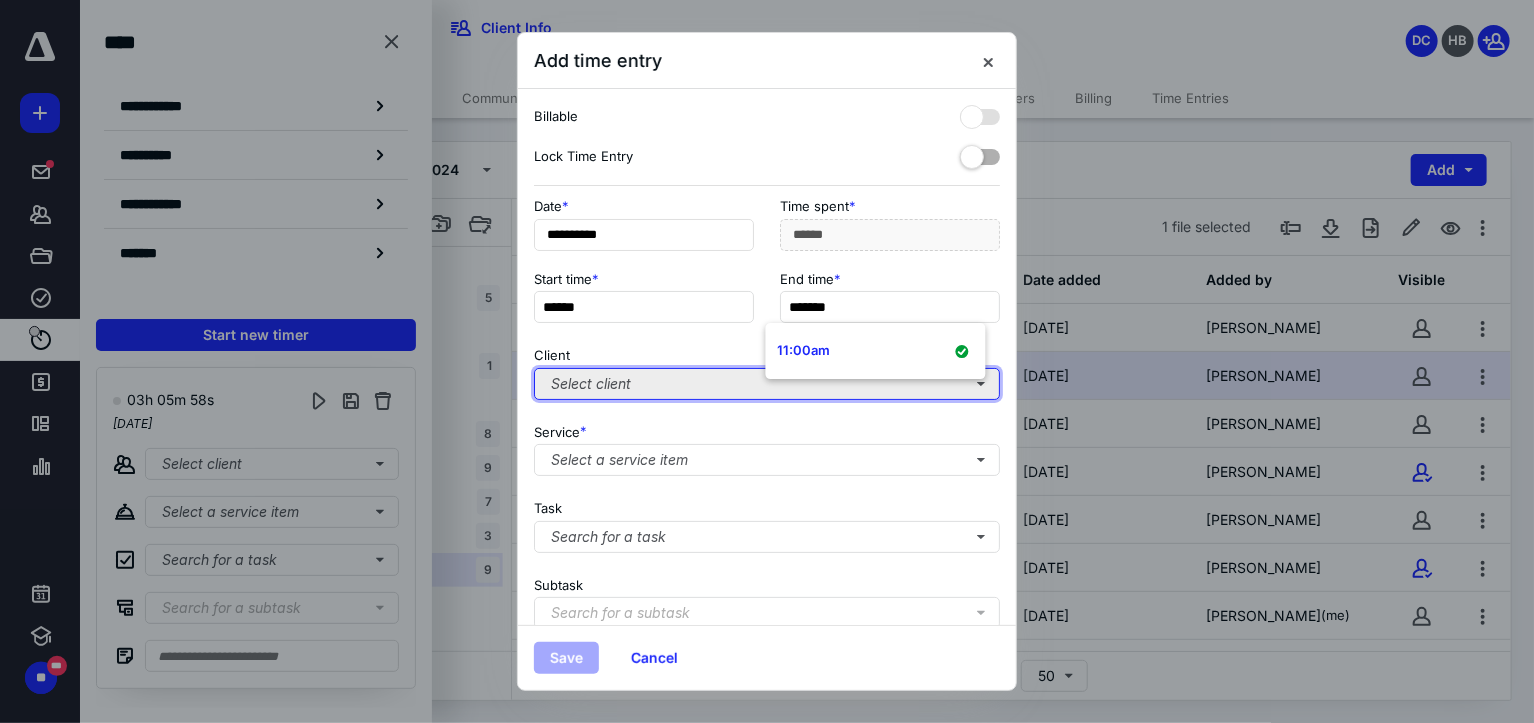 click on "Select client" at bounding box center (767, 384) 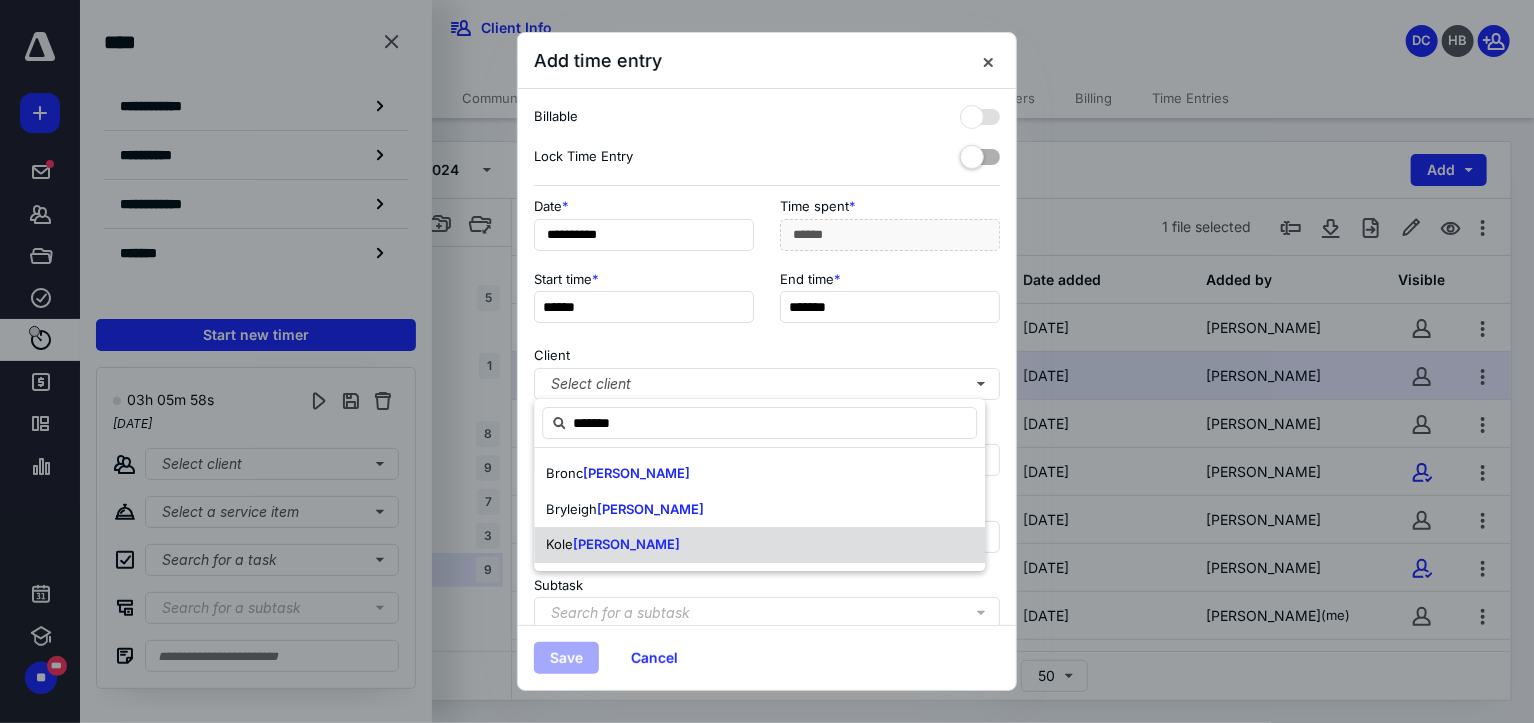 click on "[PERSON_NAME]" at bounding box center [626, 544] 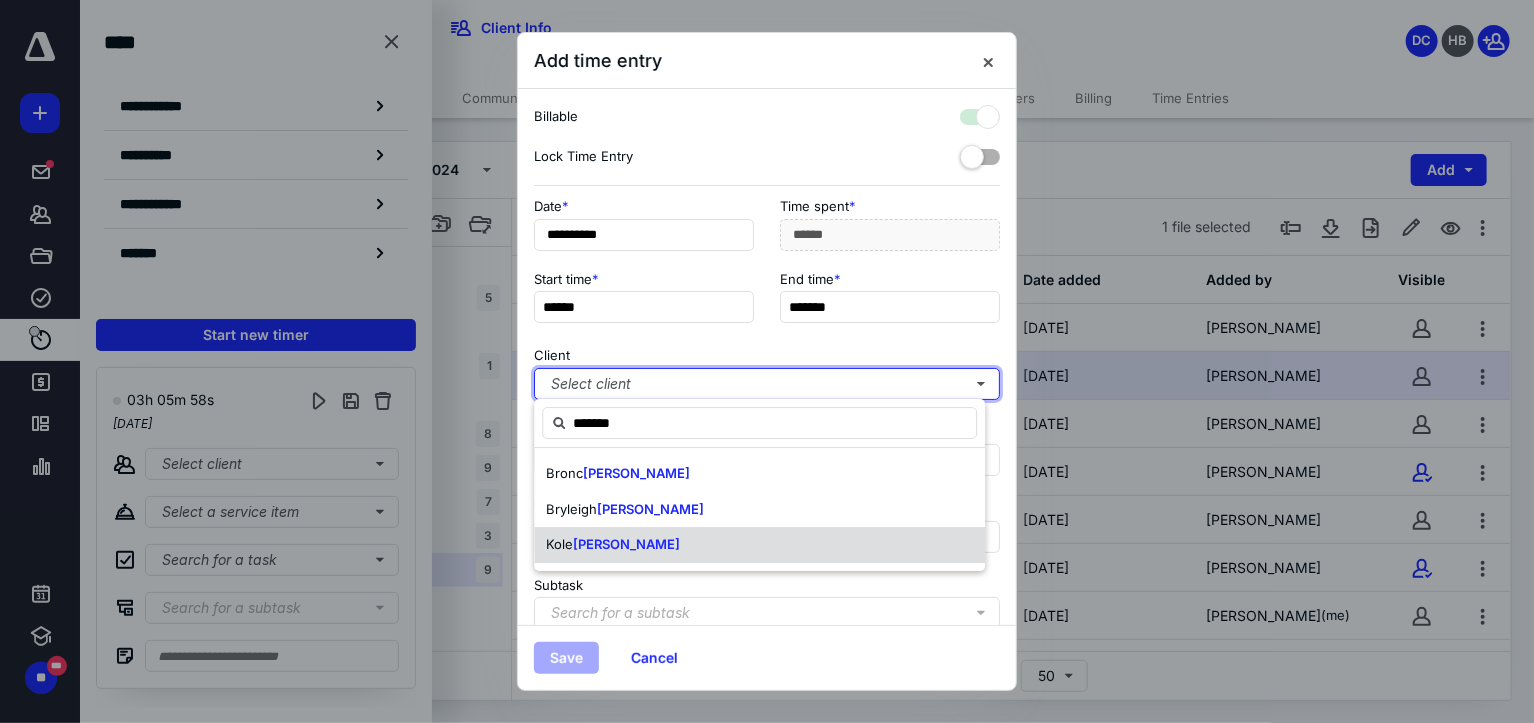 checkbox on "true" 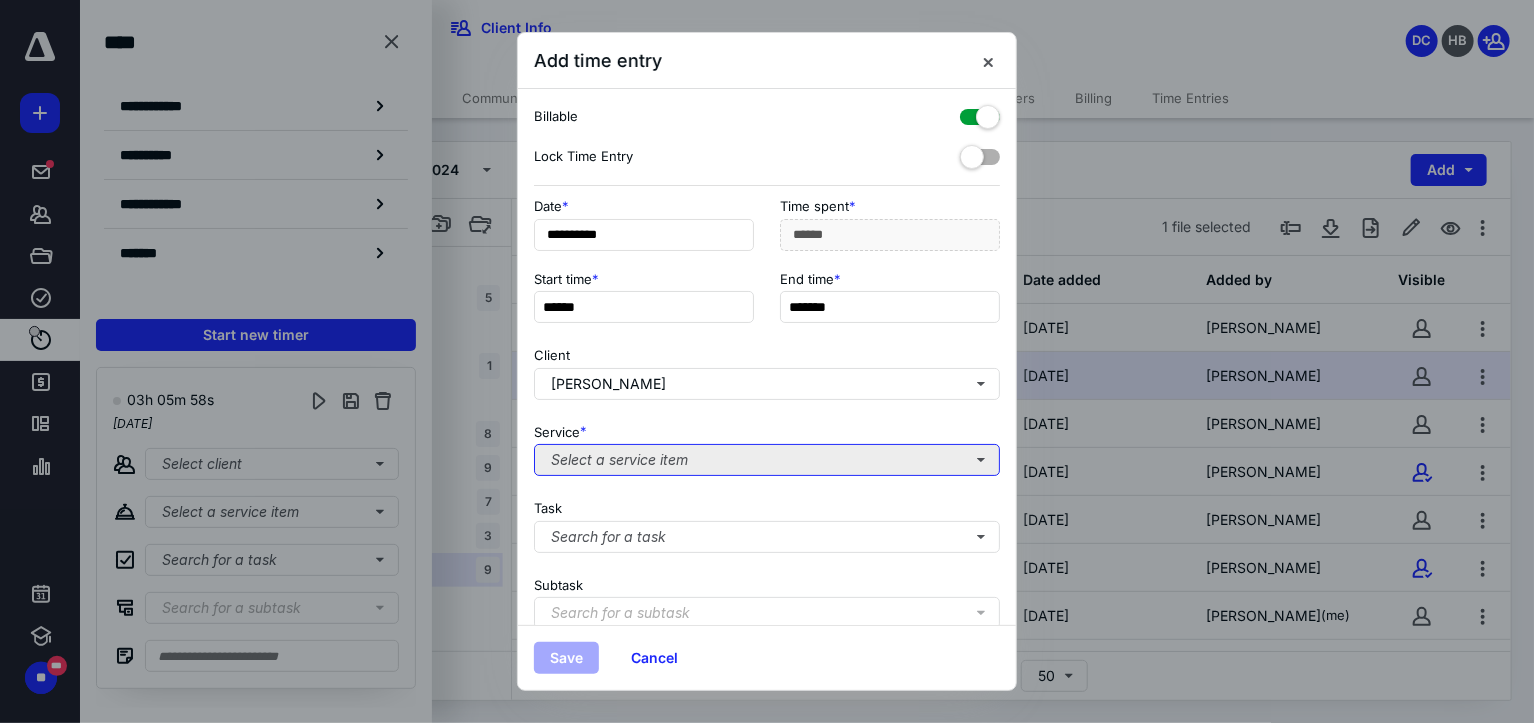 click on "Select a service item" at bounding box center (767, 460) 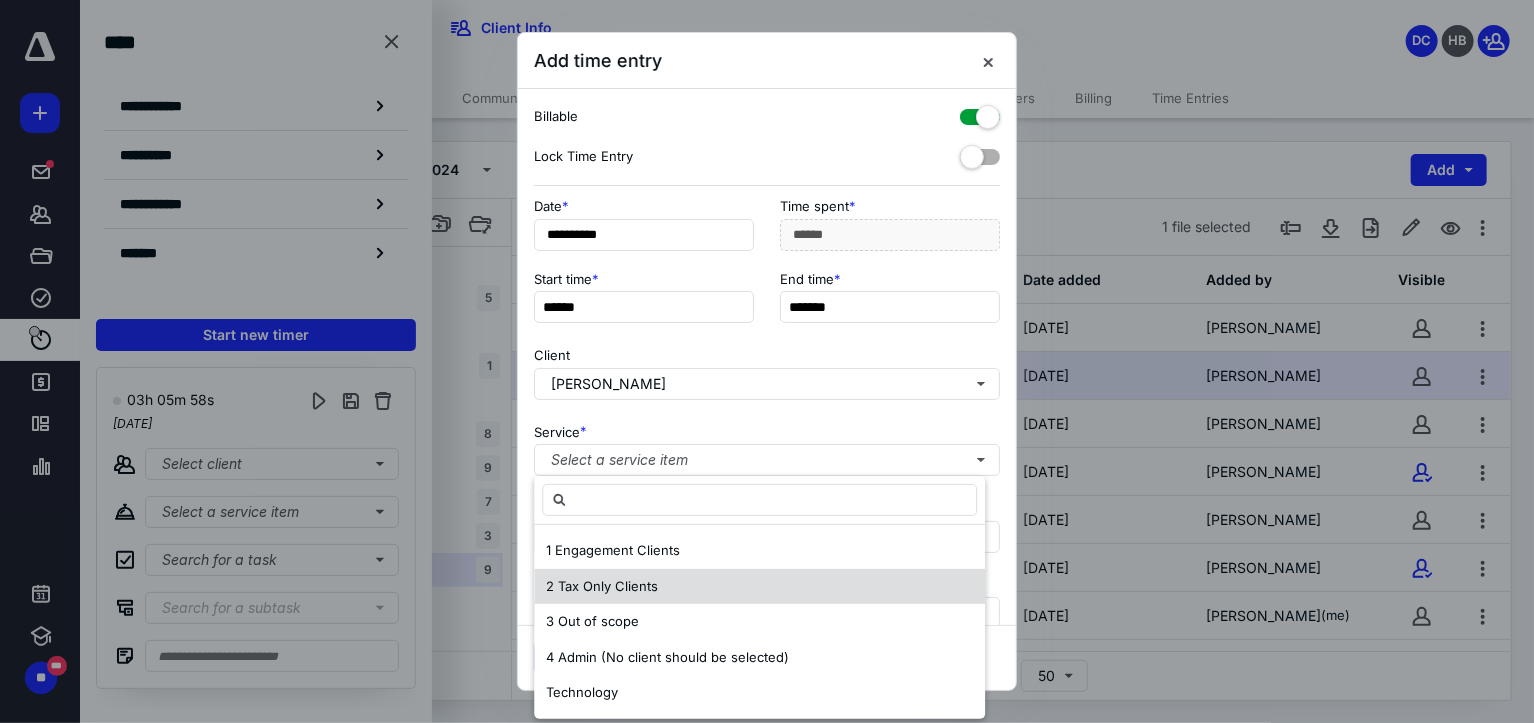 click on "2 Tax Only Clients" at bounding box center [759, 587] 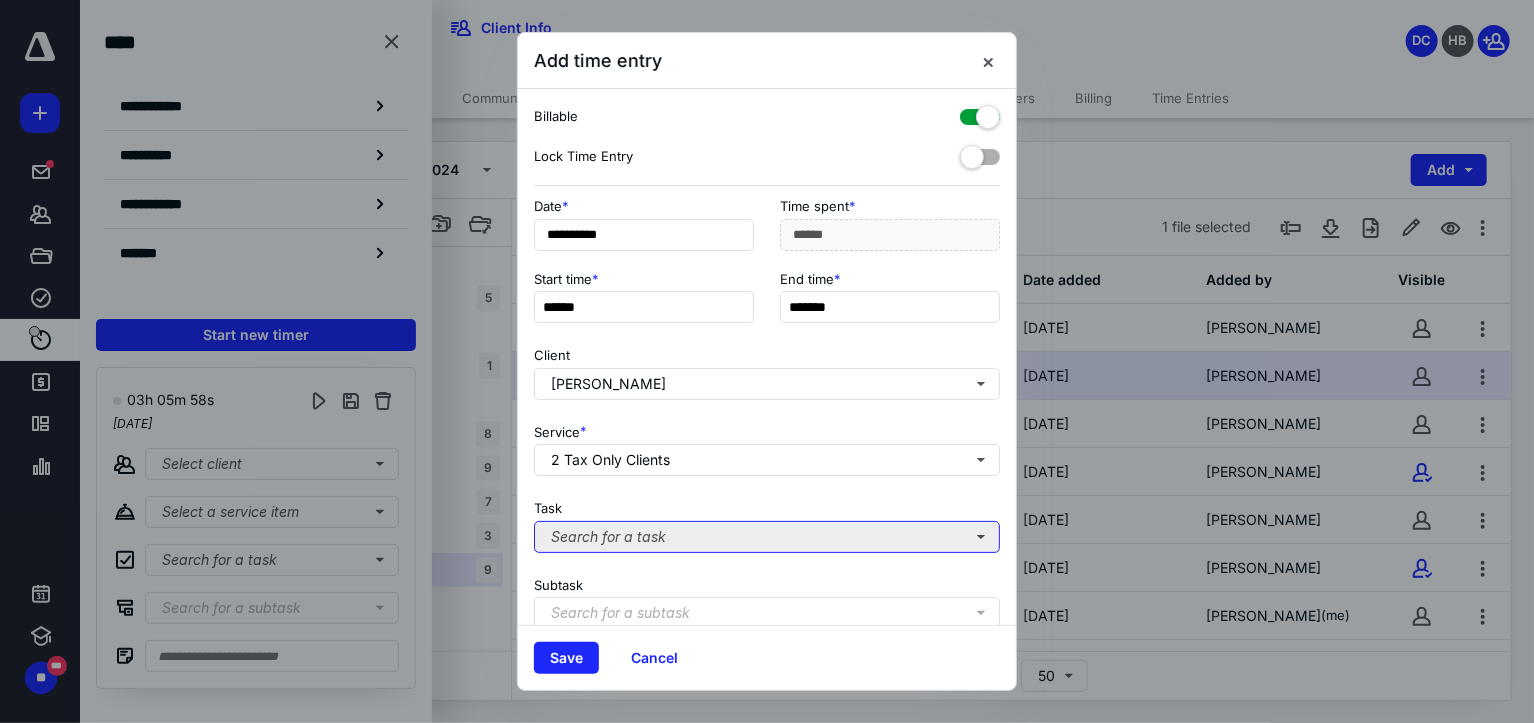 click on "Search for a task" at bounding box center (767, 537) 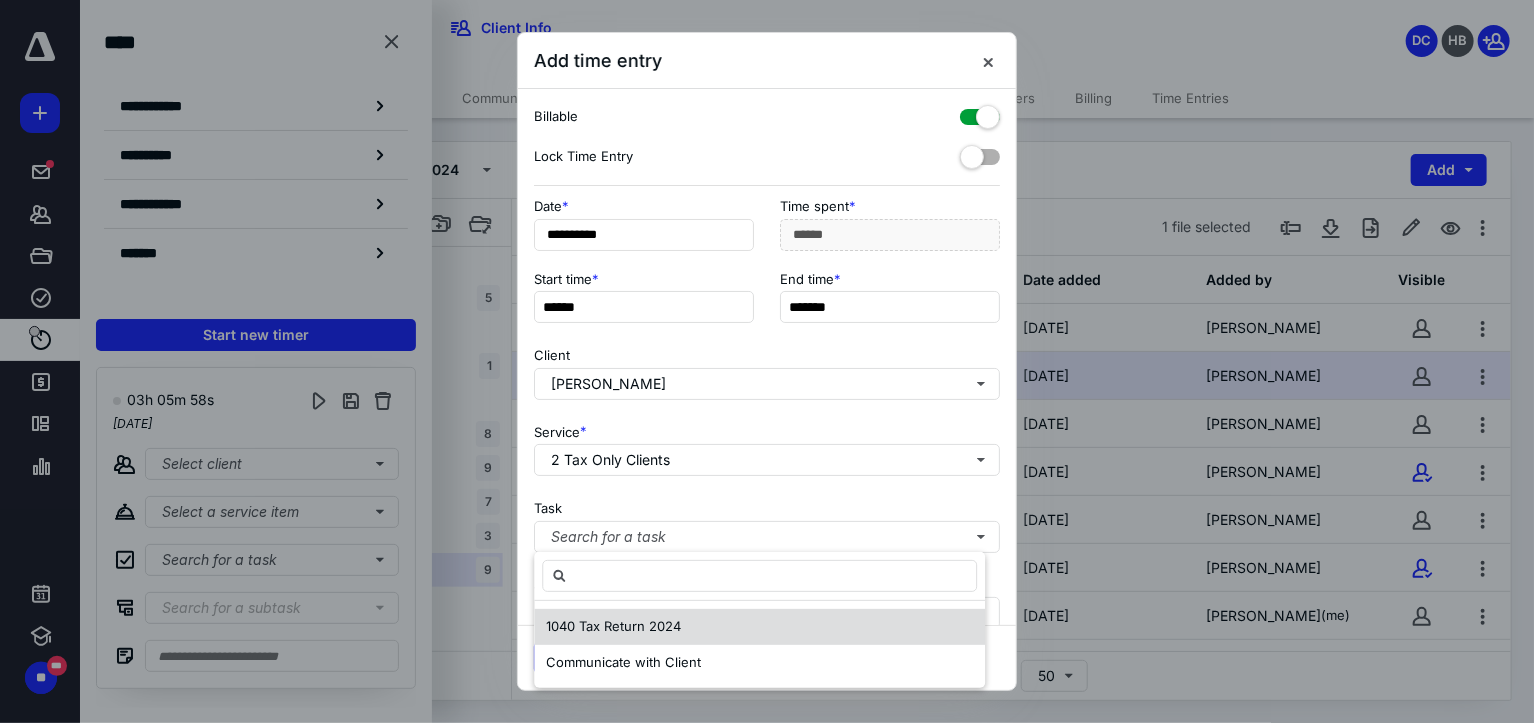 click on "1040 Tax Return 2024" at bounding box center [613, 626] 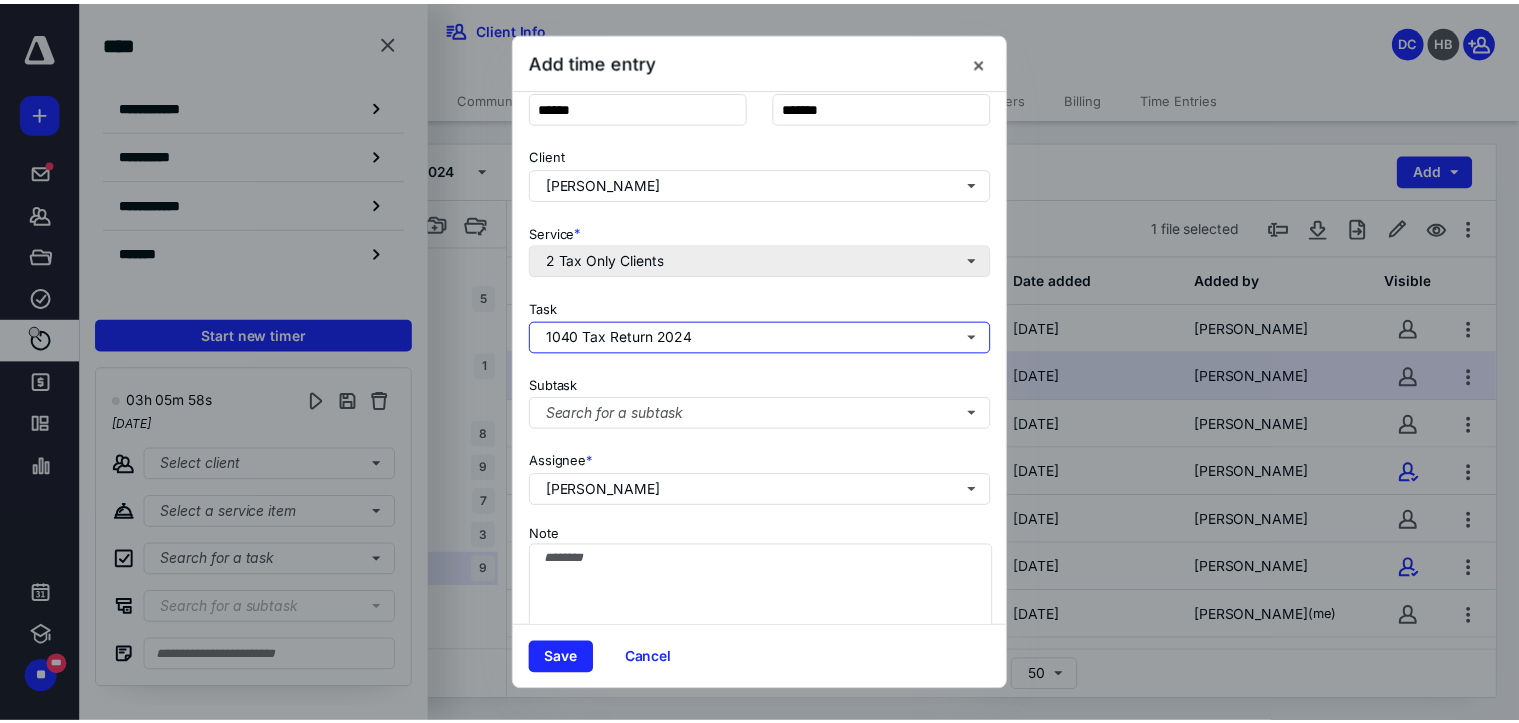 scroll, scrollTop: 250, scrollLeft: 0, axis: vertical 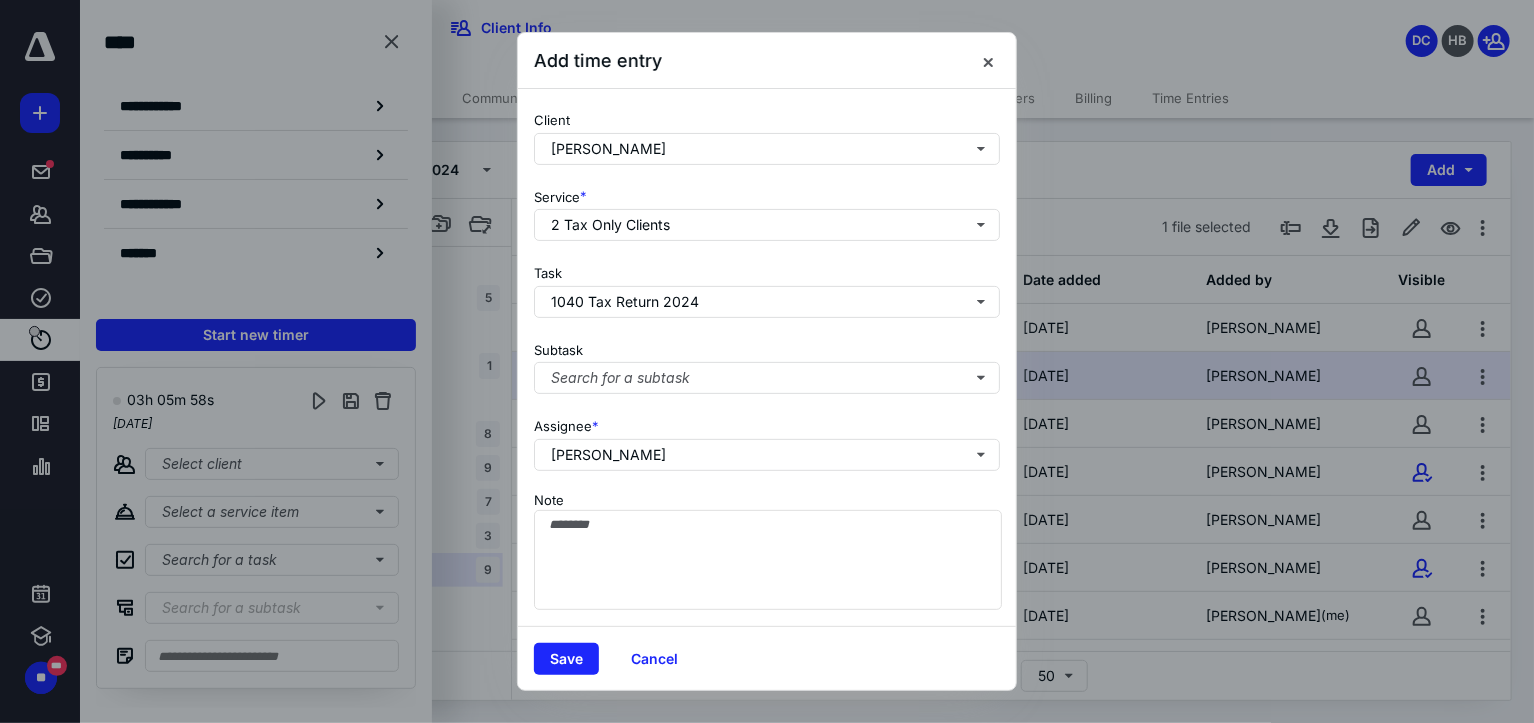 click on "Subtask Search for a subtask" at bounding box center (767, 364) 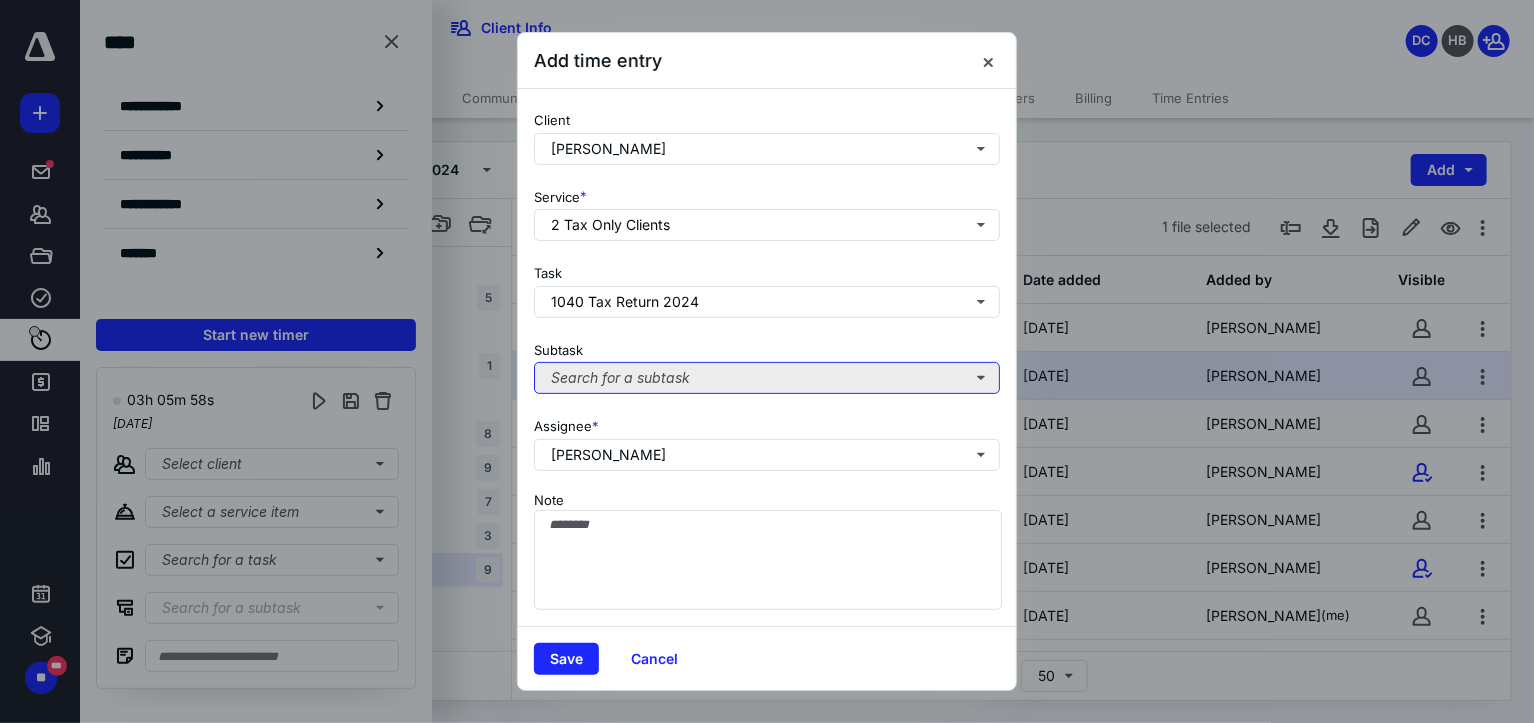 click on "Search for a subtask" at bounding box center [767, 378] 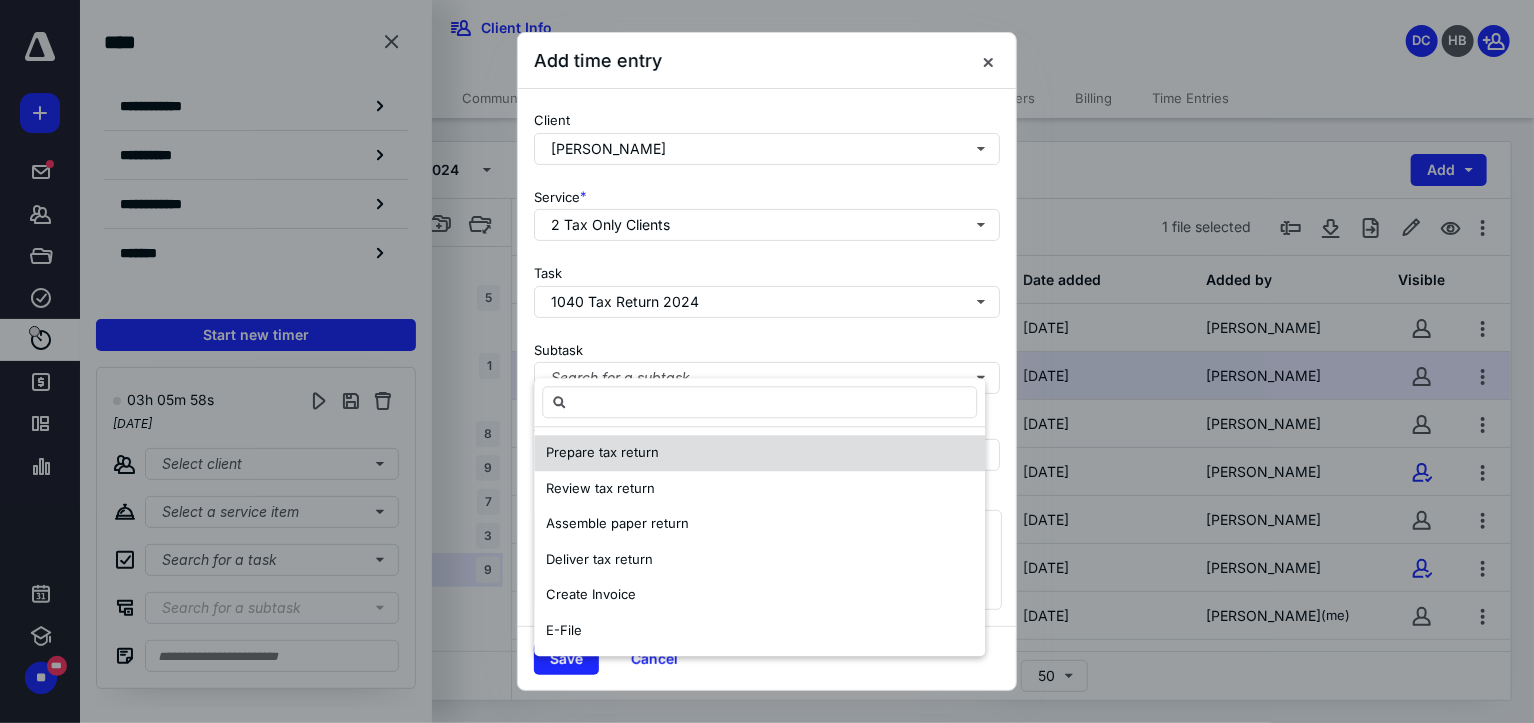 click on "Prepare tax return" at bounding box center (602, 452) 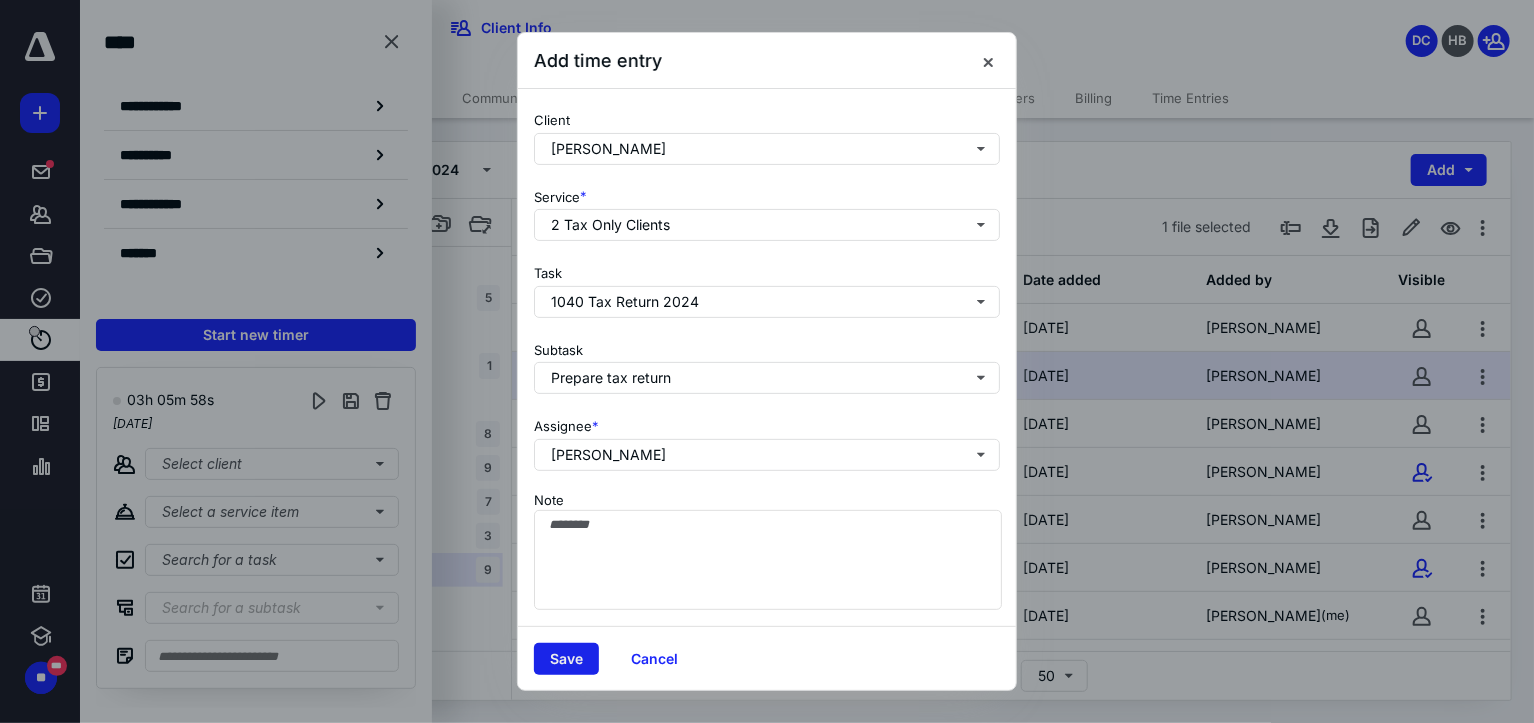 click on "Save" at bounding box center (566, 659) 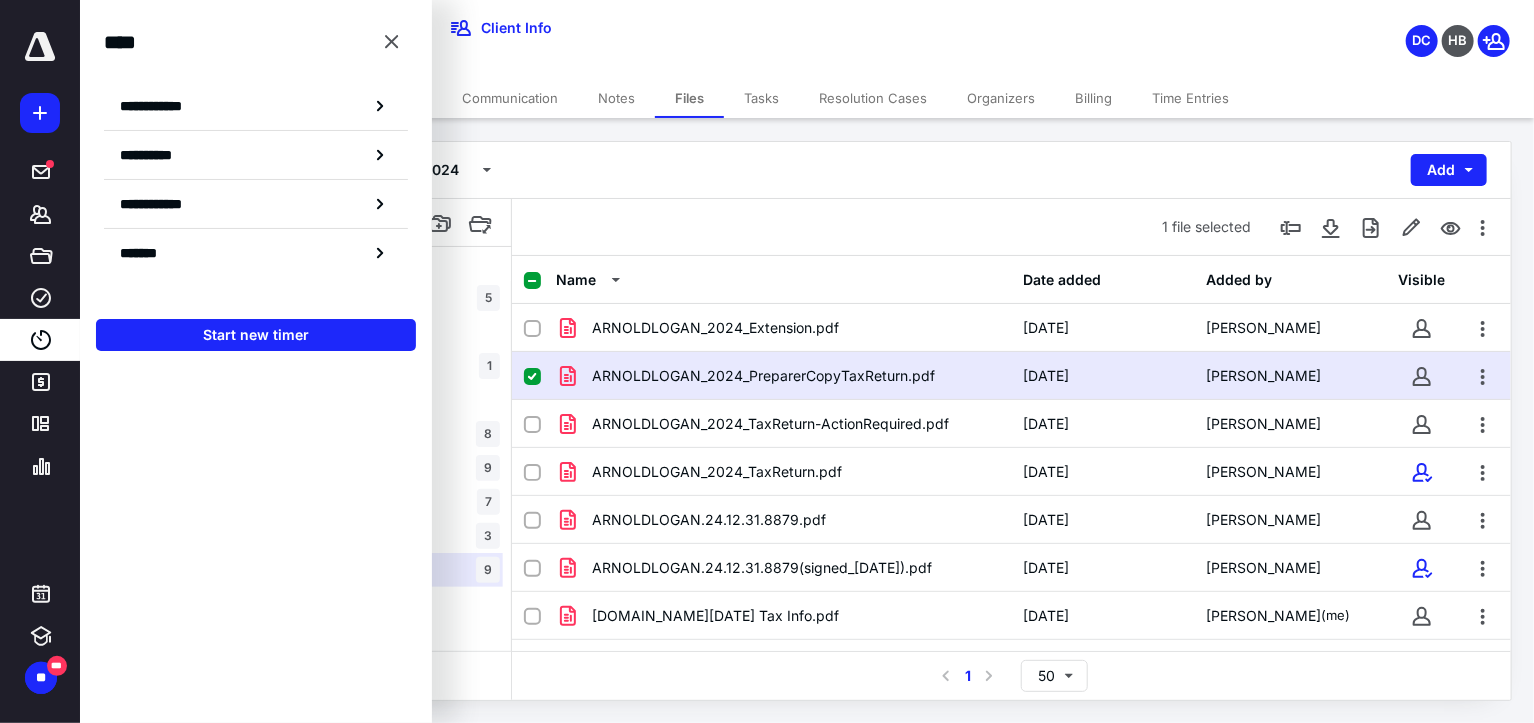 click on "Tasks" at bounding box center [761, 98] 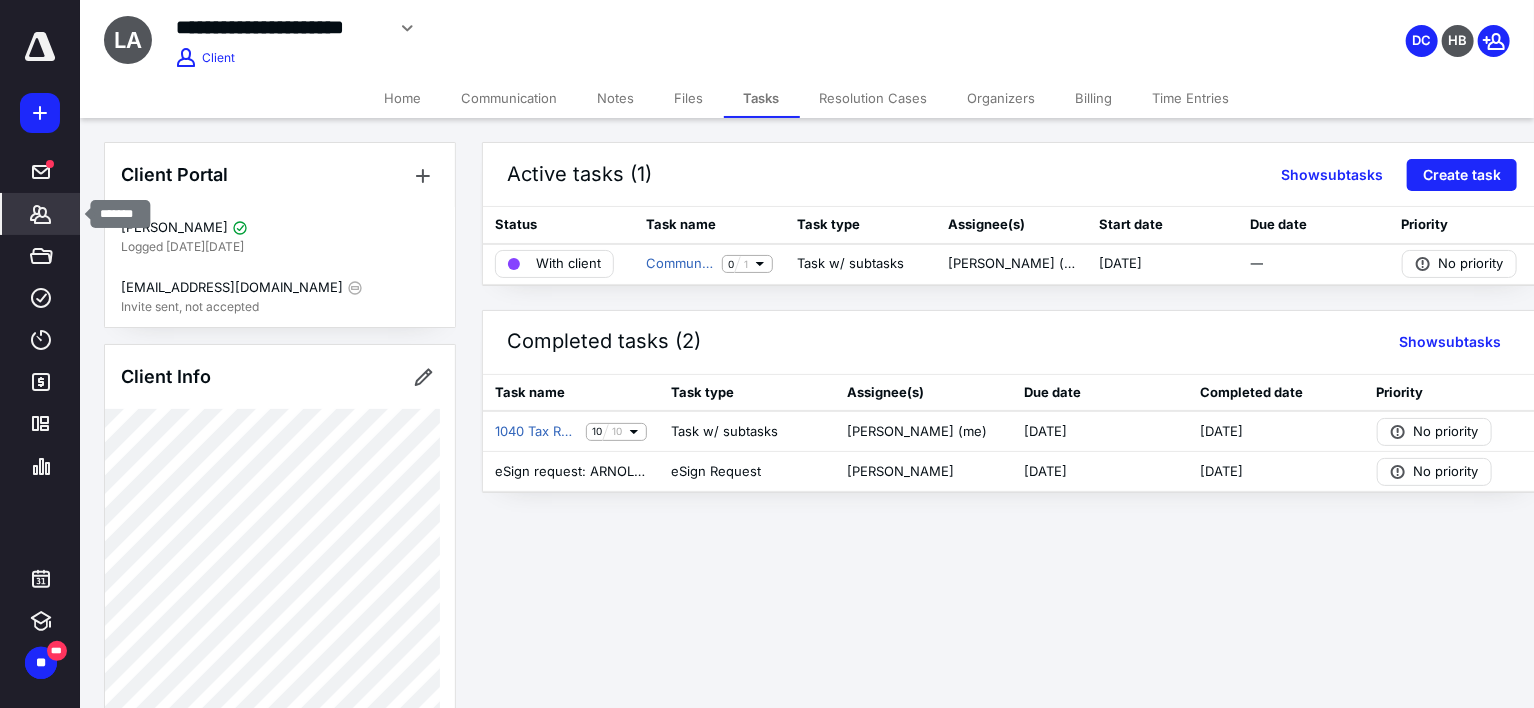 click 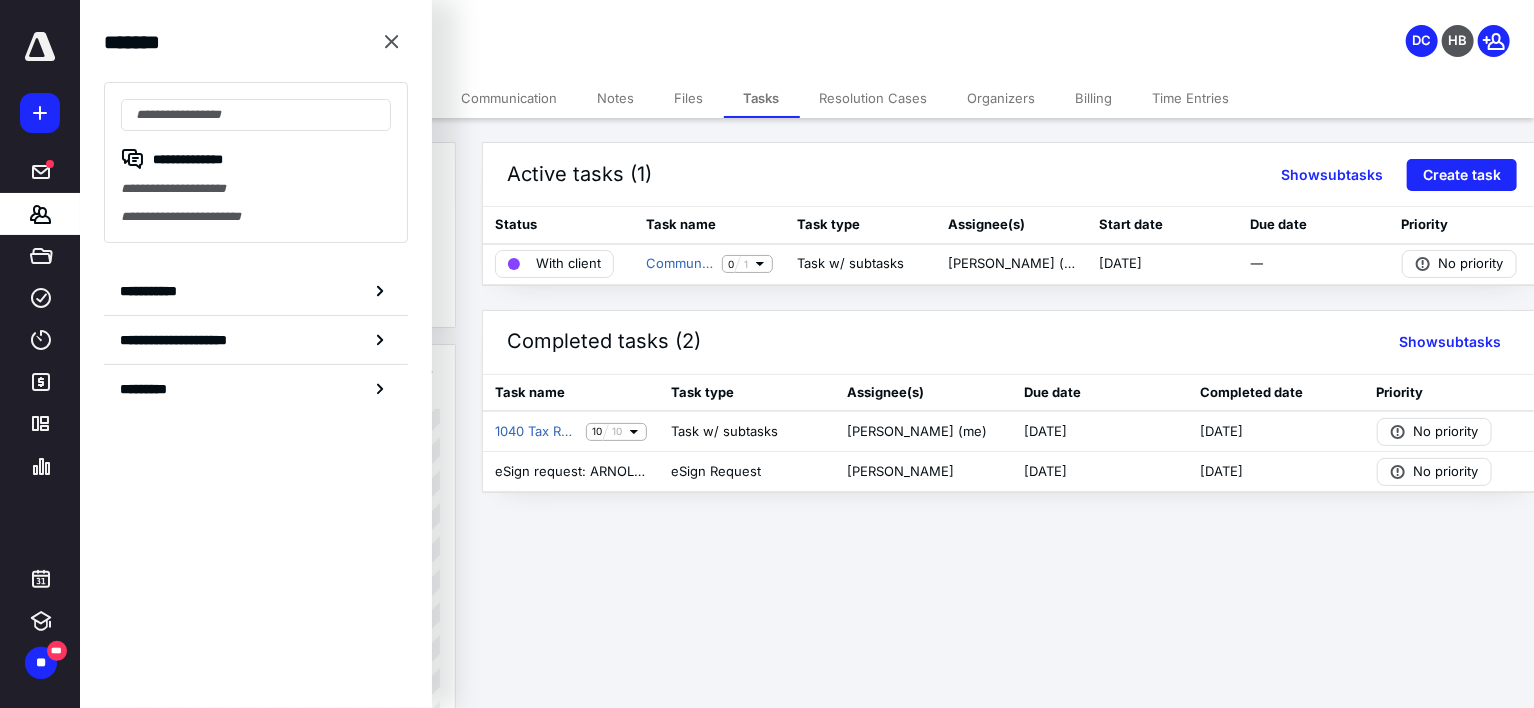 click on "**********" at bounding box center (256, 162) 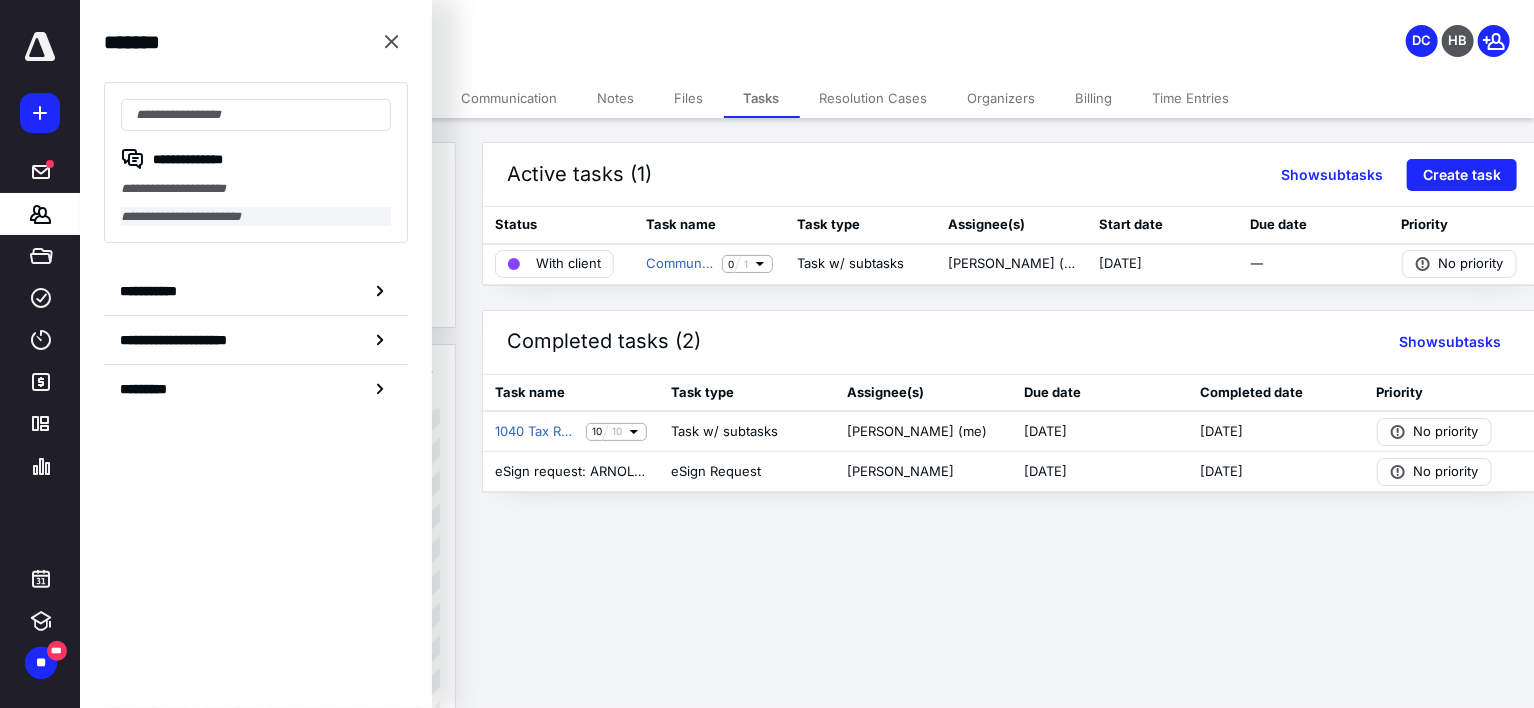 click on "**********" at bounding box center (256, 217) 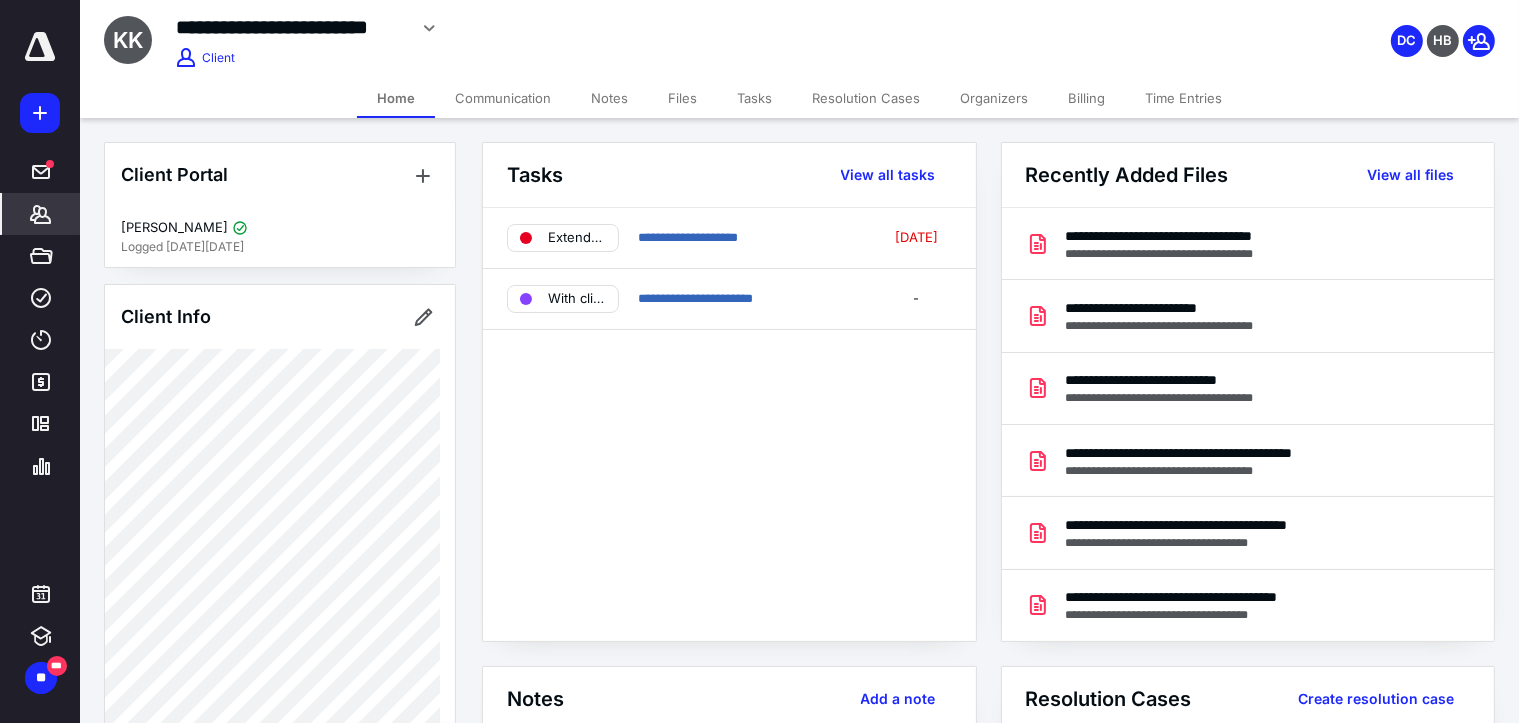 click on "Tasks" at bounding box center [754, 98] 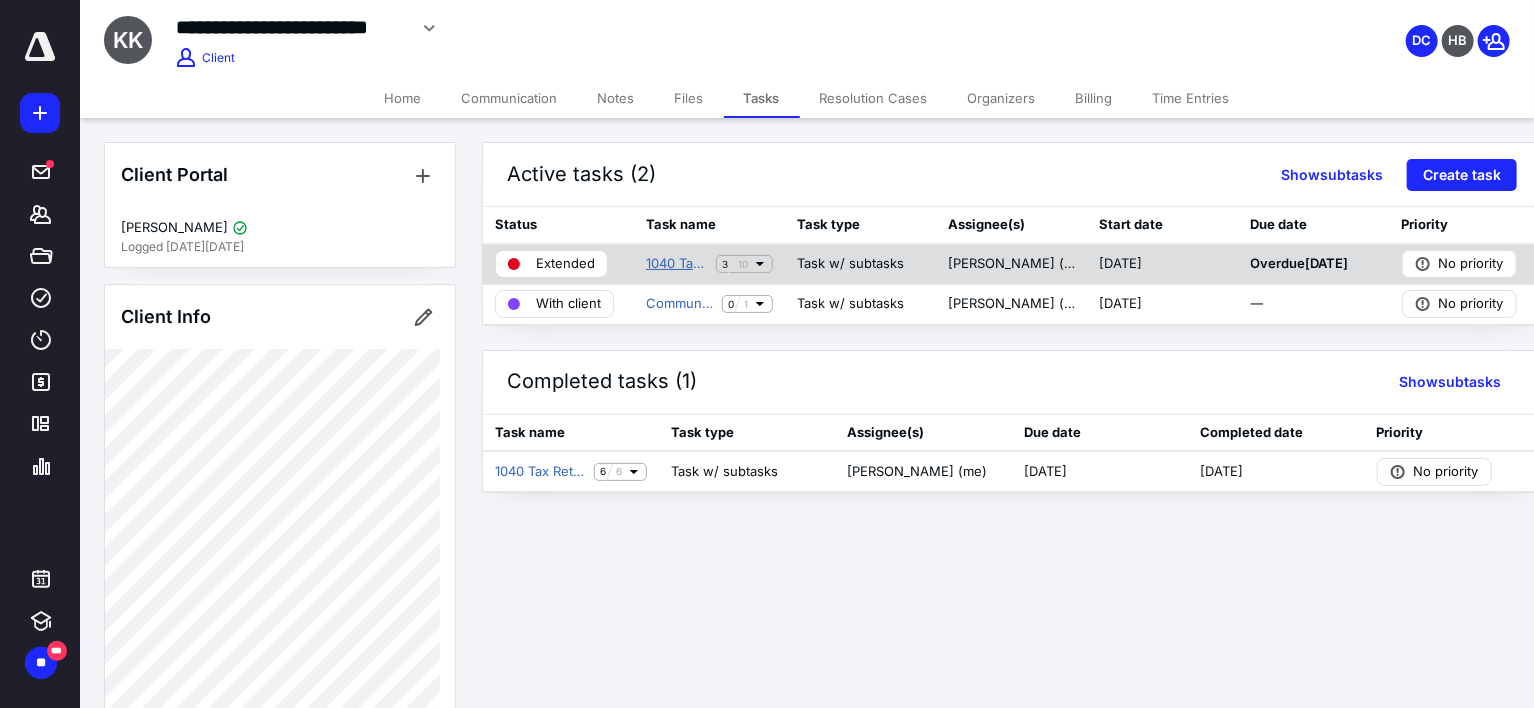 click on "1040 Tax Return 2024" at bounding box center [677, 264] 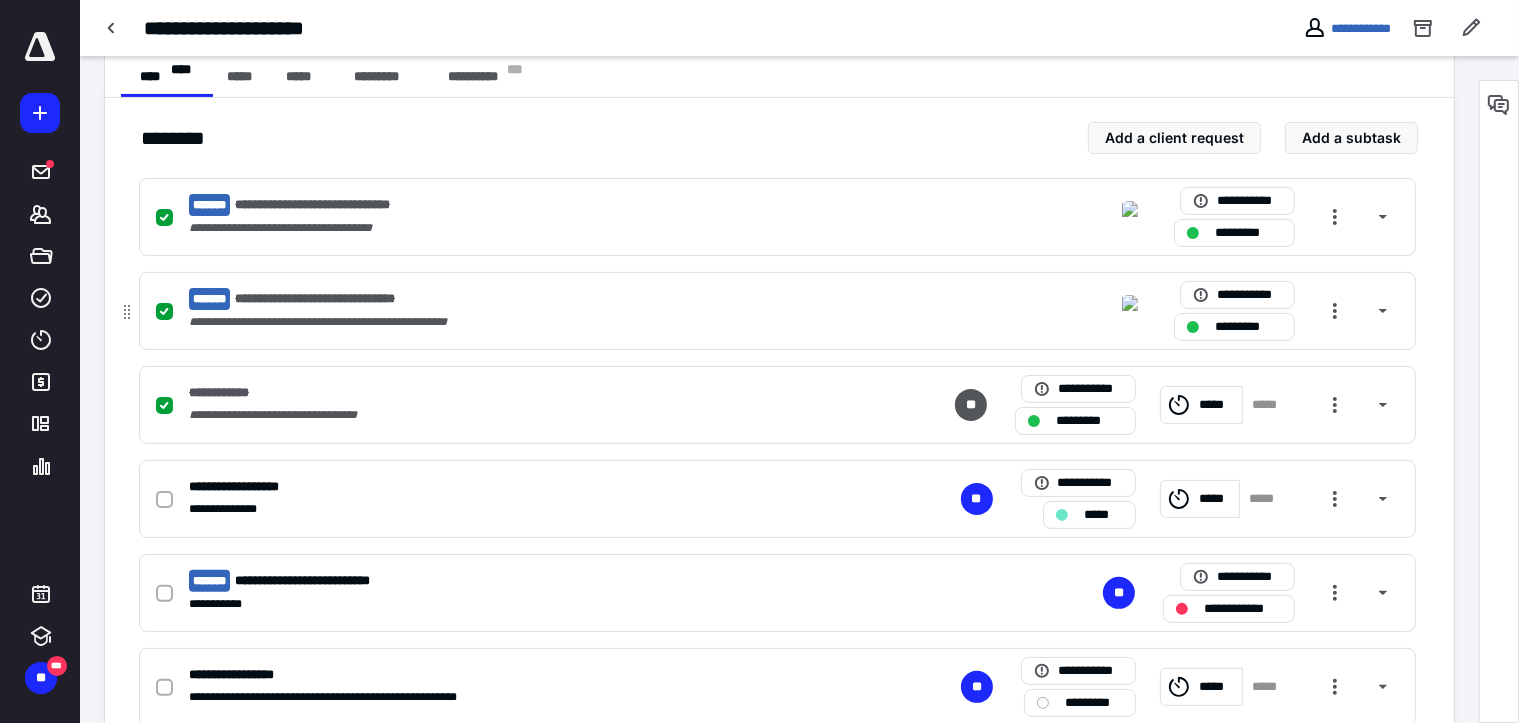scroll, scrollTop: 500, scrollLeft: 0, axis: vertical 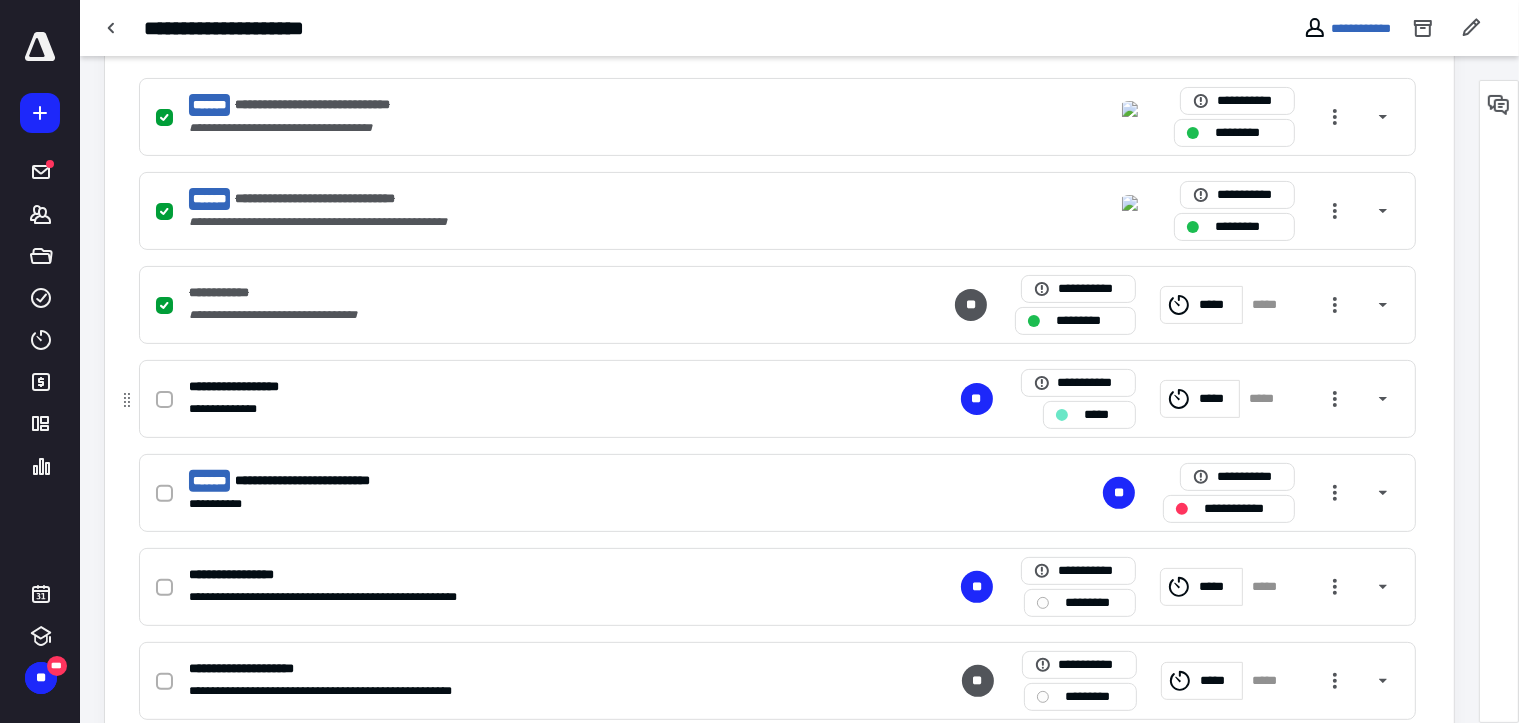 click 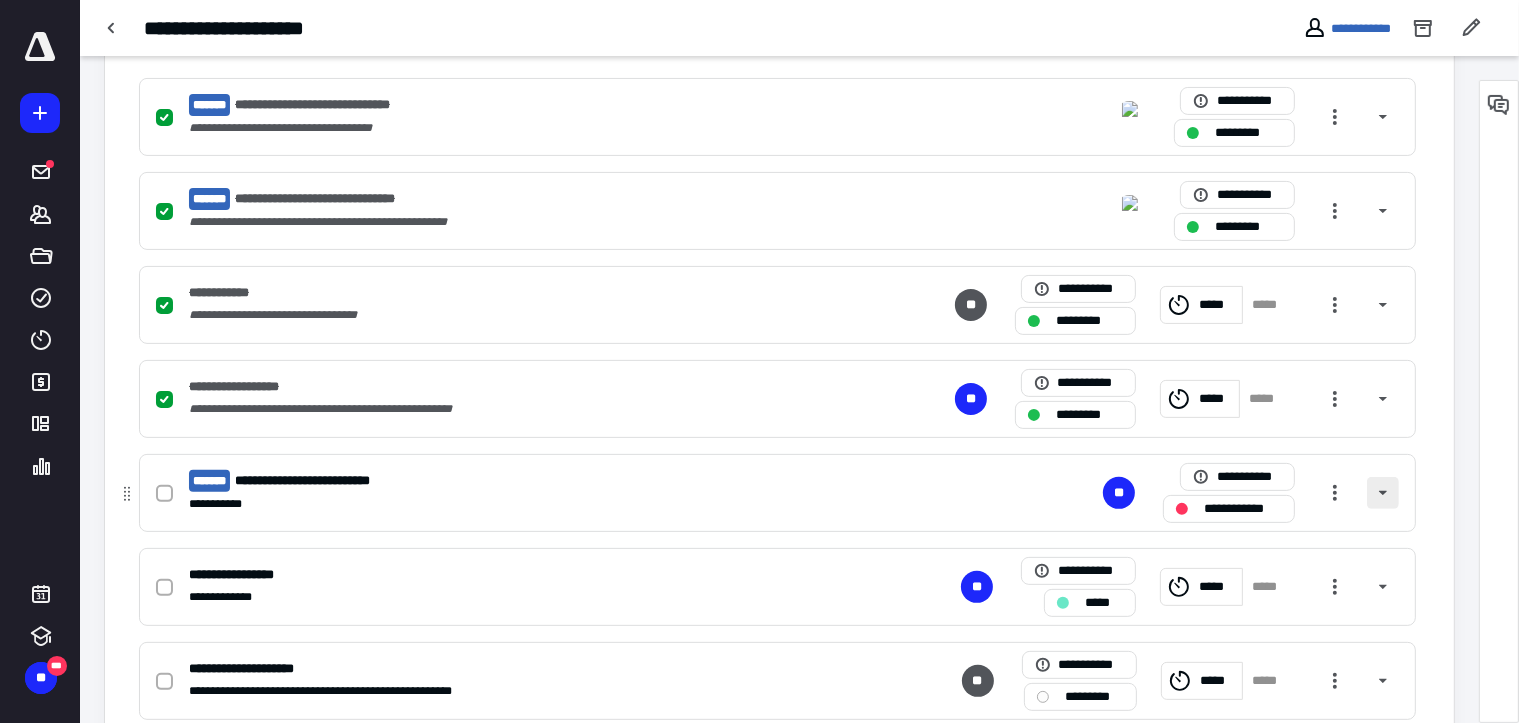 click at bounding box center (1383, 493) 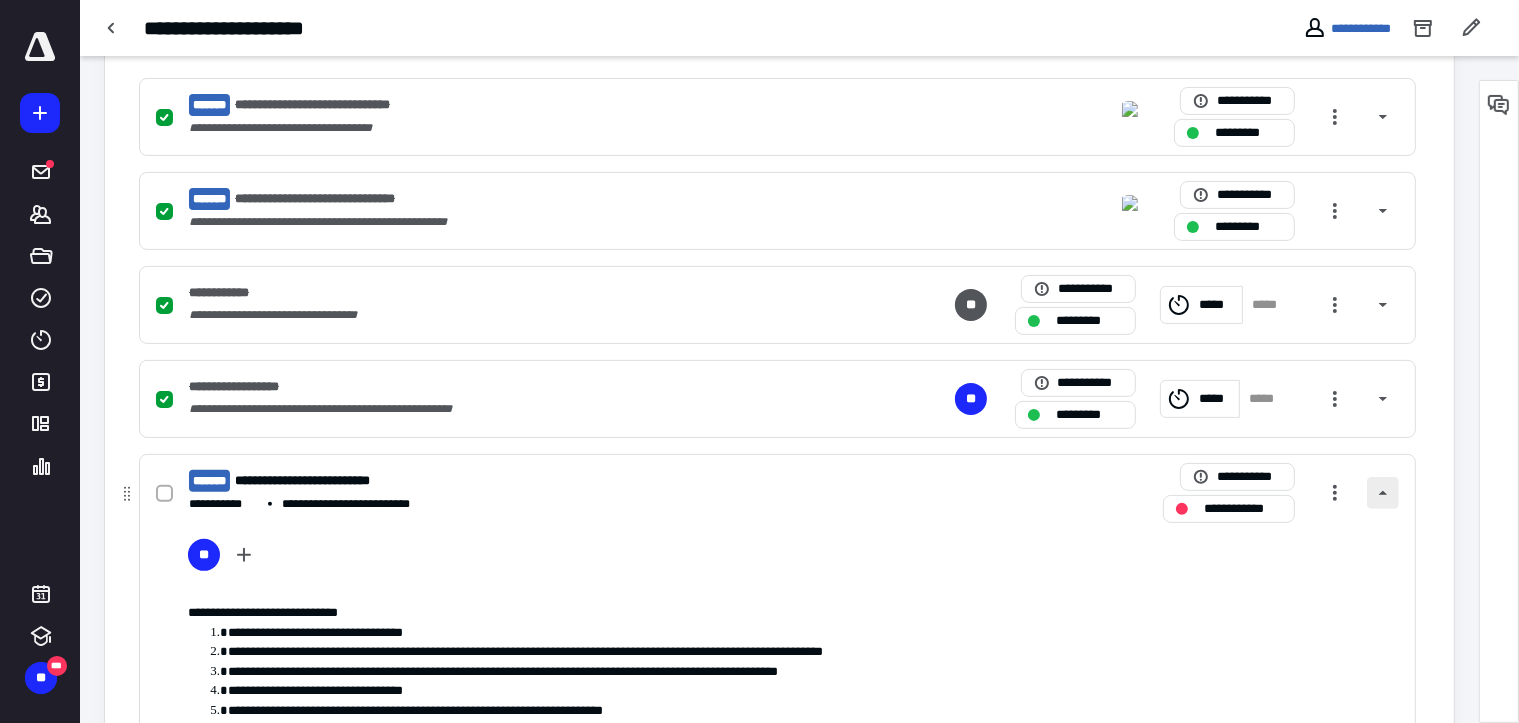 scroll, scrollTop: 314, scrollLeft: 0, axis: vertical 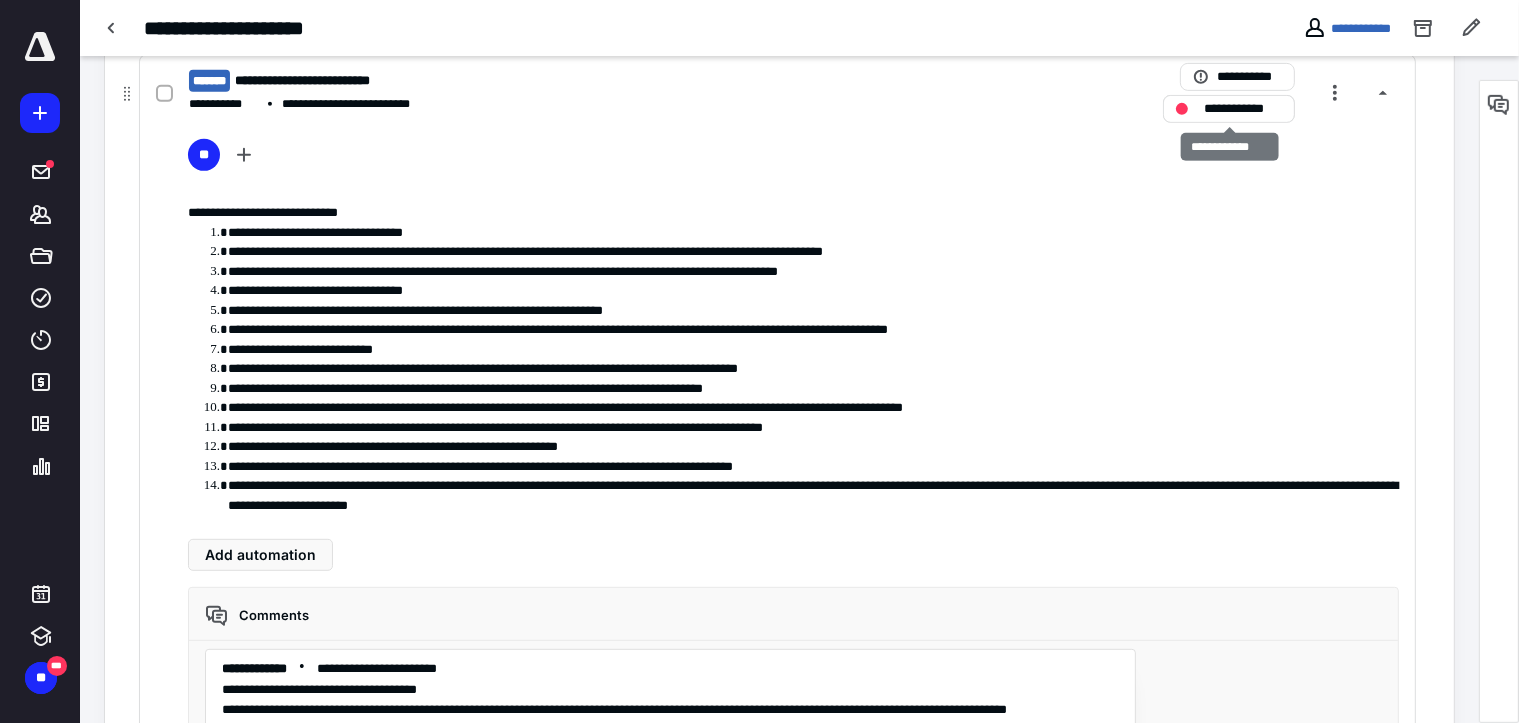 click on "**********" at bounding box center (1243, 109) 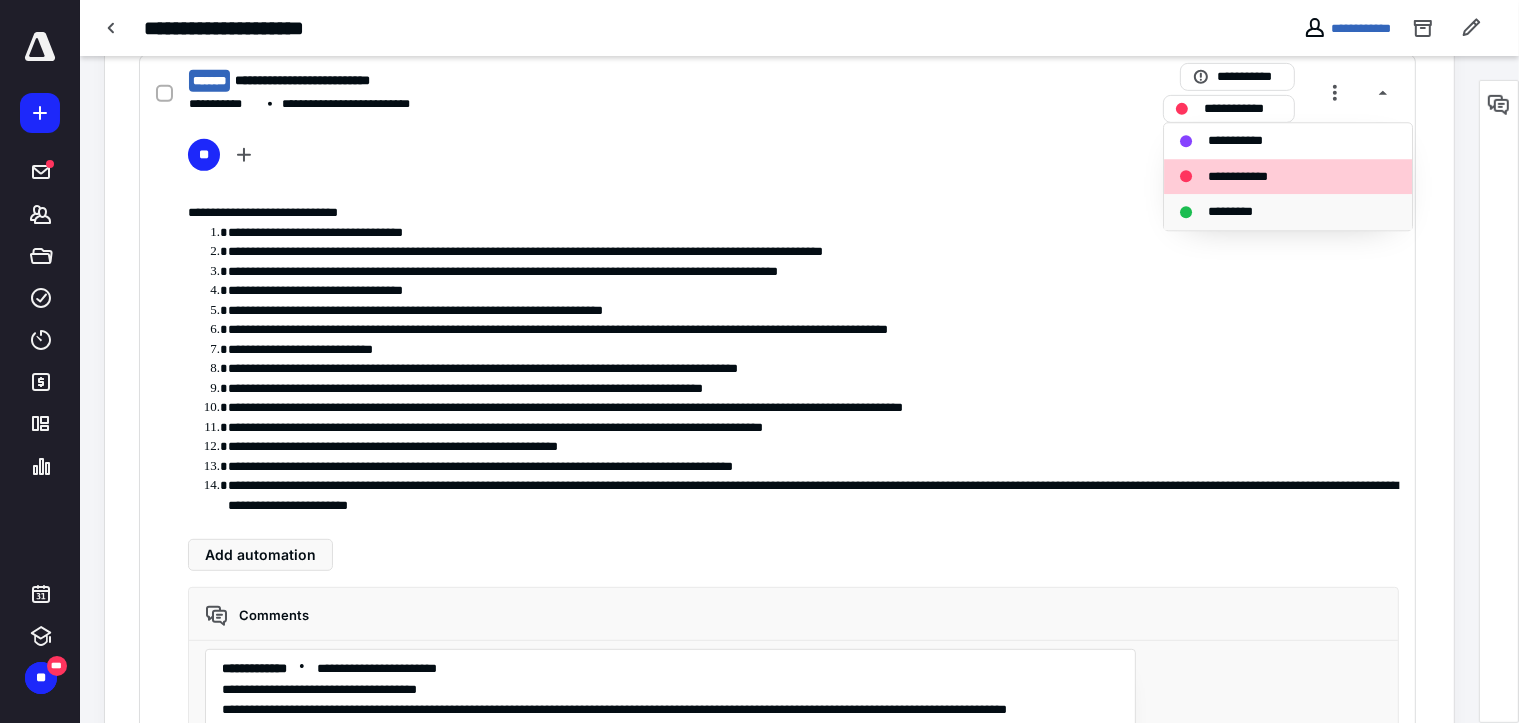click on "*********" at bounding box center (1241, 212) 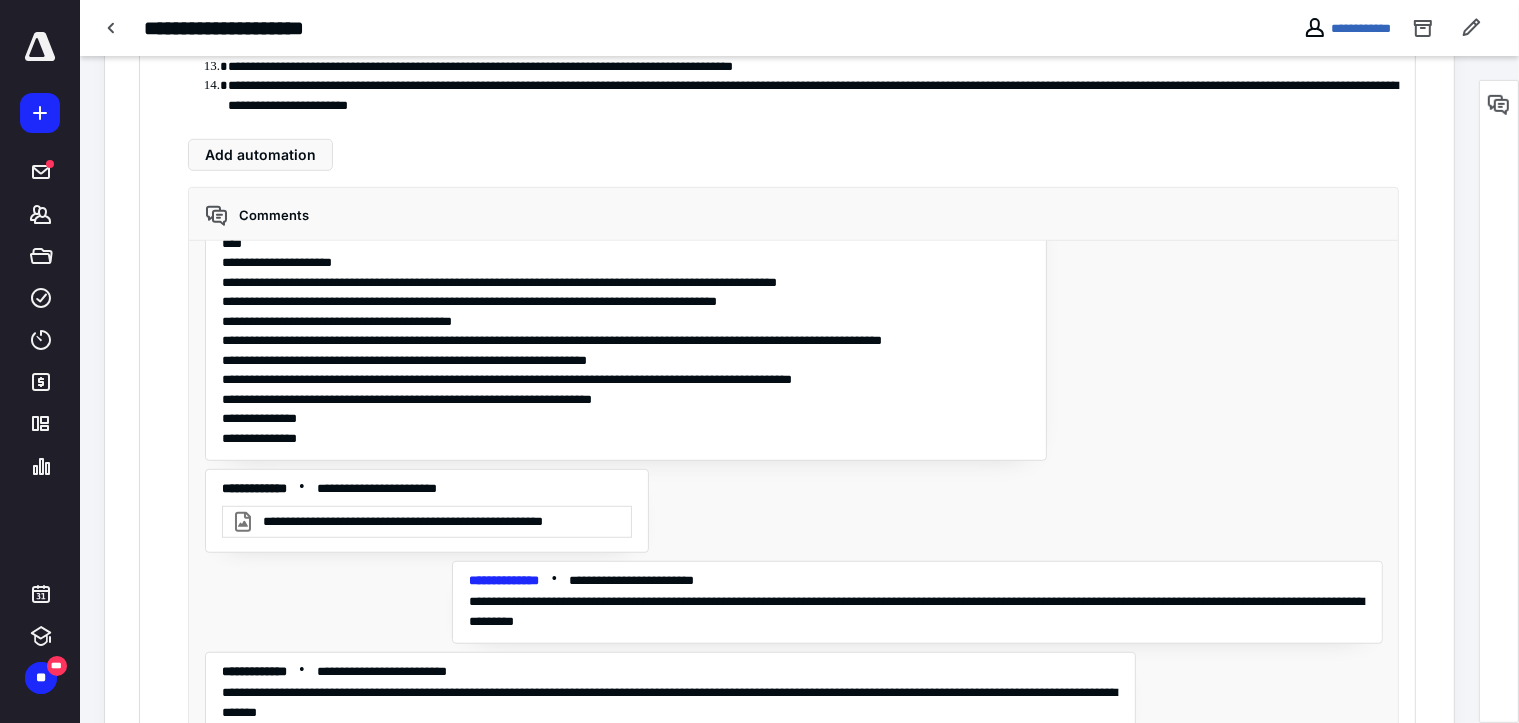 scroll, scrollTop: 1700, scrollLeft: 0, axis: vertical 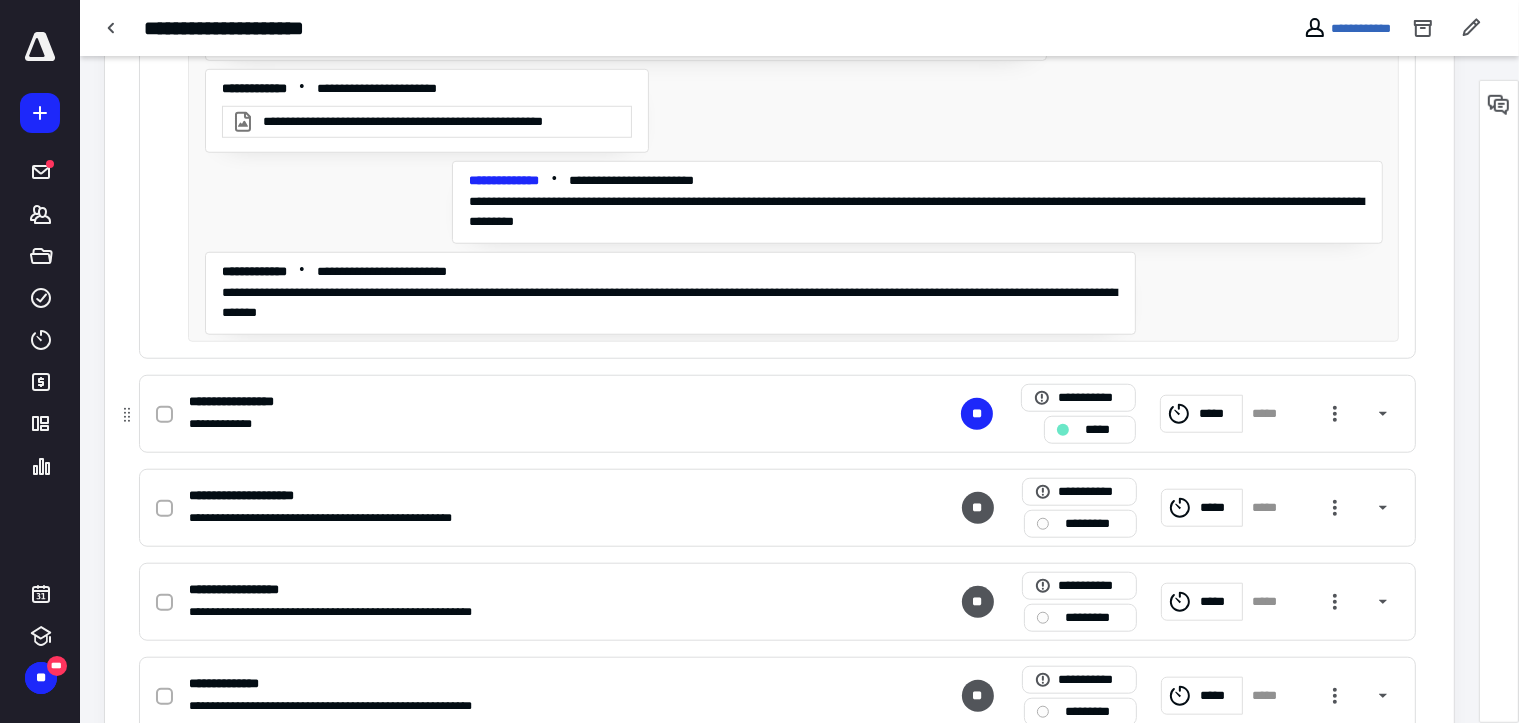 click 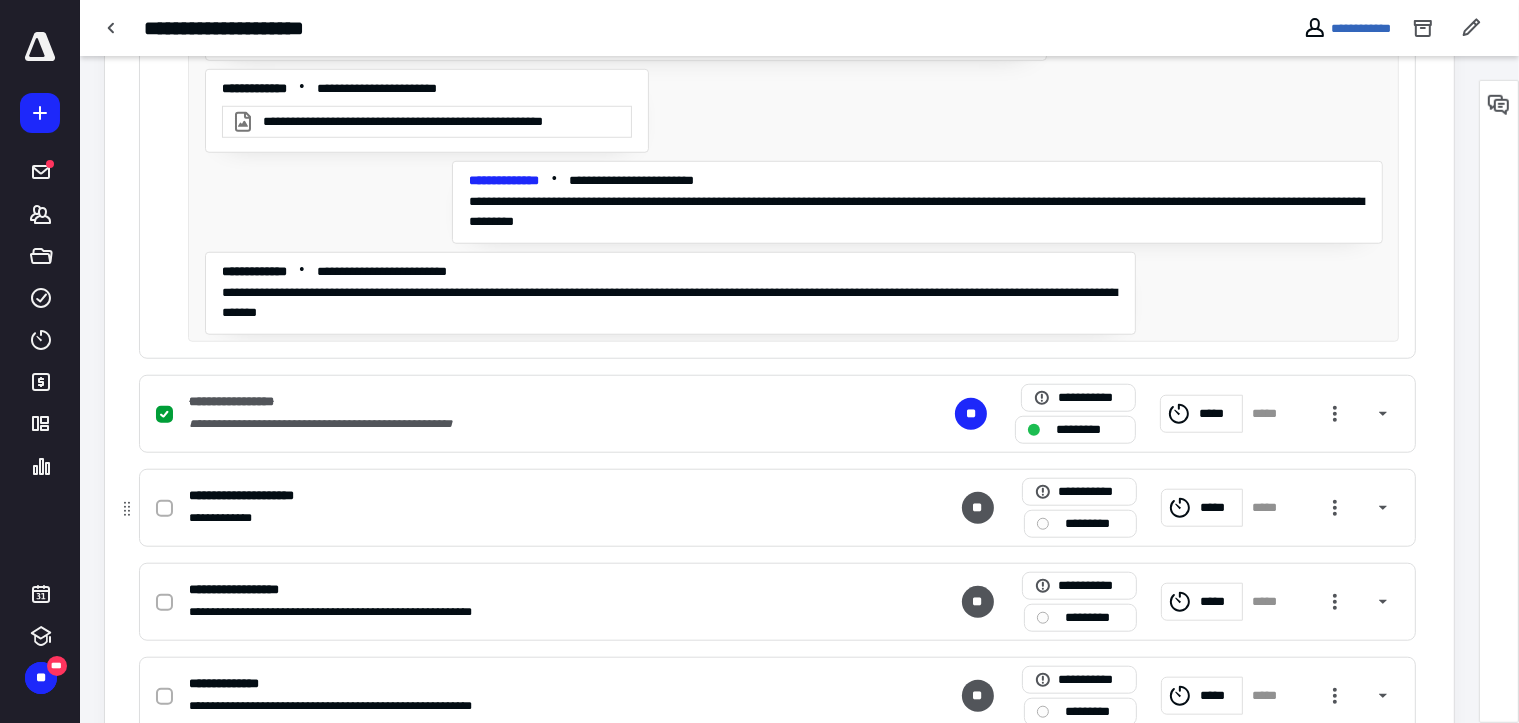 click 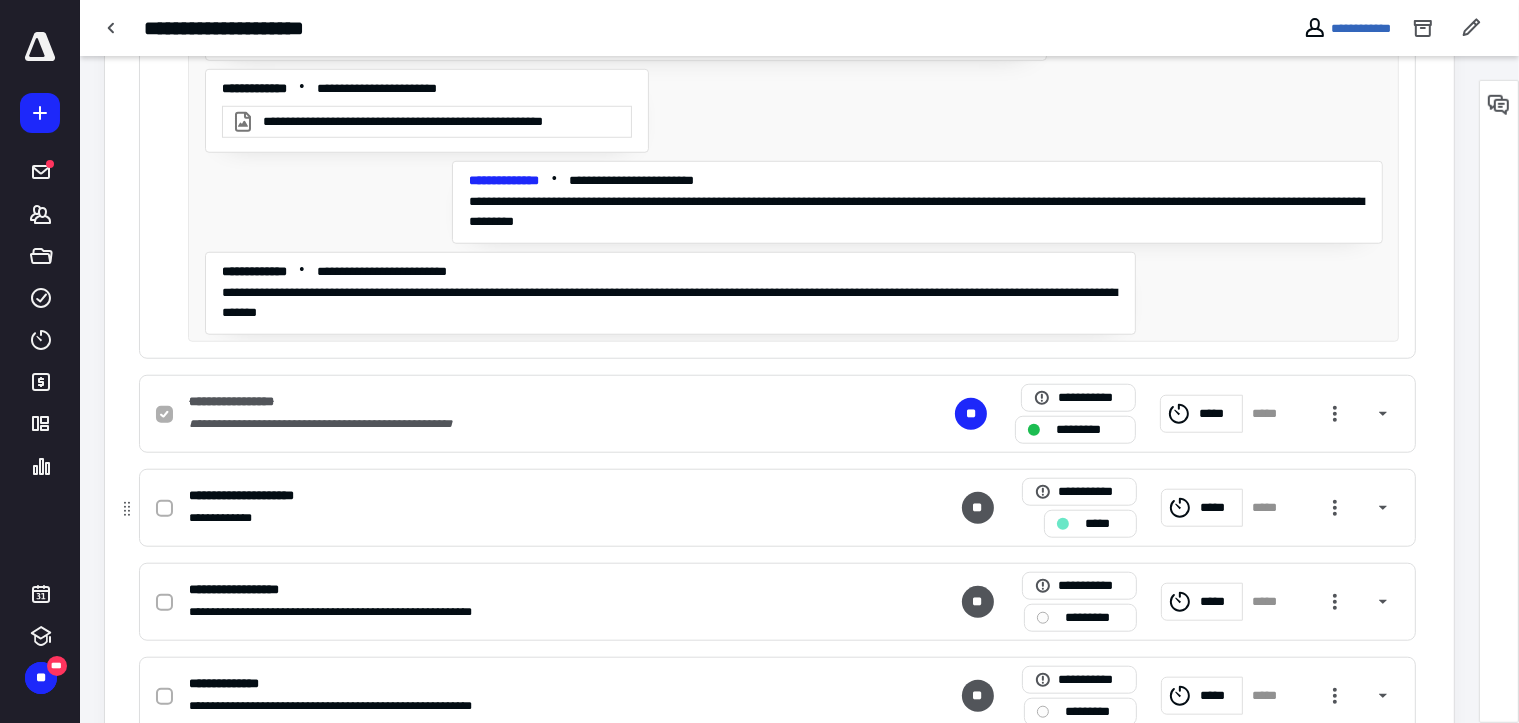 checkbox on "true" 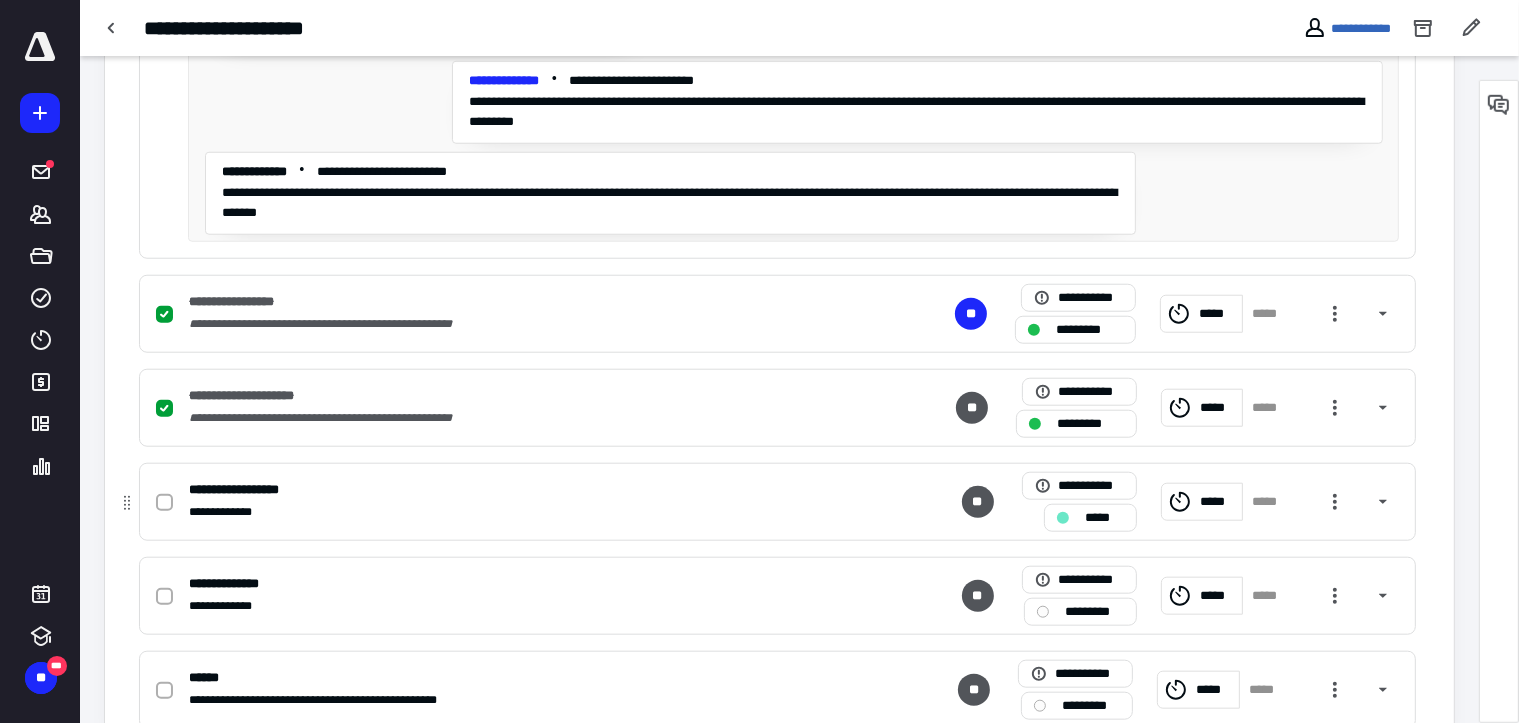scroll, scrollTop: 1853, scrollLeft: 0, axis: vertical 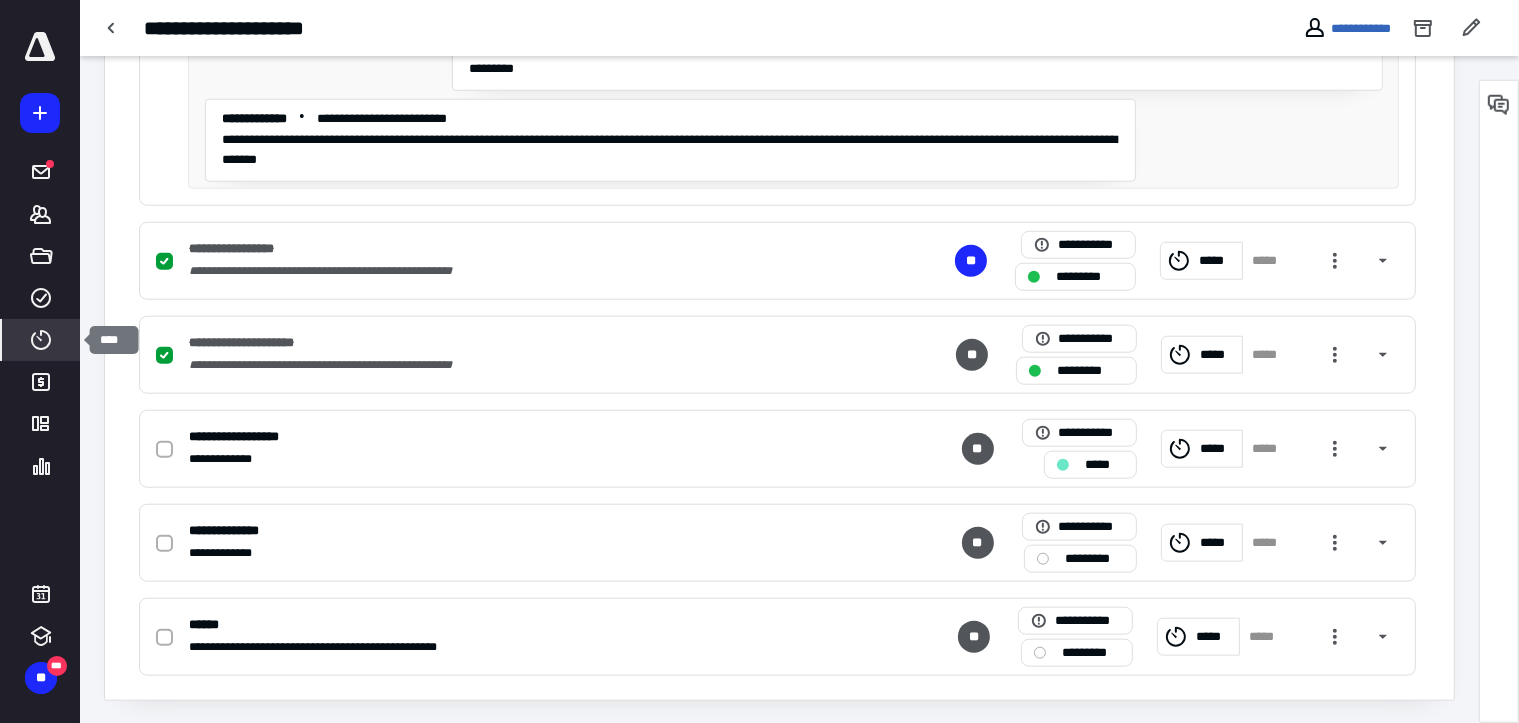 click 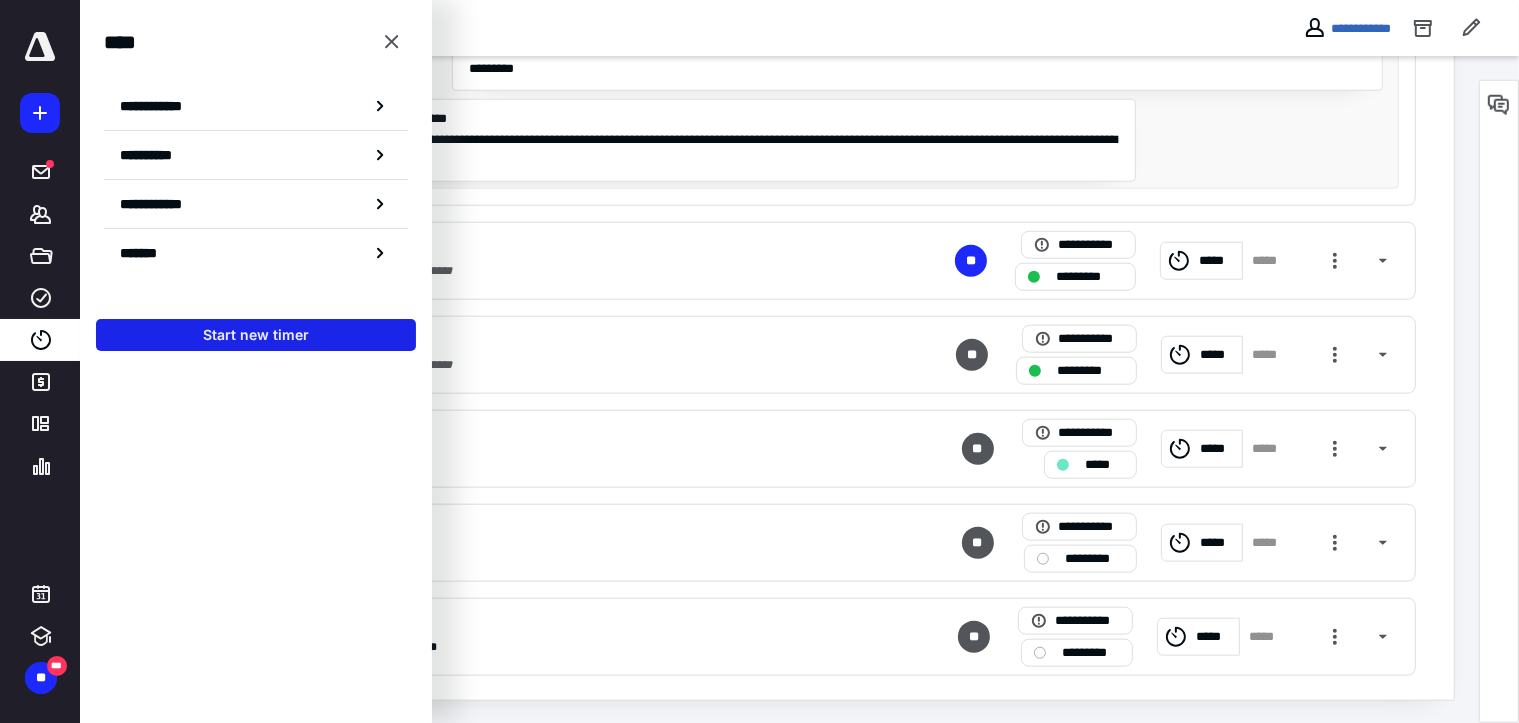 click on "Start new timer" at bounding box center (256, 335) 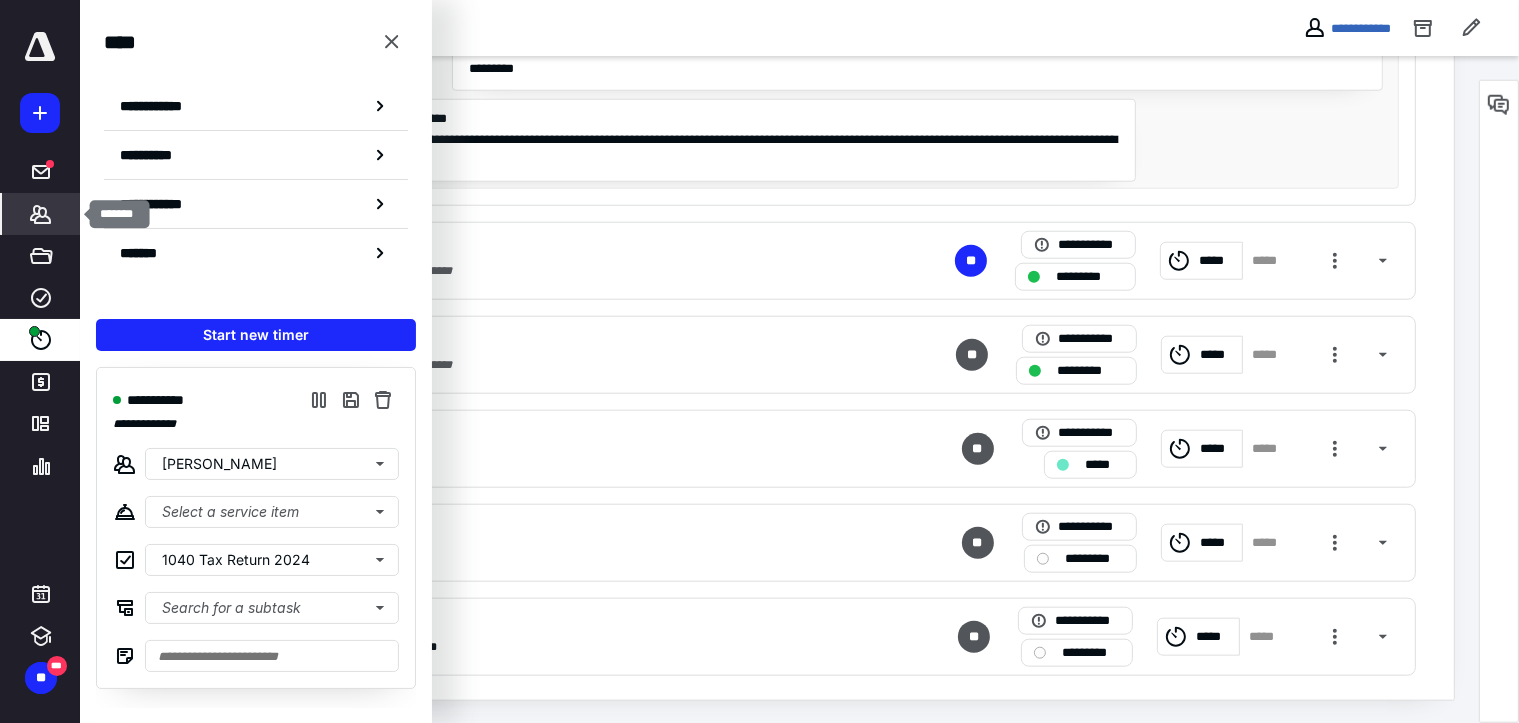 click 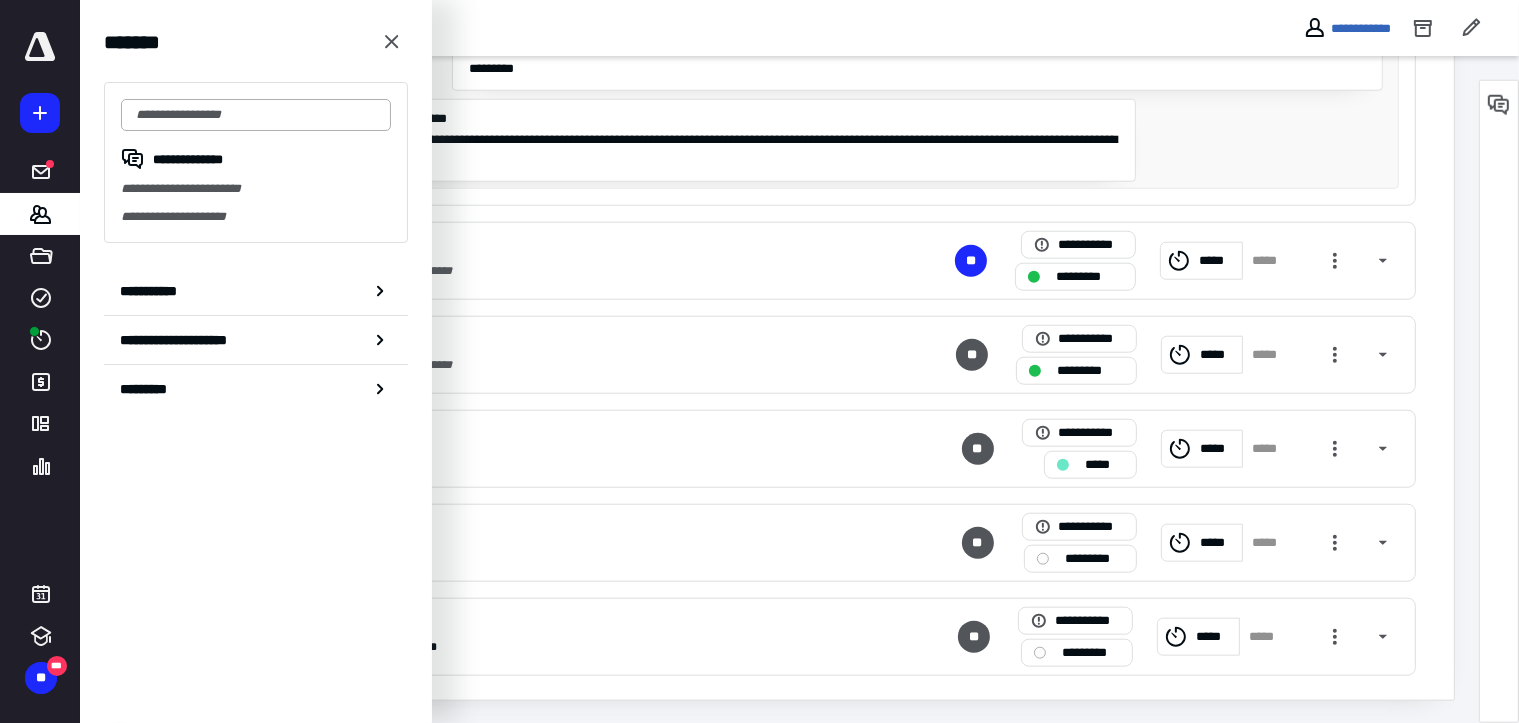 click at bounding box center (256, 115) 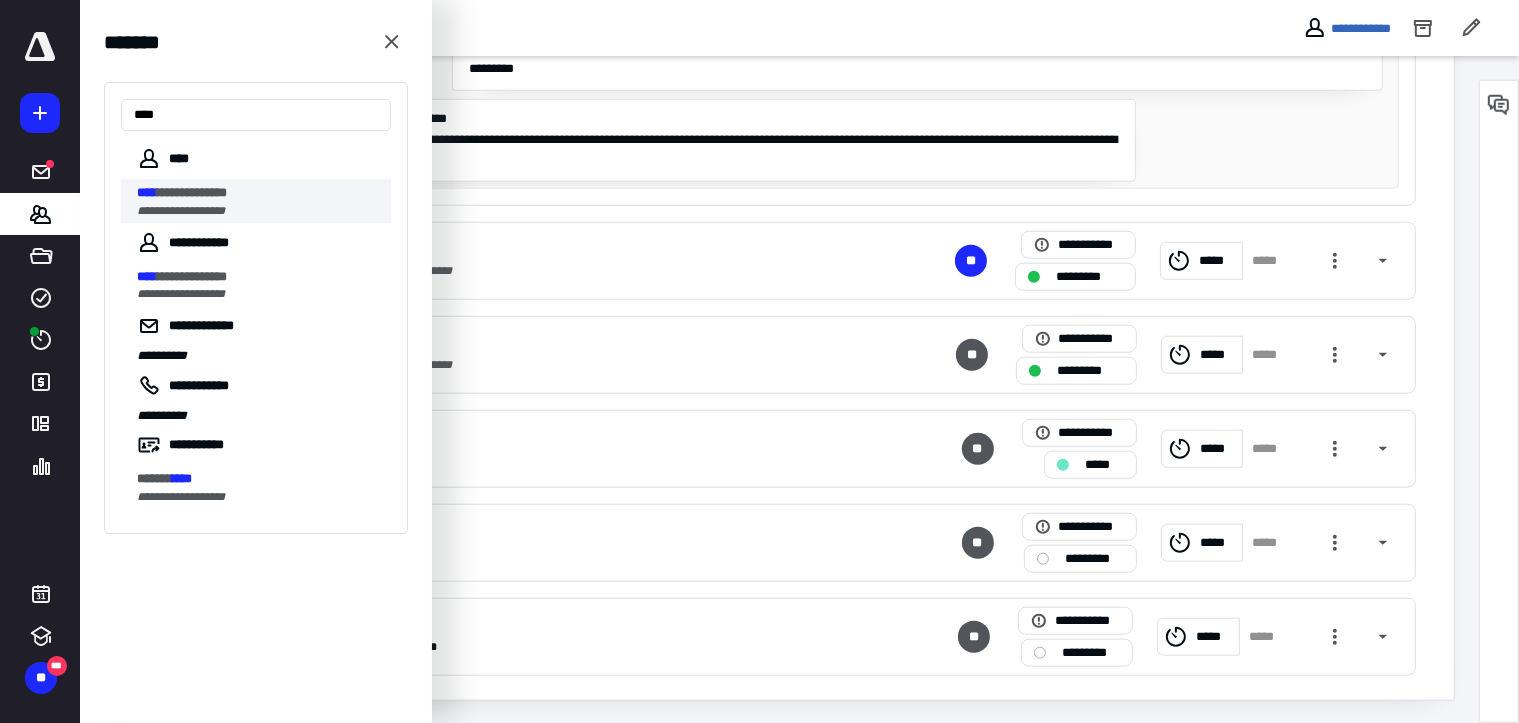 type on "****" 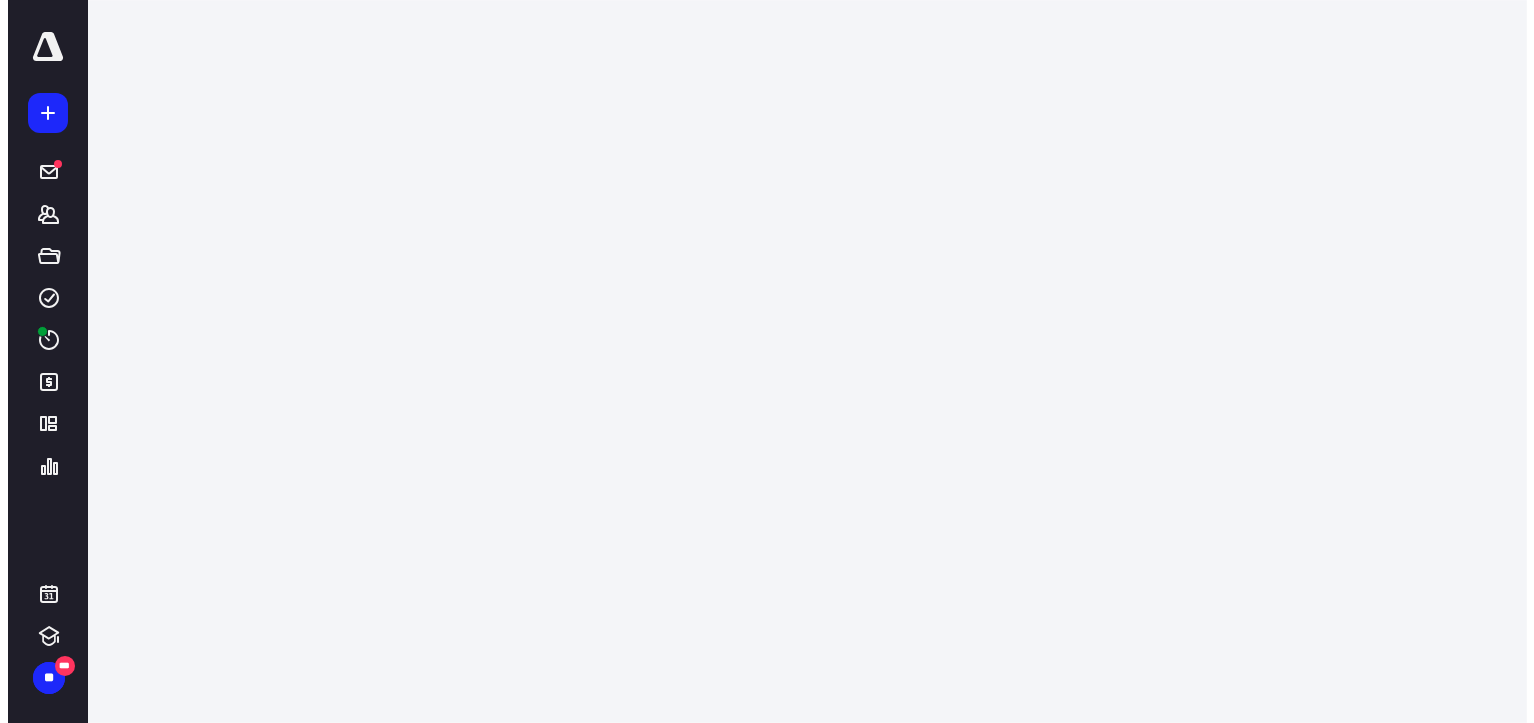 scroll, scrollTop: 0, scrollLeft: 0, axis: both 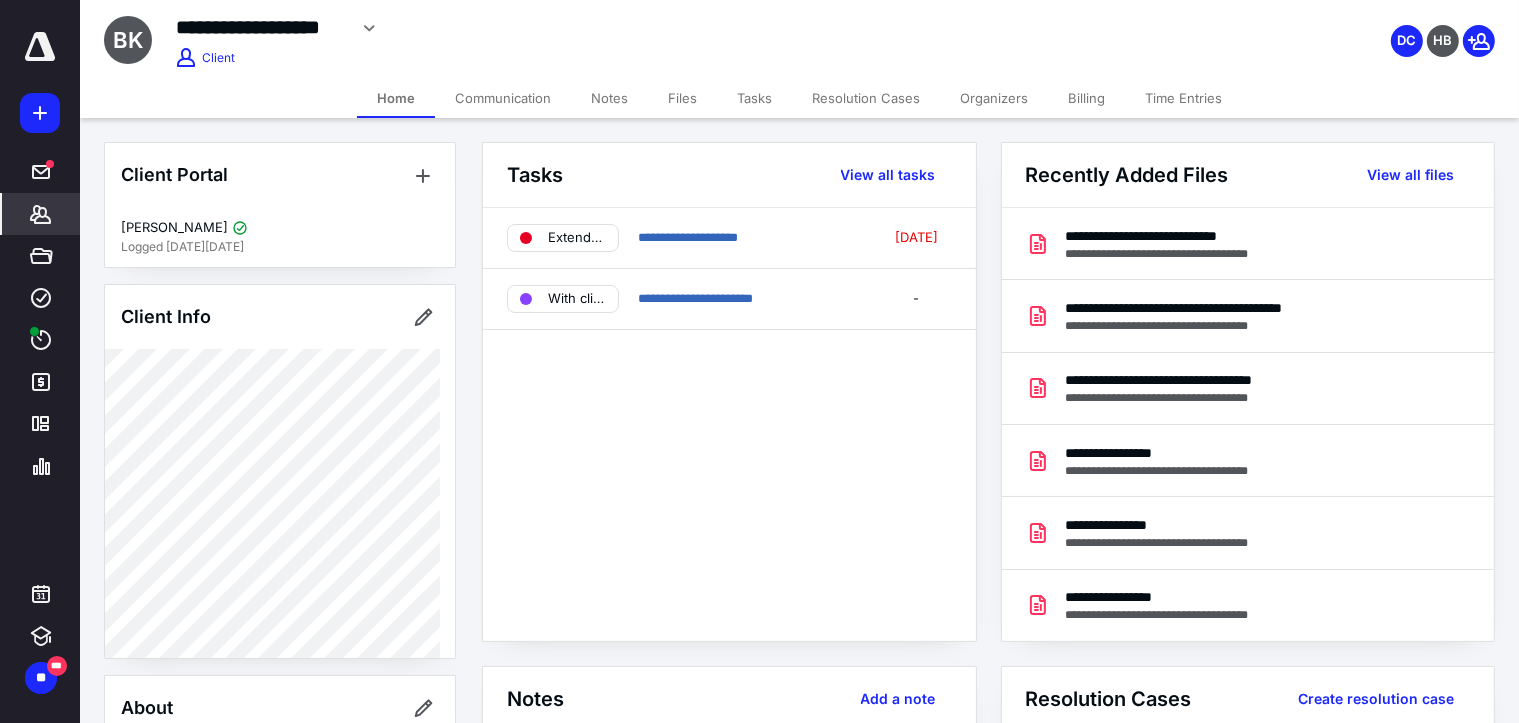 click on "Files" at bounding box center [682, 98] 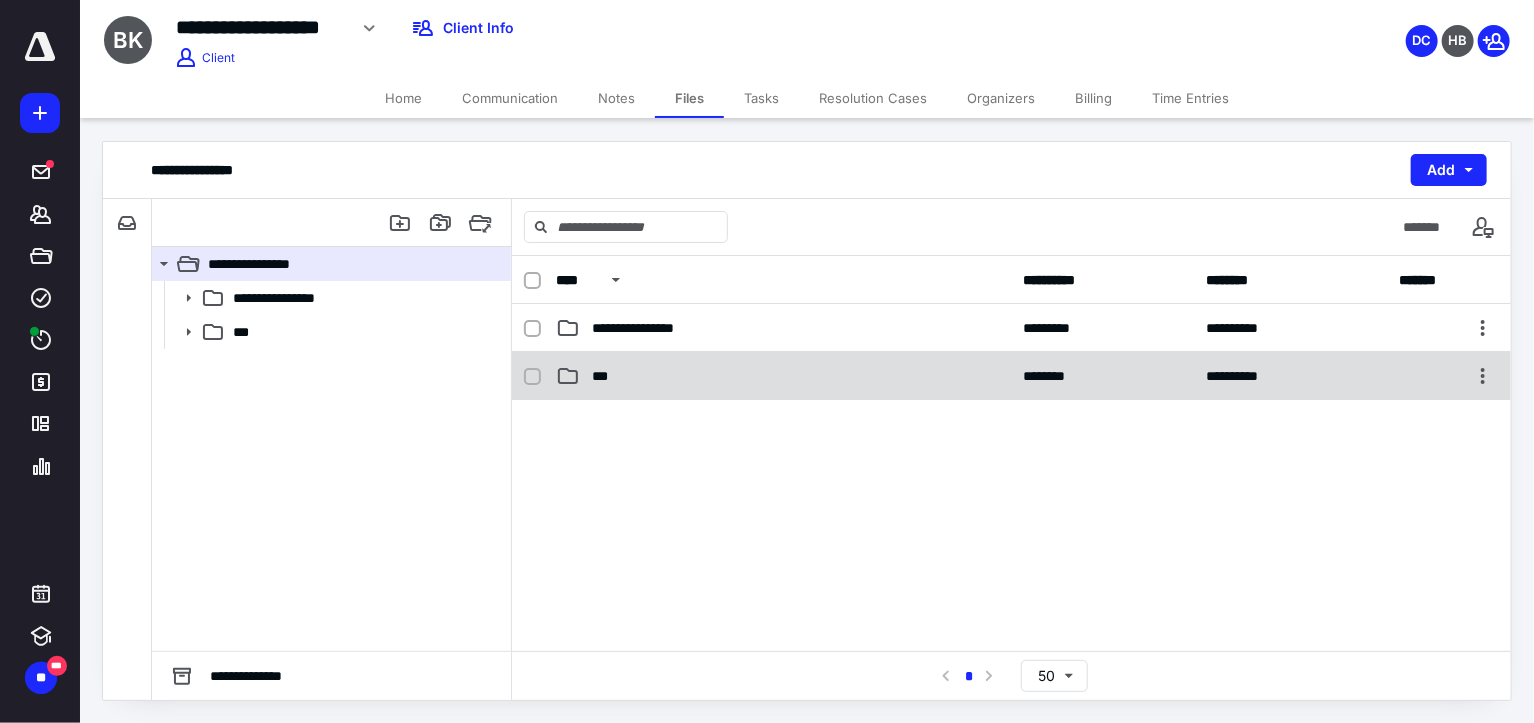 click on "***" at bounding box center [604, 376] 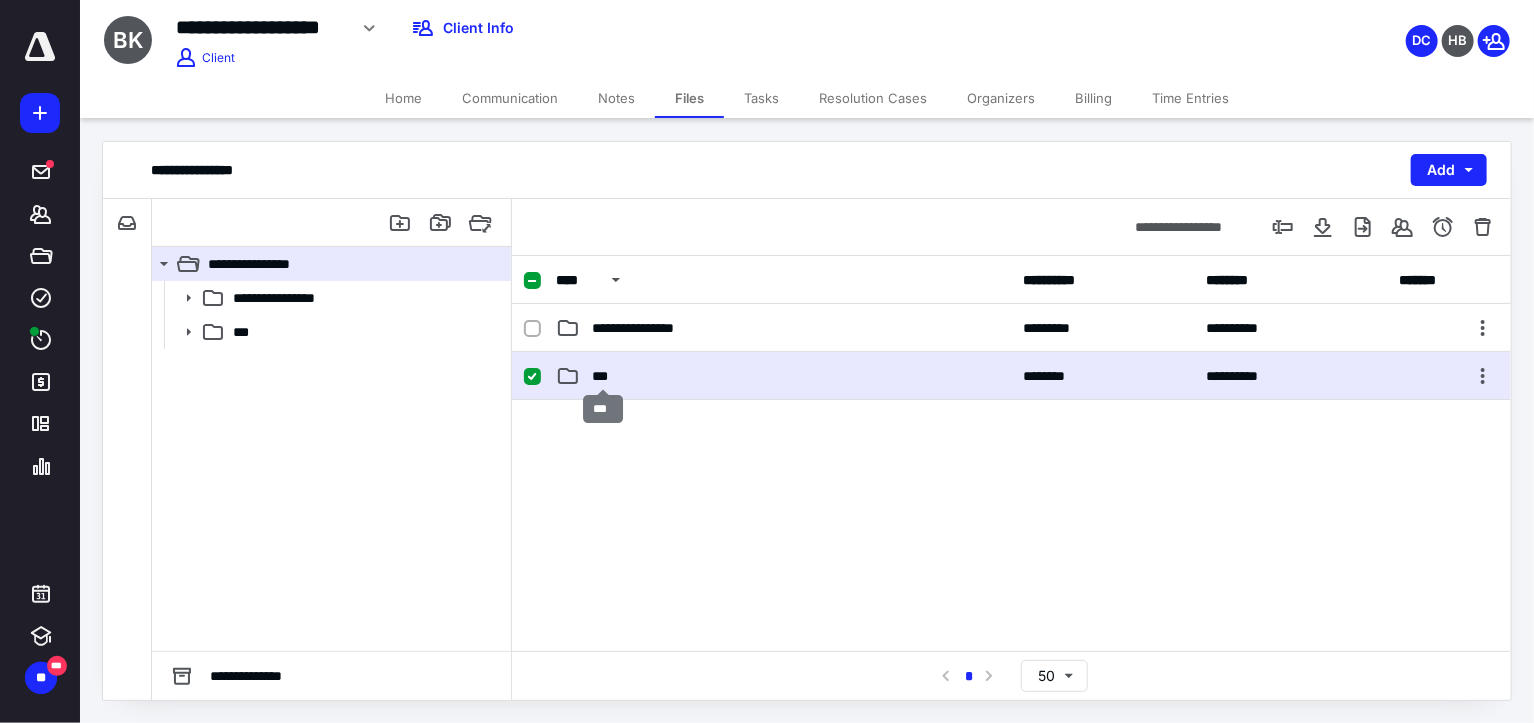 click on "***" at bounding box center (604, 376) 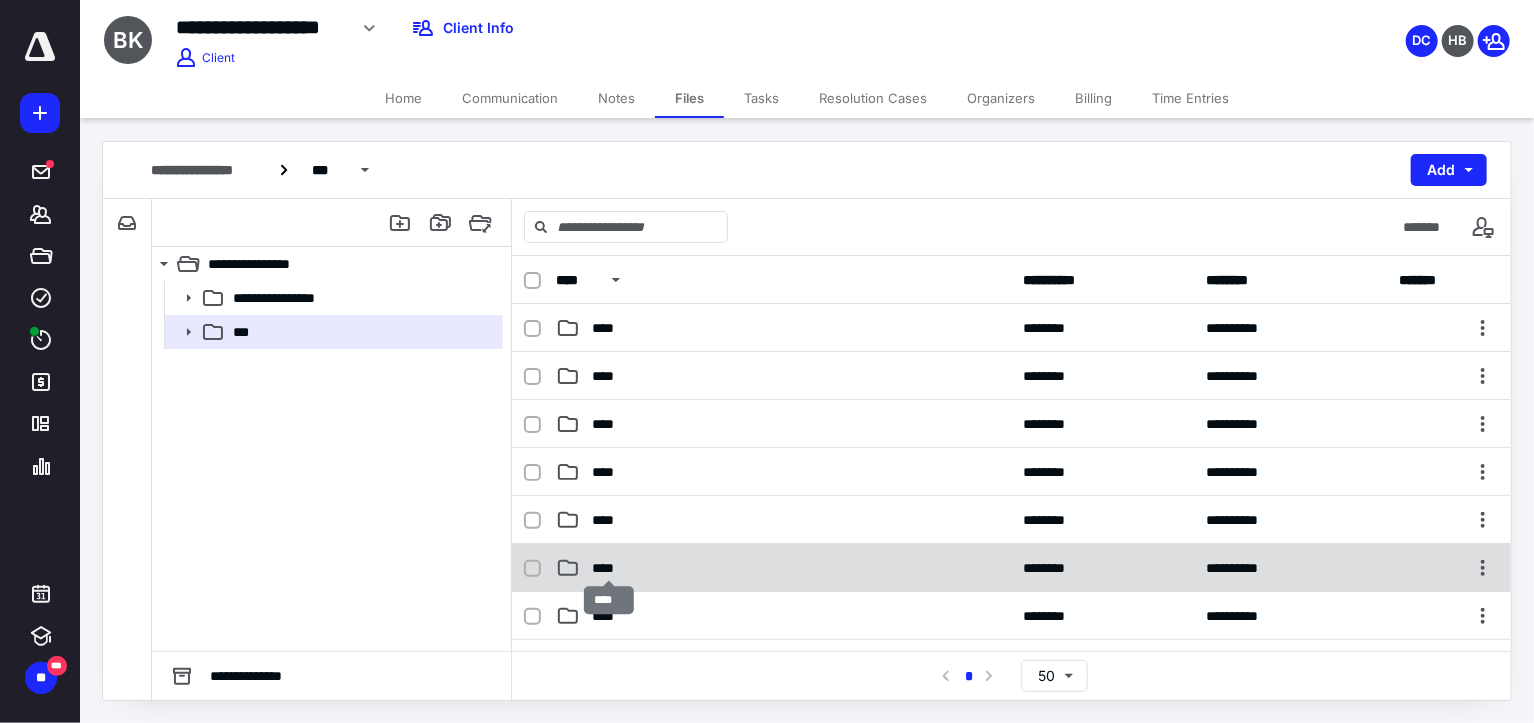 click on "****" at bounding box center (609, 568) 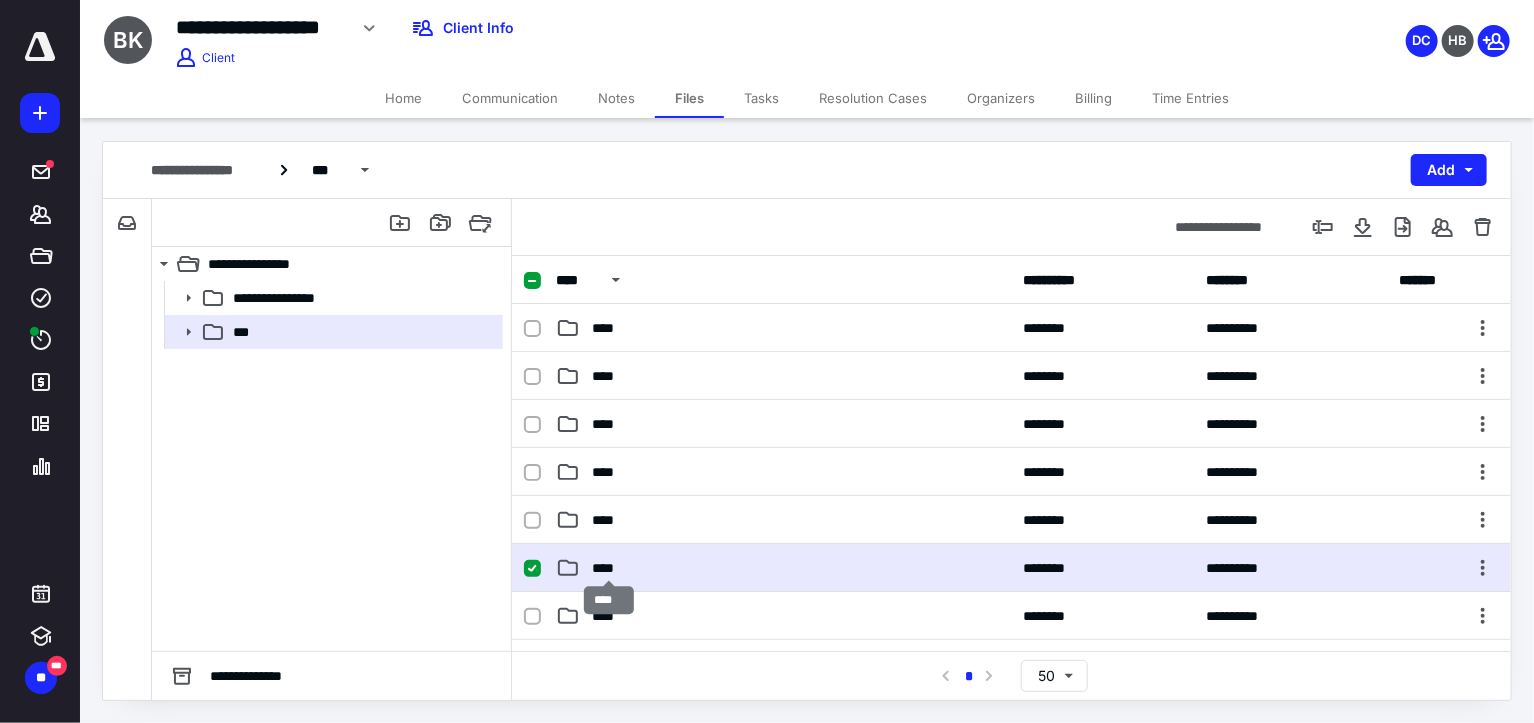 click on "****" at bounding box center (609, 568) 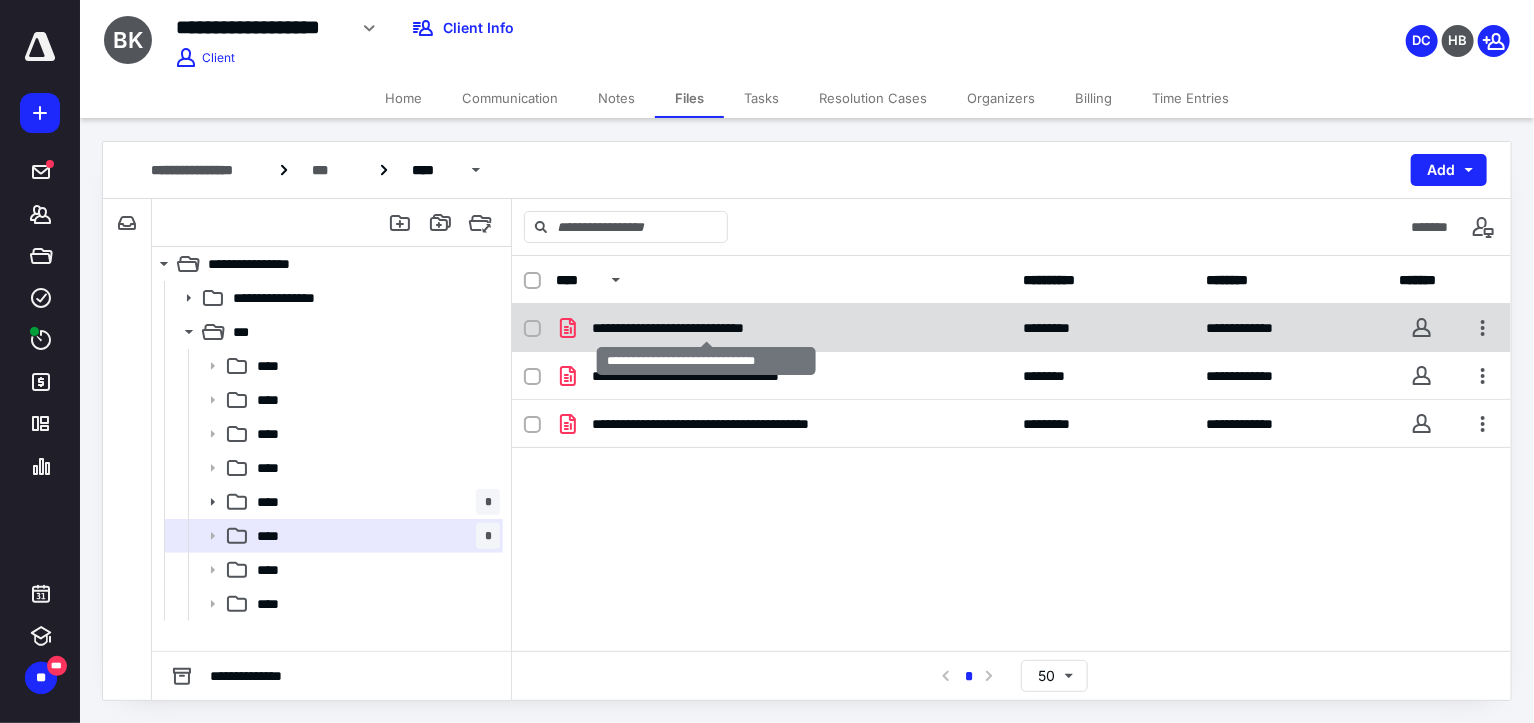 click on "**********" at bounding box center [707, 328] 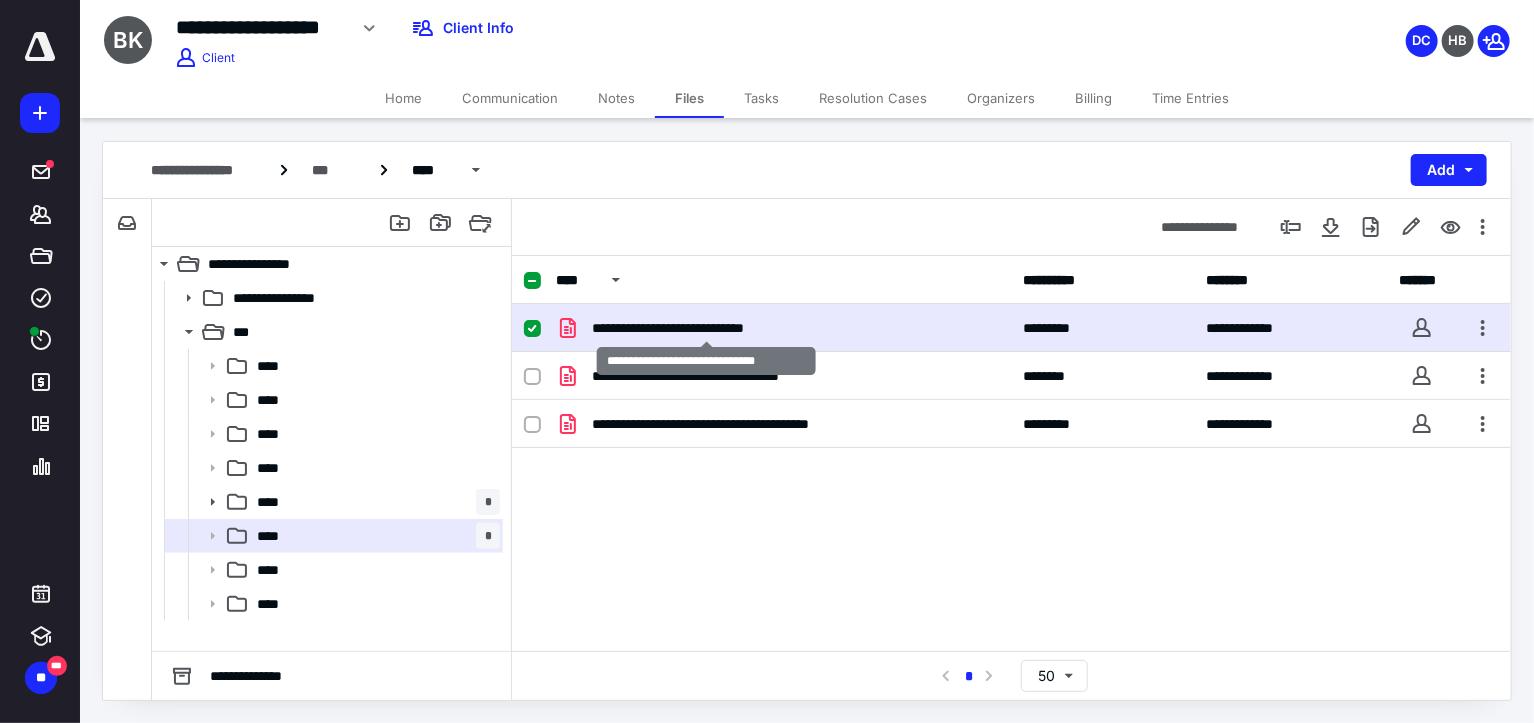 click on "**********" at bounding box center [707, 328] 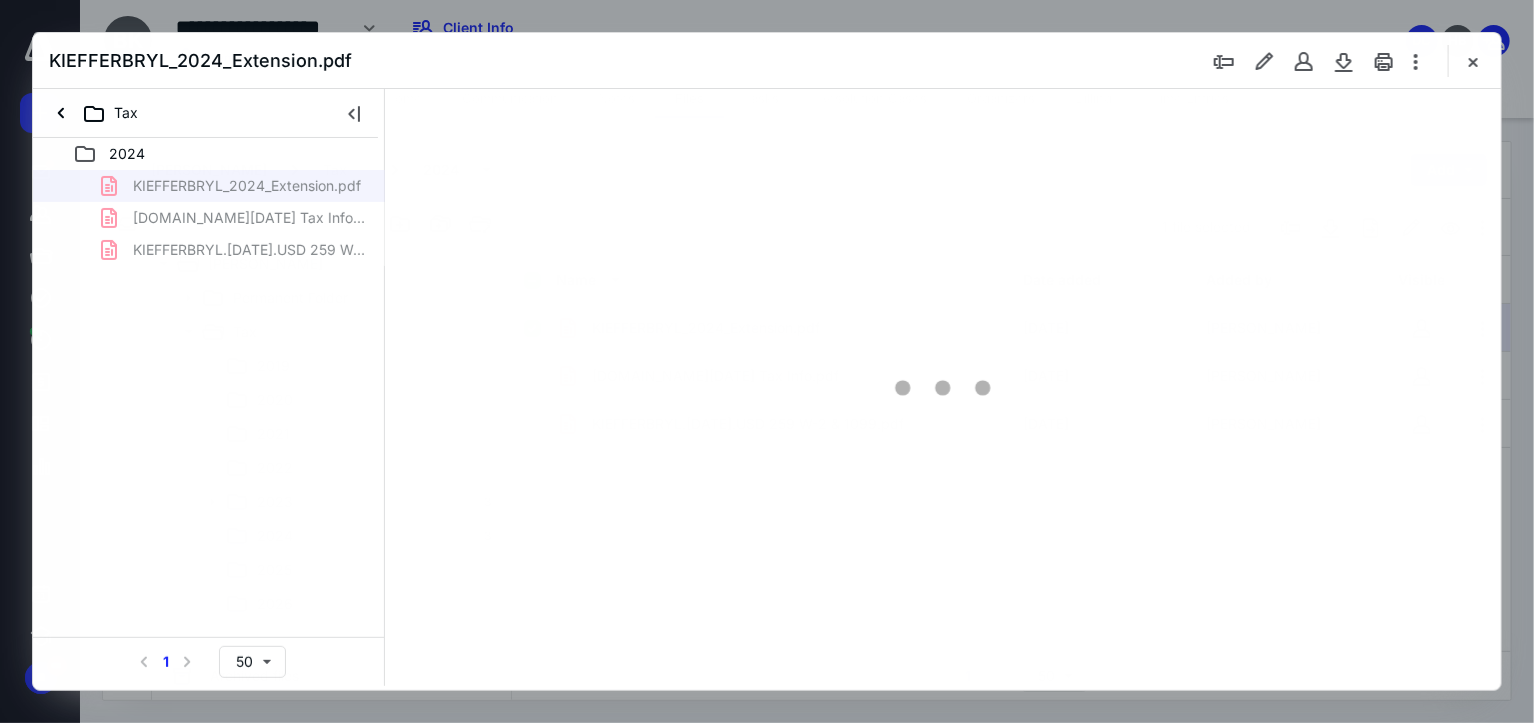 scroll, scrollTop: 0, scrollLeft: 0, axis: both 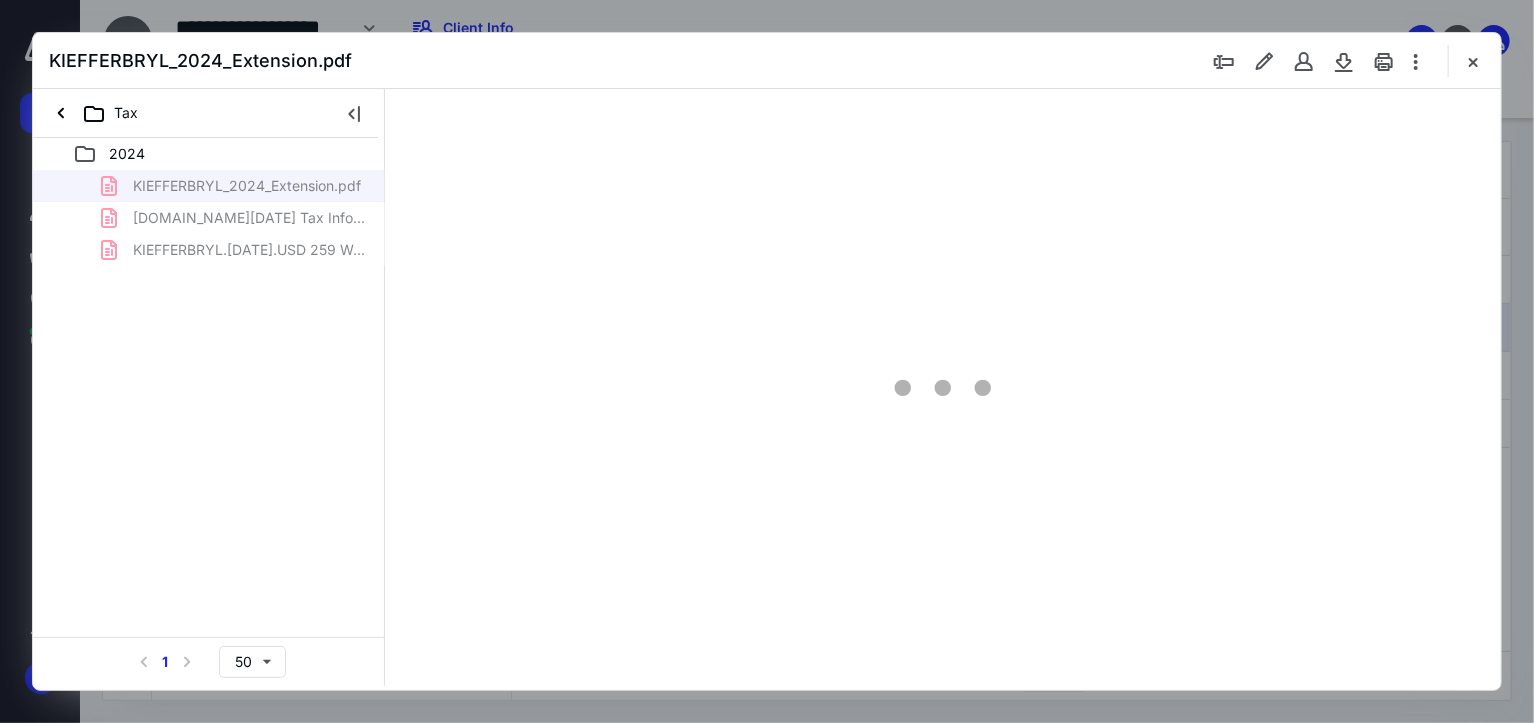 type on "179" 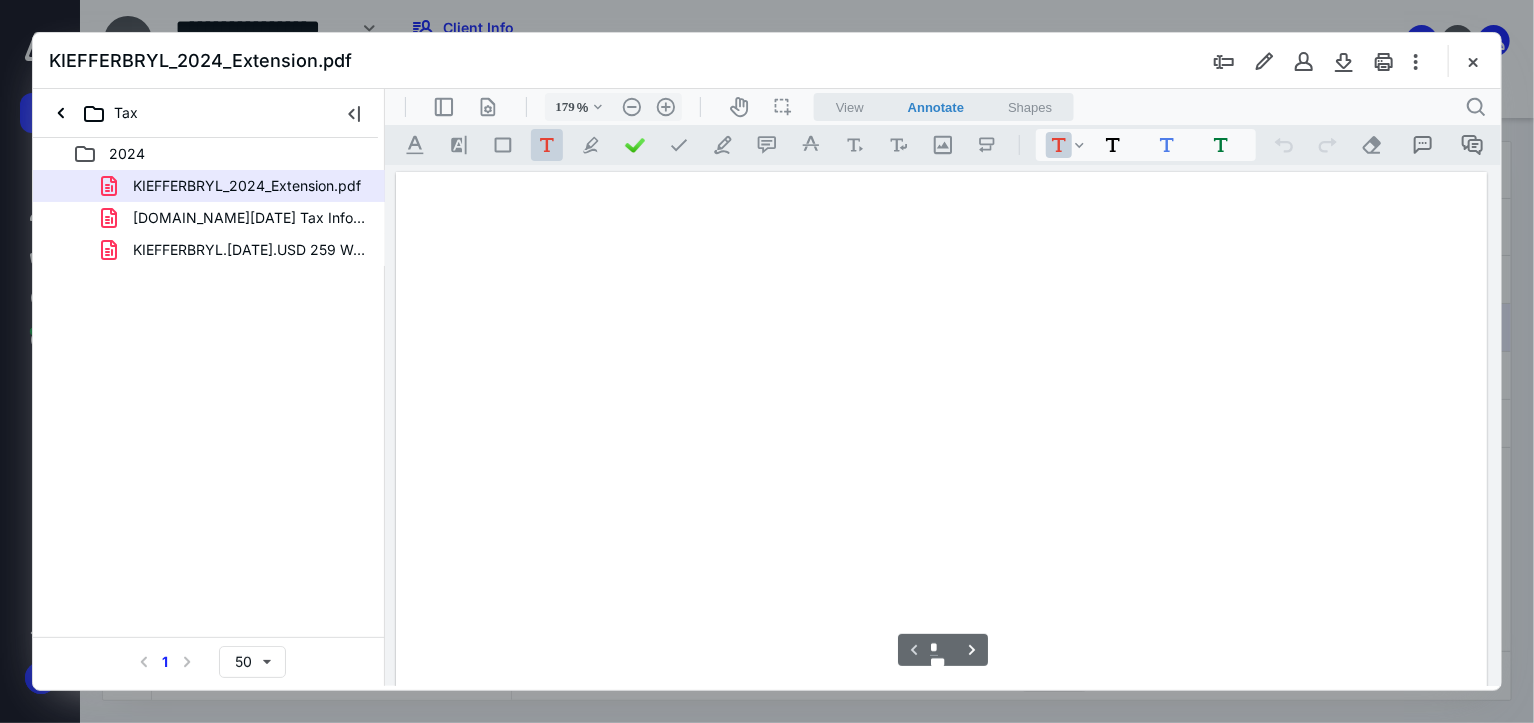 scroll, scrollTop: 83, scrollLeft: 0, axis: vertical 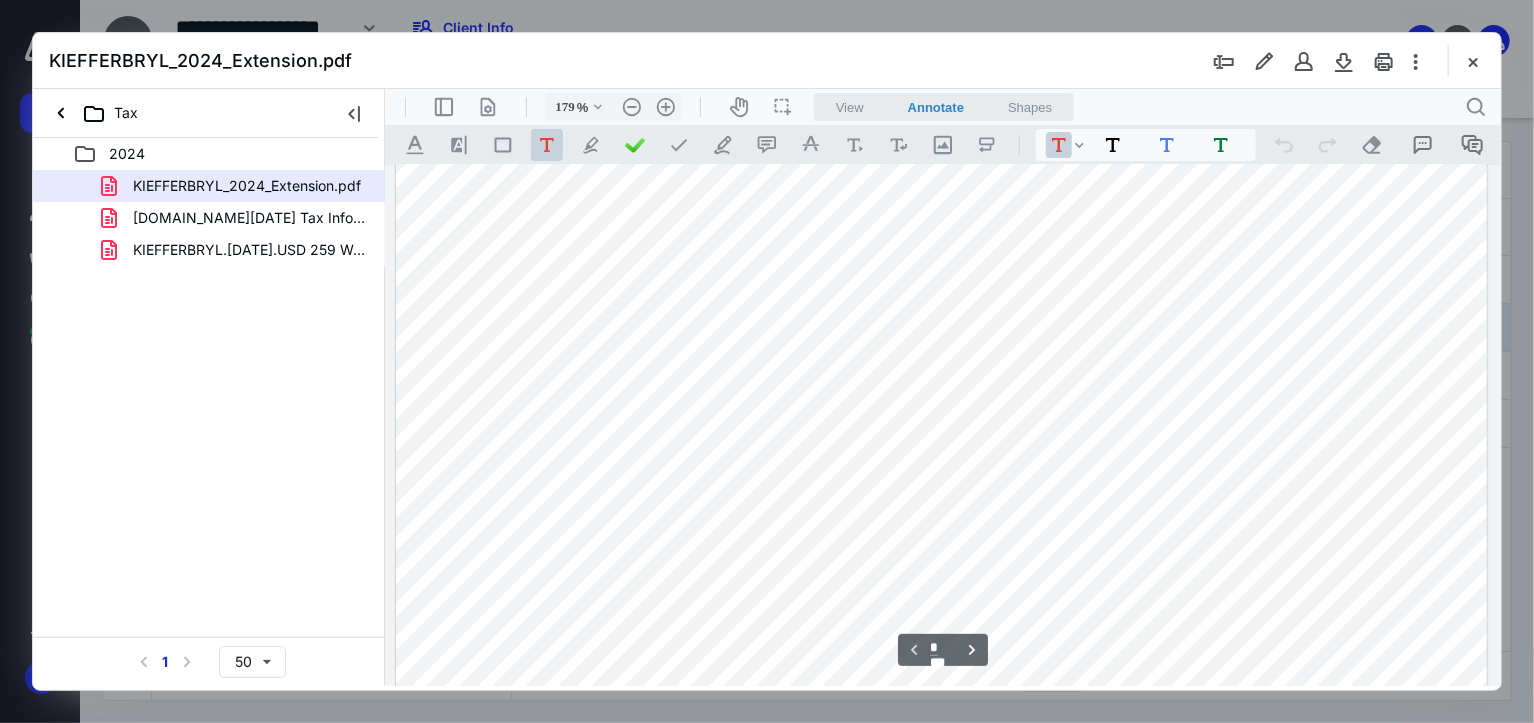 click at bounding box center [941, 794] 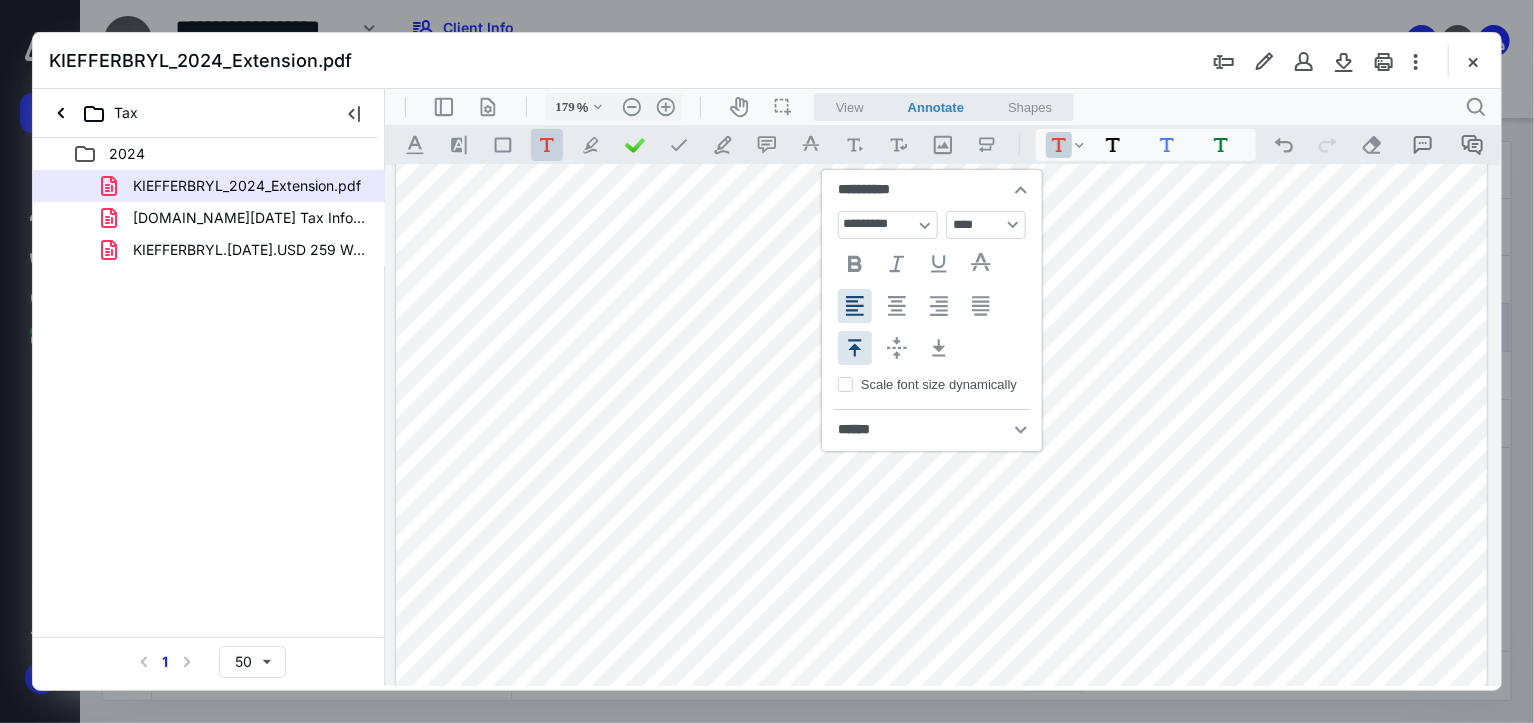 type 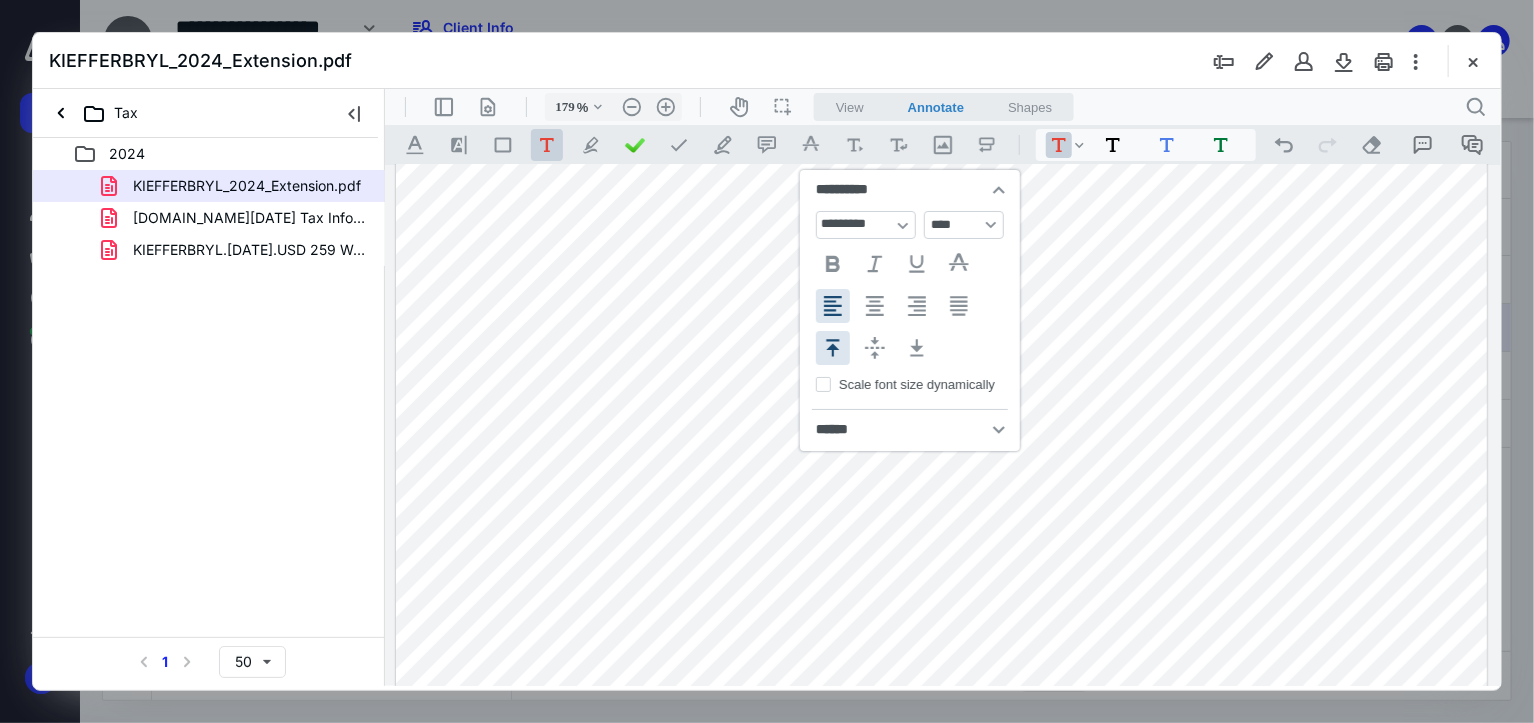click on "*********" at bounding box center [941, 794] 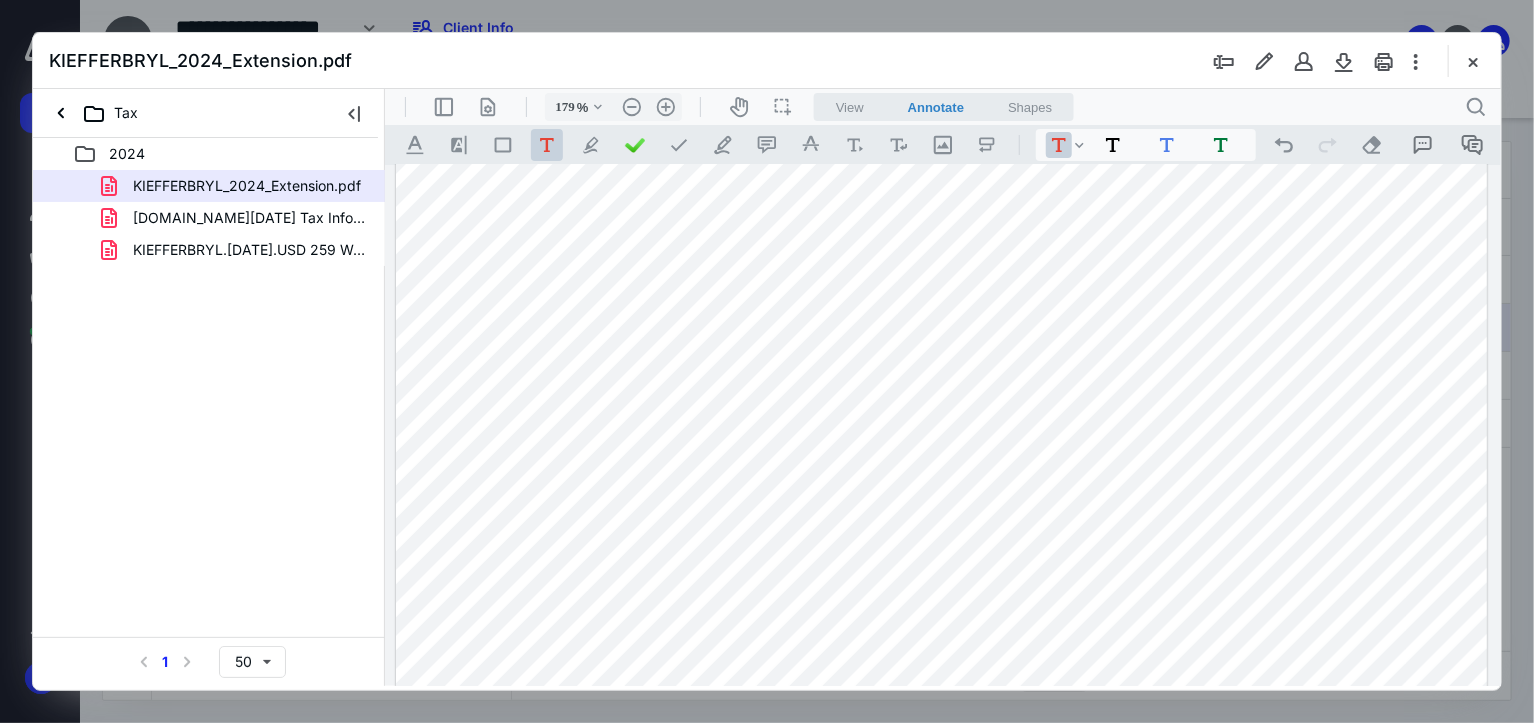 click on "*********" at bounding box center [941, 794] 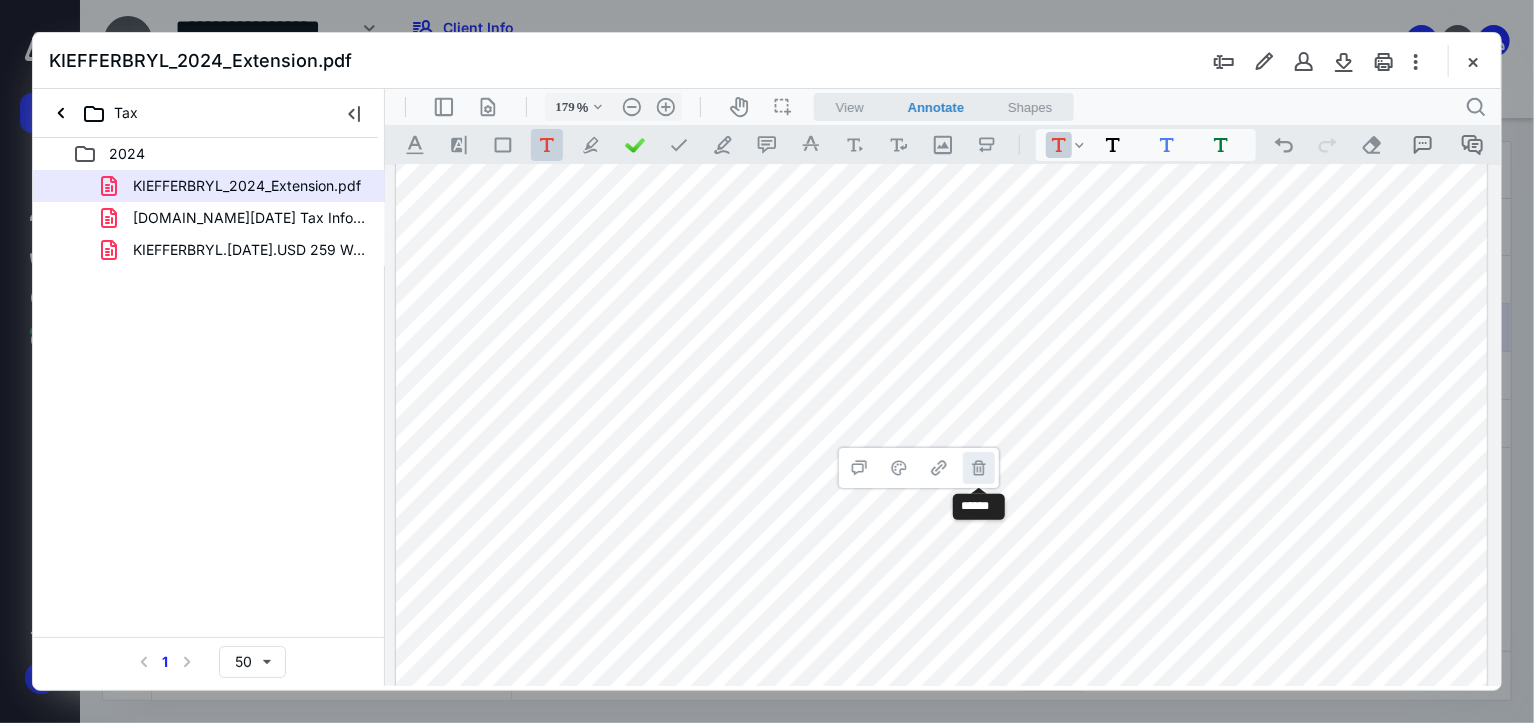 click on "**********" at bounding box center [978, 467] 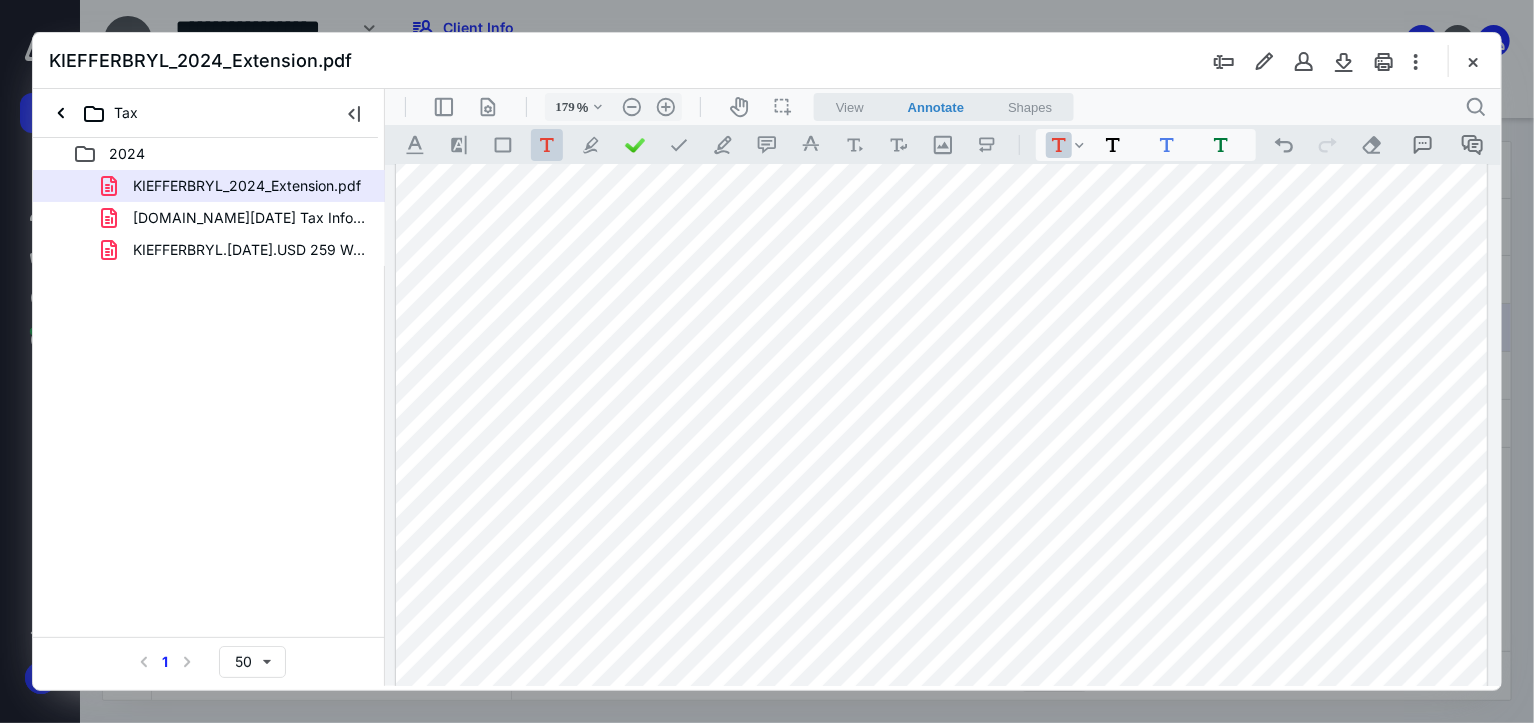 click at bounding box center (941, 794) 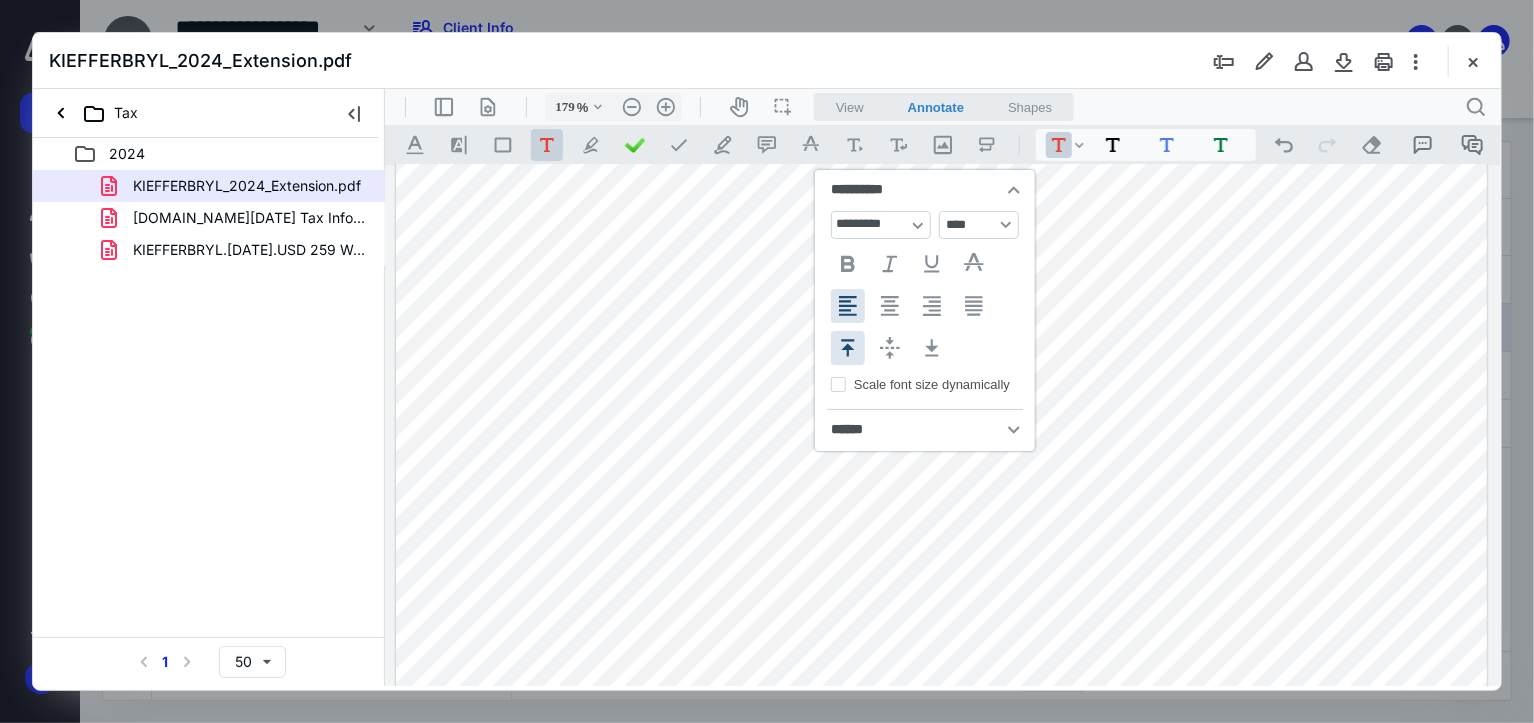 type 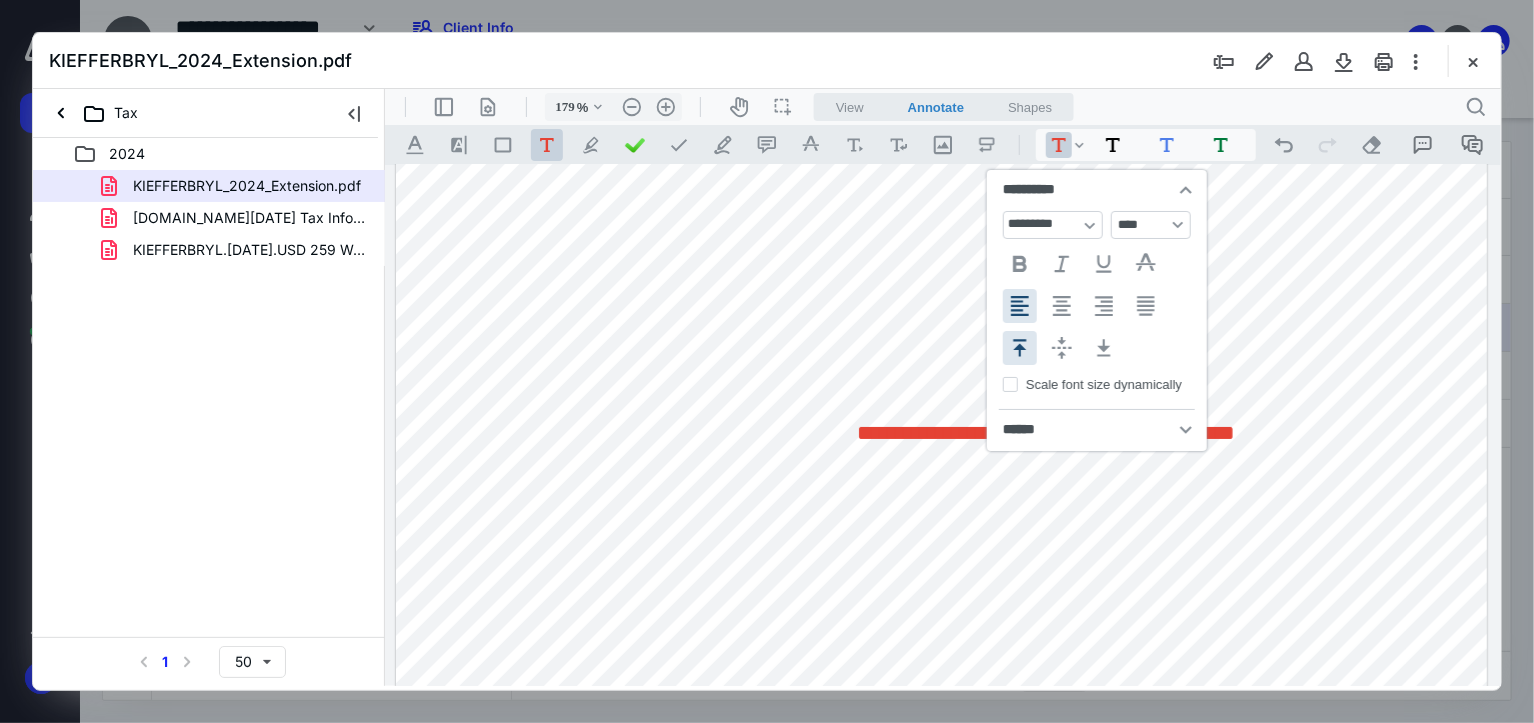 click on "**********" at bounding box center (941, 794) 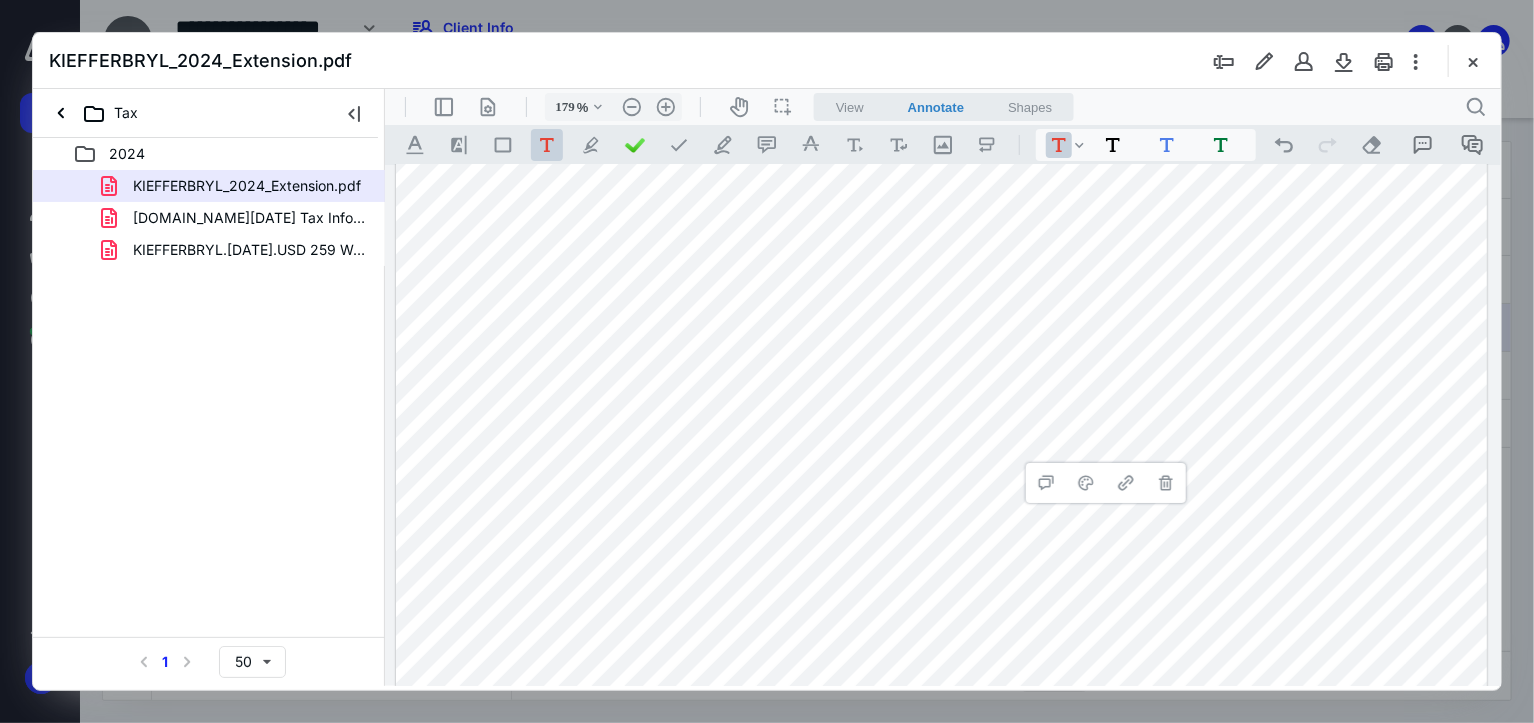 click on "**********" at bounding box center (941, 794) 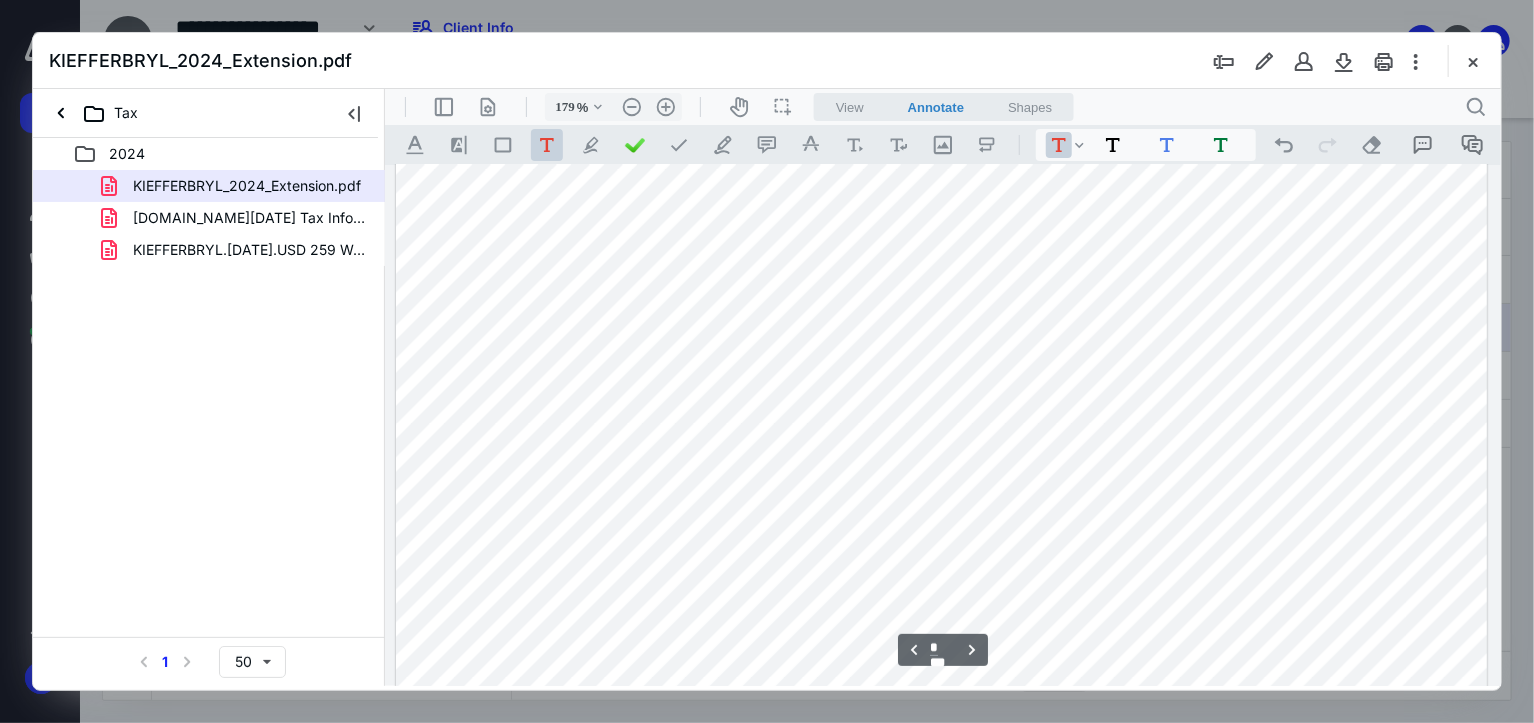 type on "*" 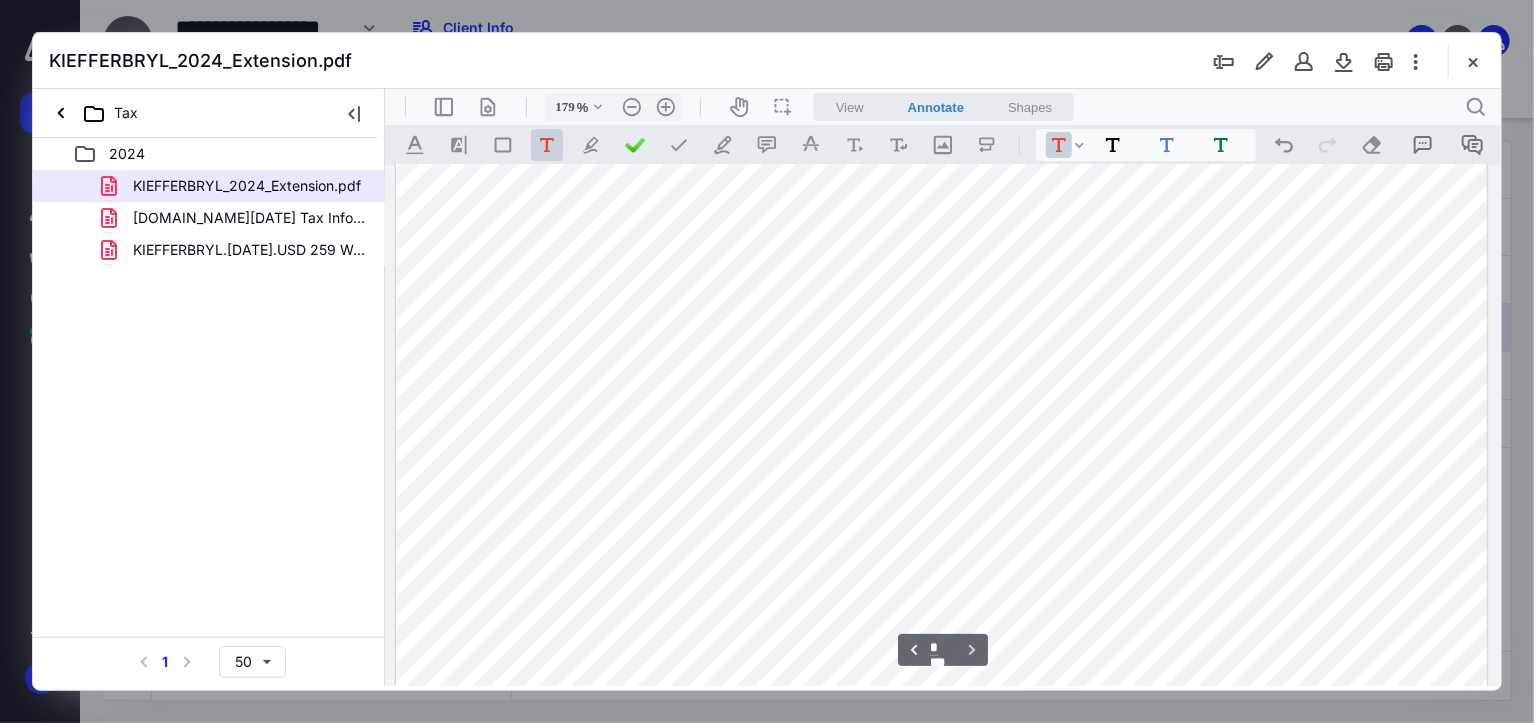 scroll, scrollTop: 3759, scrollLeft: 0, axis: vertical 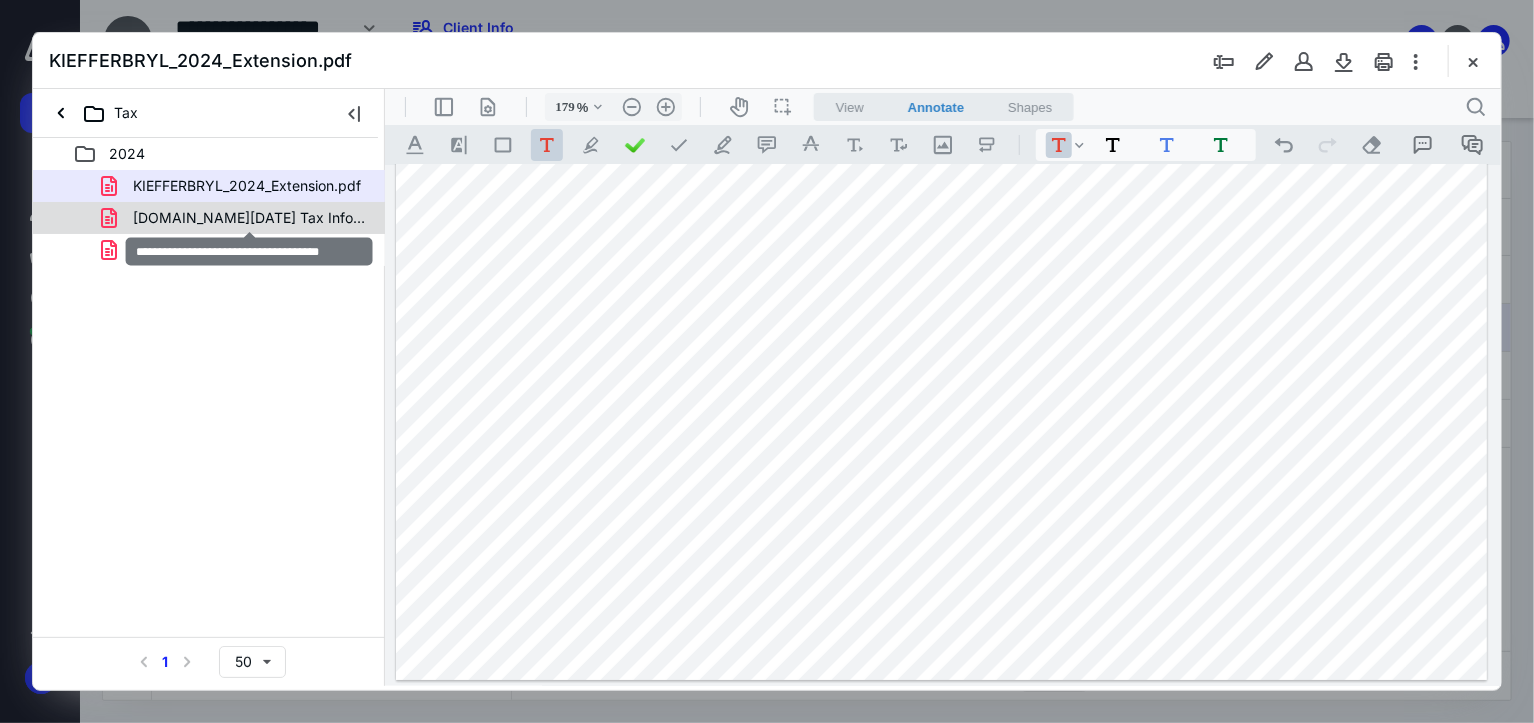 click on "[DOMAIN_NAME][DATE] Tax Info.pdf" at bounding box center (249, 218) 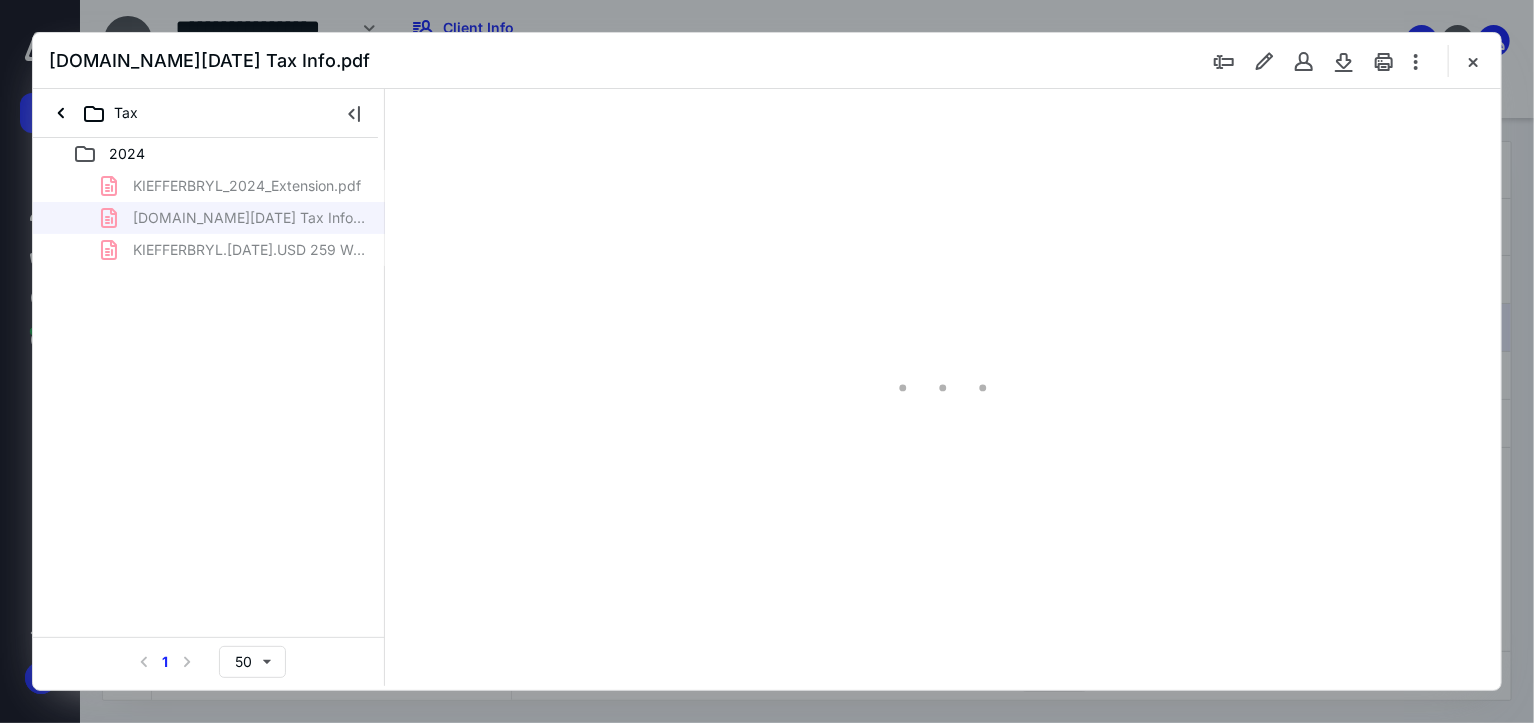 type on "181" 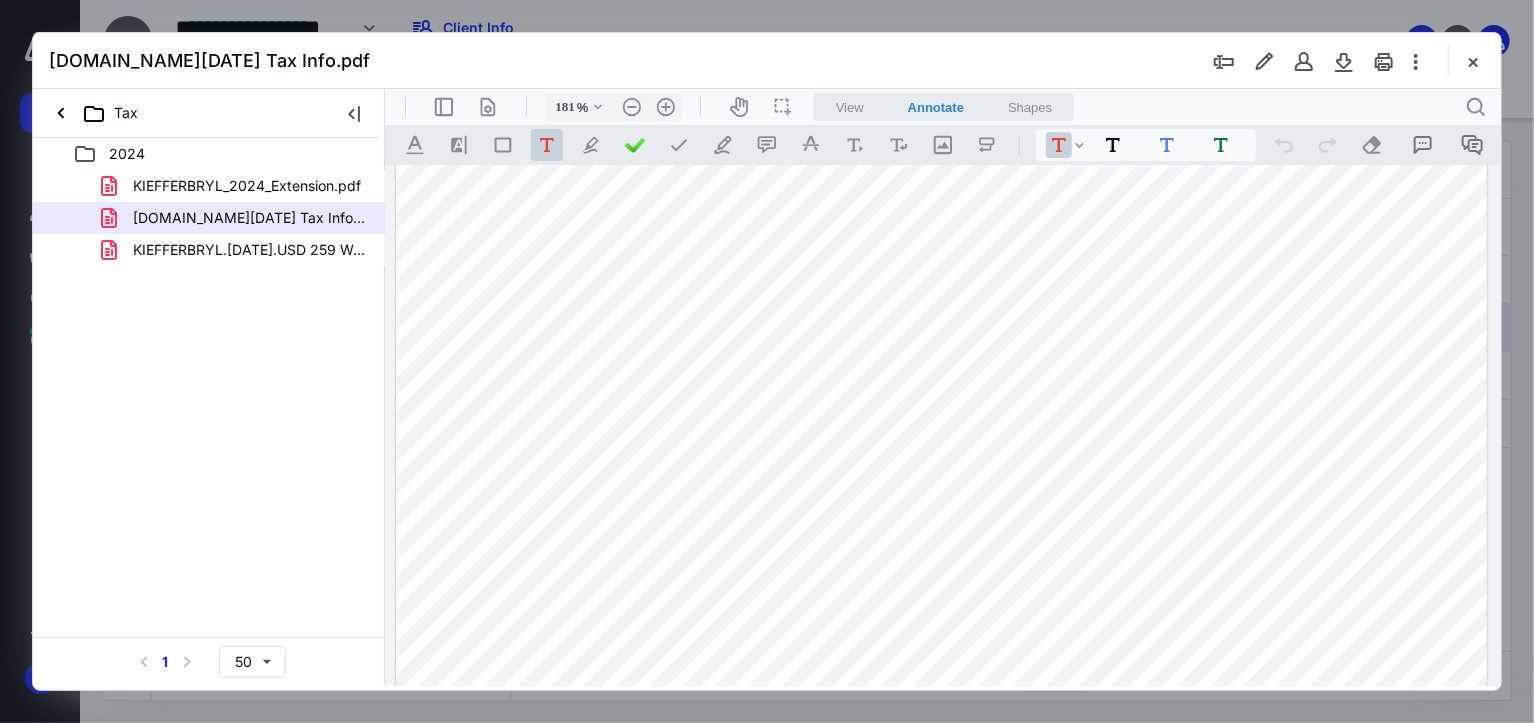 scroll, scrollTop: 0, scrollLeft: 0, axis: both 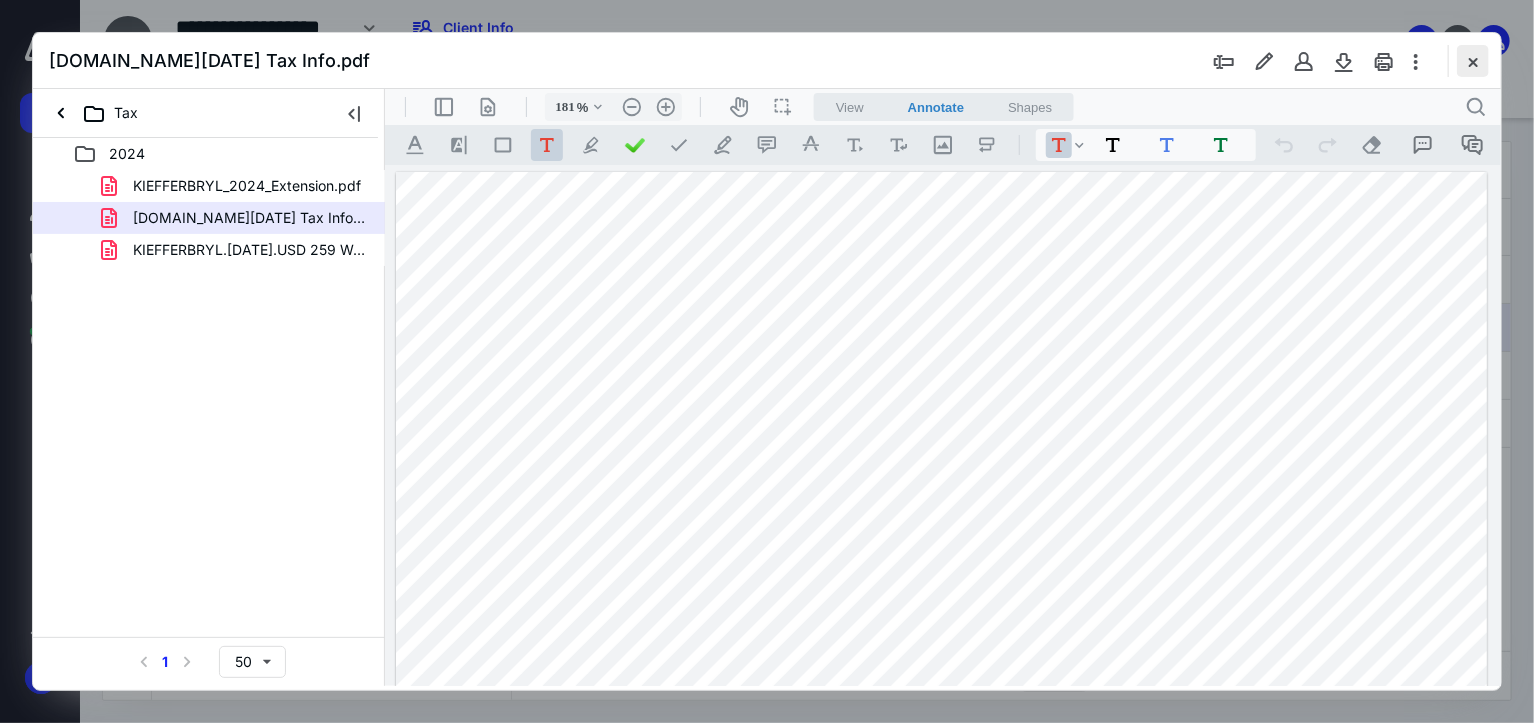 click at bounding box center [1473, 61] 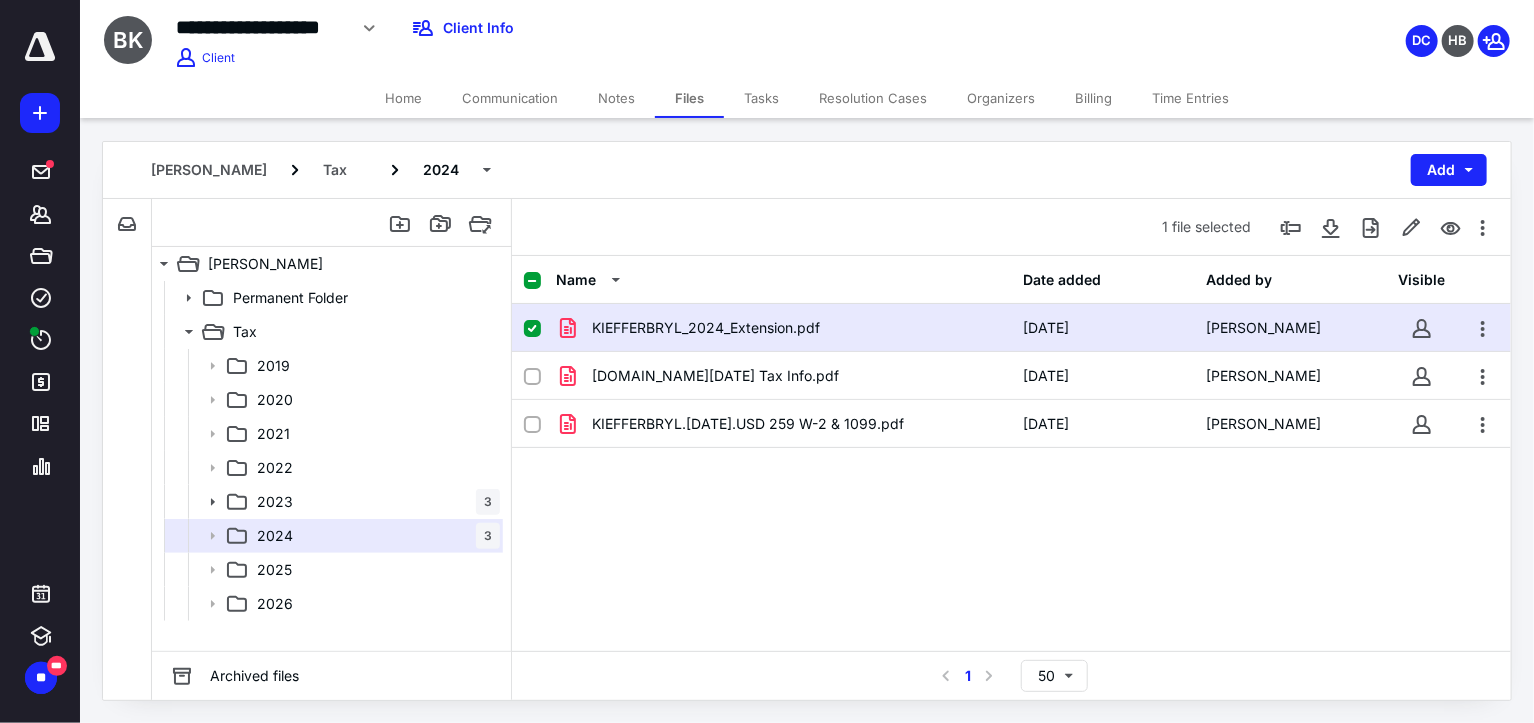 click at bounding box center [532, 329] 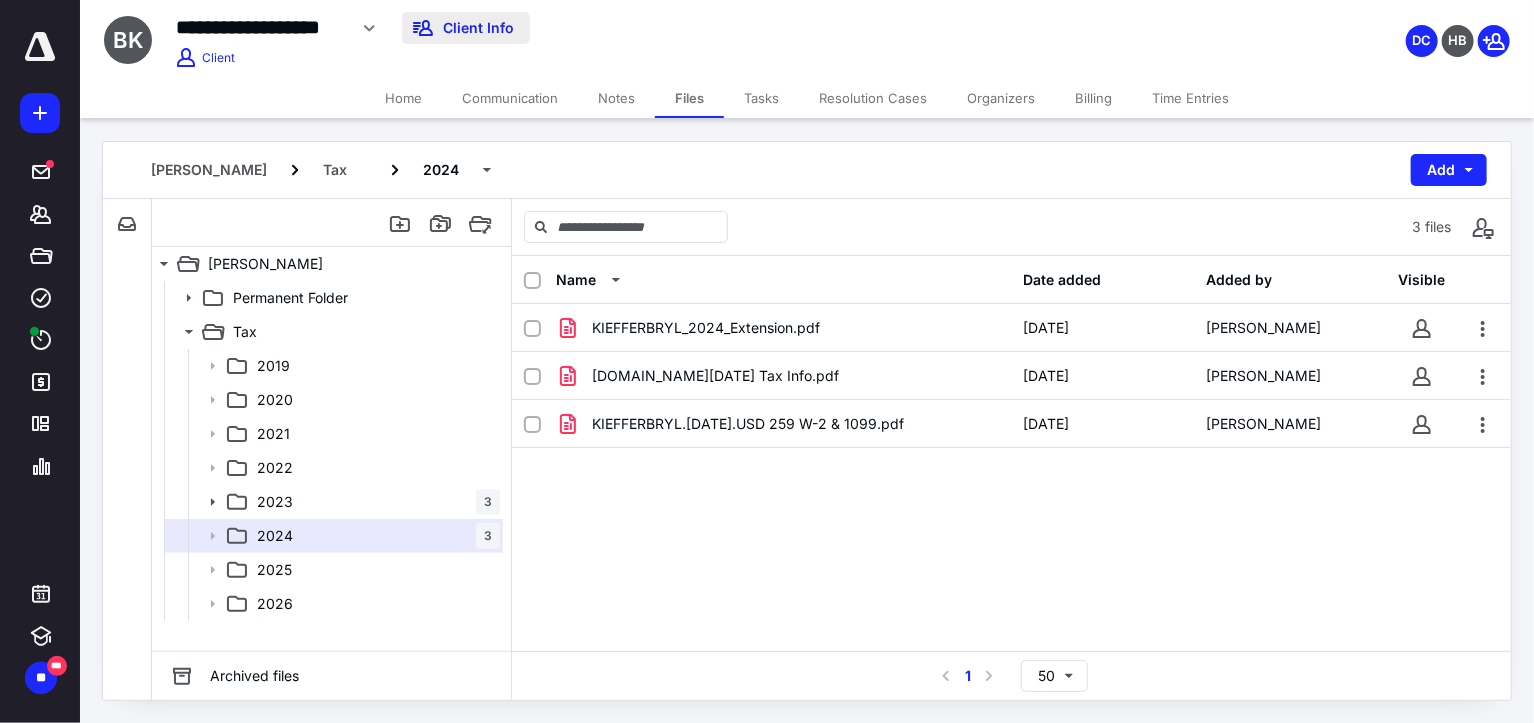 click on "Client Info" at bounding box center (466, 28) 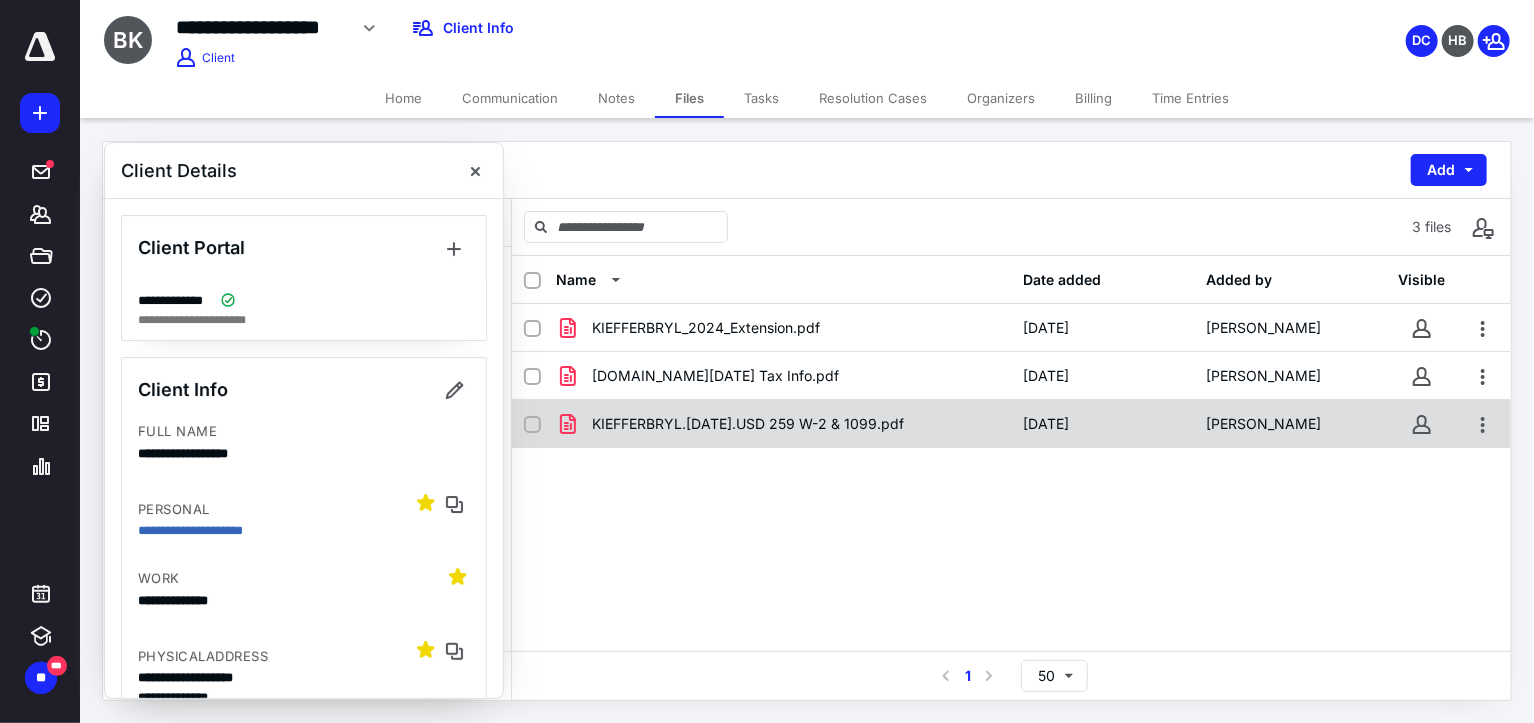 drag, startPoint x: 529, startPoint y: 424, endPoint x: 556, endPoint y: 427, distance: 27.166155 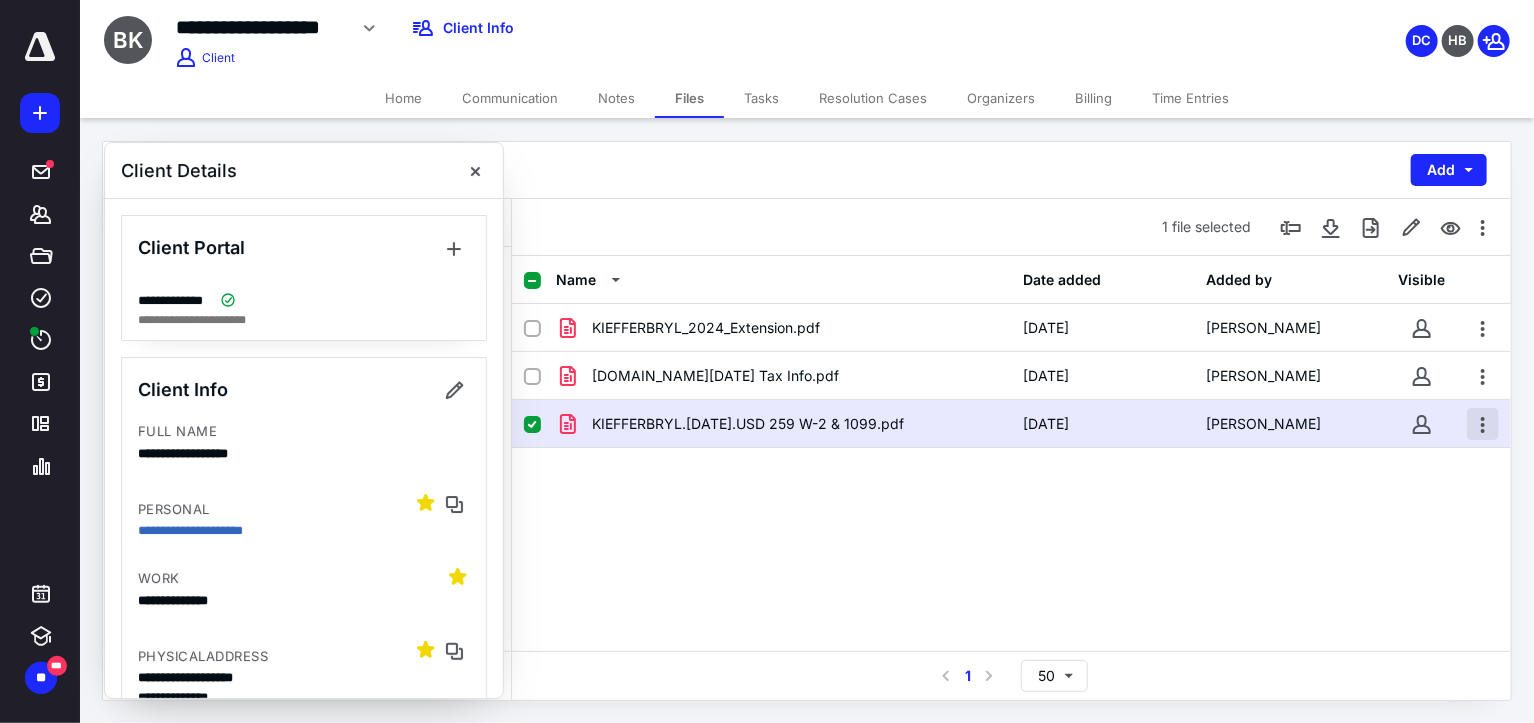 click at bounding box center [1483, 424] 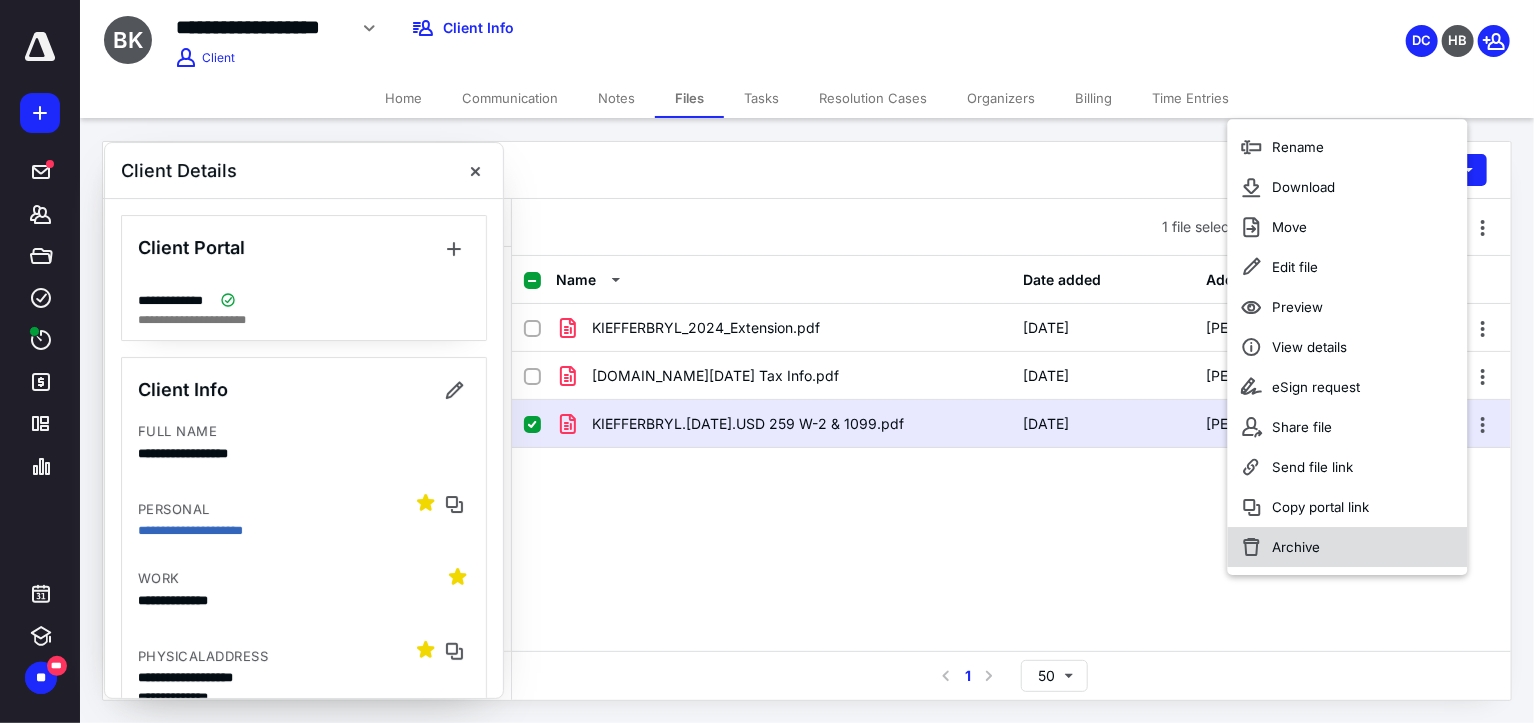 click on "Archive" at bounding box center [1296, 547] 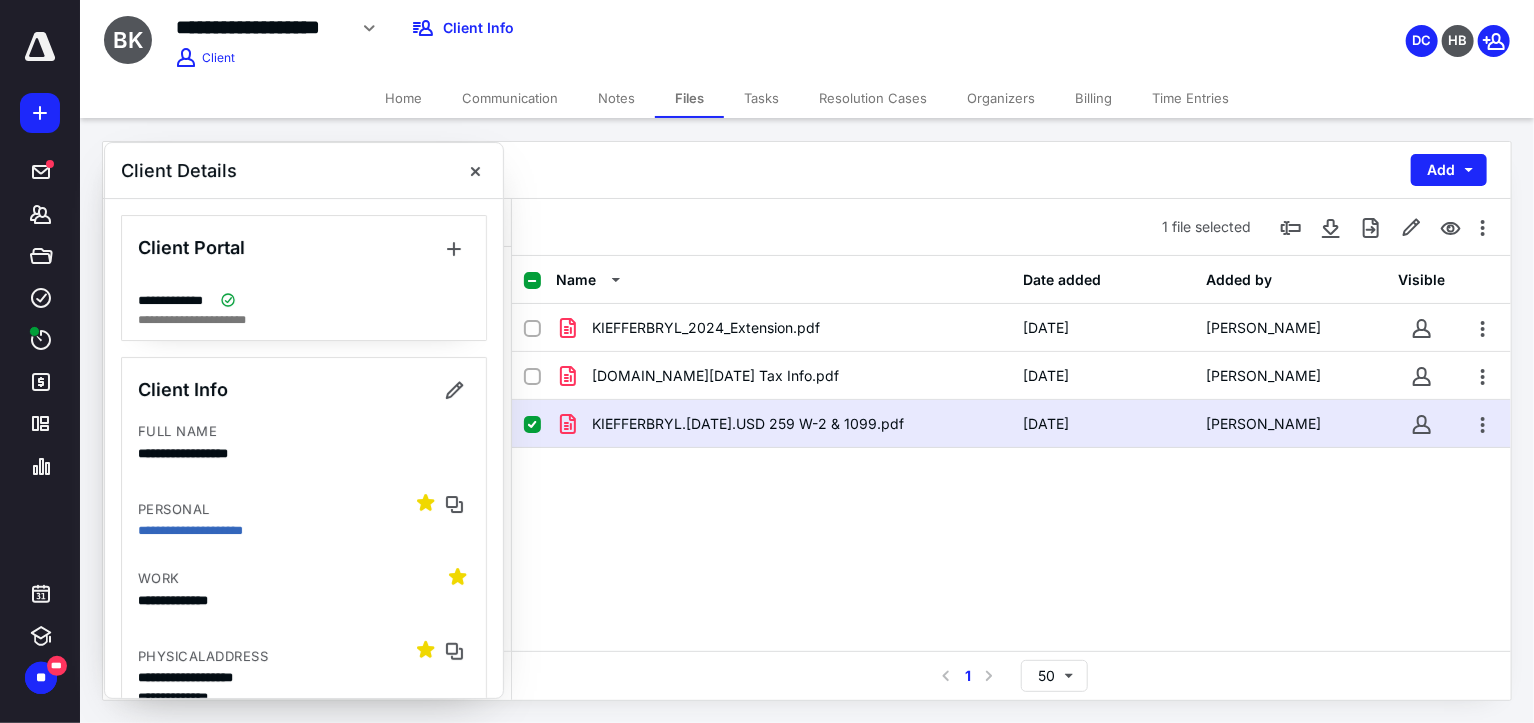 checkbox on "false" 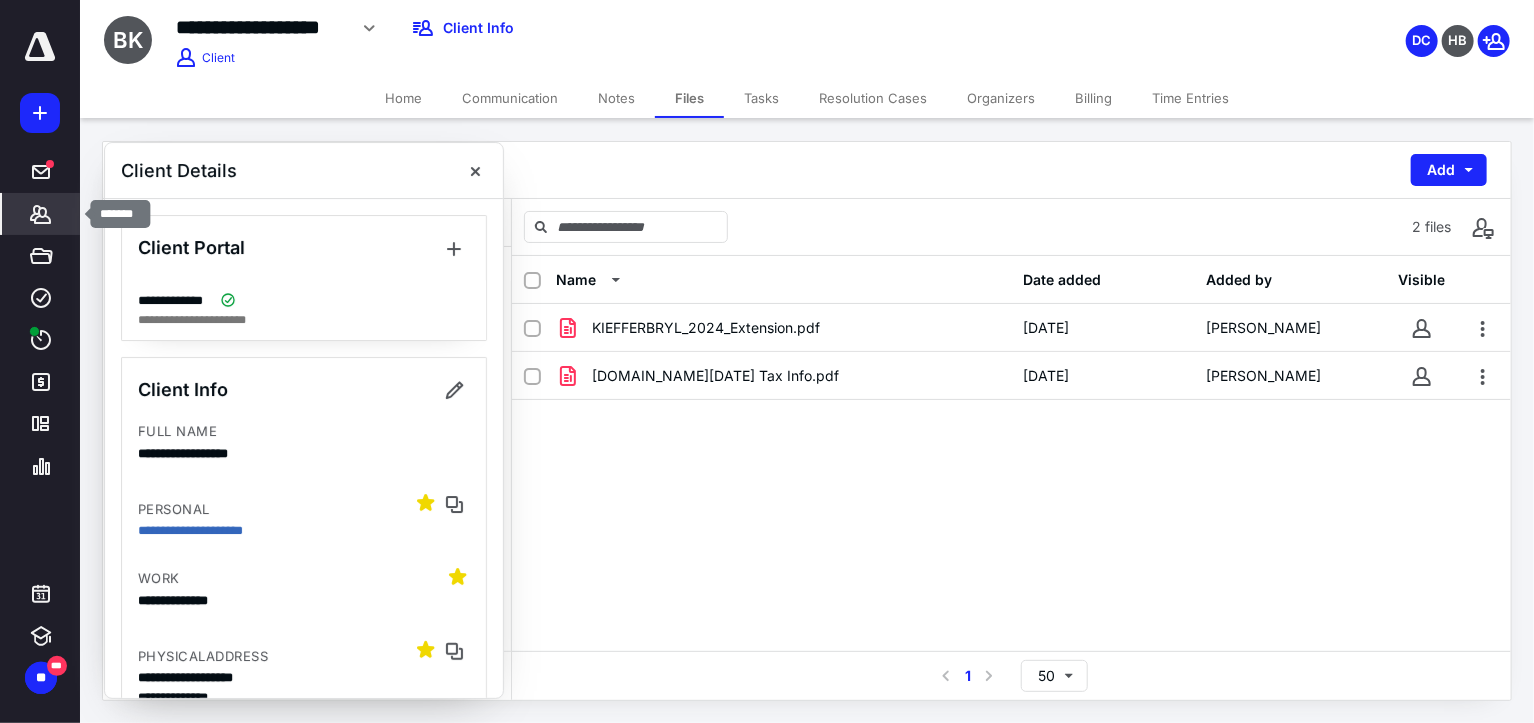 click 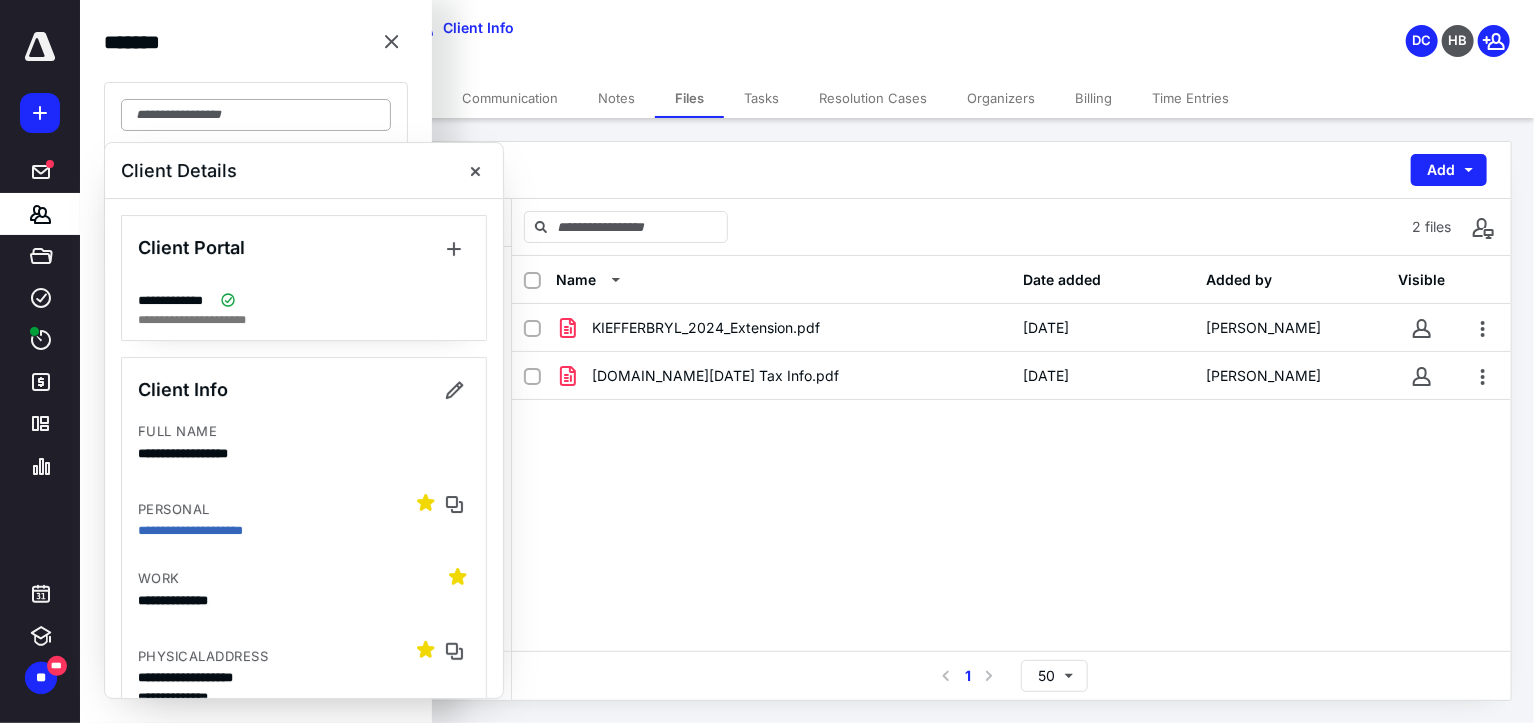click at bounding box center (256, 115) 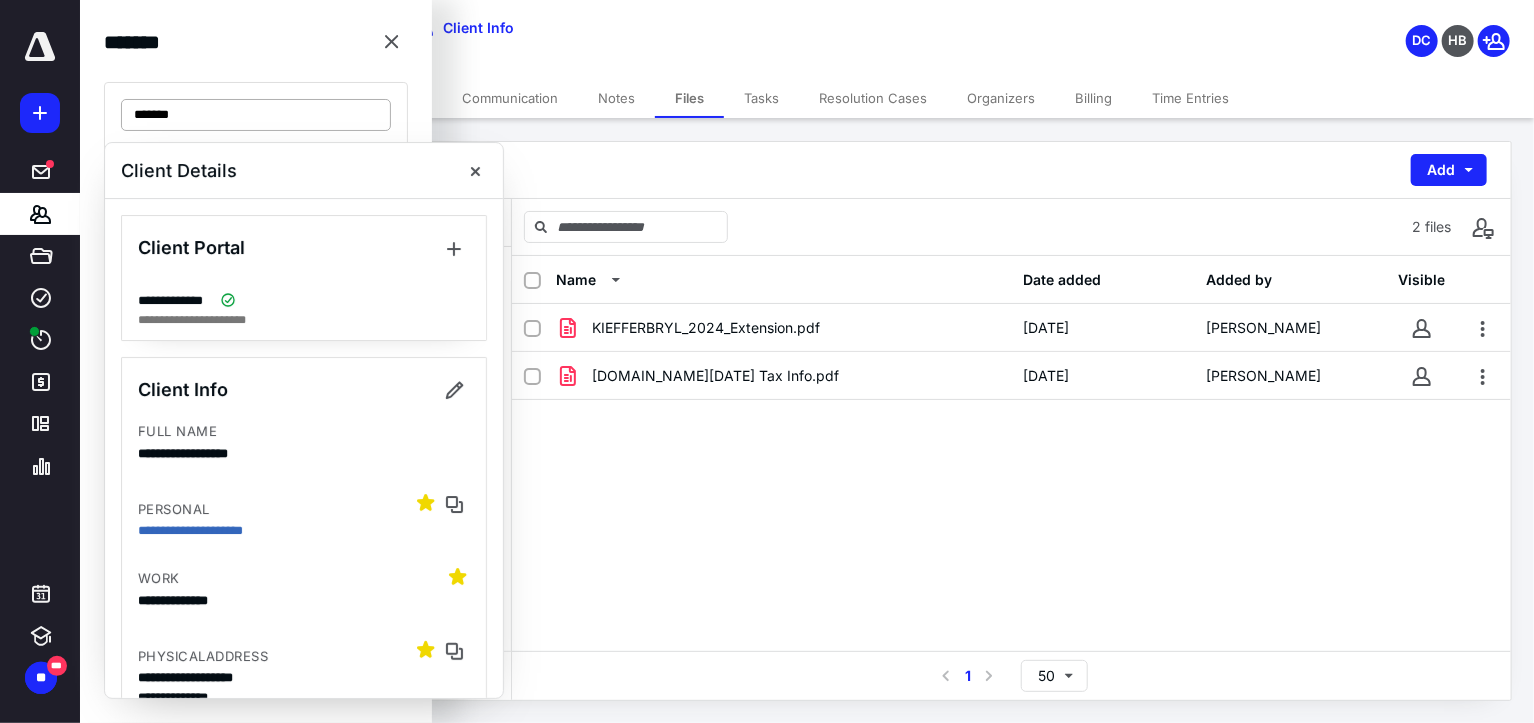 click on "*******" at bounding box center [256, 115] 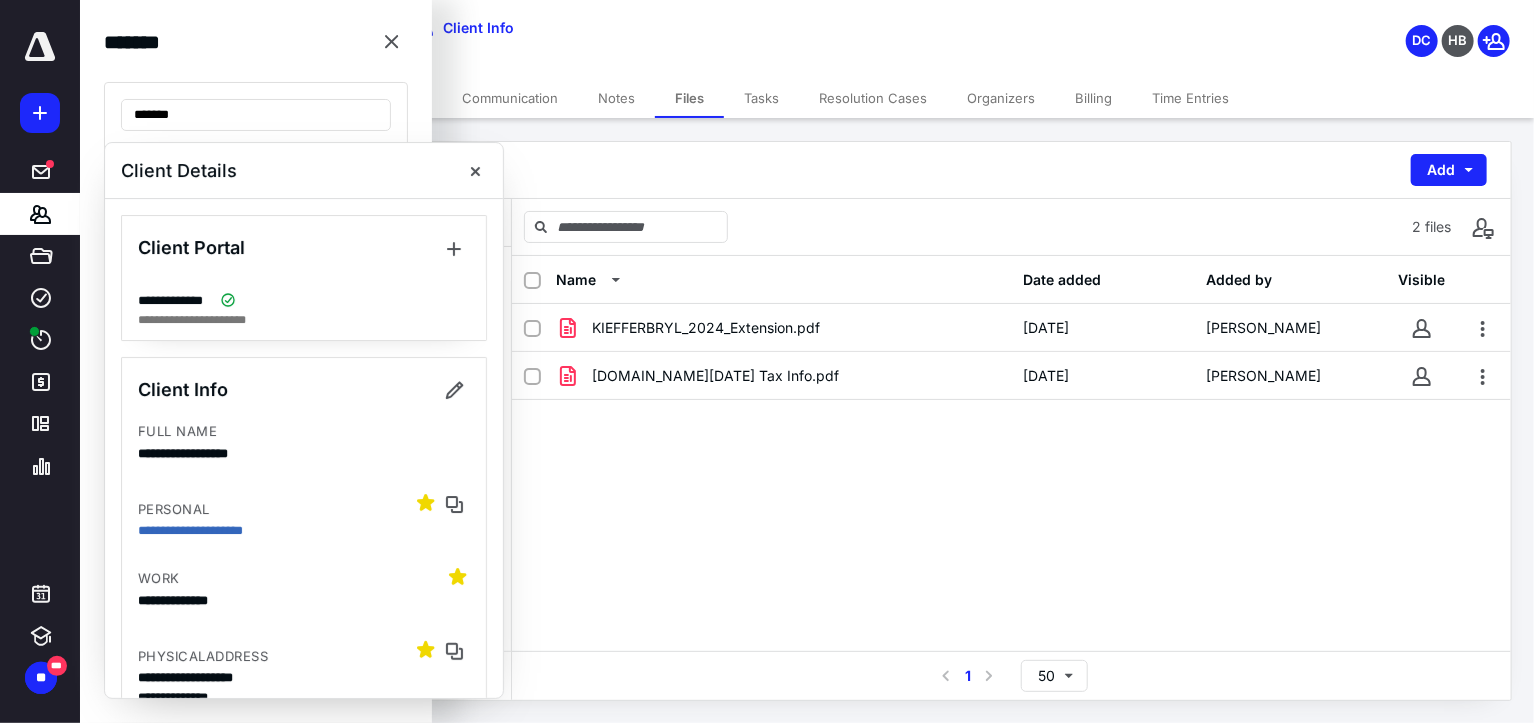 drag, startPoint x: 204, startPoint y: 120, endPoint x: 57, endPoint y: 113, distance: 147.16656 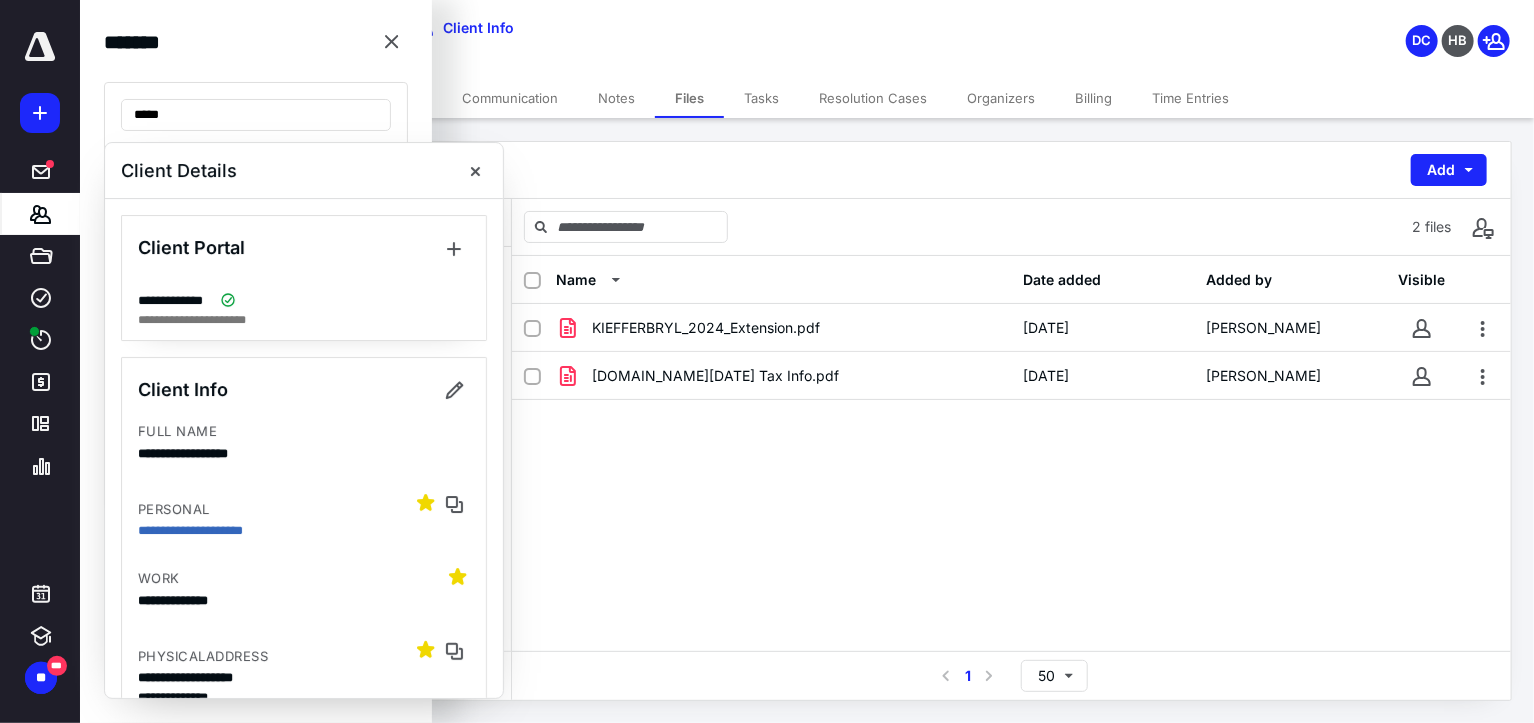 type on "*****" 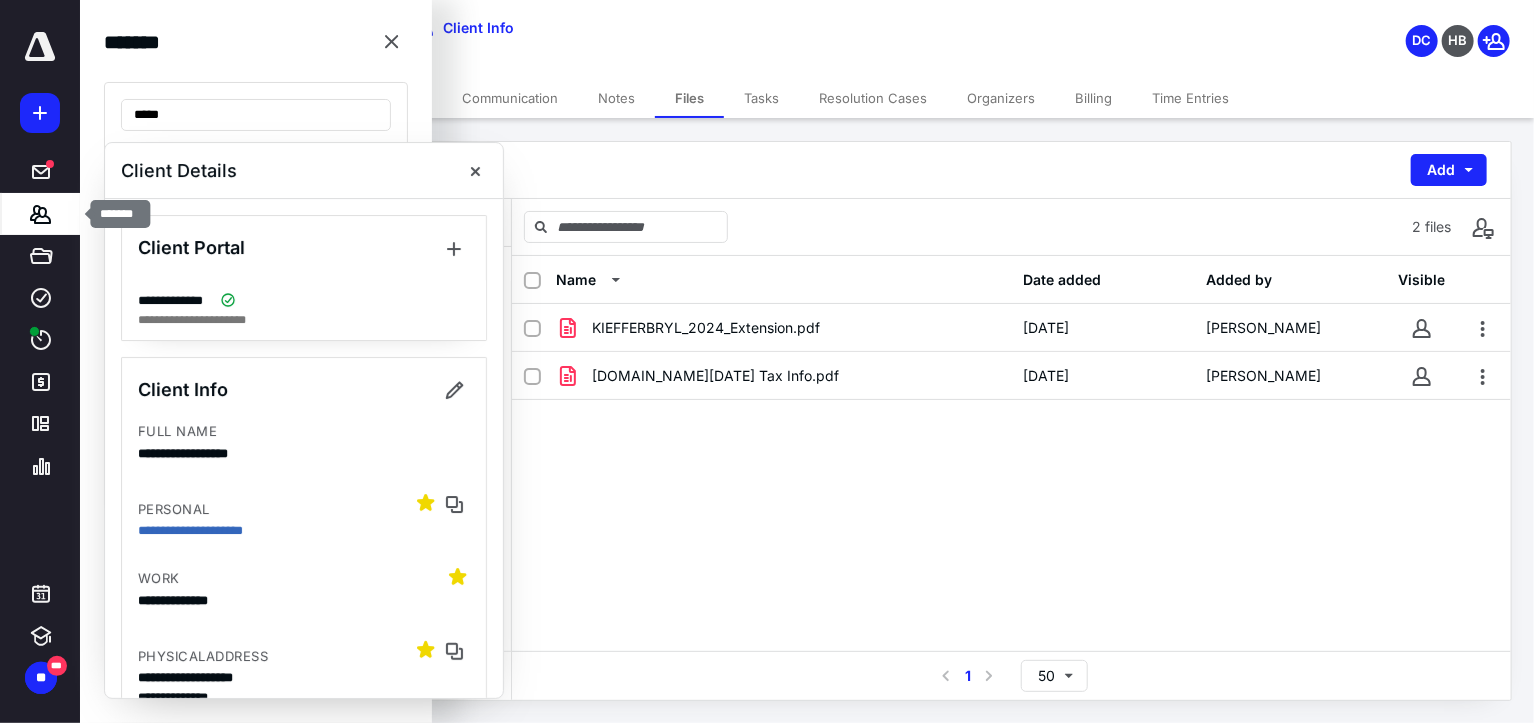 click 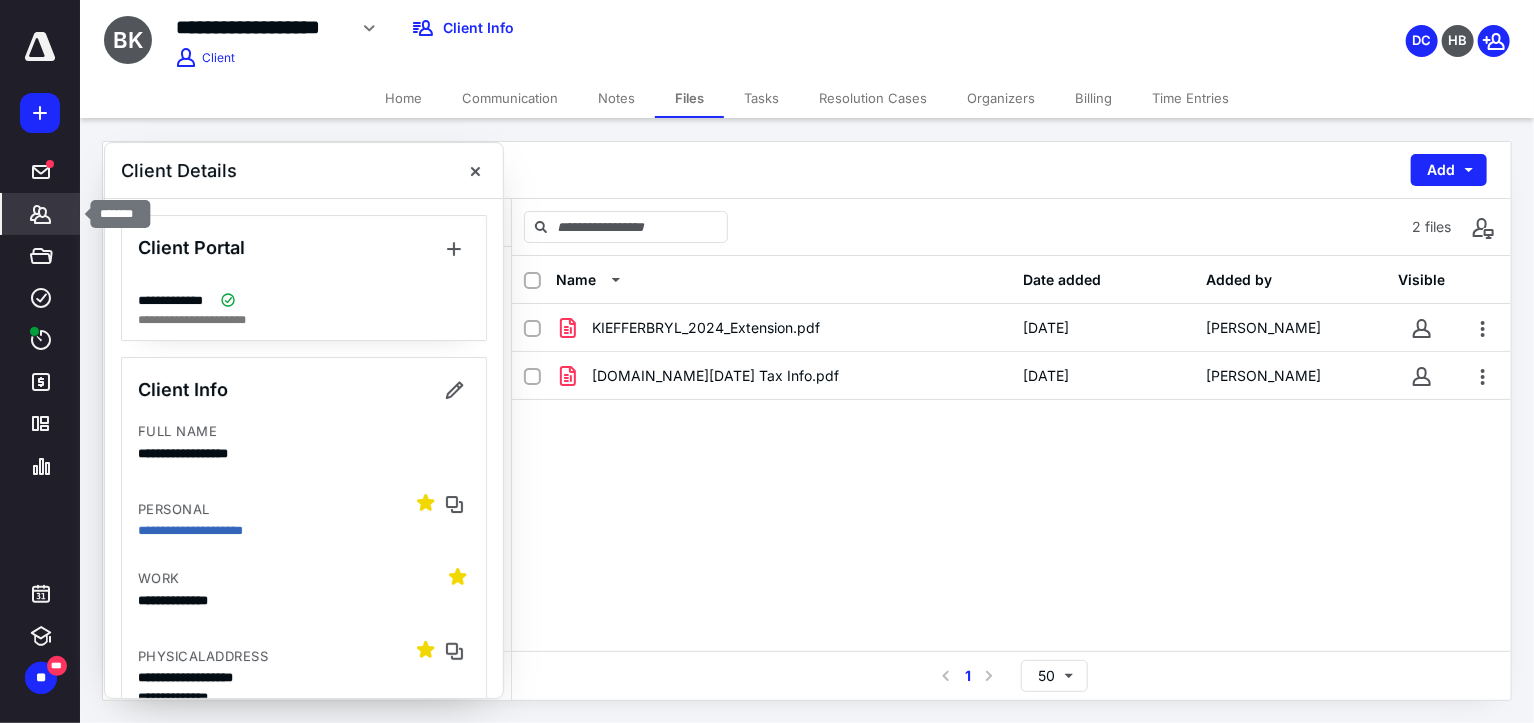 click 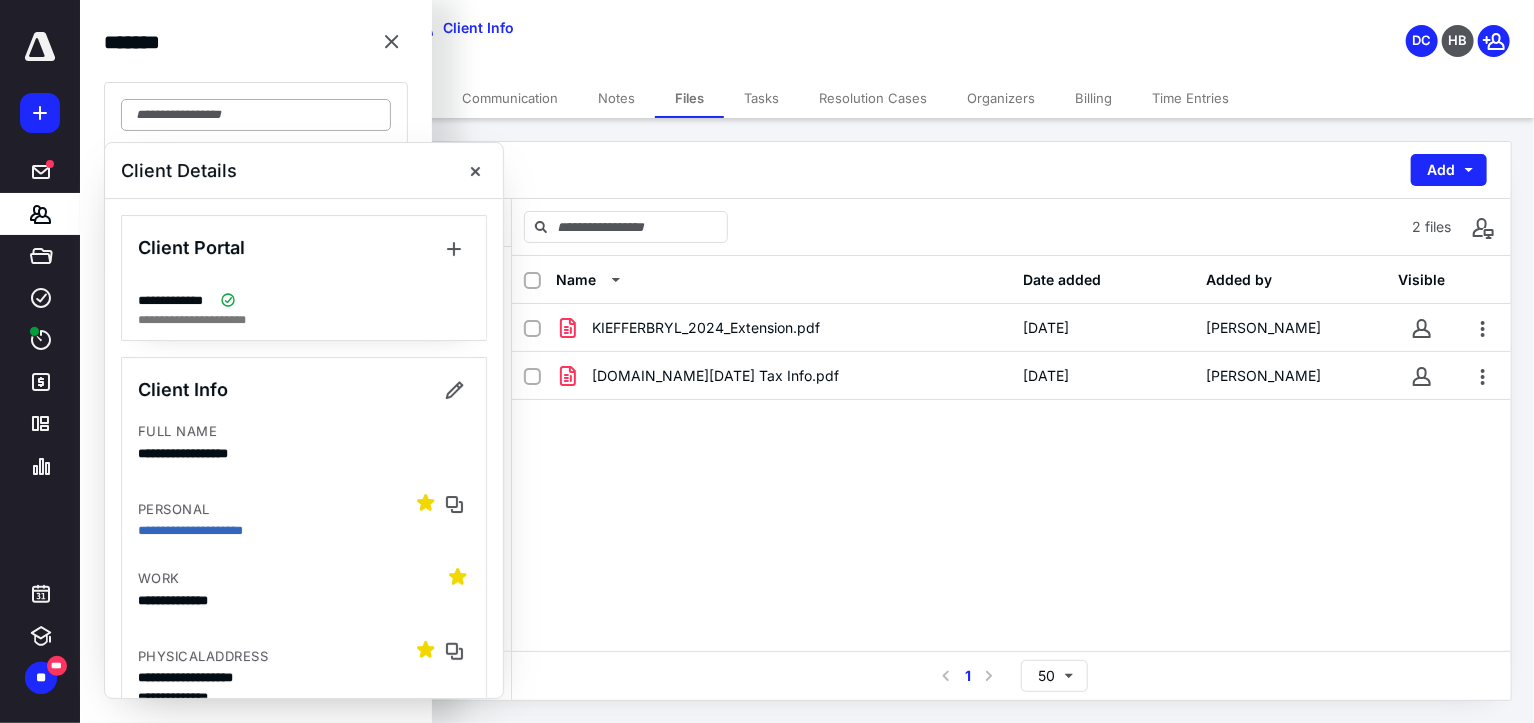 click at bounding box center [256, 115] 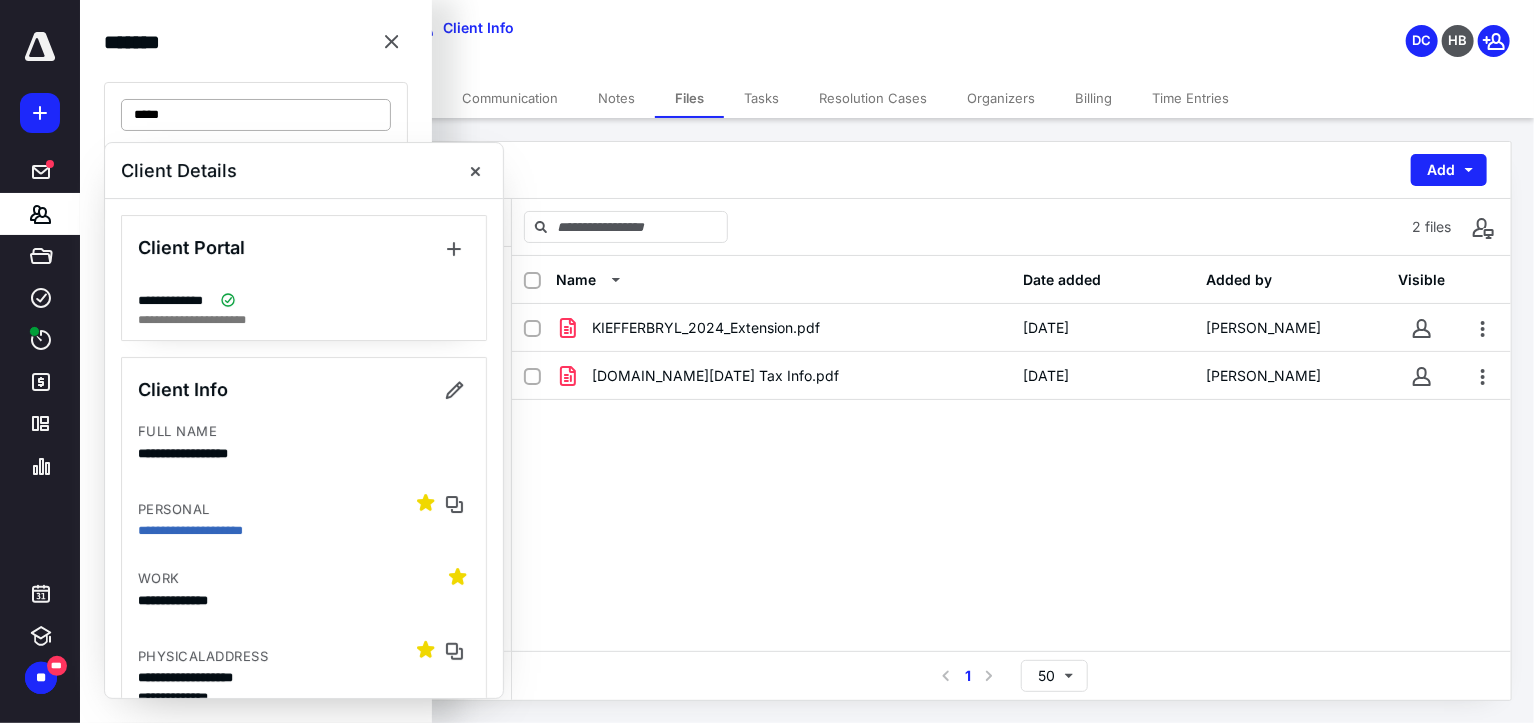 type on "*****" 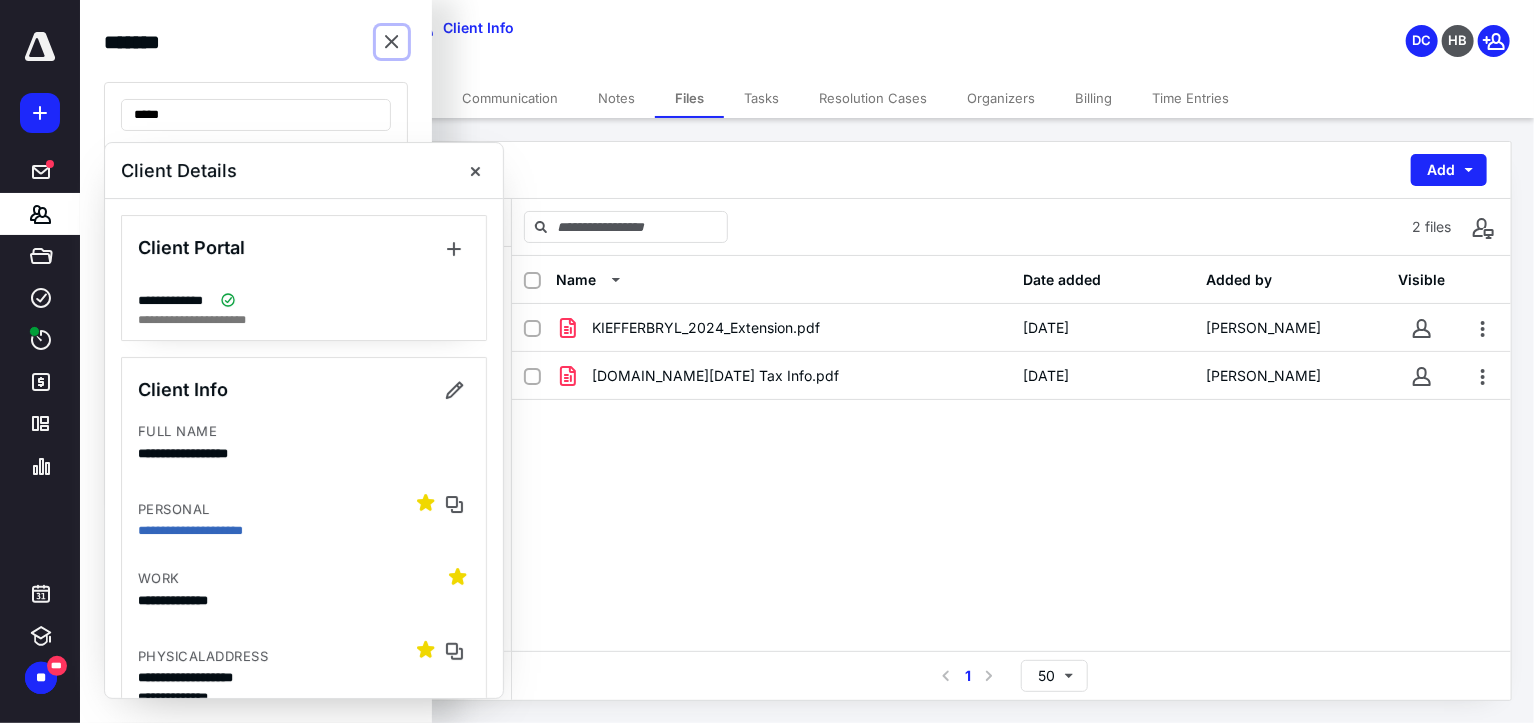 click at bounding box center (392, 42) 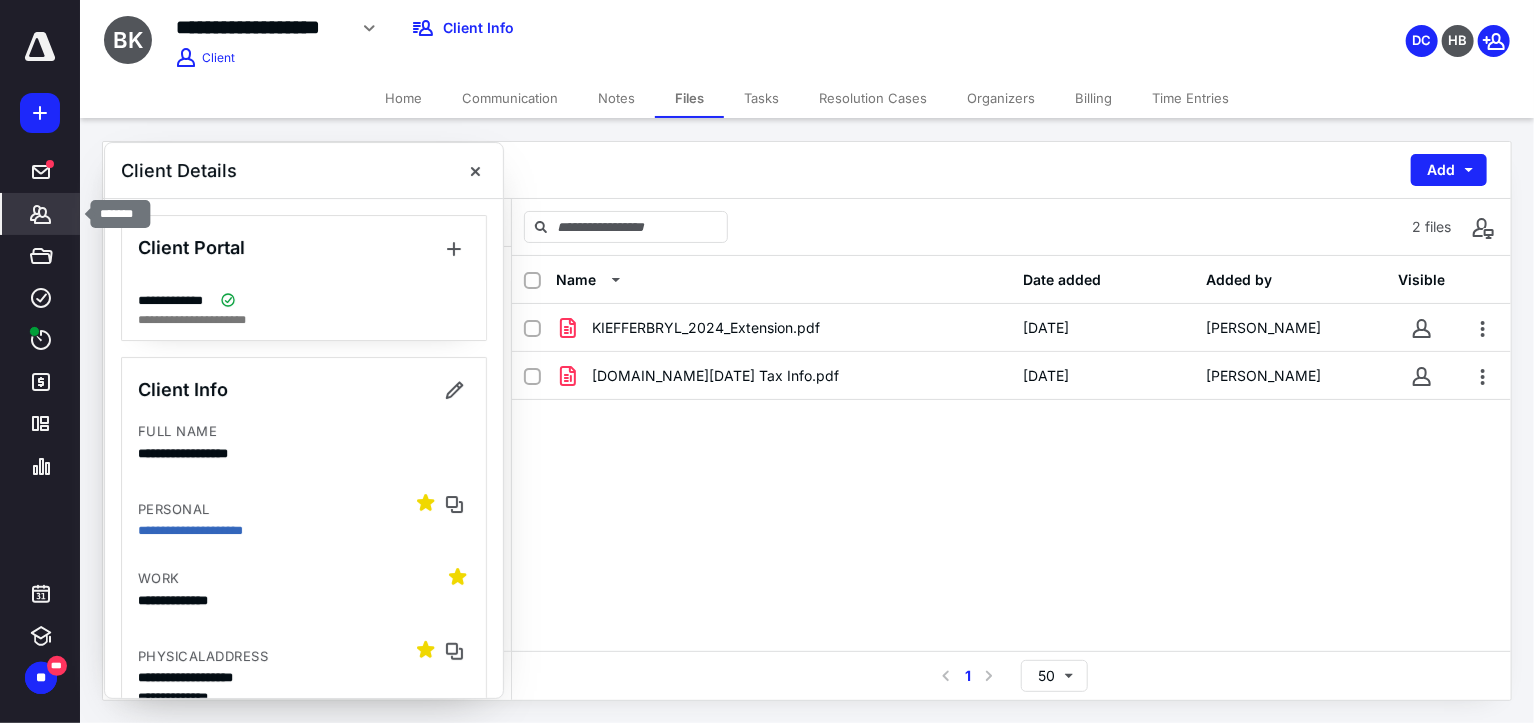 click 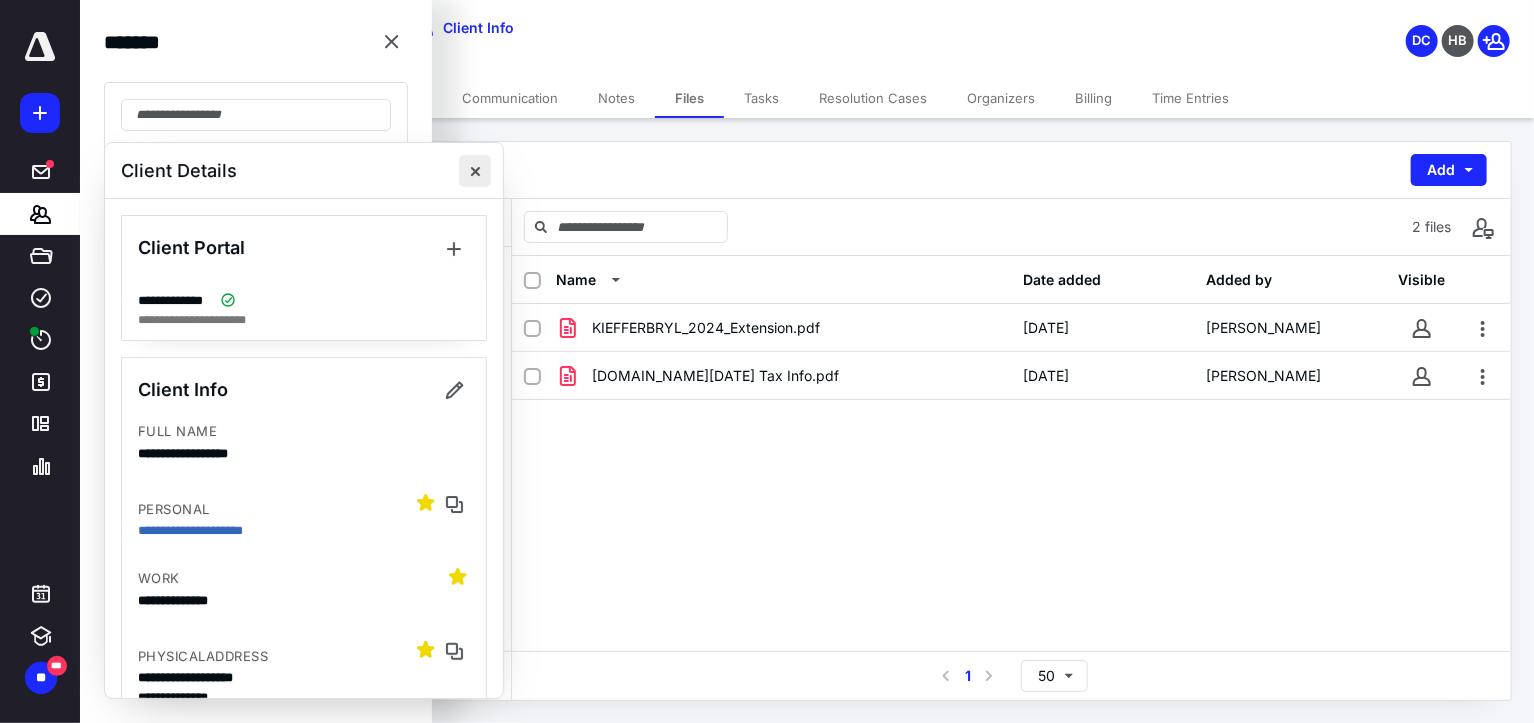 click at bounding box center (475, 171) 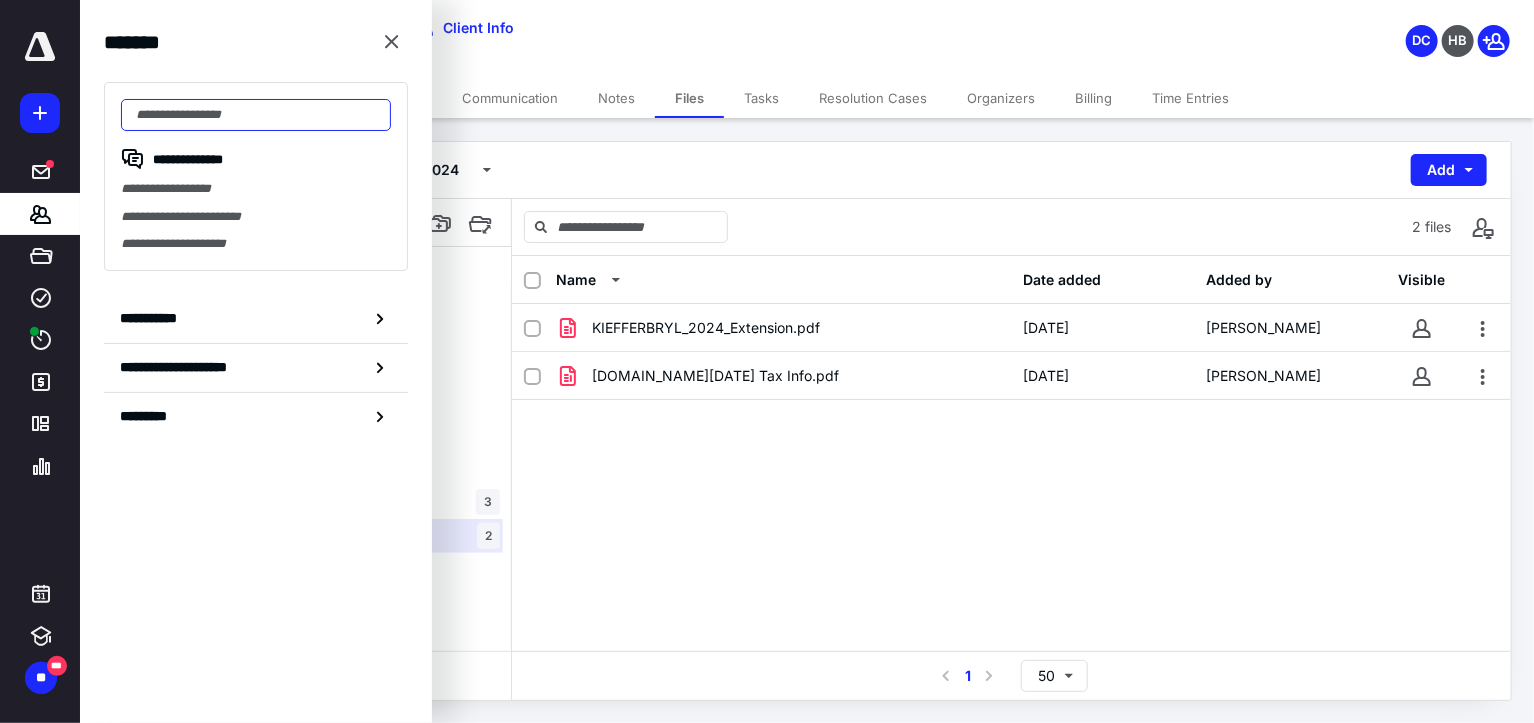 click at bounding box center (256, 115) 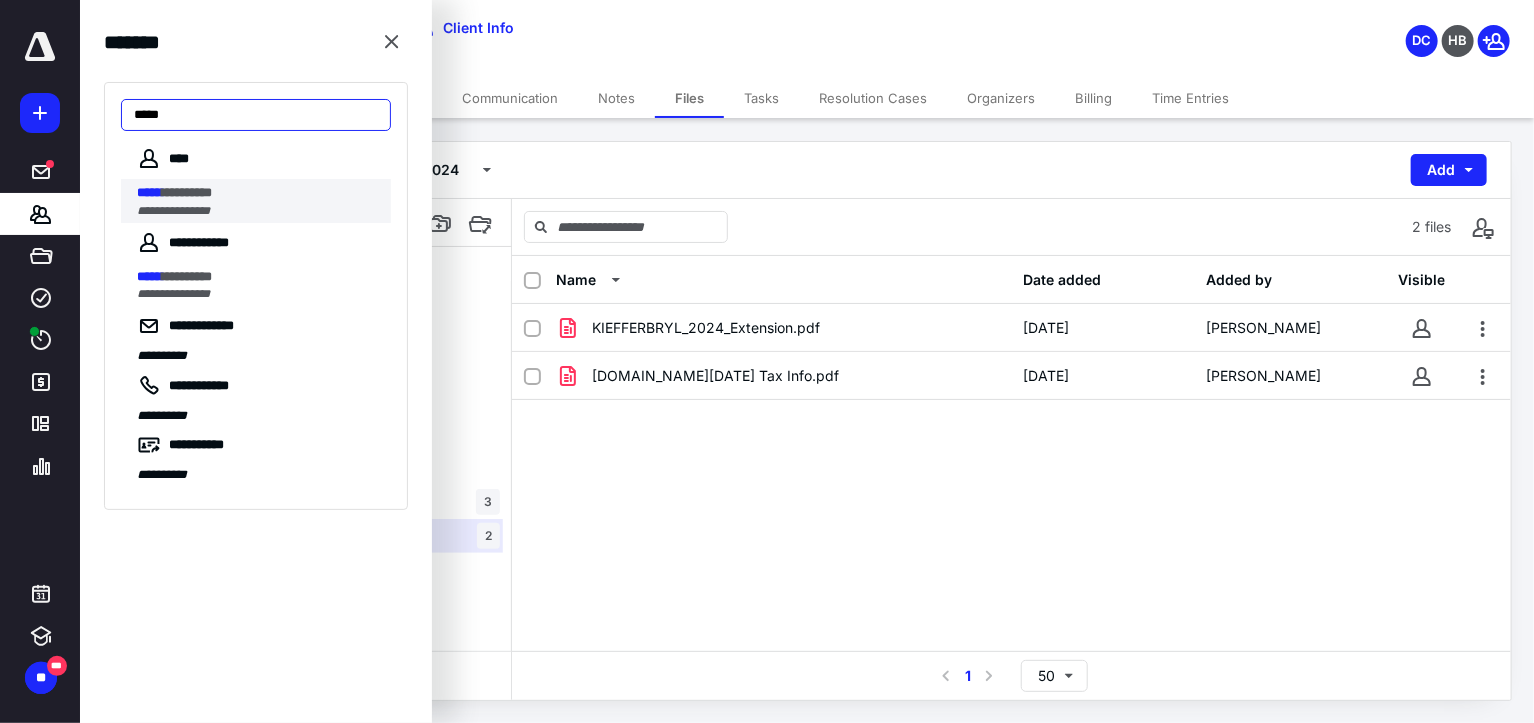 type on "*****" 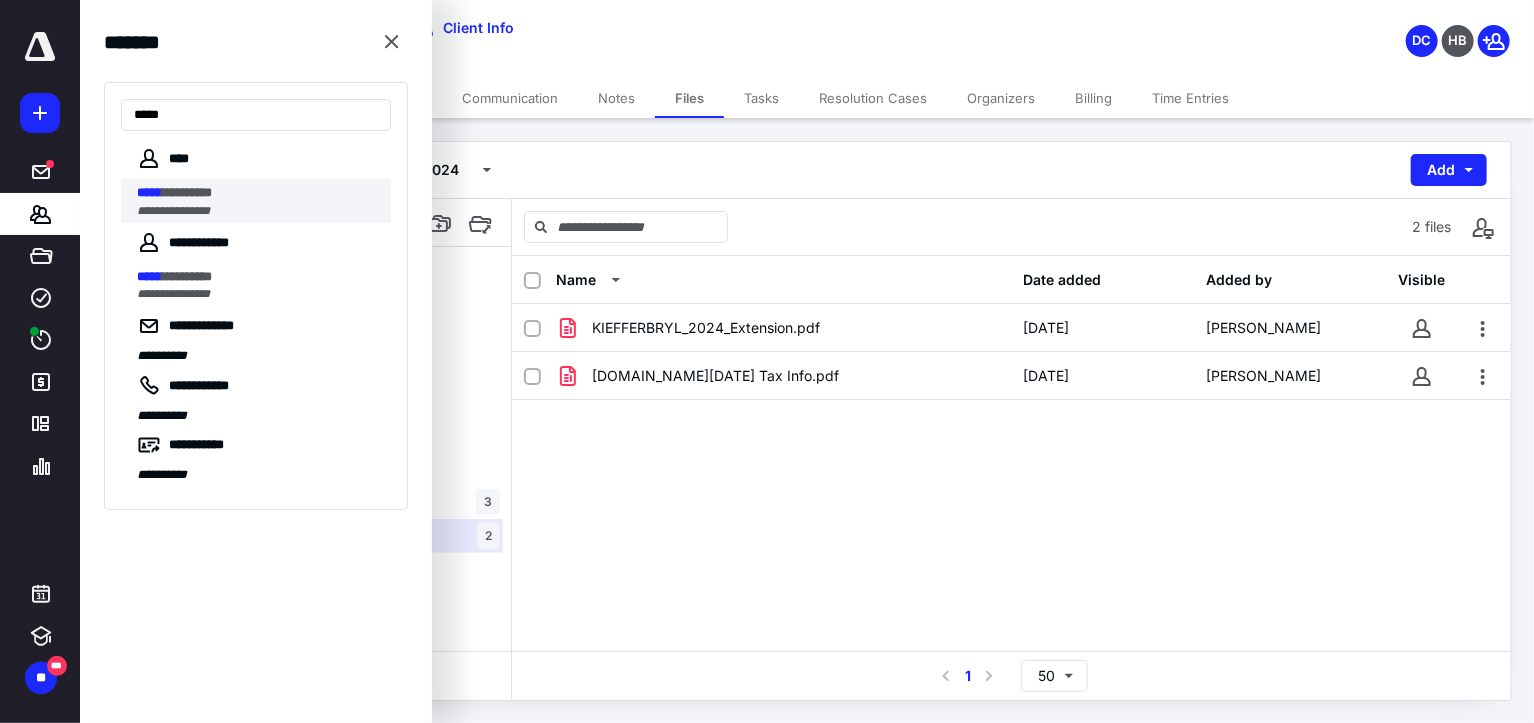 click on "*********" at bounding box center [187, 192] 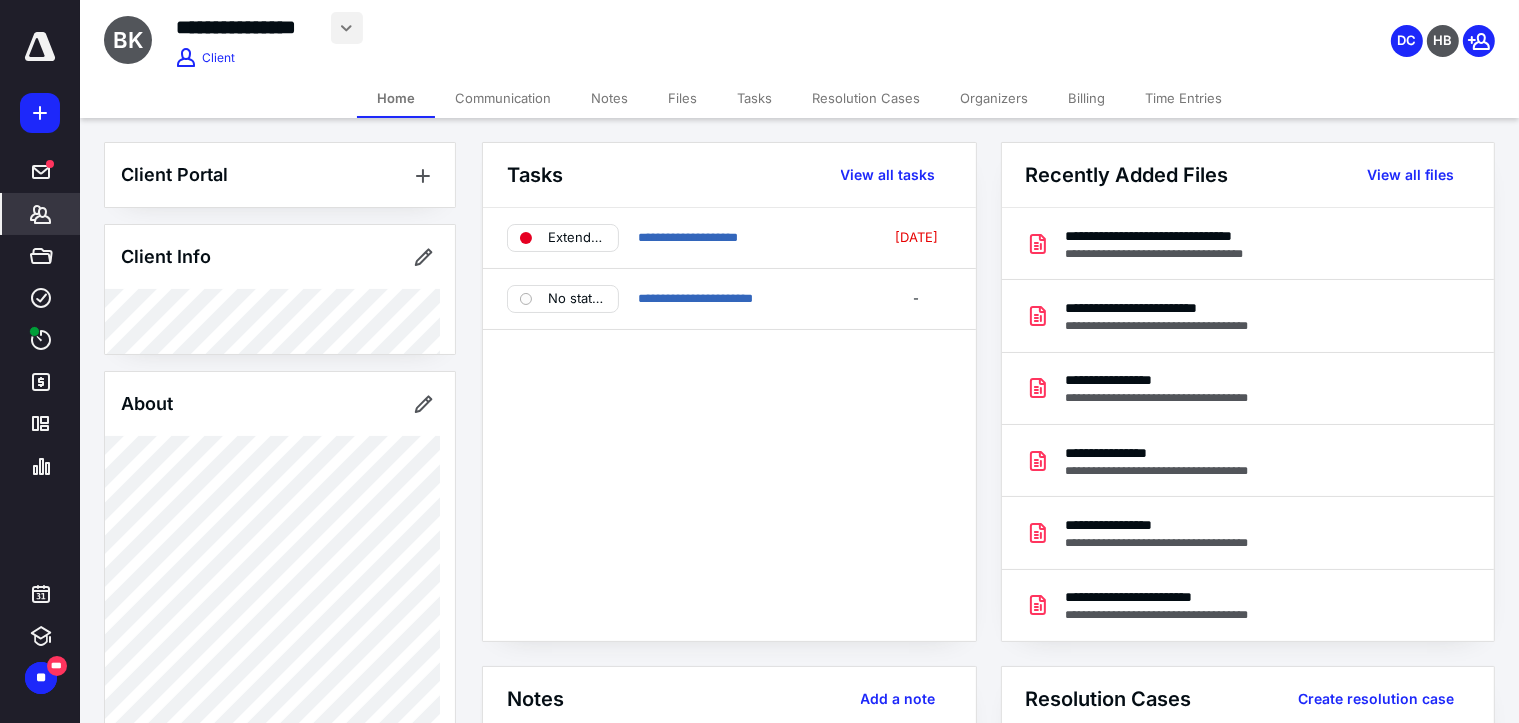 click at bounding box center [347, 28] 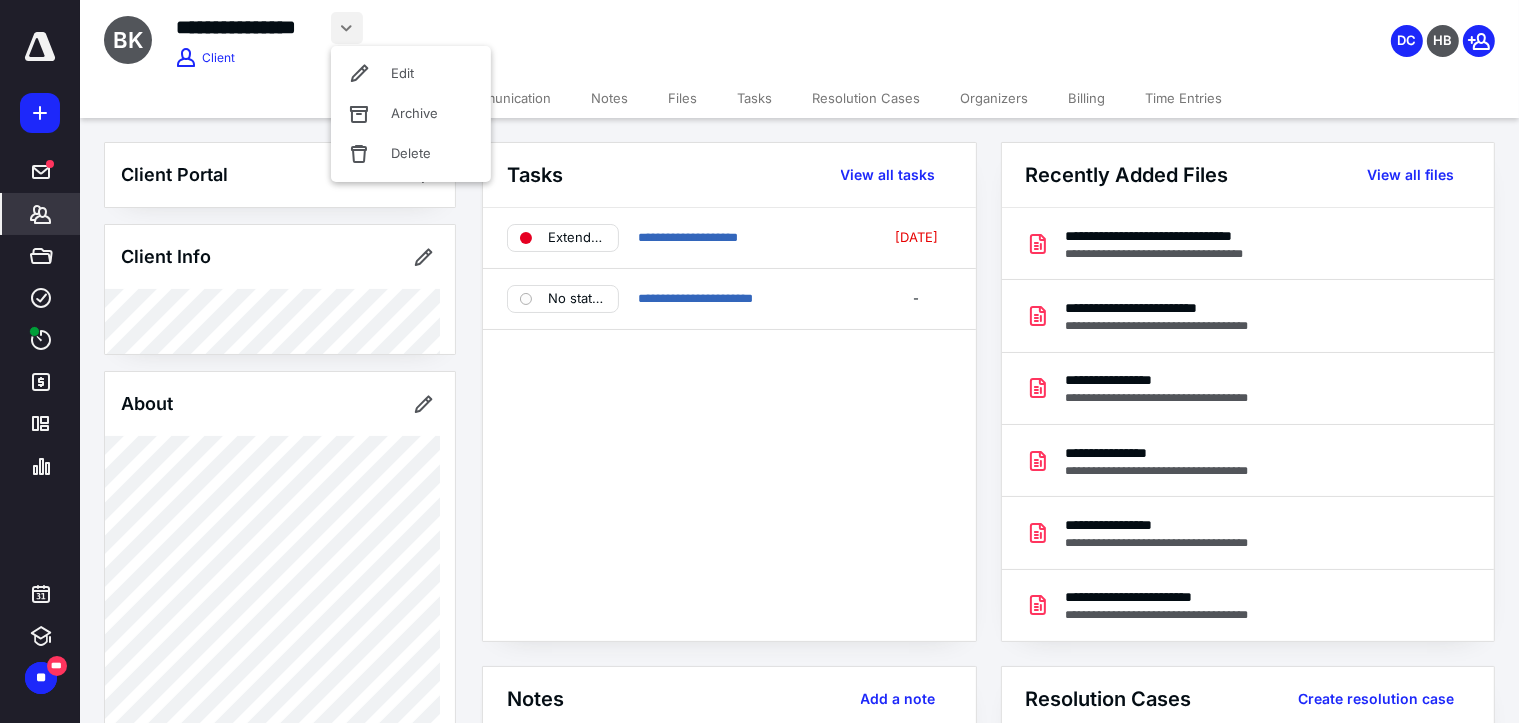 click on "Client Portal" at bounding box center [280, 175] 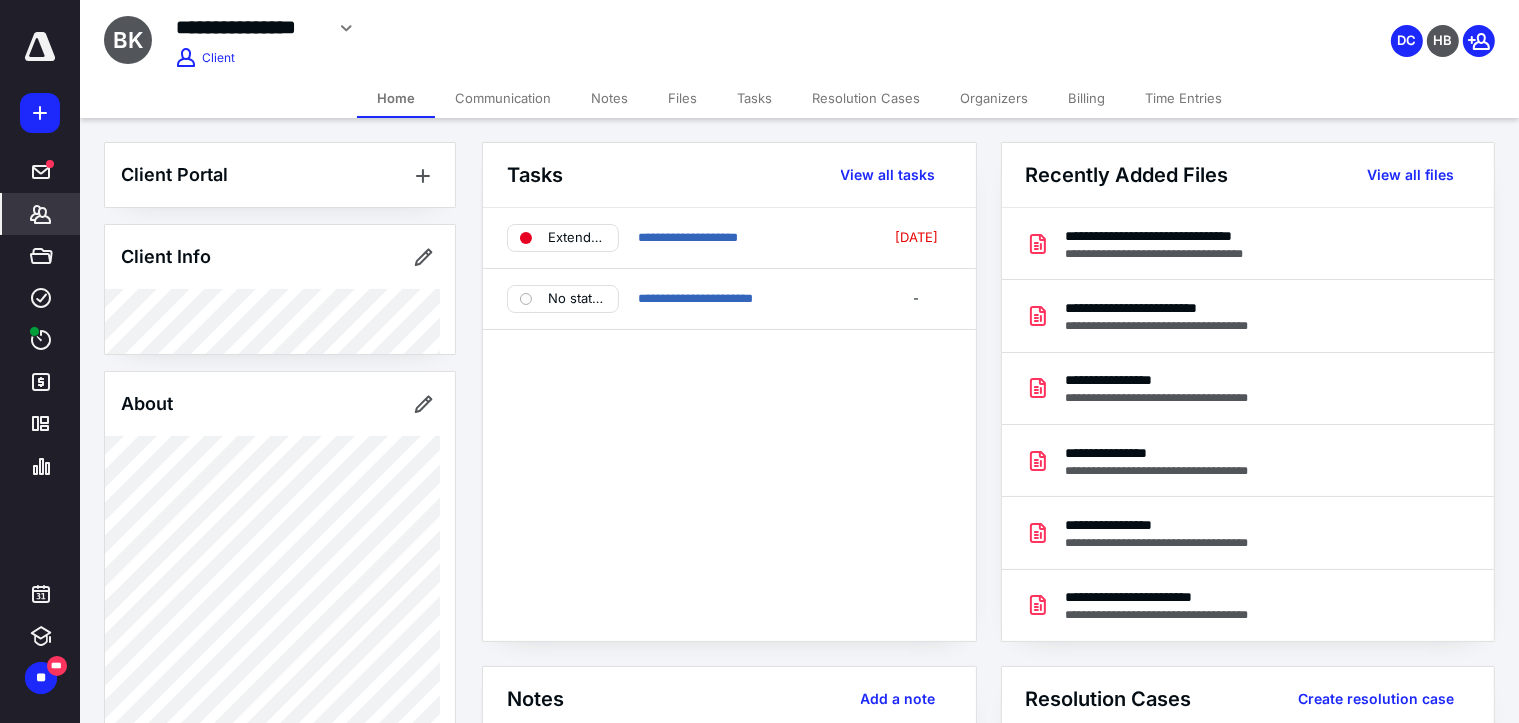 click on "Client Portal" at bounding box center [280, 175] 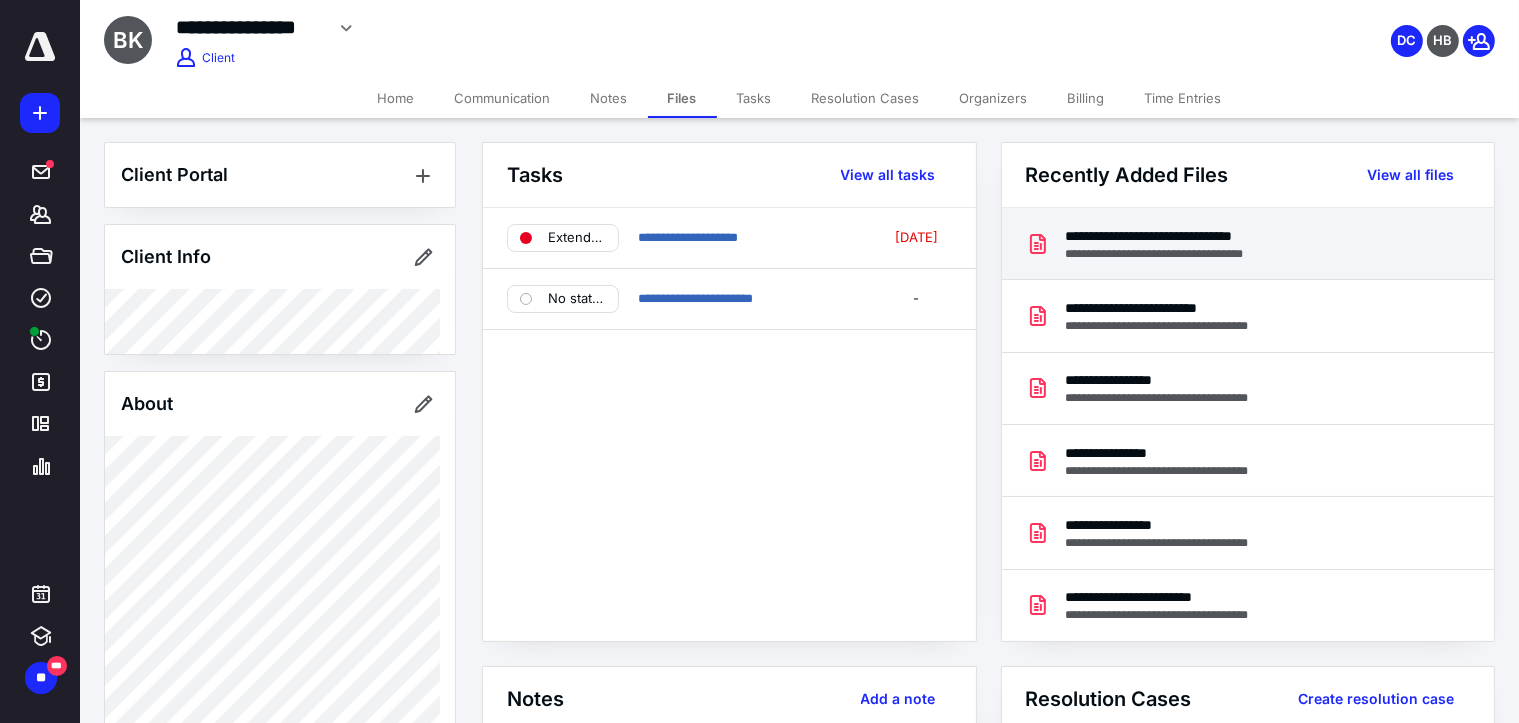 click on "**********" at bounding box center [1179, 236] 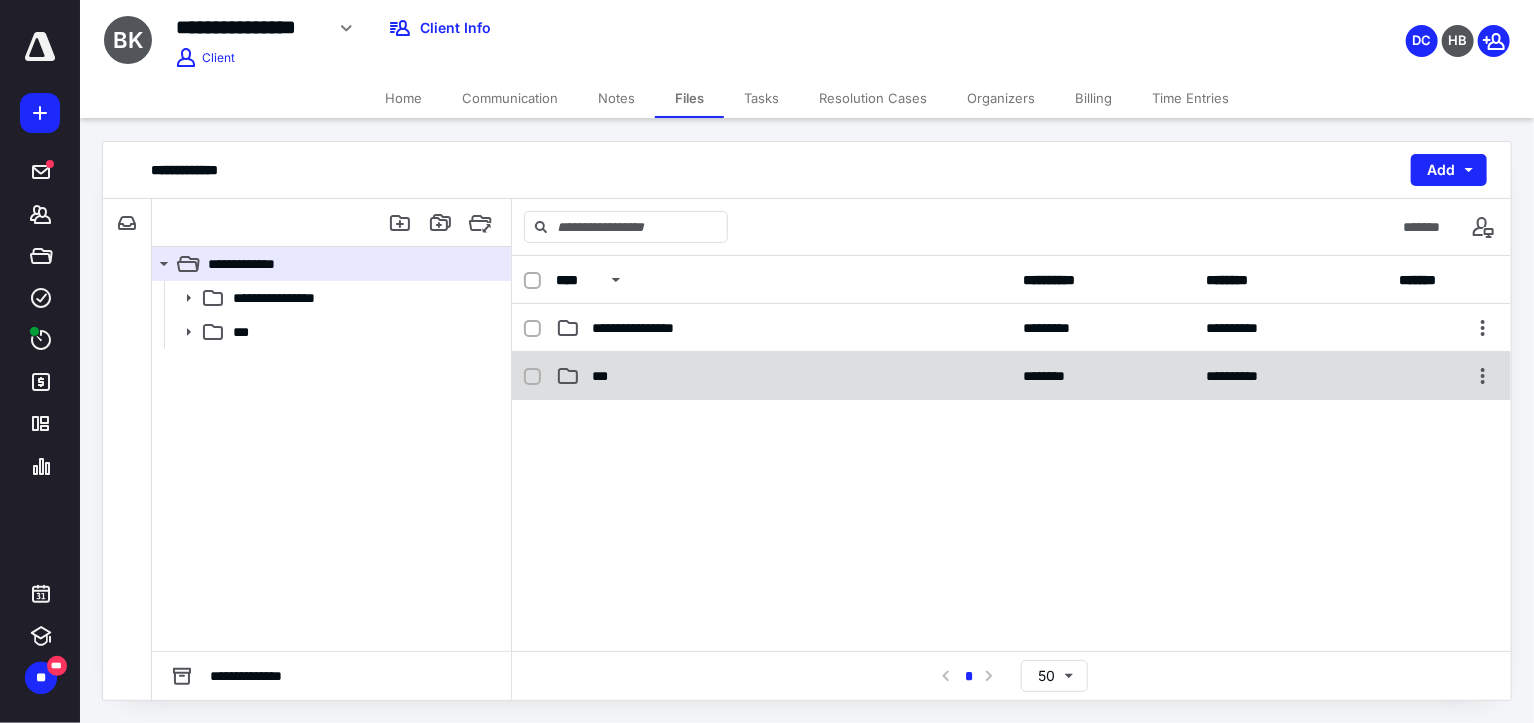 click on "***" at bounding box center [604, 376] 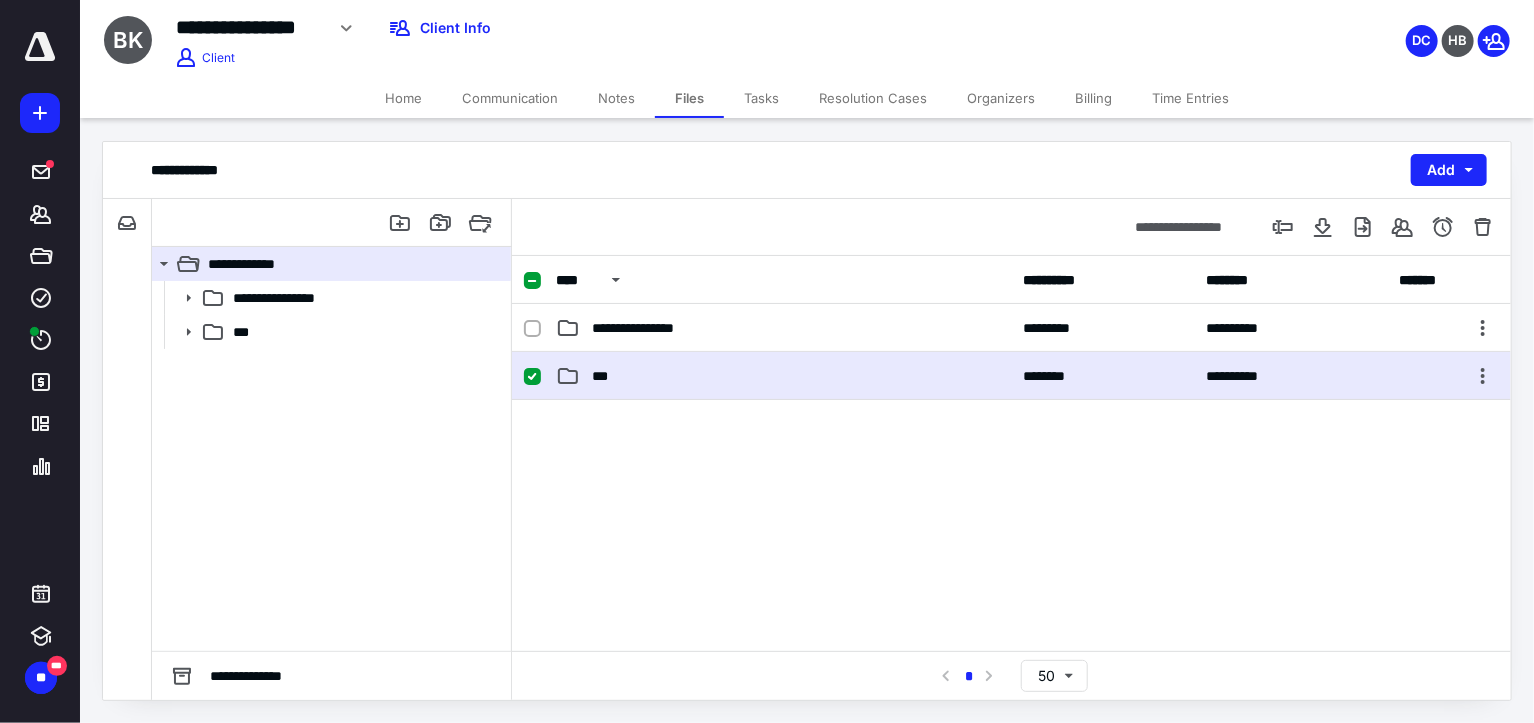 click on "***" at bounding box center [604, 376] 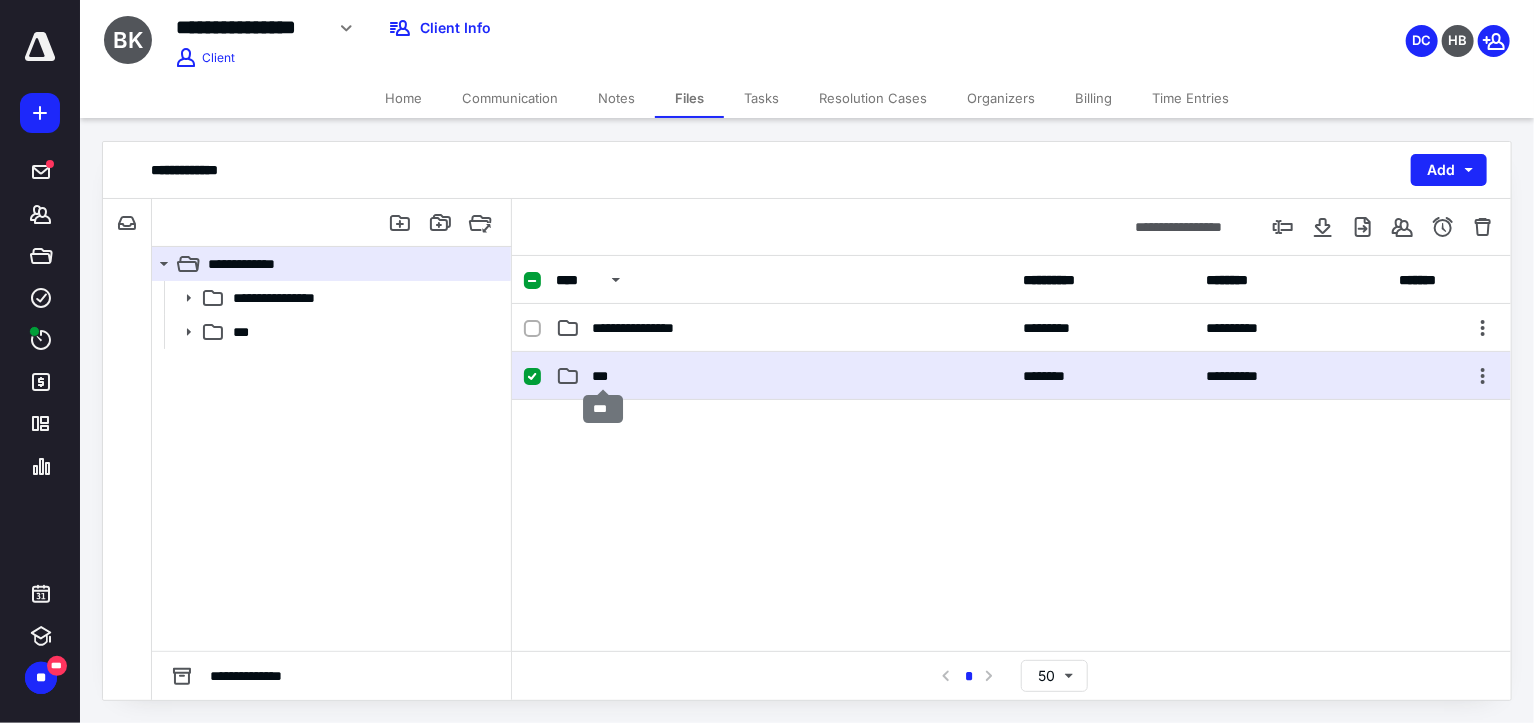 click on "***" at bounding box center [604, 376] 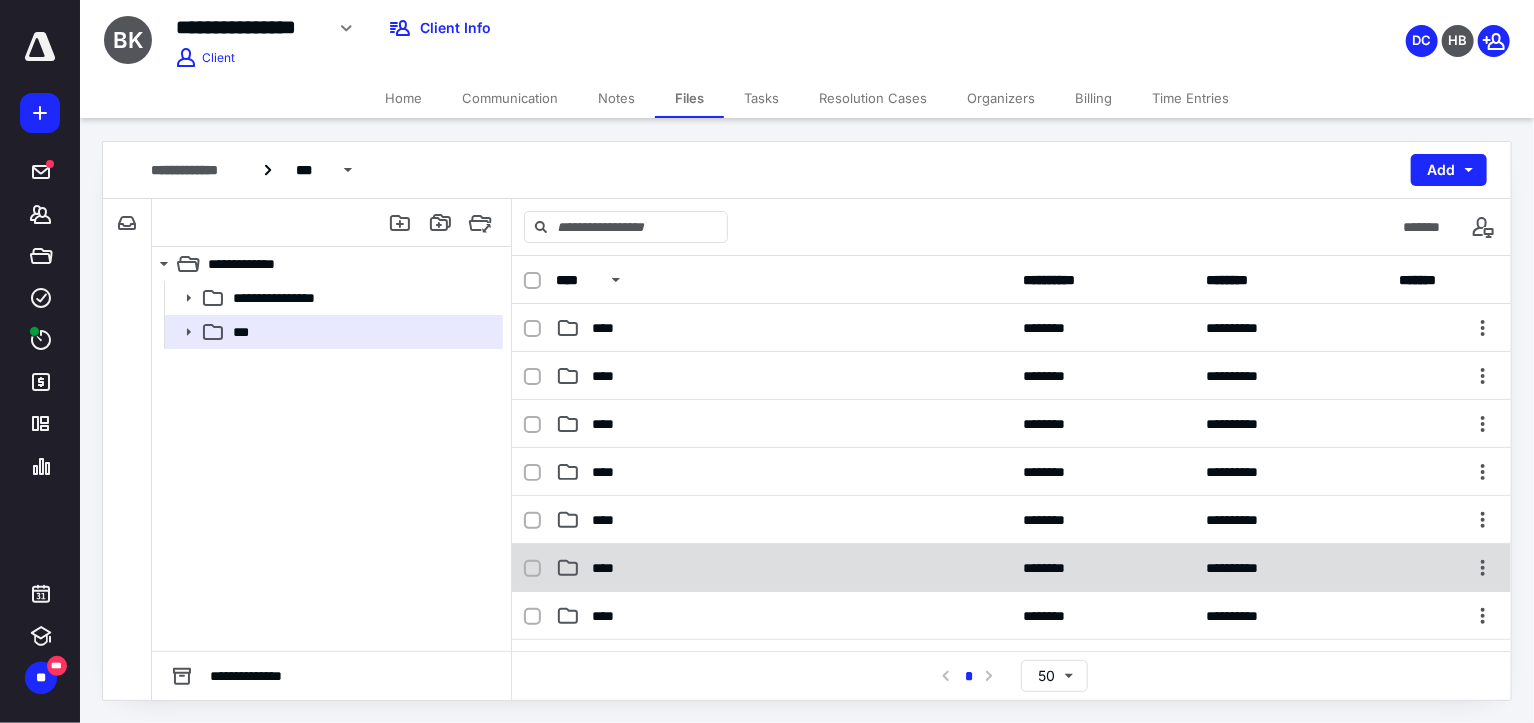 click on "****" at bounding box center (609, 568) 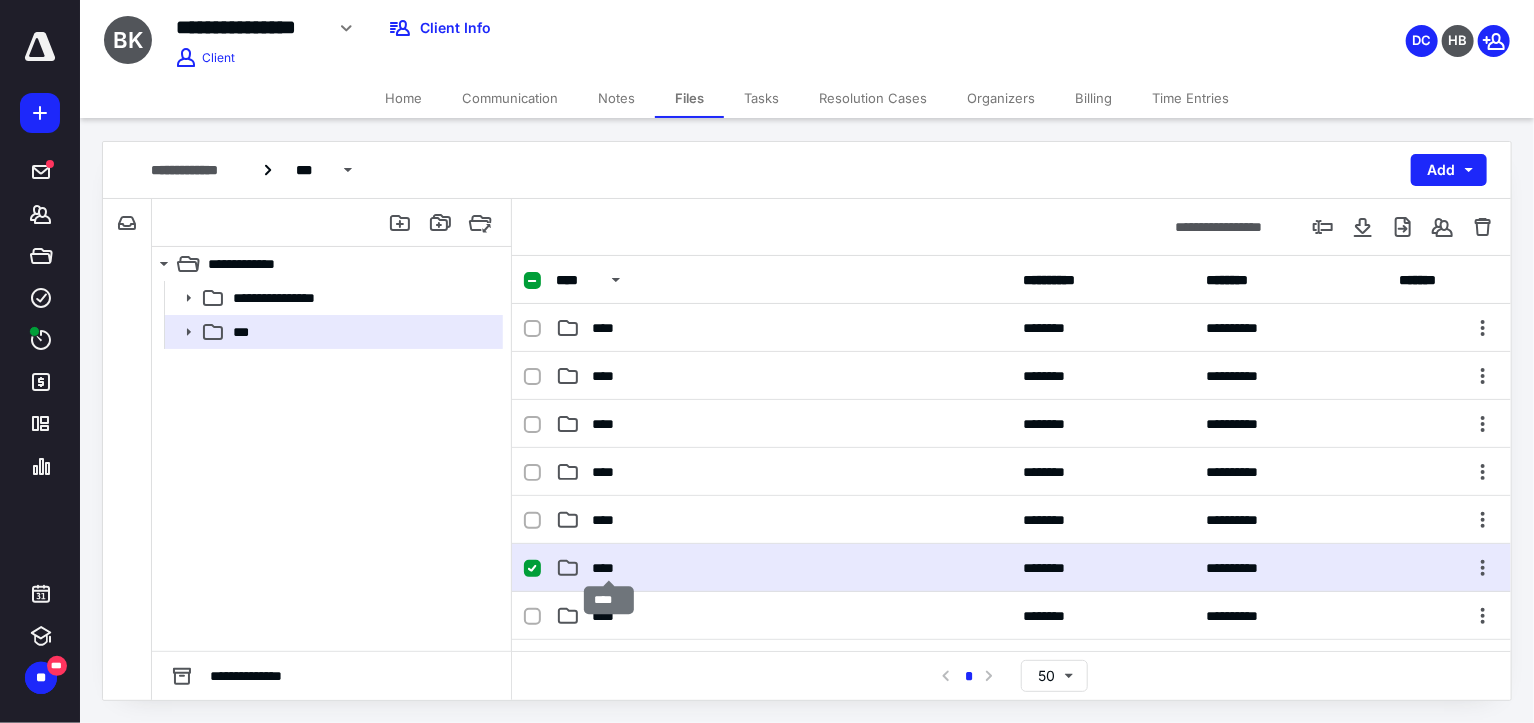 click on "****" at bounding box center (609, 568) 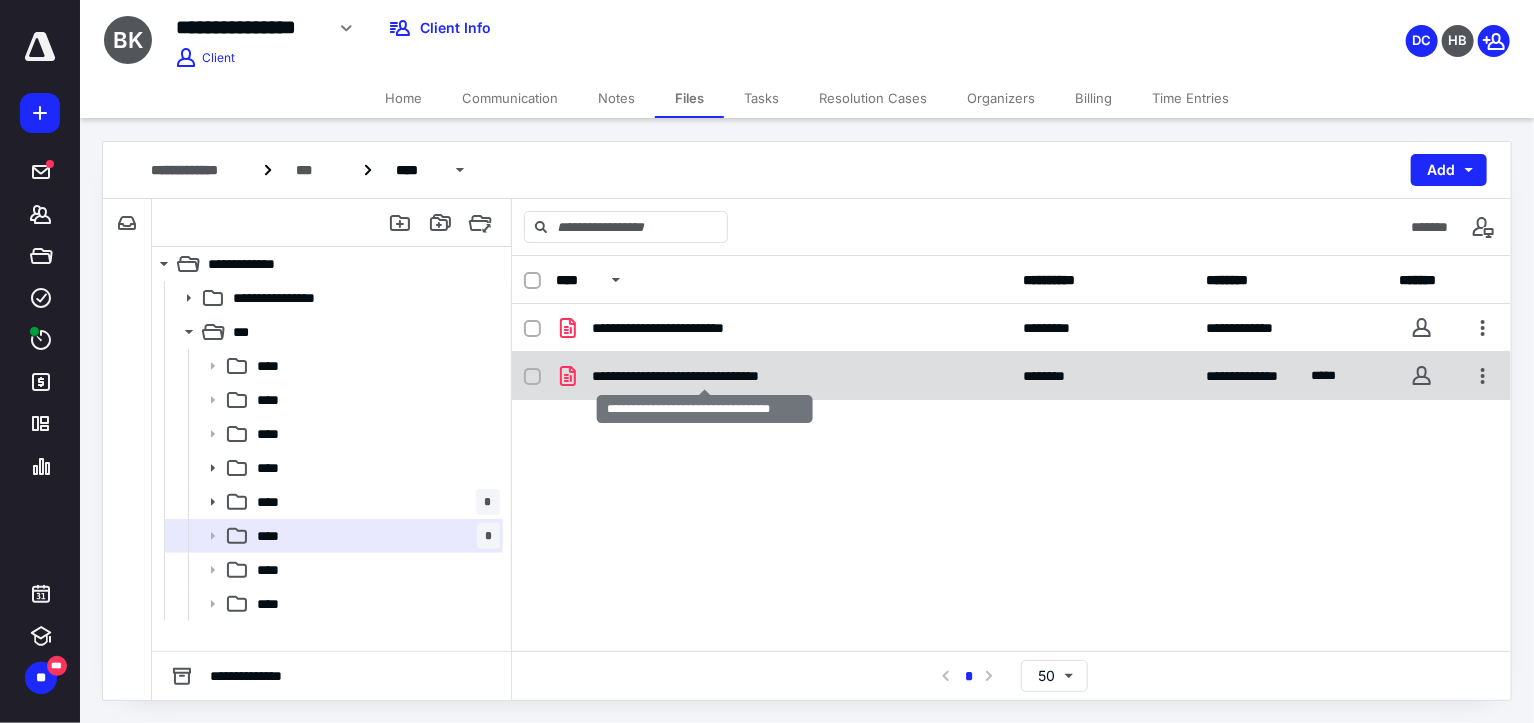 click on "**********" at bounding box center (705, 376) 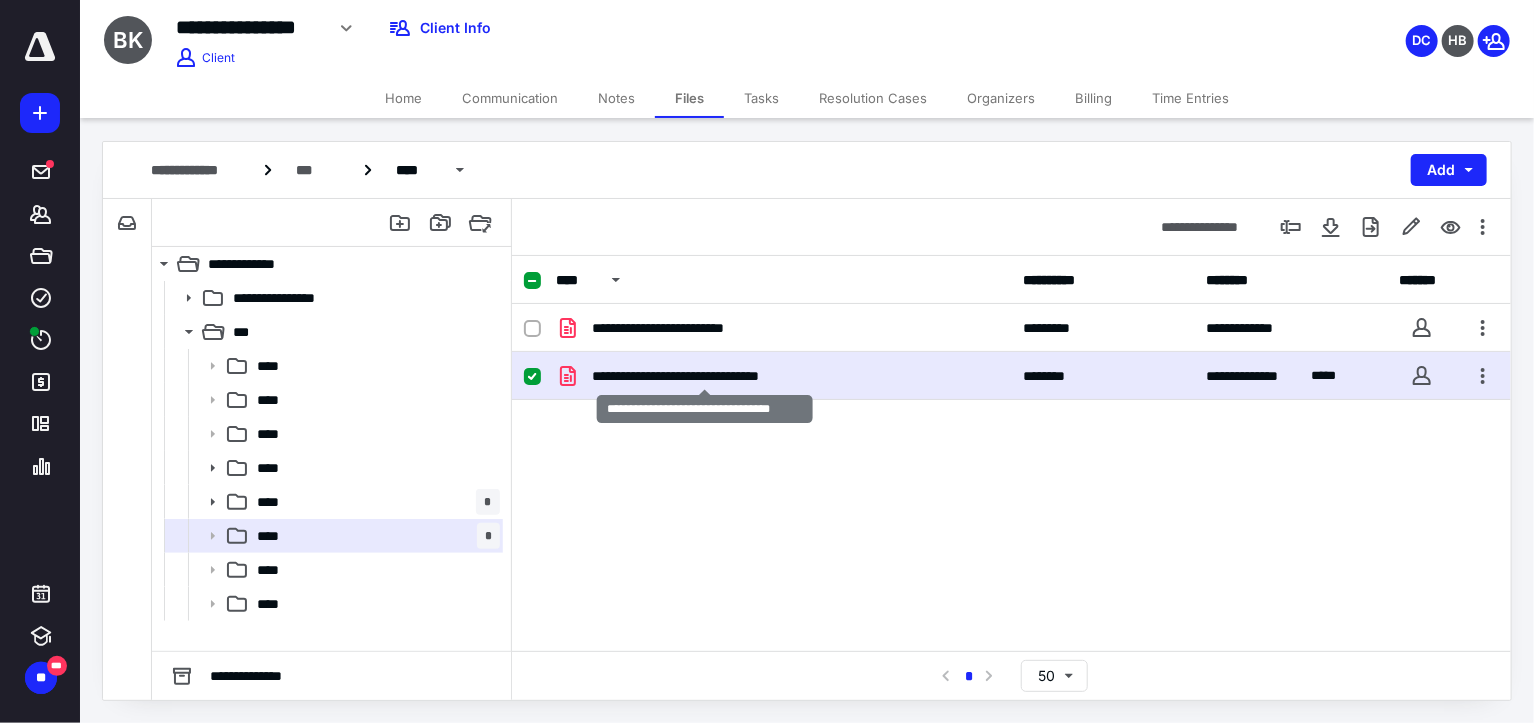 click on "**********" at bounding box center (705, 376) 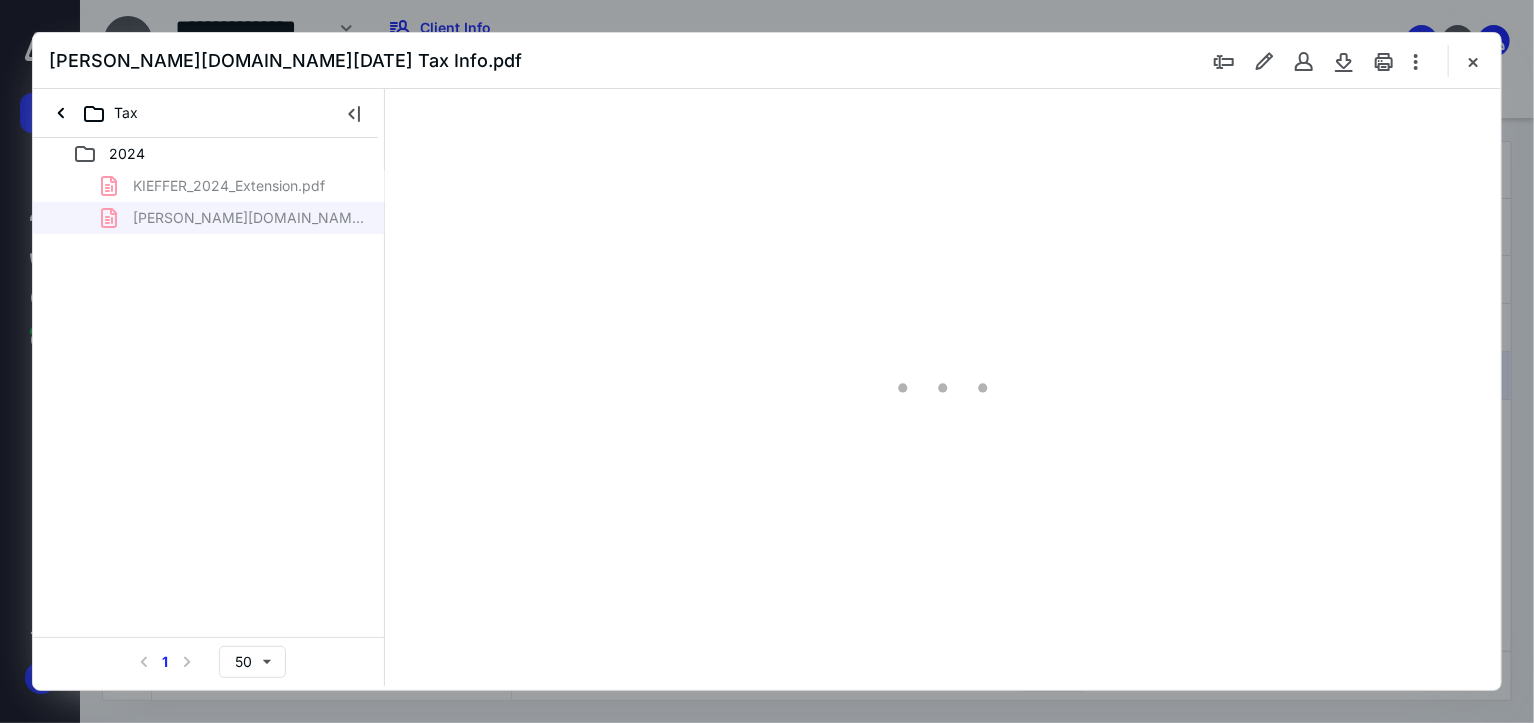 scroll, scrollTop: 0, scrollLeft: 0, axis: both 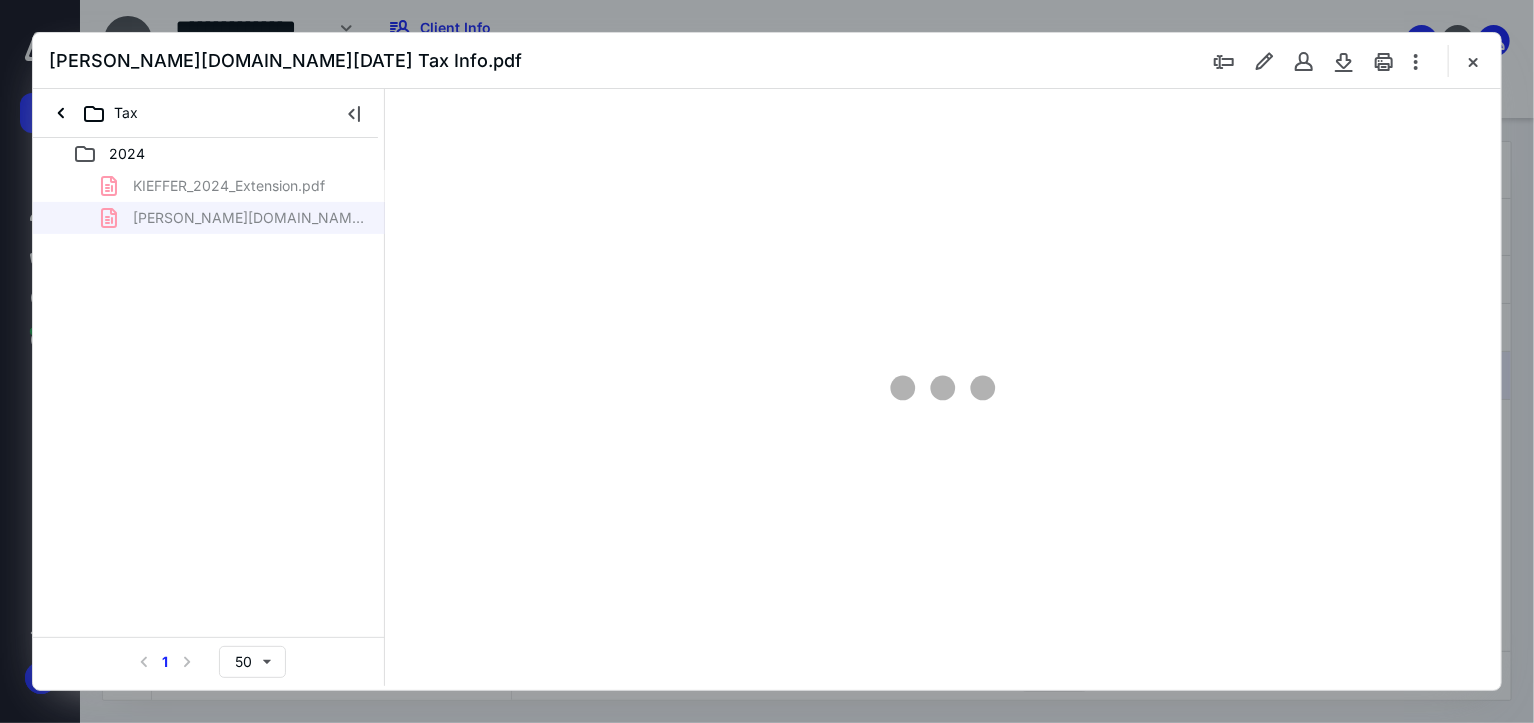 type on "179" 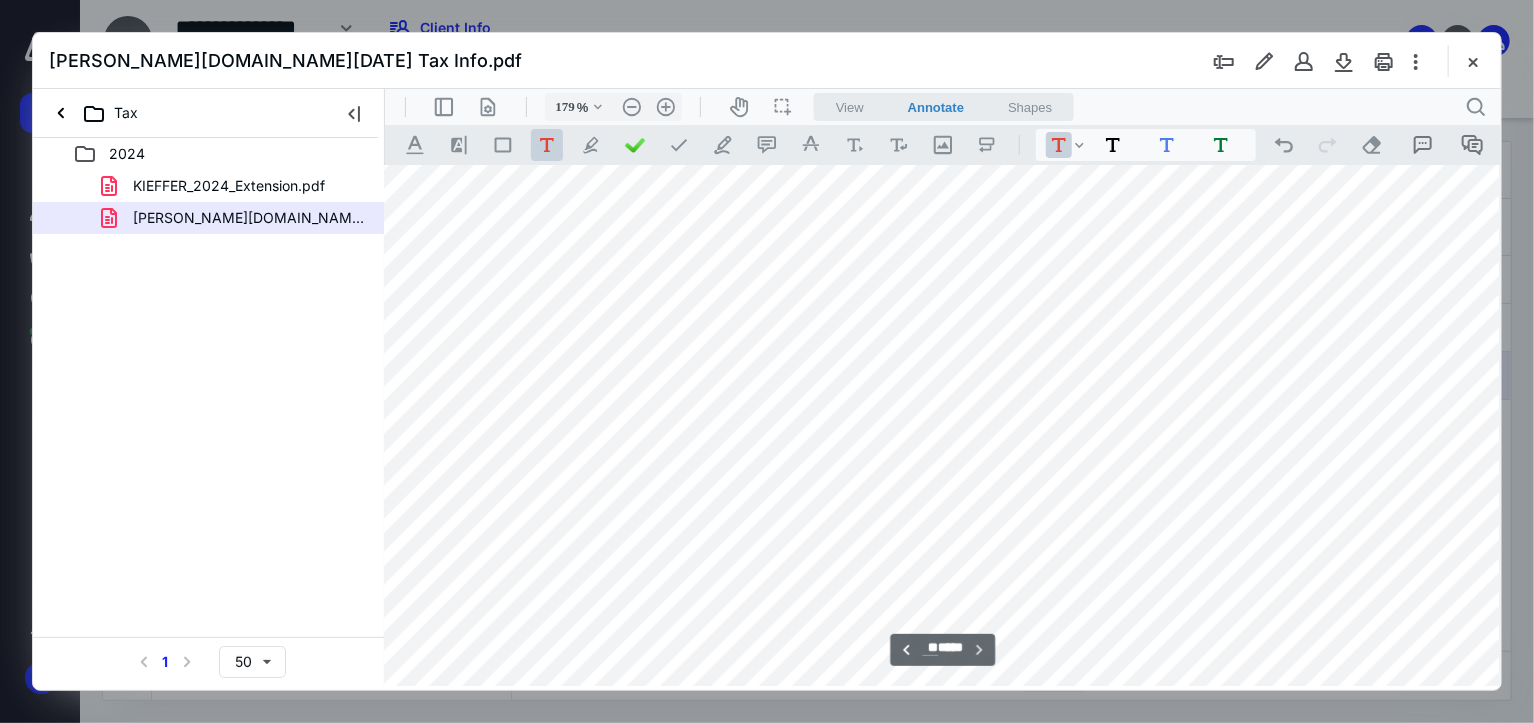scroll, scrollTop: 16183, scrollLeft: 158, axis: both 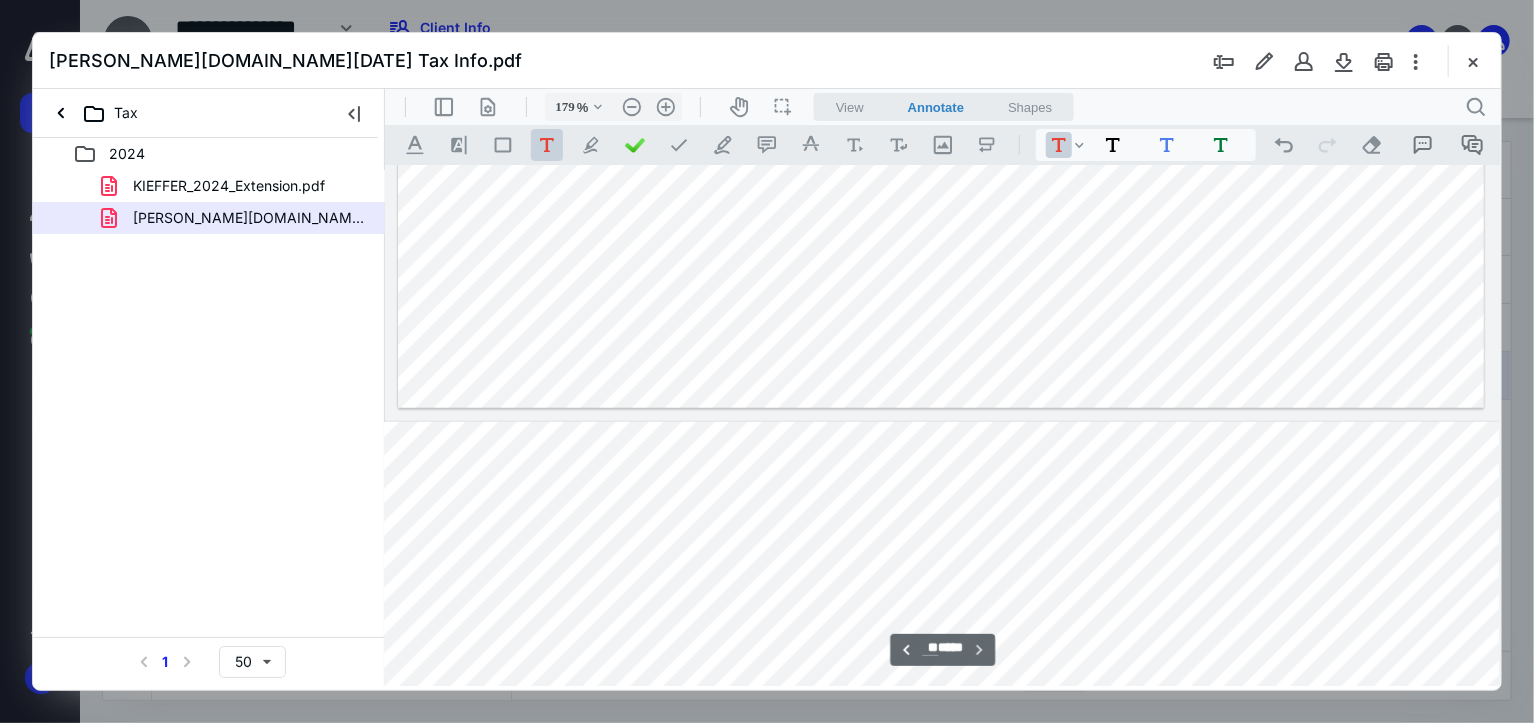 type on "**" 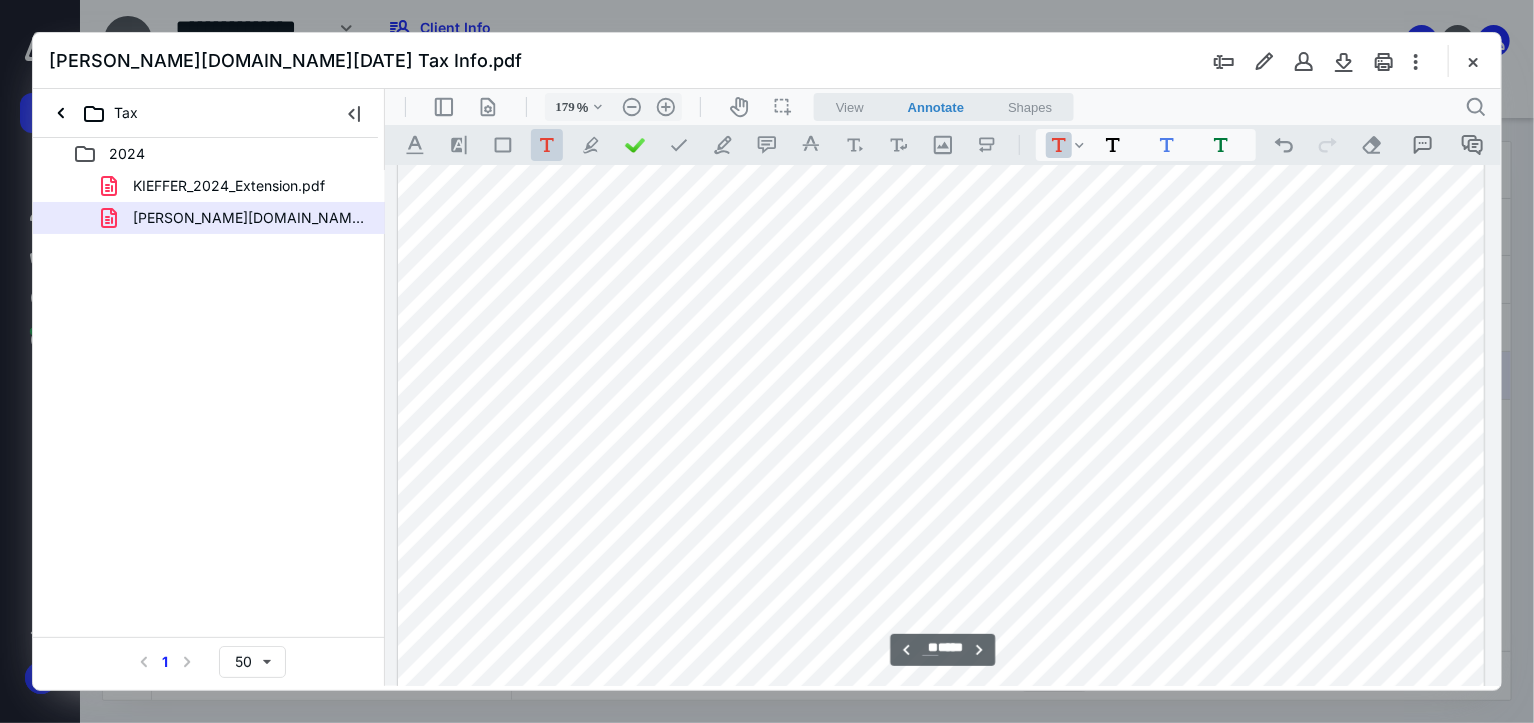 scroll, scrollTop: 15883, scrollLeft: 158, axis: both 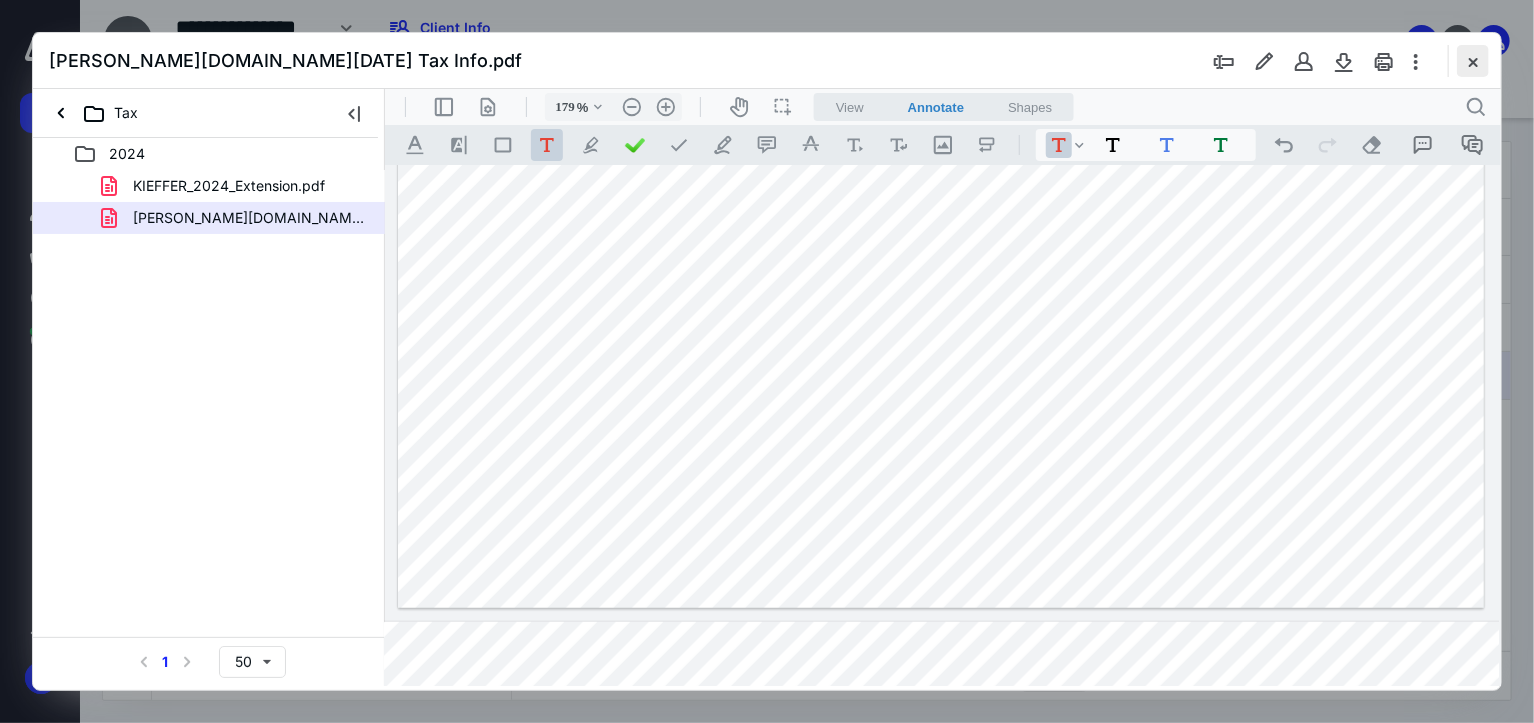 click at bounding box center [1473, 61] 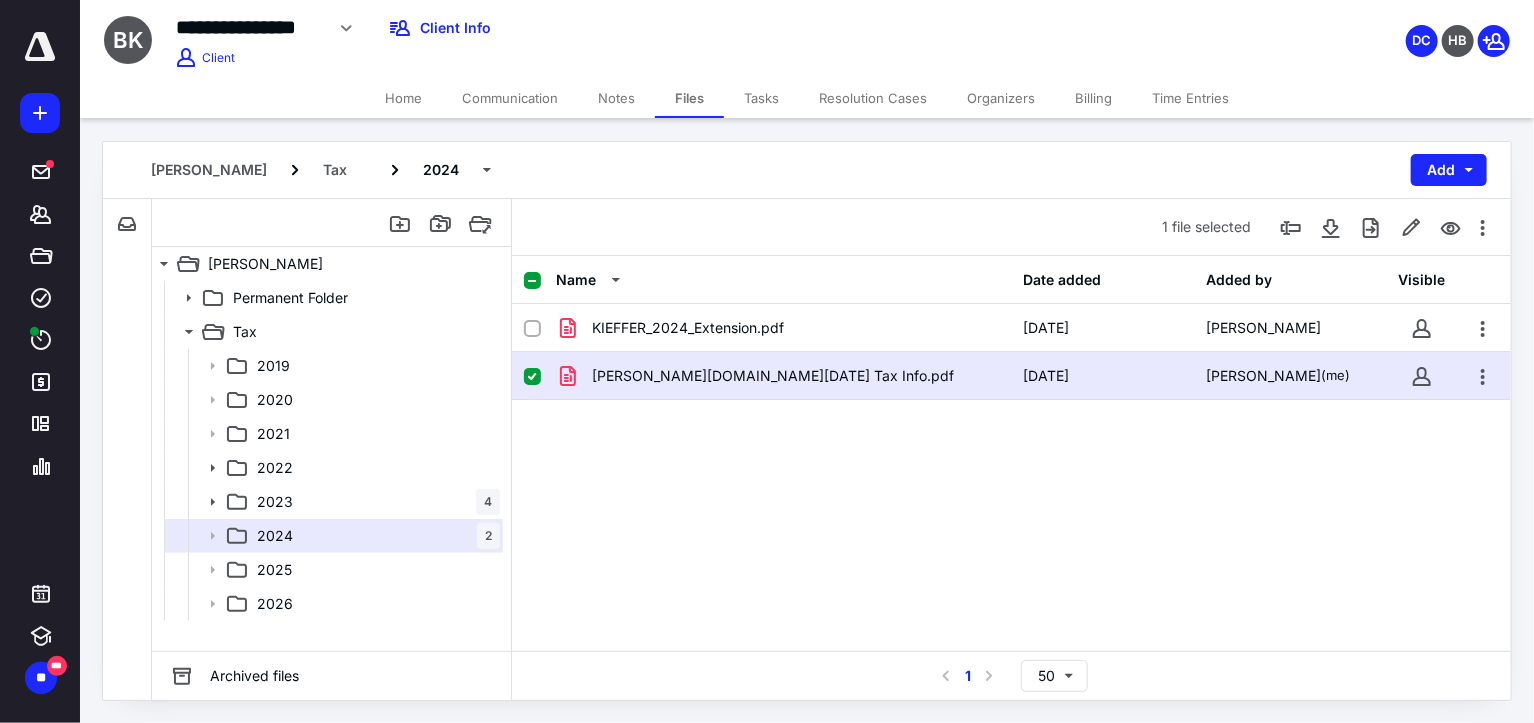 click 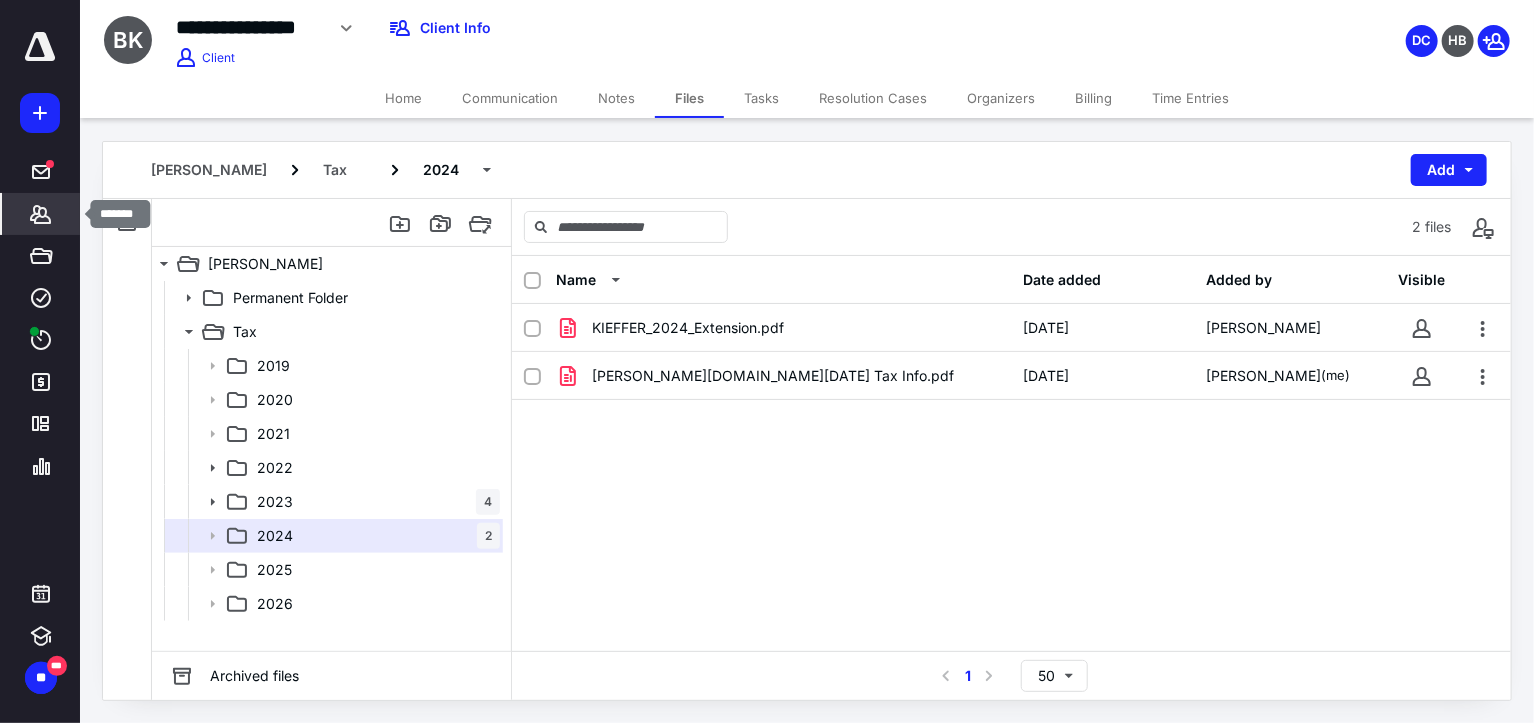 click 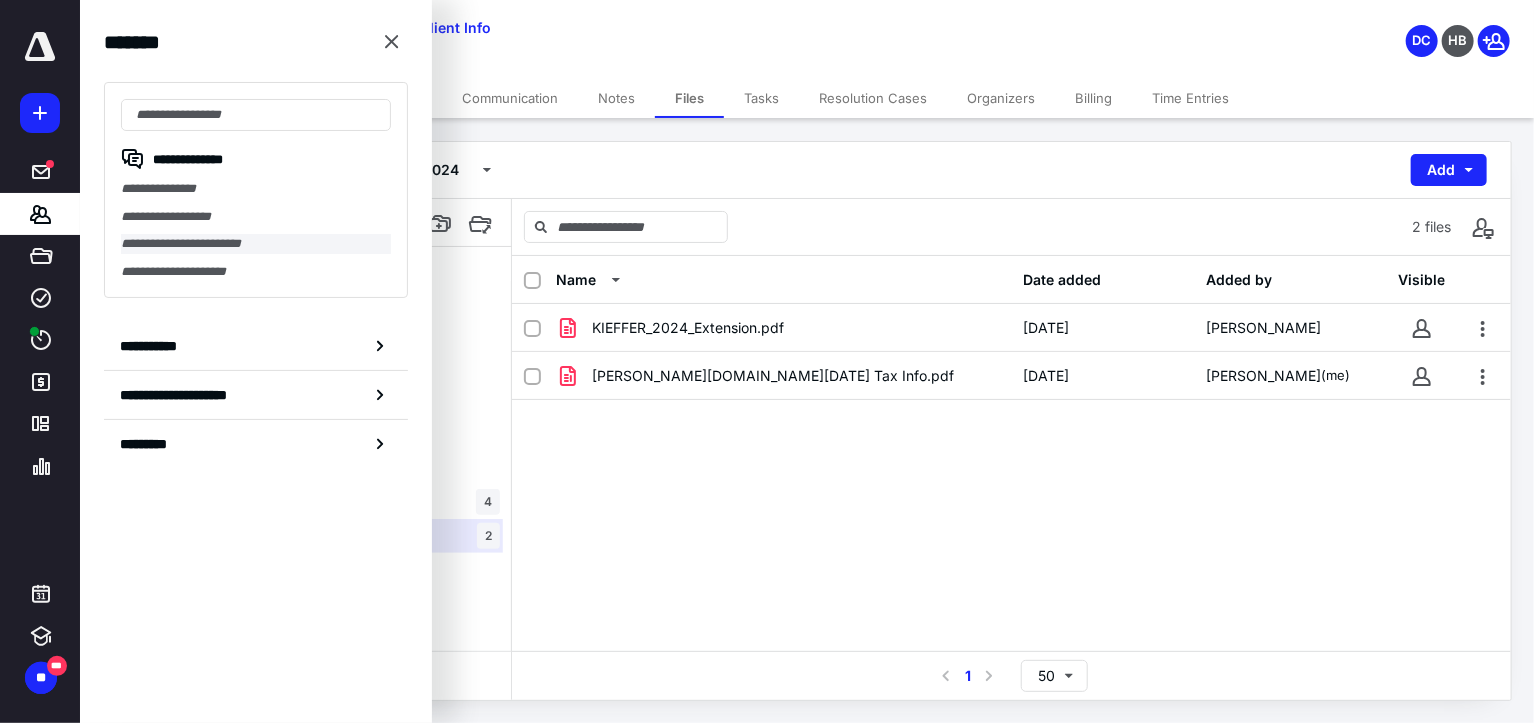 click on "**********" at bounding box center (256, 244) 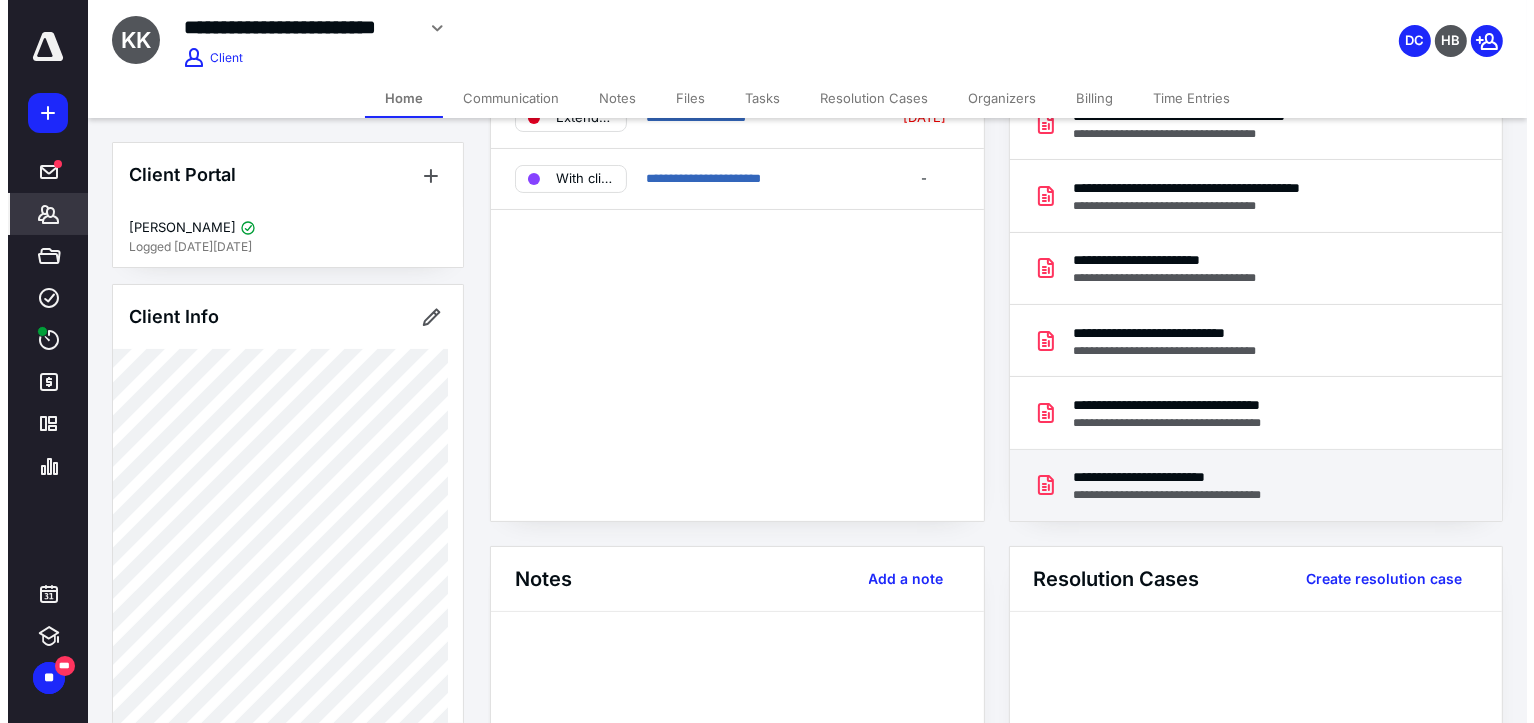scroll, scrollTop: 0, scrollLeft: 0, axis: both 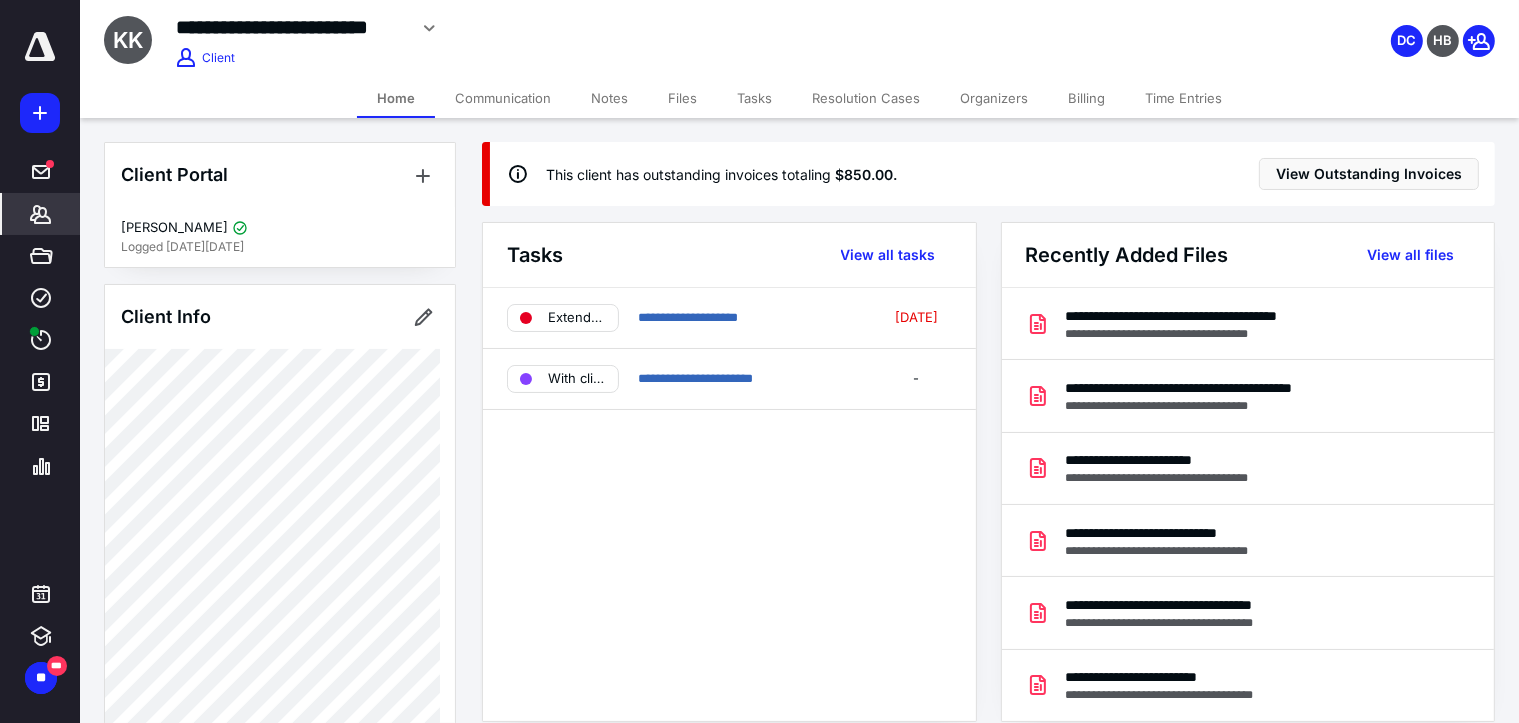 click on "Files" at bounding box center [682, 98] 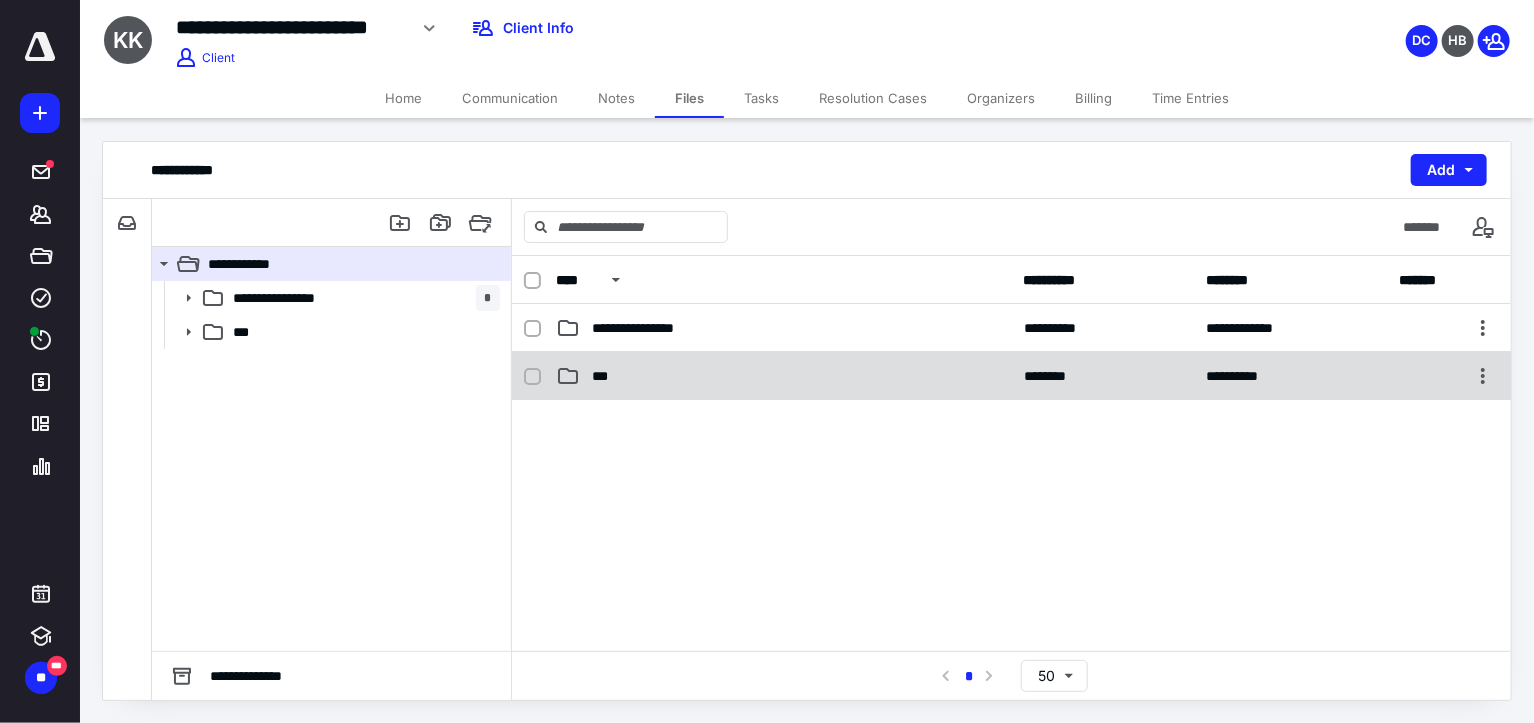 click on "***" at bounding box center [604, 376] 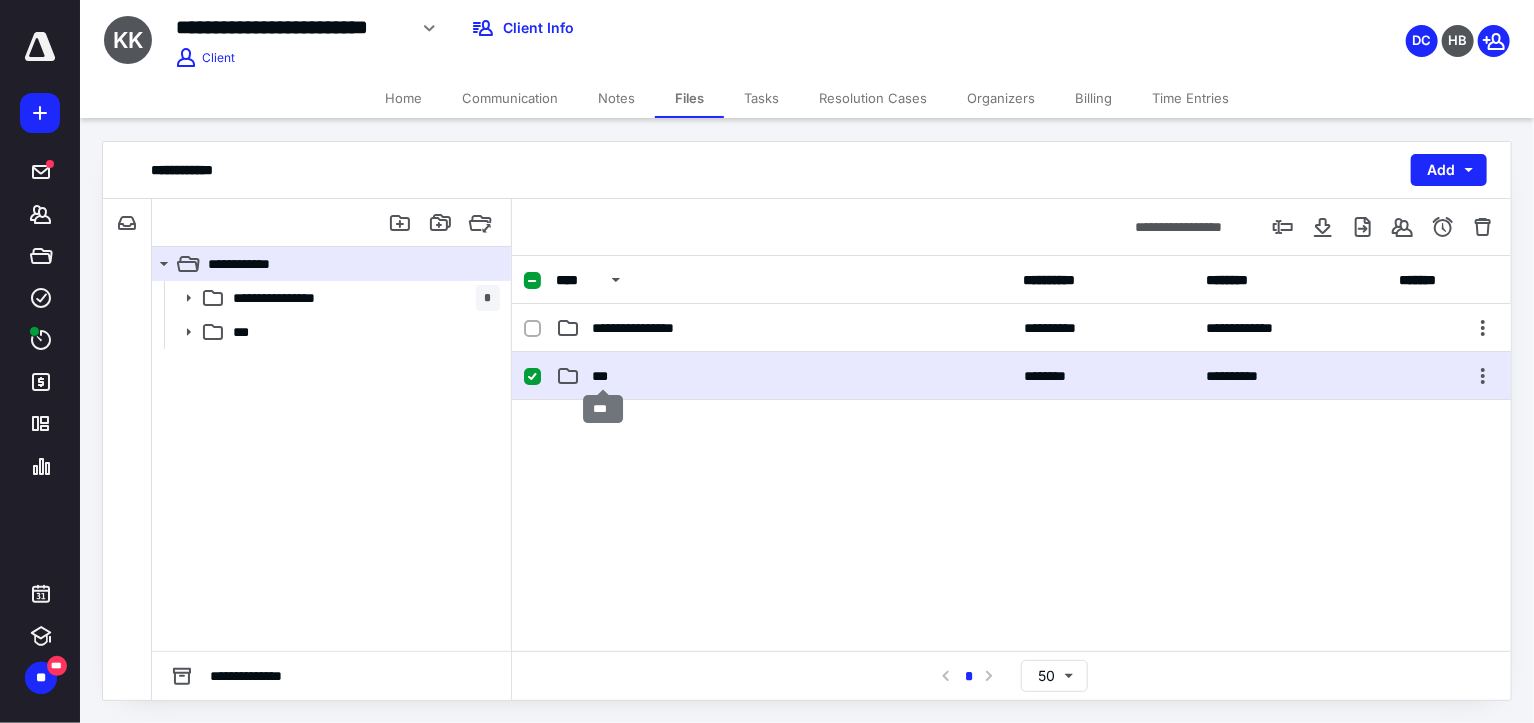 click on "***" at bounding box center (604, 376) 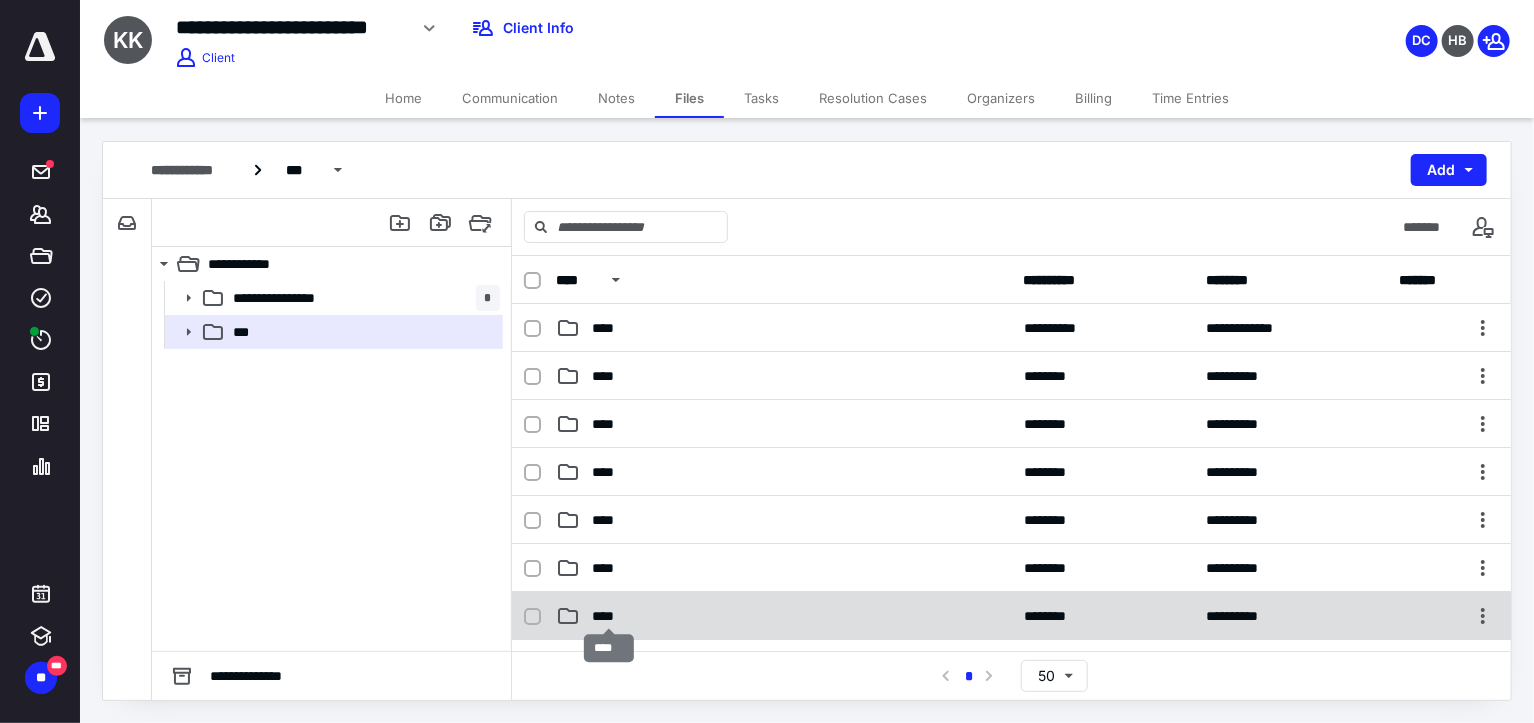 click on "****" at bounding box center [609, 616] 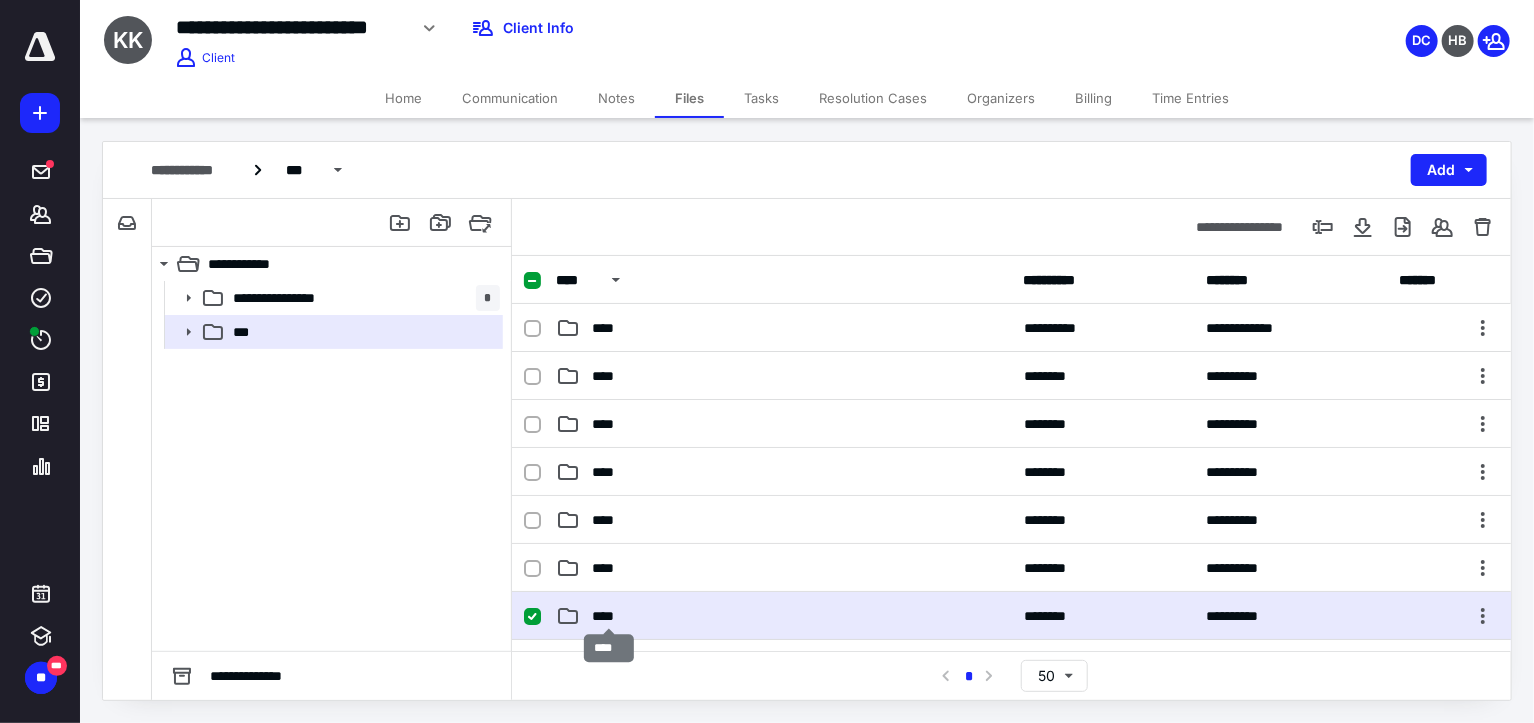 checkbox on "true" 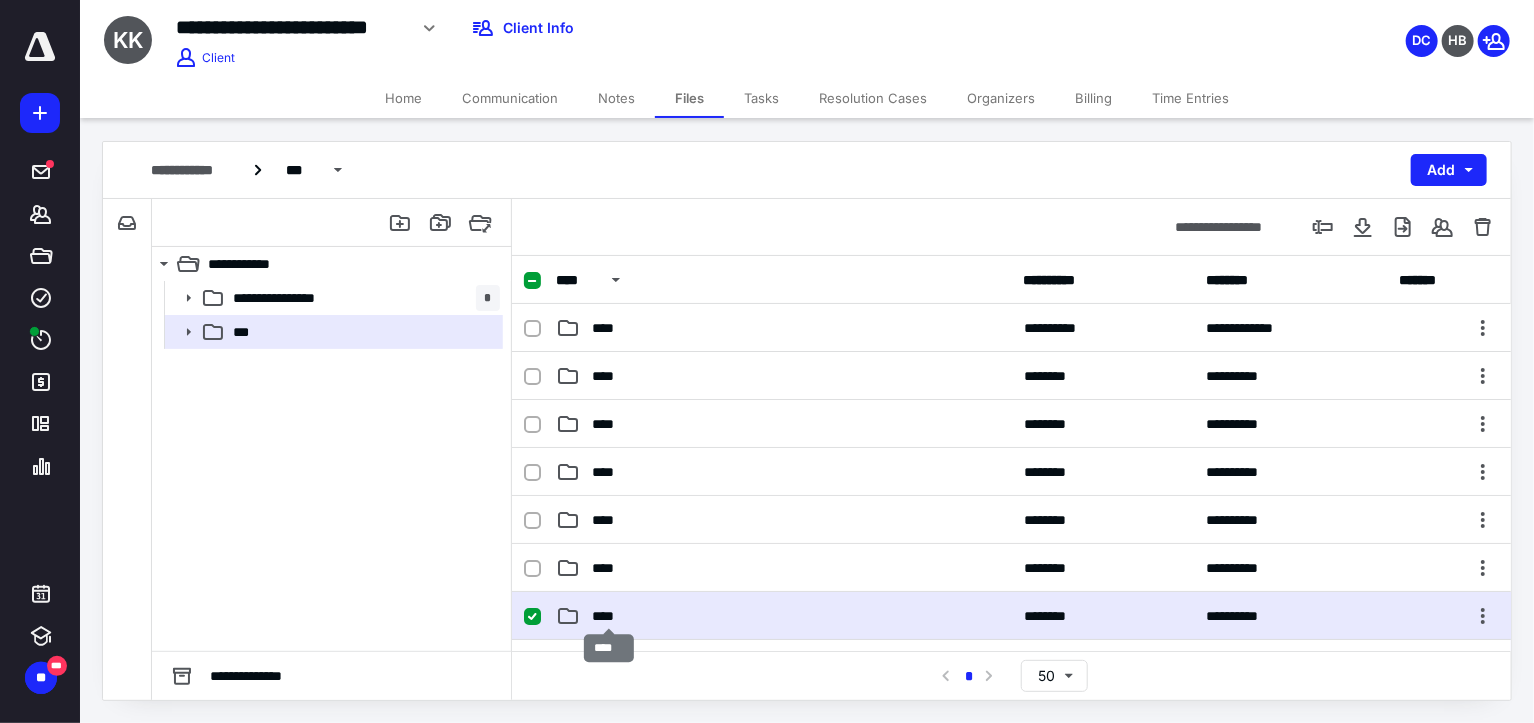 click on "****" at bounding box center [609, 616] 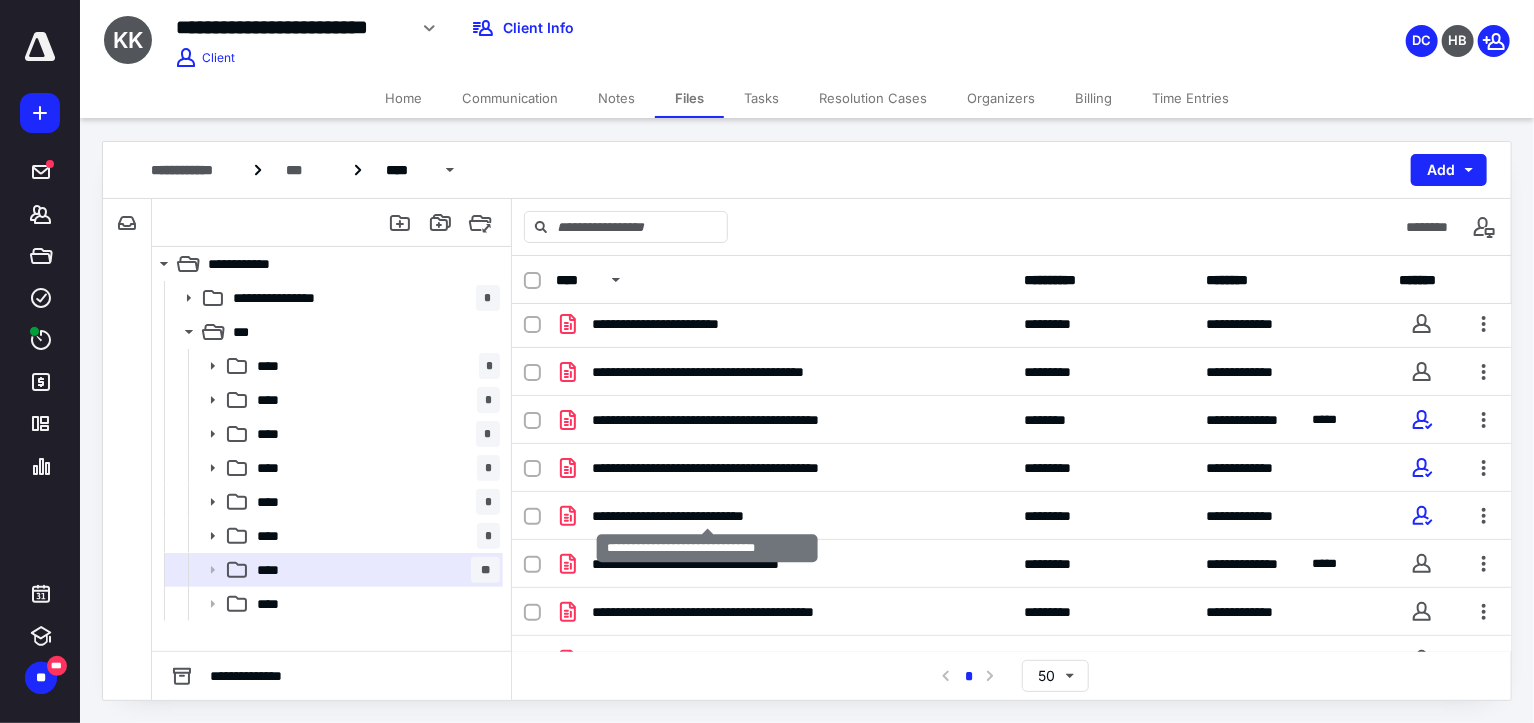 scroll, scrollTop: 130, scrollLeft: 0, axis: vertical 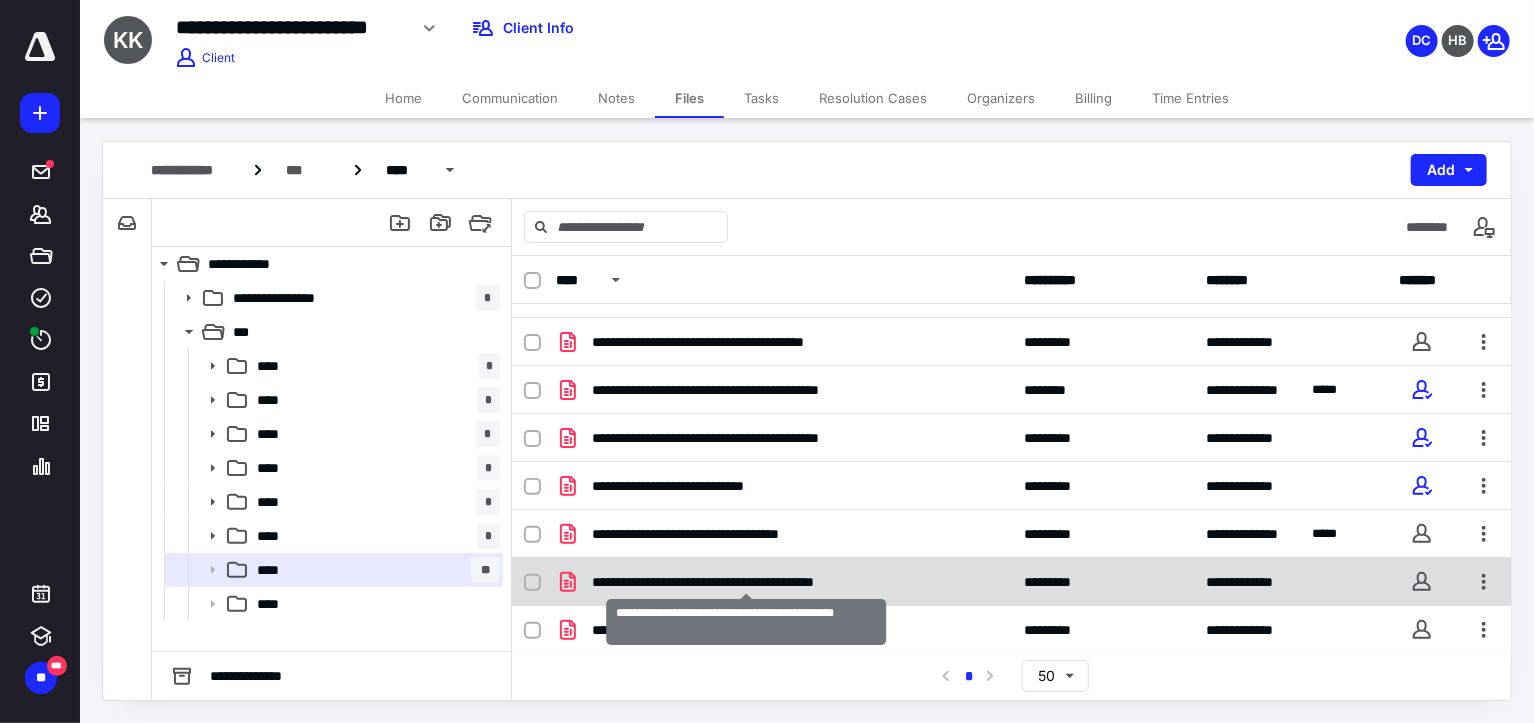 click on "**********" at bounding box center (747, 582) 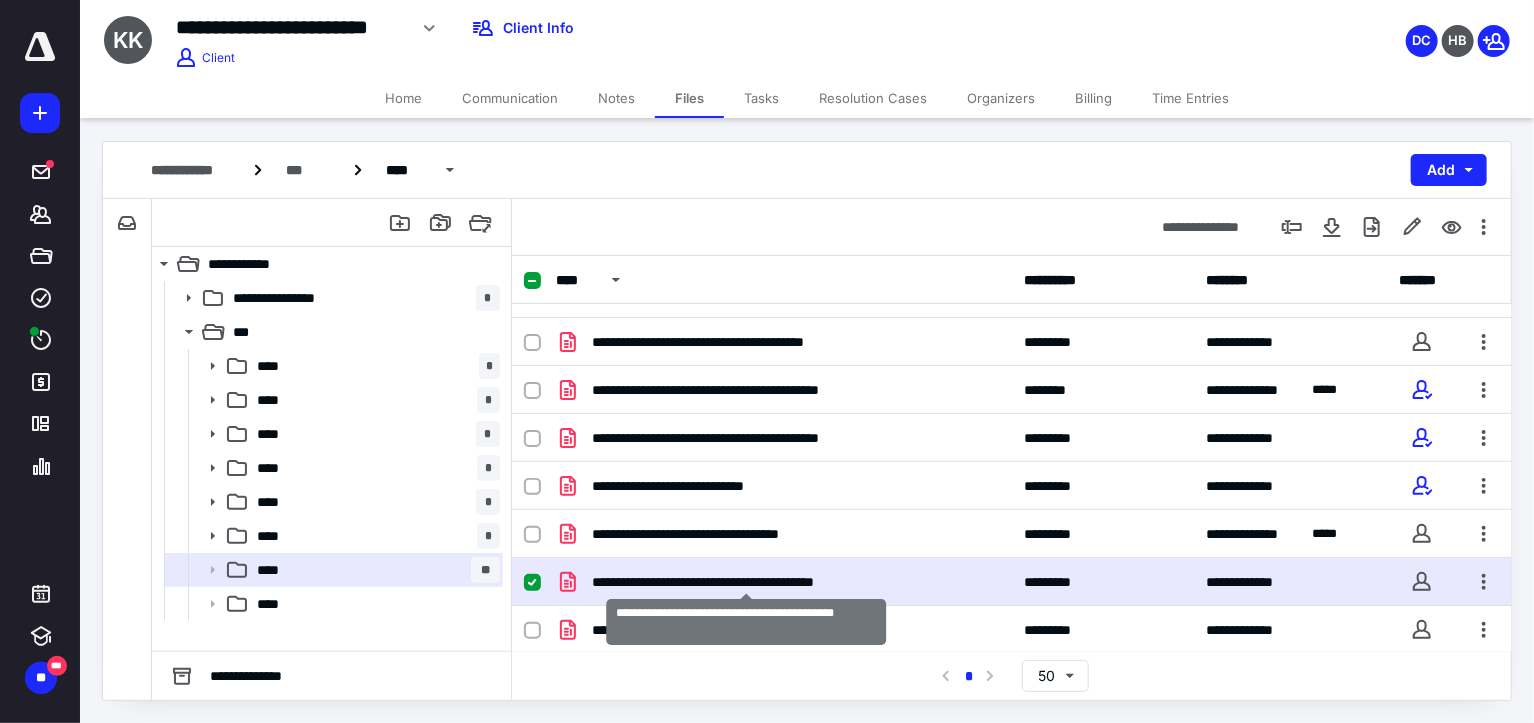 click on "**********" at bounding box center [747, 582] 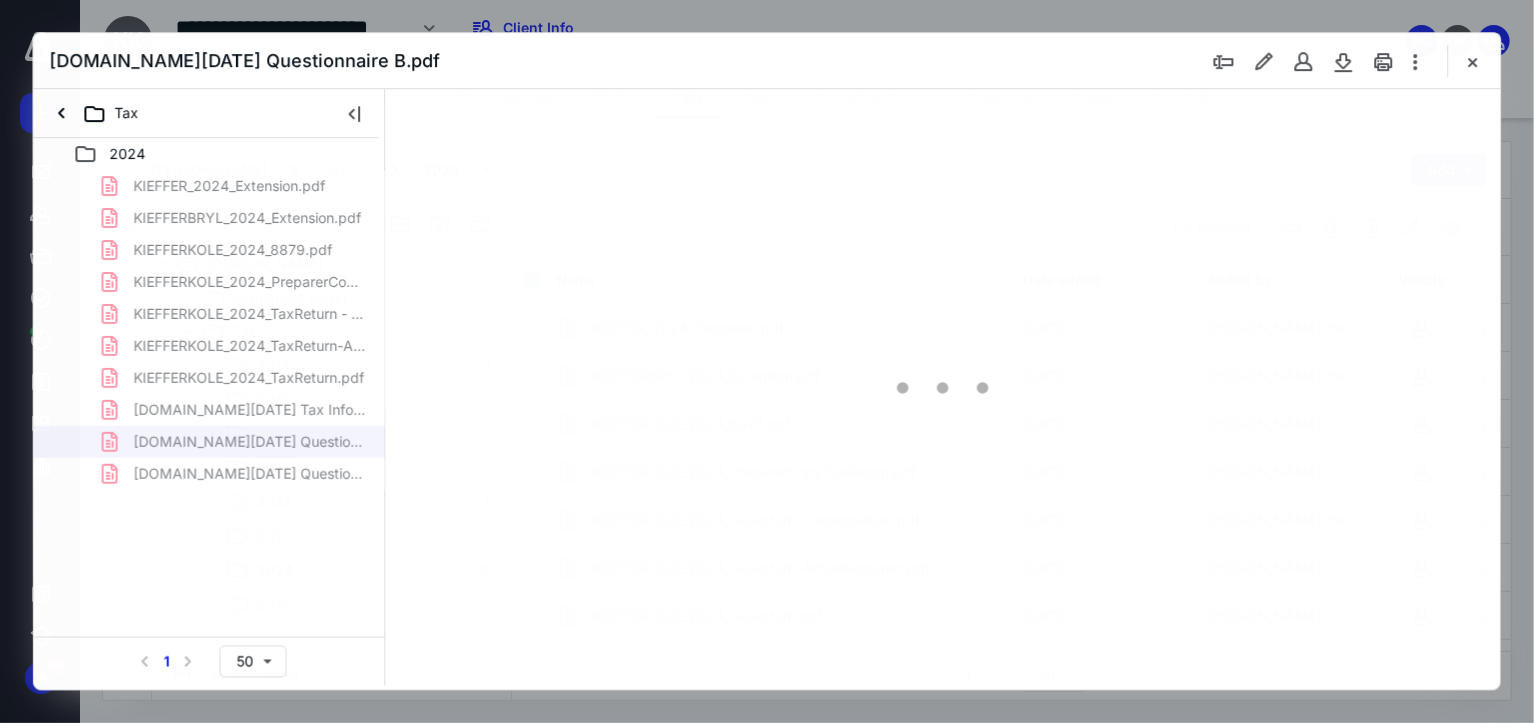 scroll, scrollTop: 130, scrollLeft: 0, axis: vertical 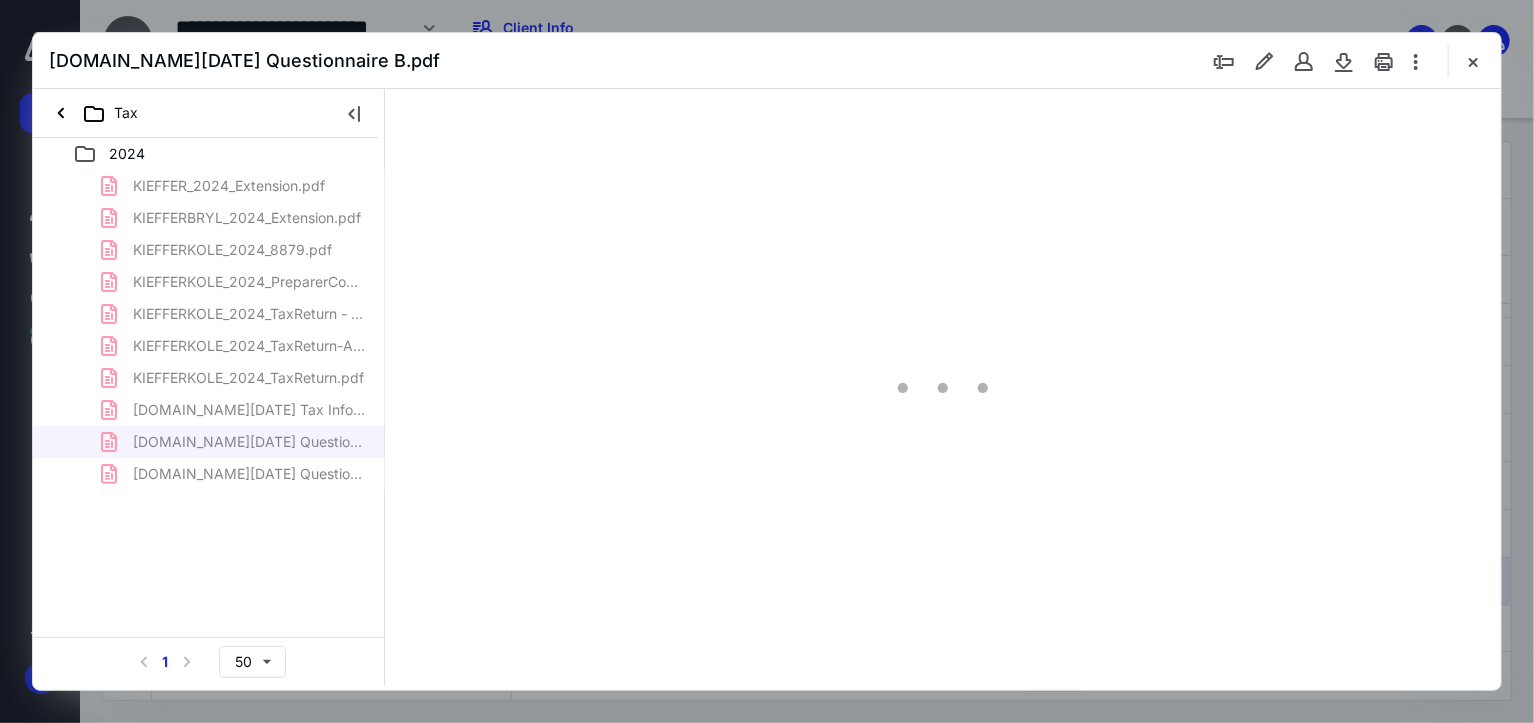 type on "184" 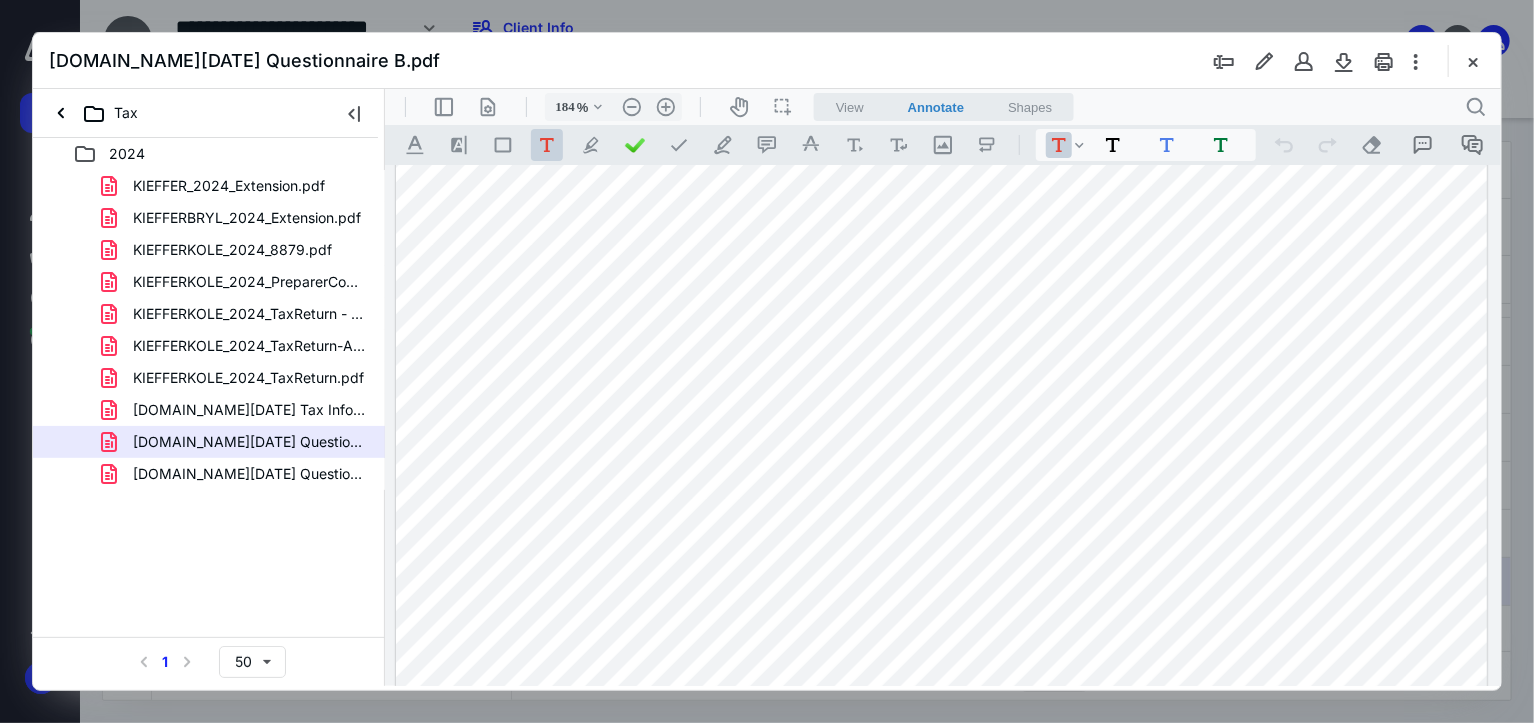 scroll, scrollTop: 783, scrollLeft: 0, axis: vertical 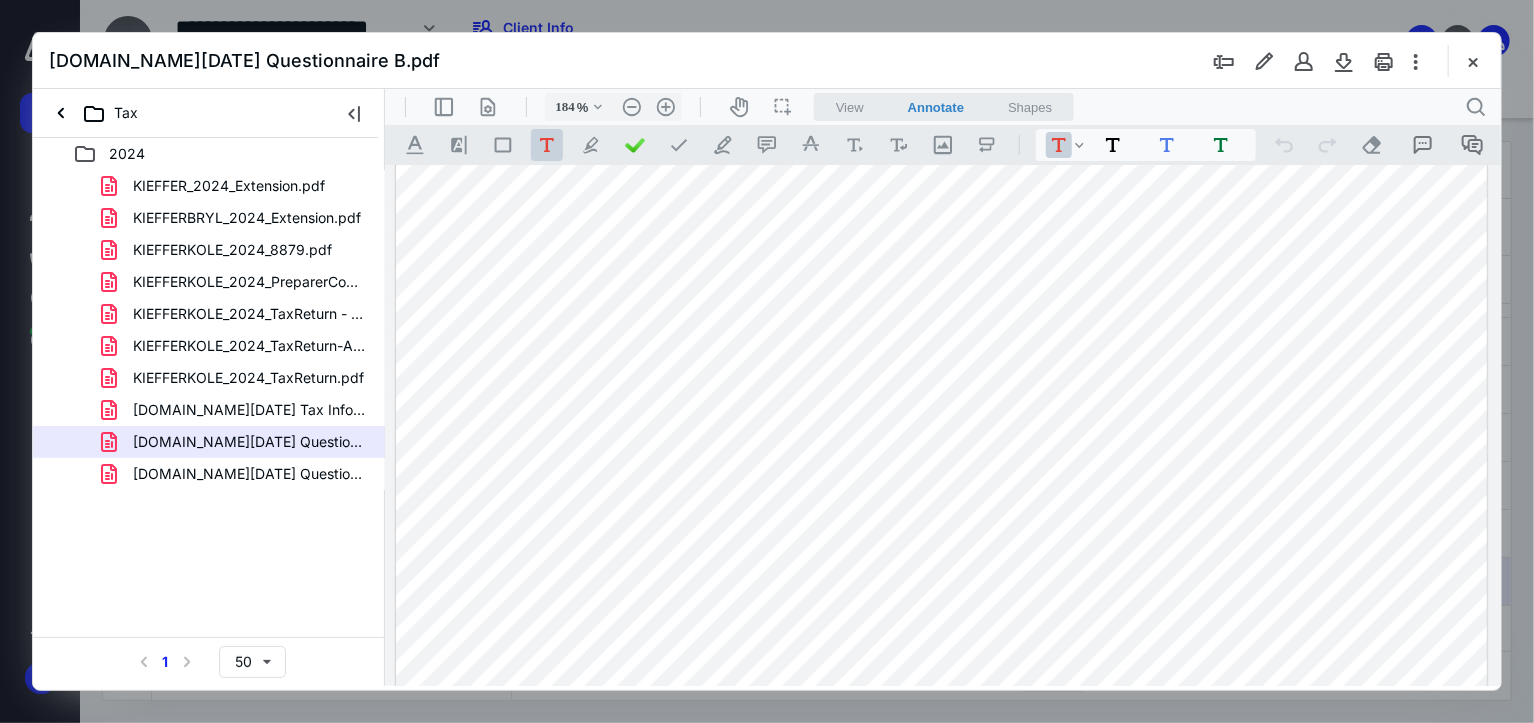 drag, startPoint x: 1480, startPoint y: 59, endPoint x: 1448, endPoint y: 74, distance: 35.341194 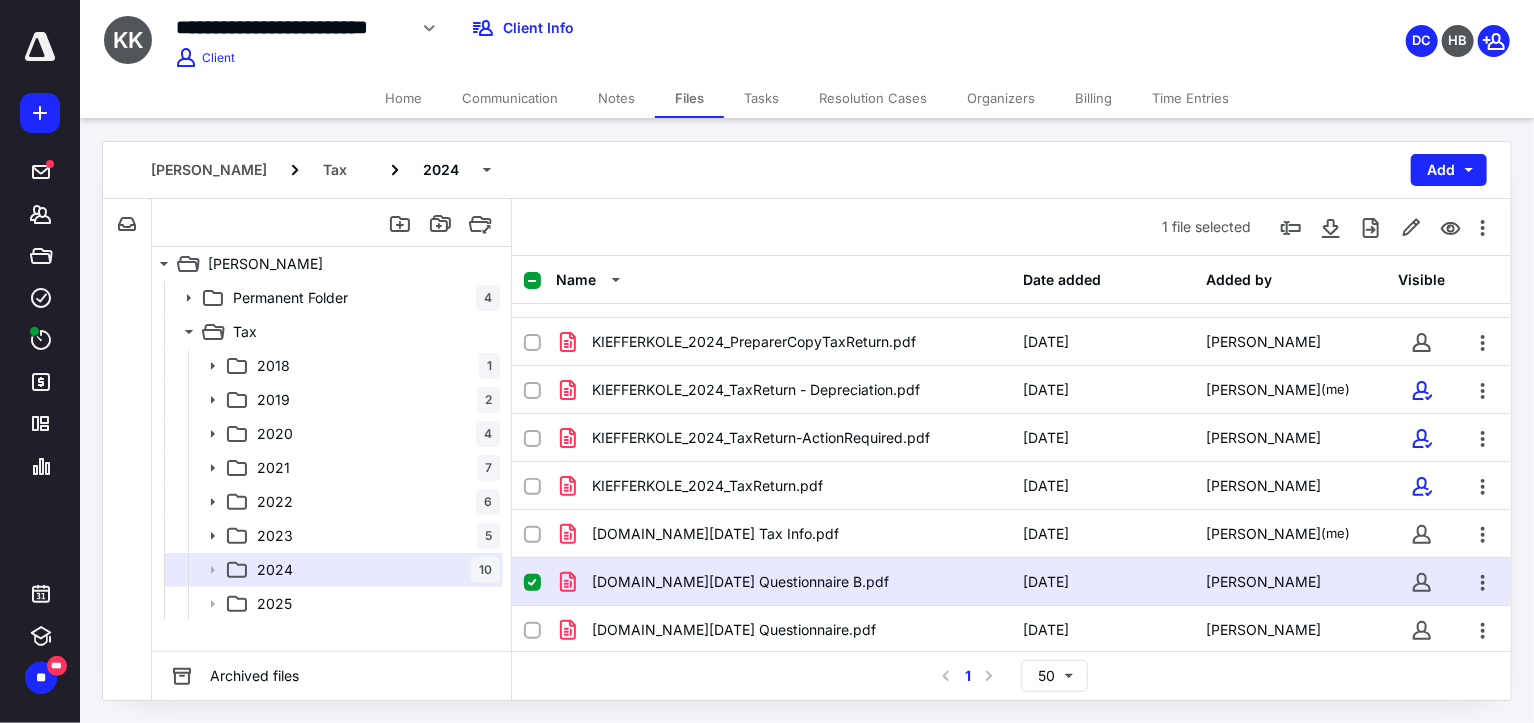 click 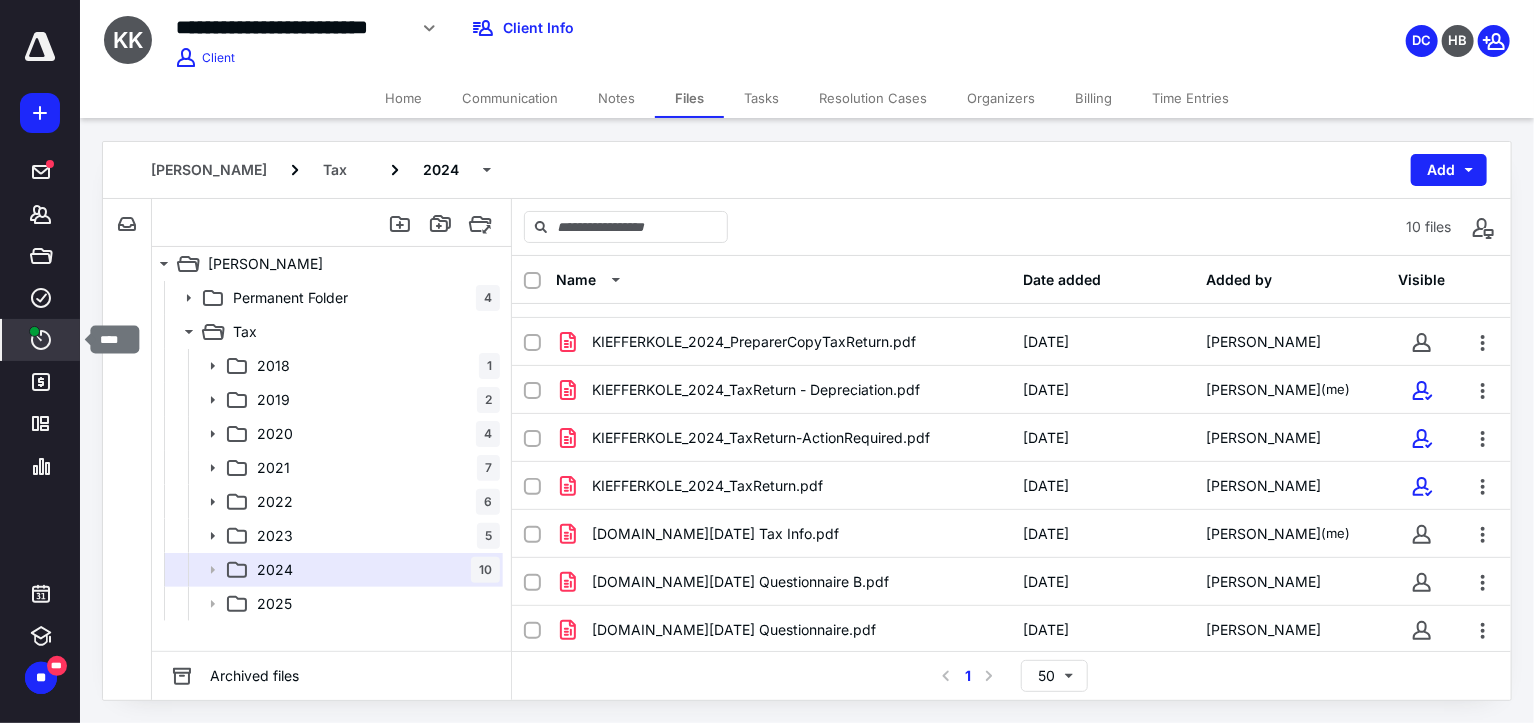 click 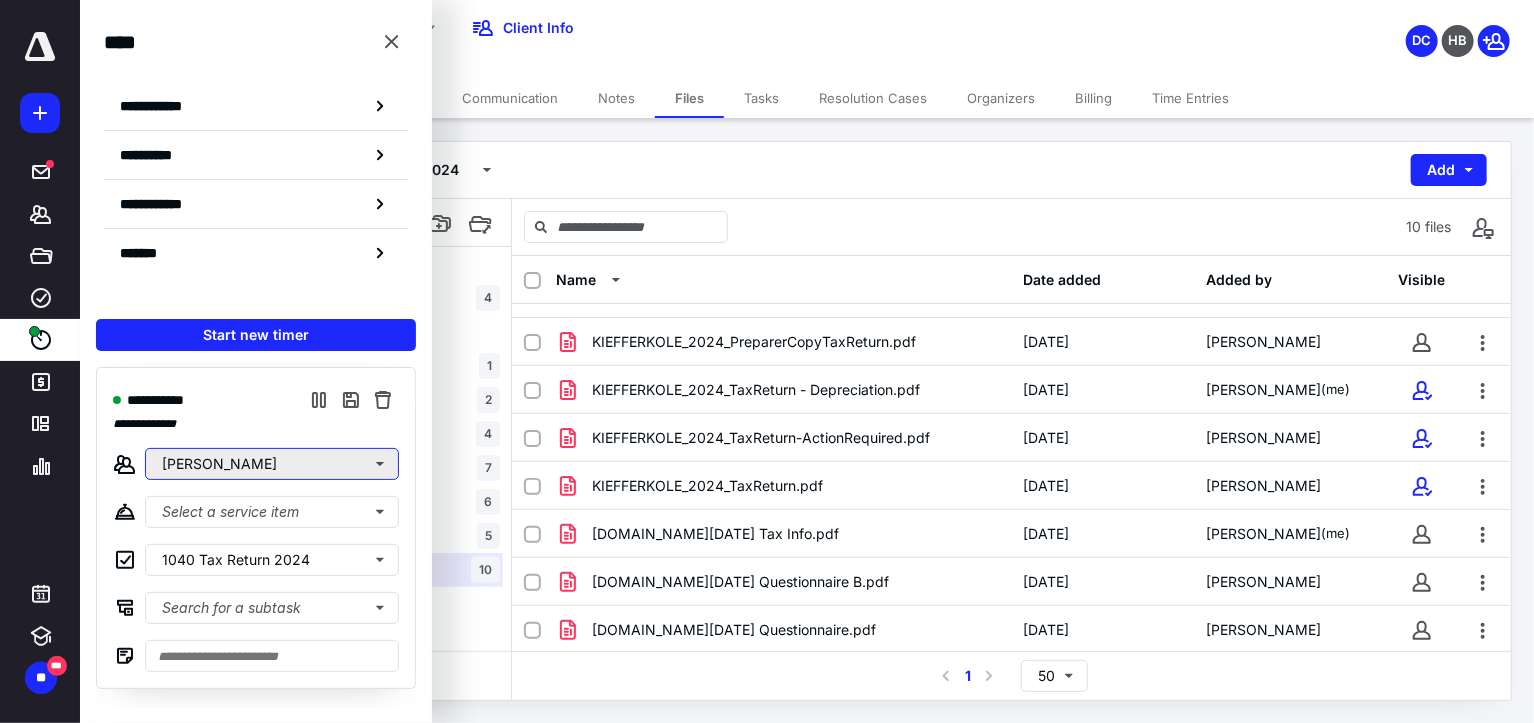 click on "[PERSON_NAME]" at bounding box center [272, 464] 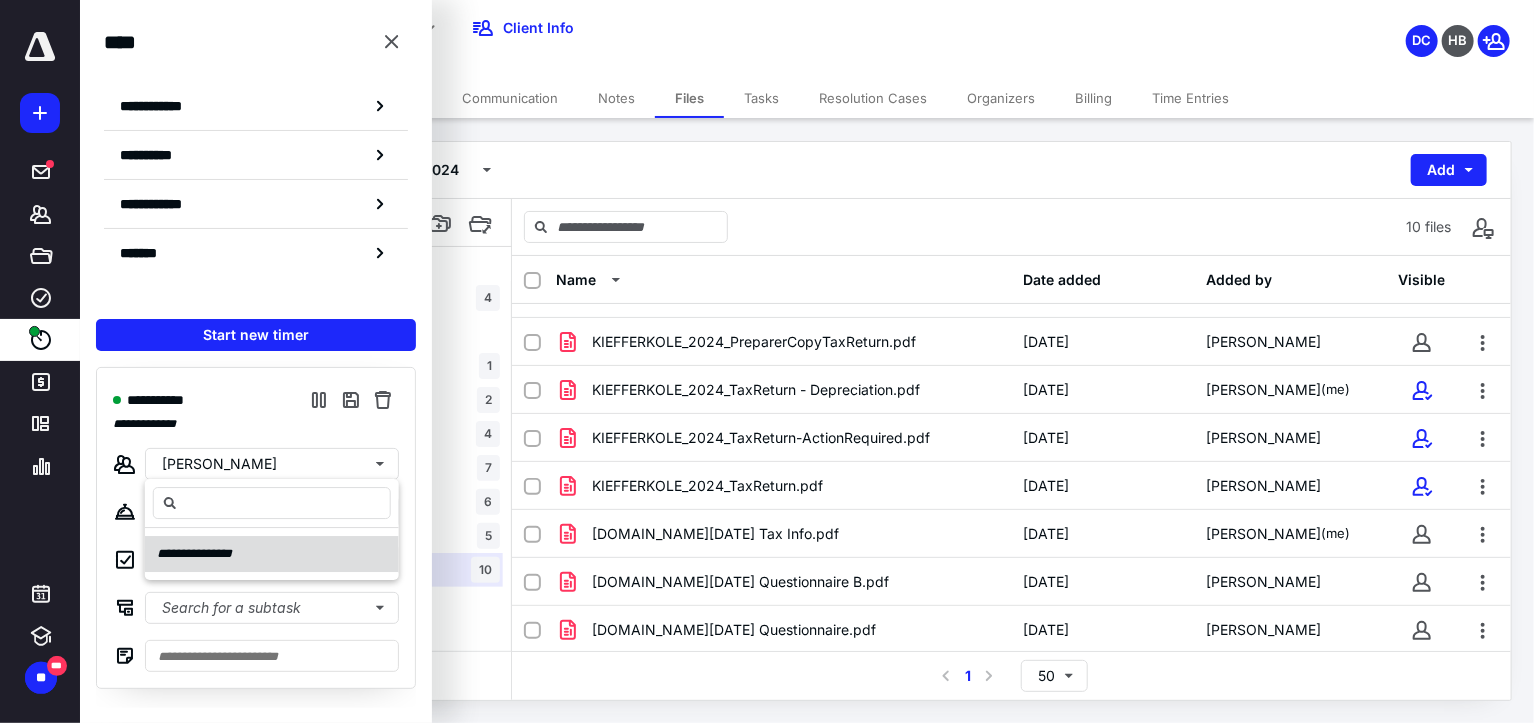 click on "**********" at bounding box center (203, 554) 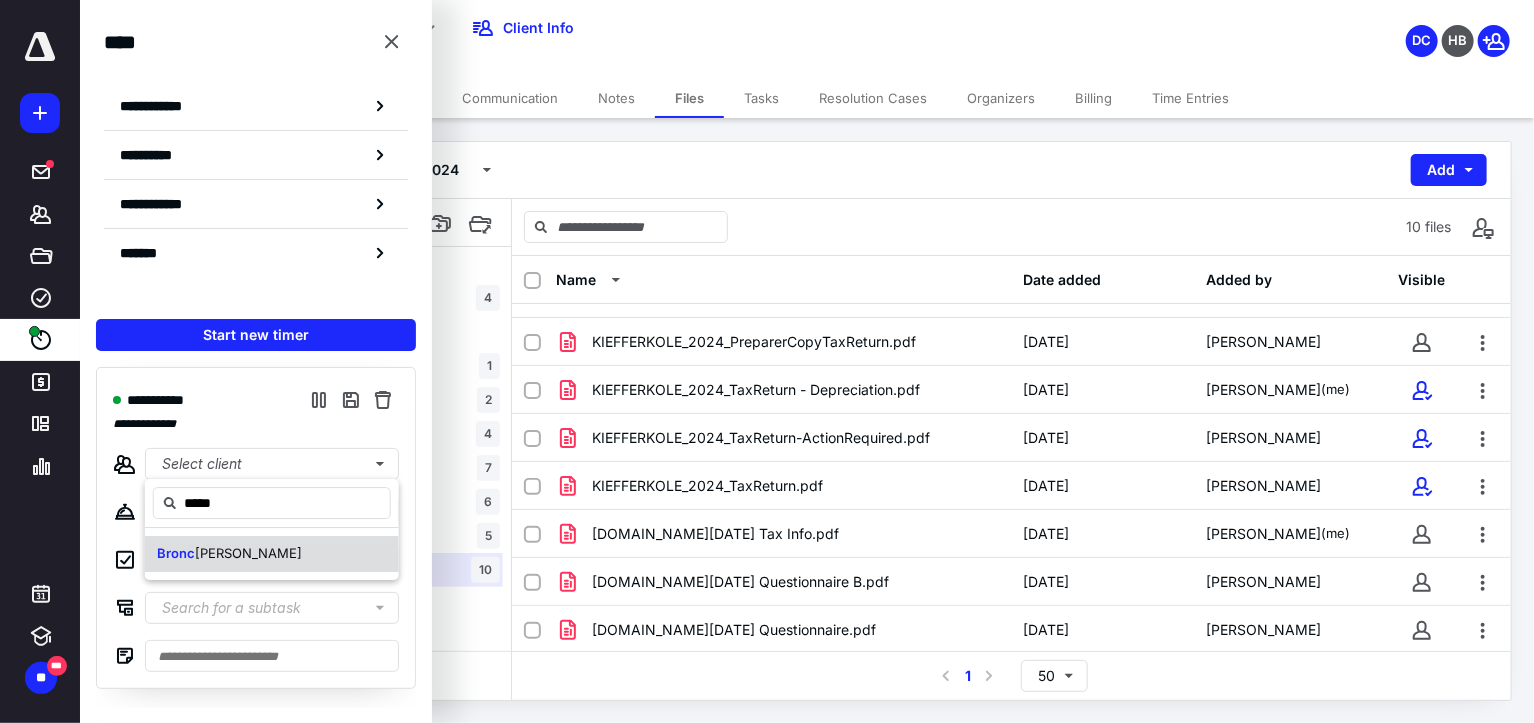 click on "[PERSON_NAME]" at bounding box center (272, 554) 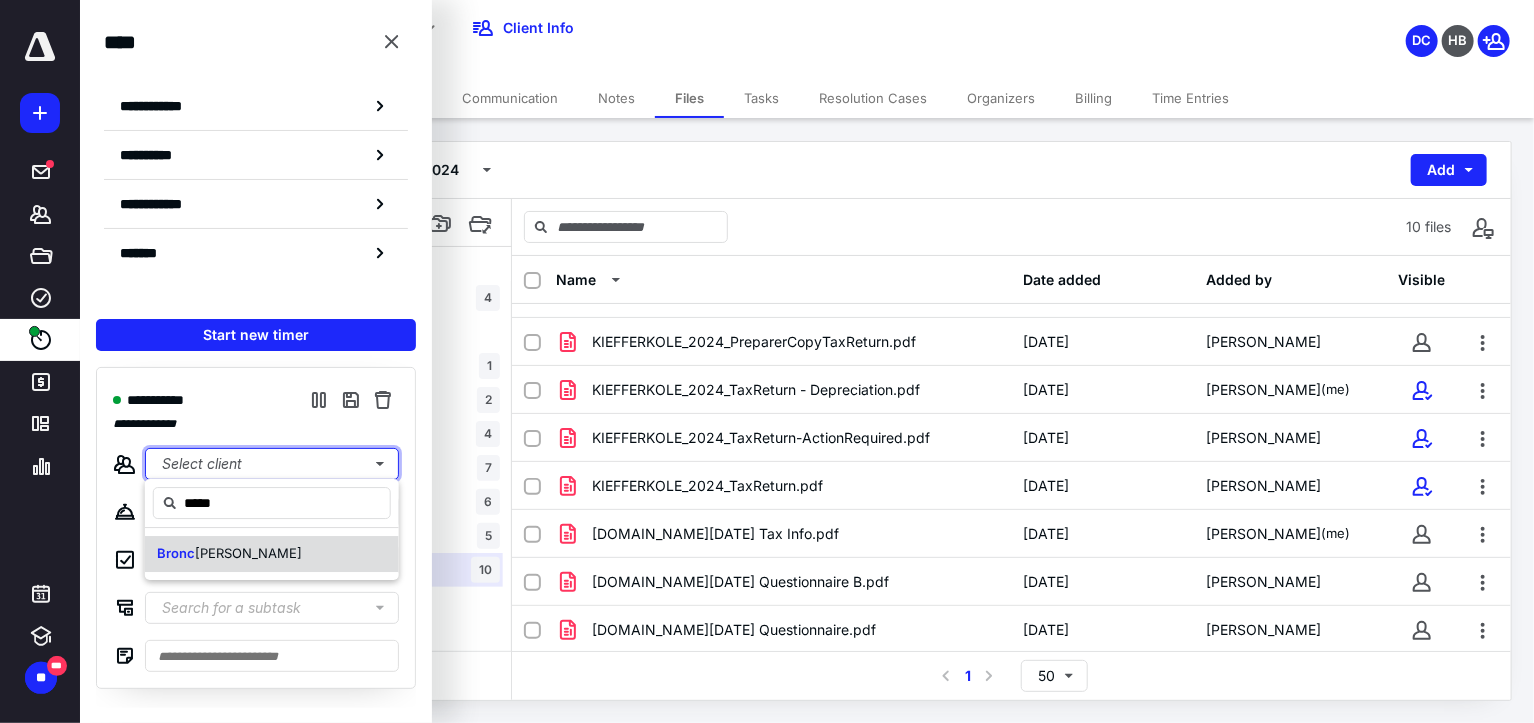 type 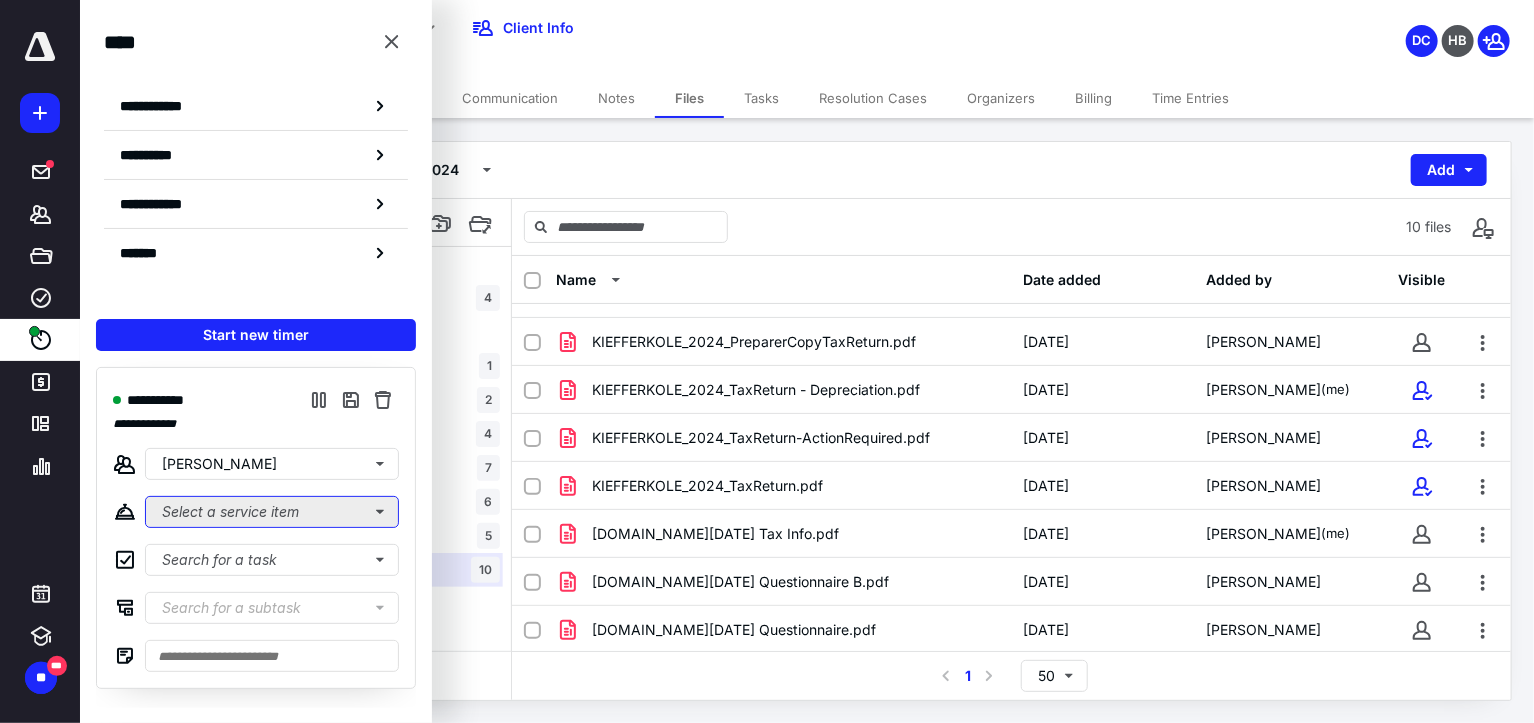 click on "Select a service item" at bounding box center [272, 512] 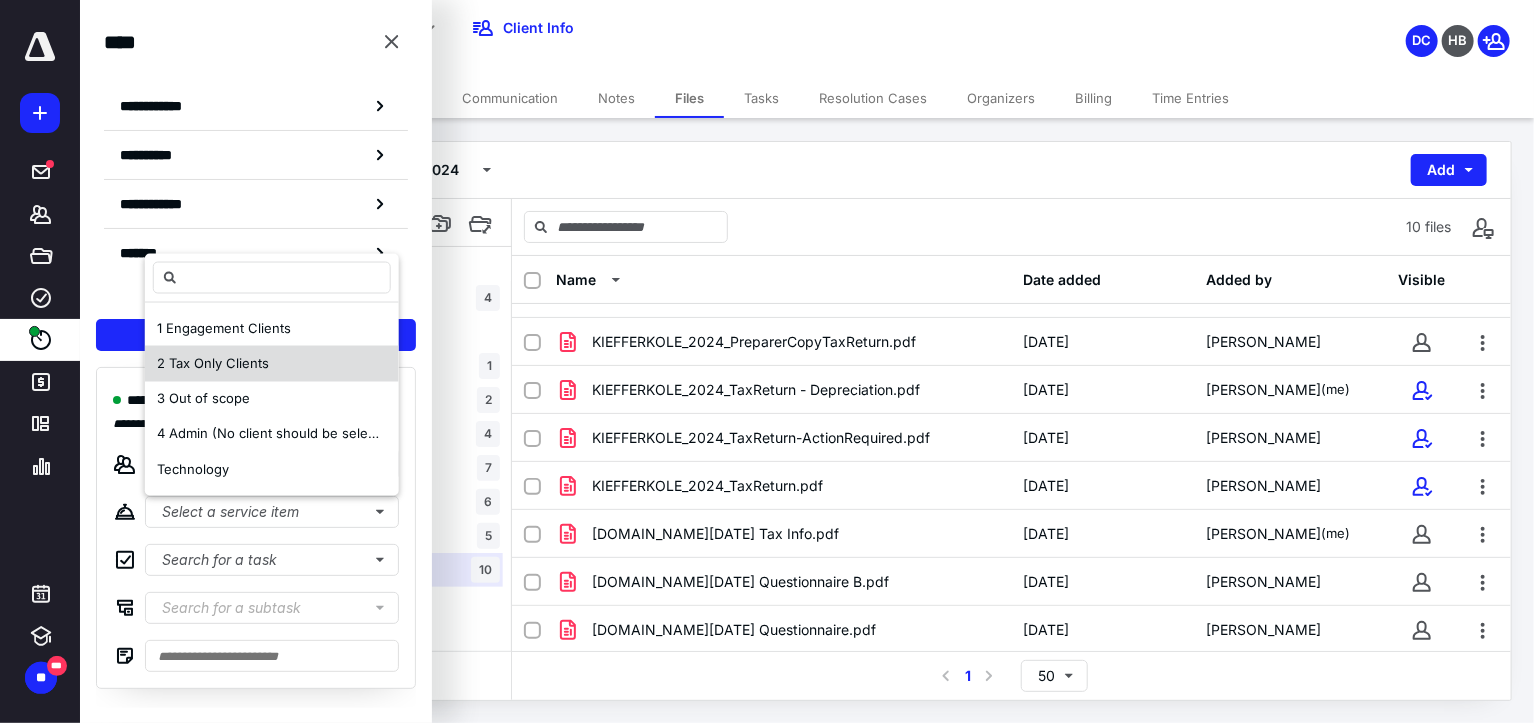 click on "2 Tax Only Clients" at bounding box center [213, 363] 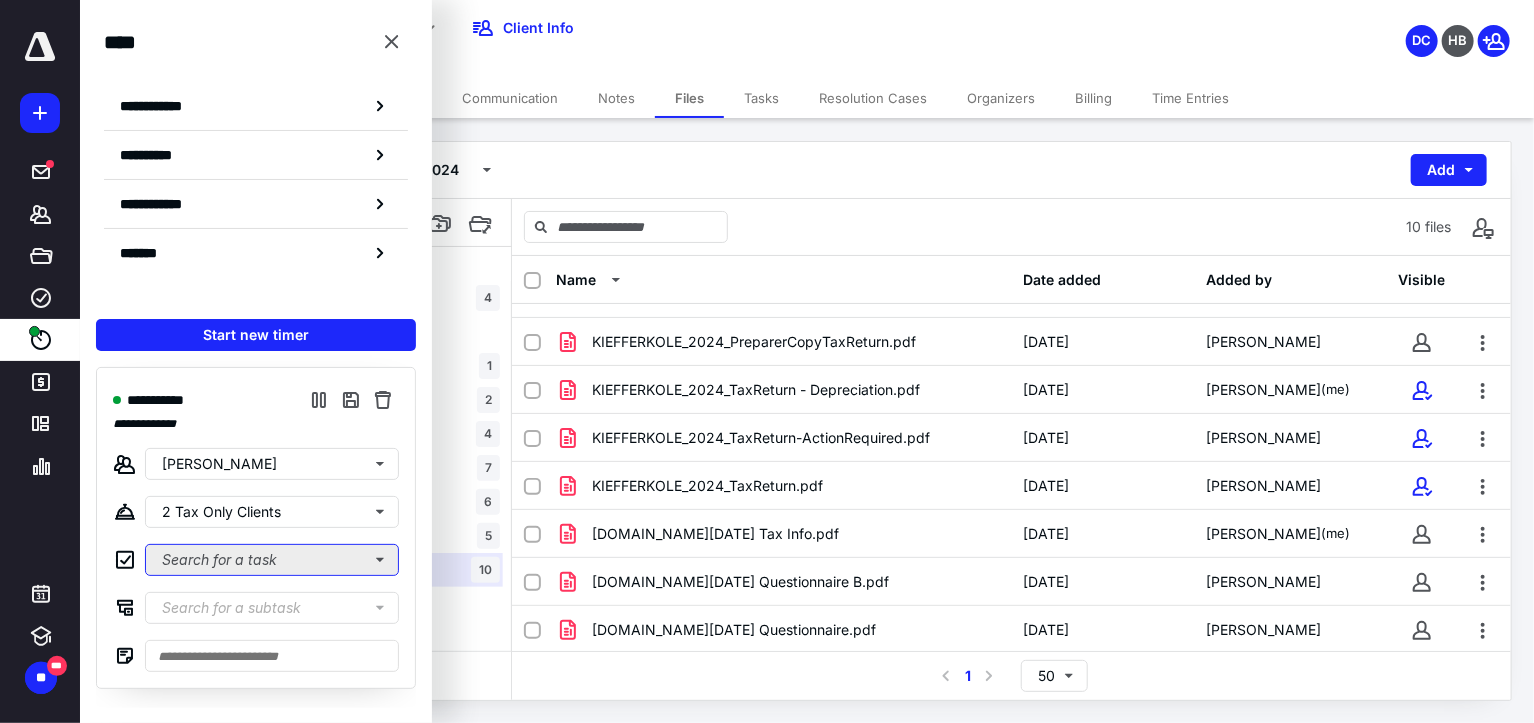 click on "Search for a task" at bounding box center [272, 560] 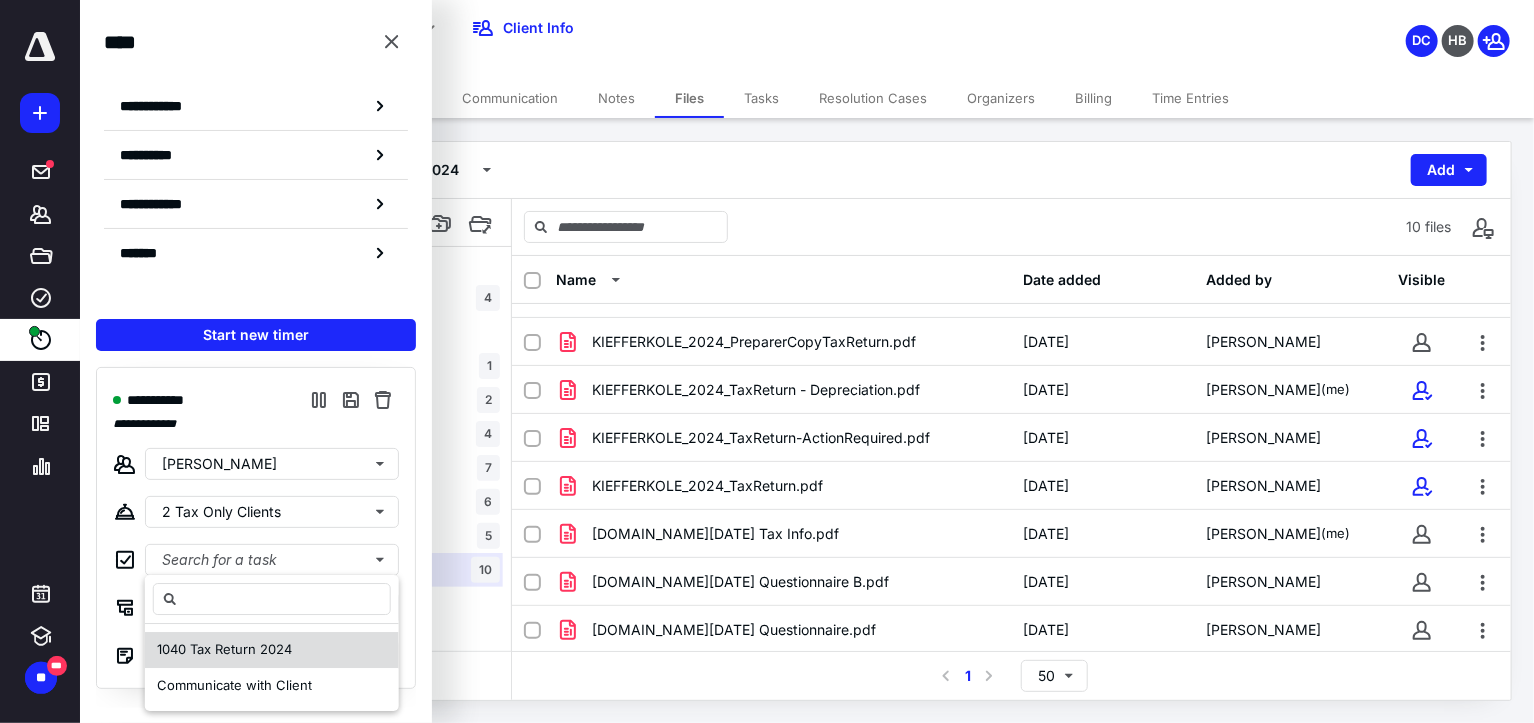 click on "1040 Tax Return 2024" at bounding box center (224, 649) 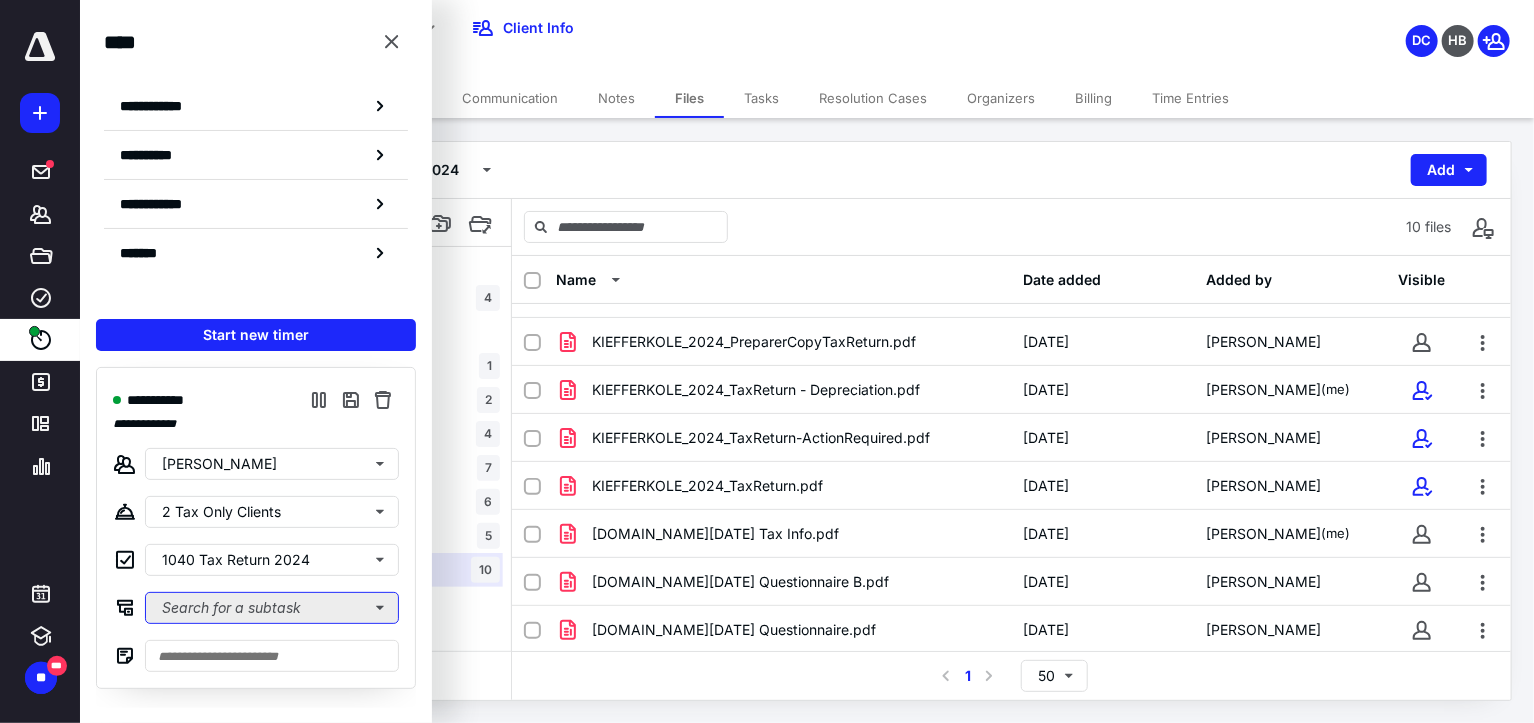 click on "Search for a subtask" at bounding box center [272, 608] 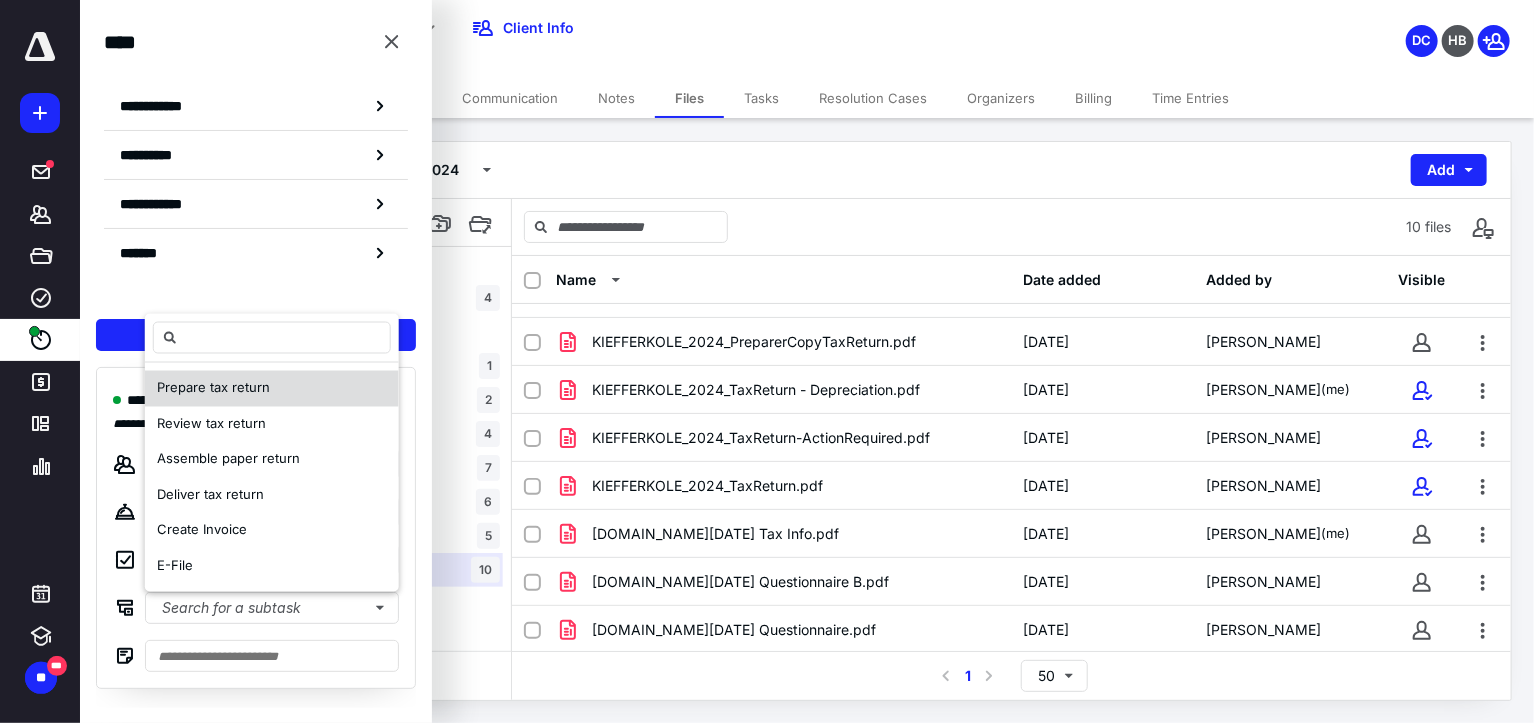 click on "Prepare tax return" at bounding box center [213, 388] 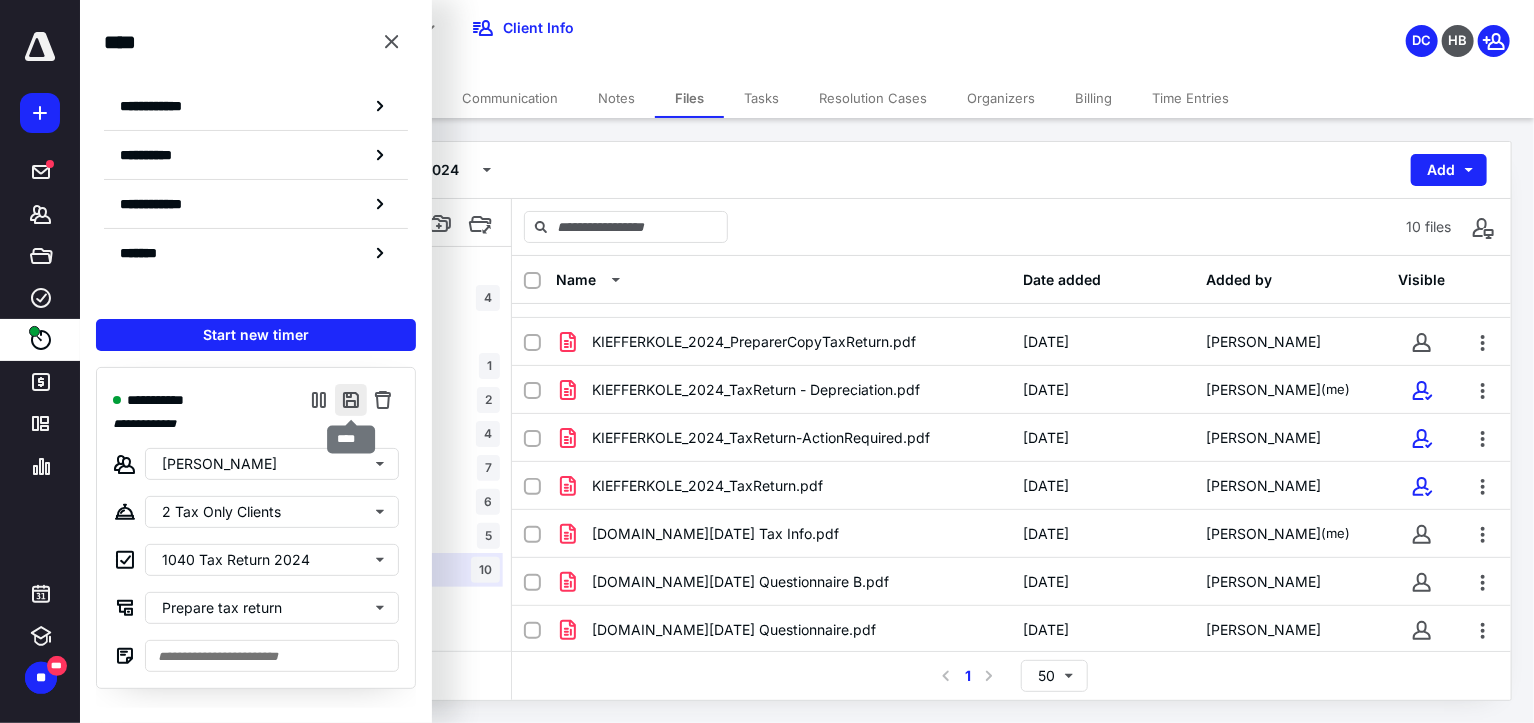 click at bounding box center [351, 400] 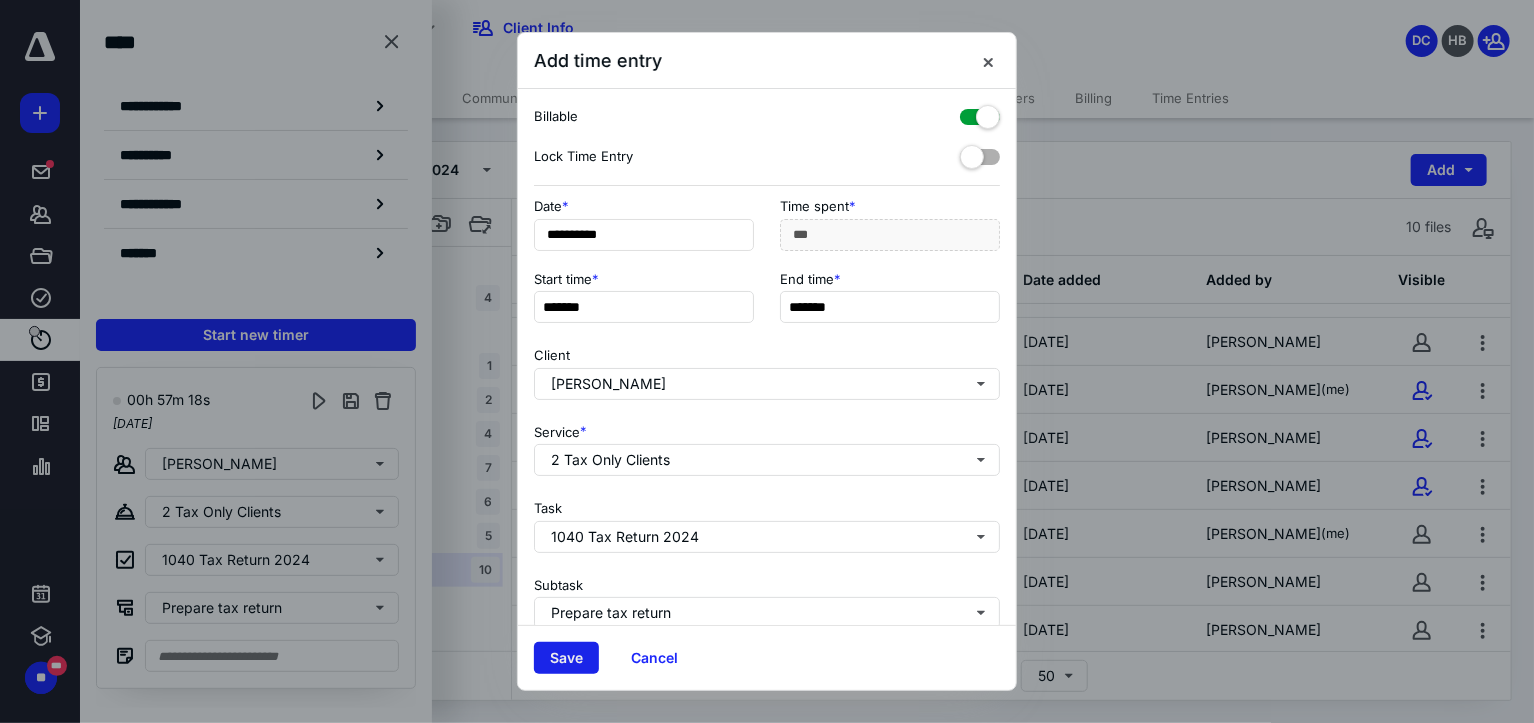 click on "Save" at bounding box center (566, 658) 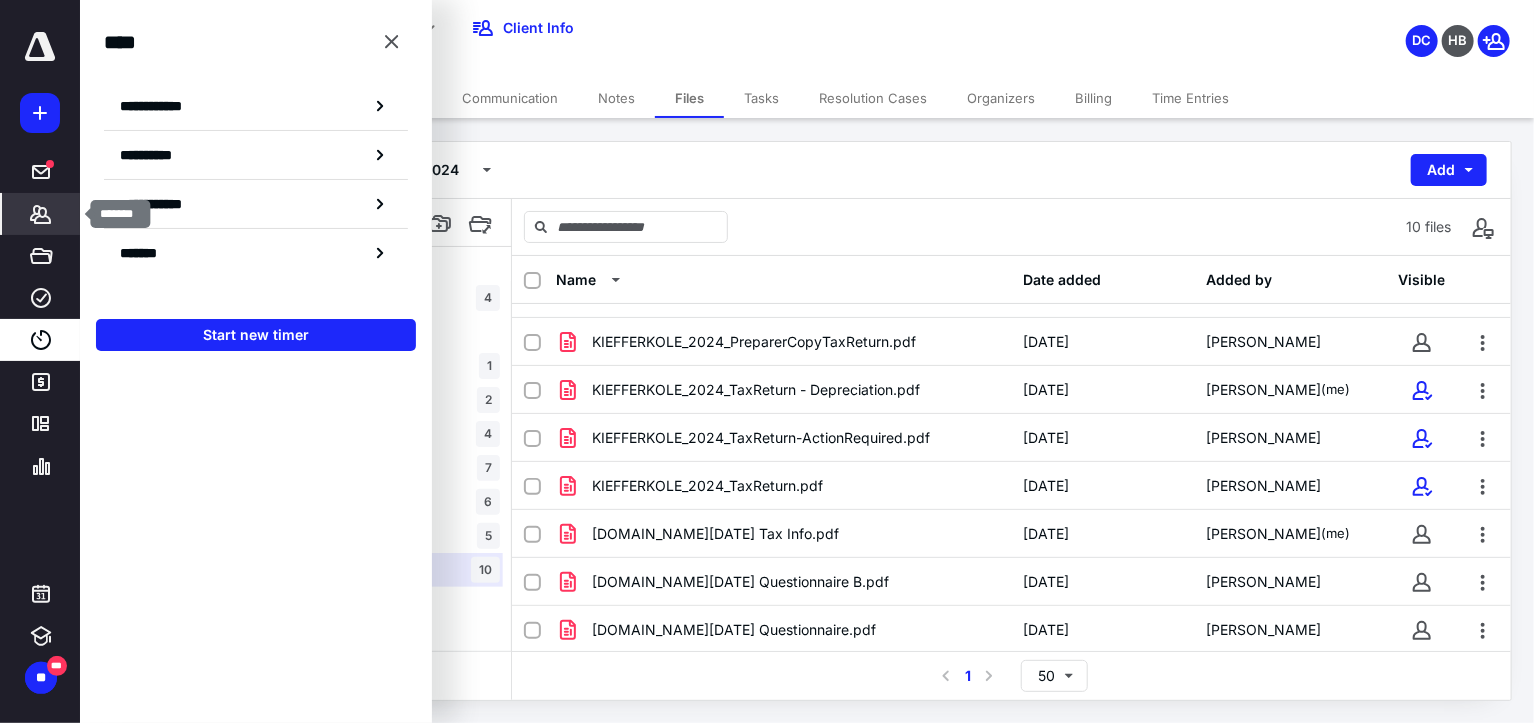 click 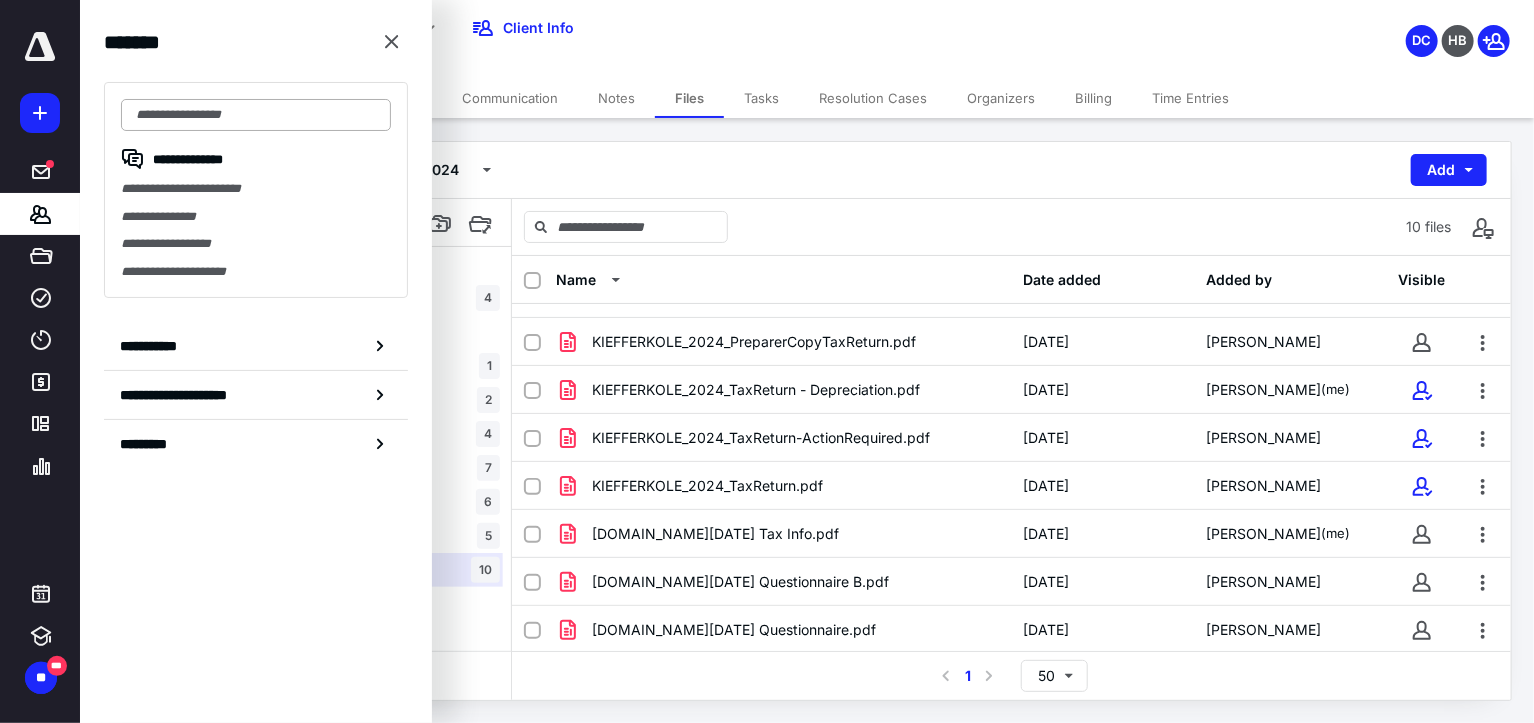 click at bounding box center (256, 115) 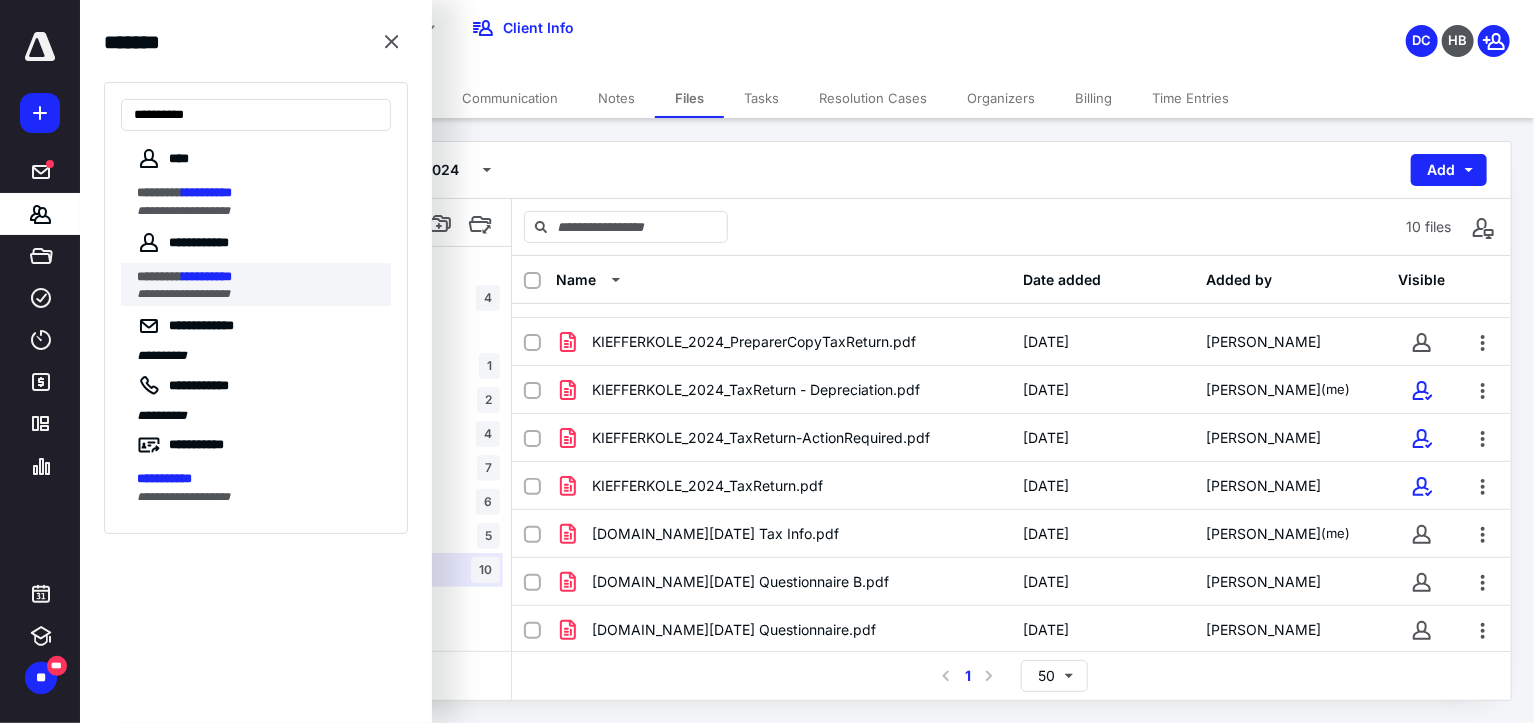 type on "**********" 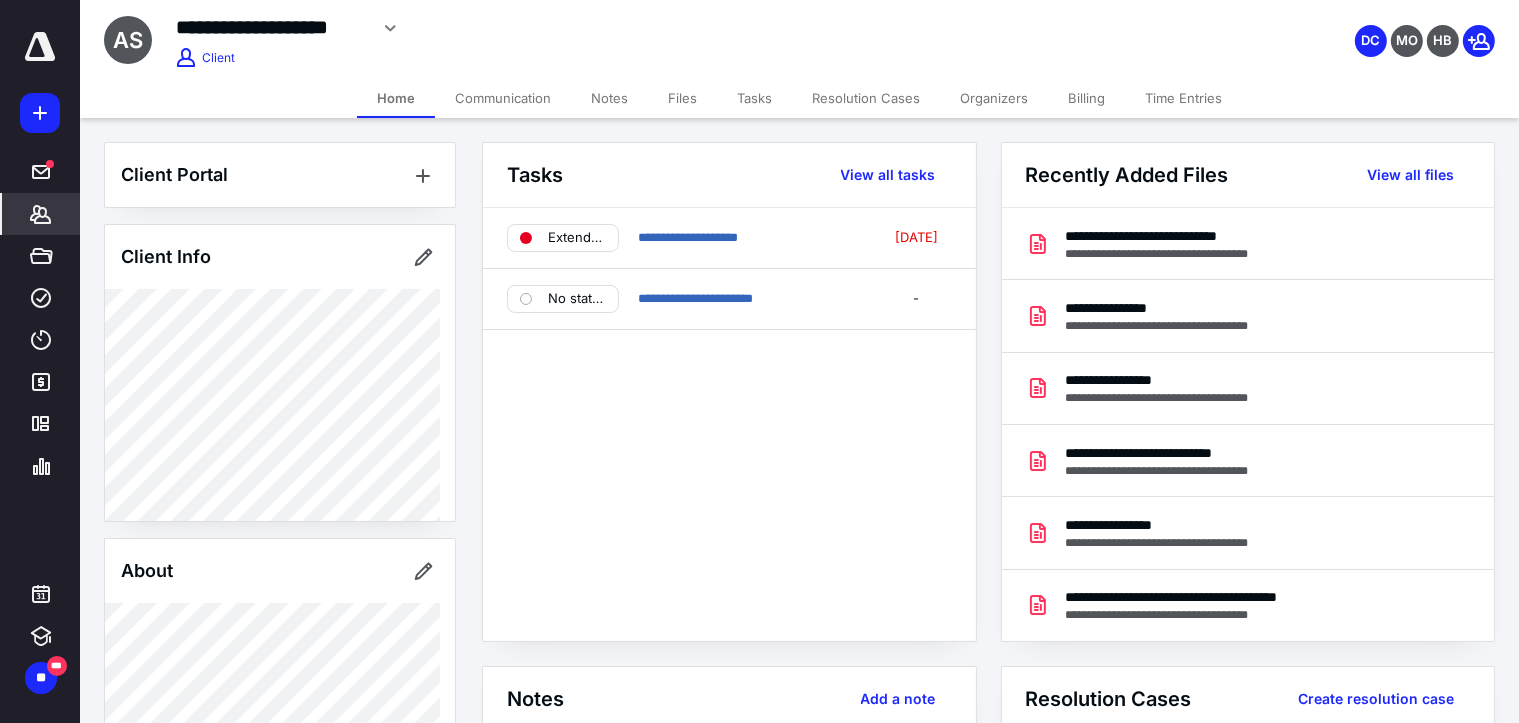 click on "Files" at bounding box center (682, 98) 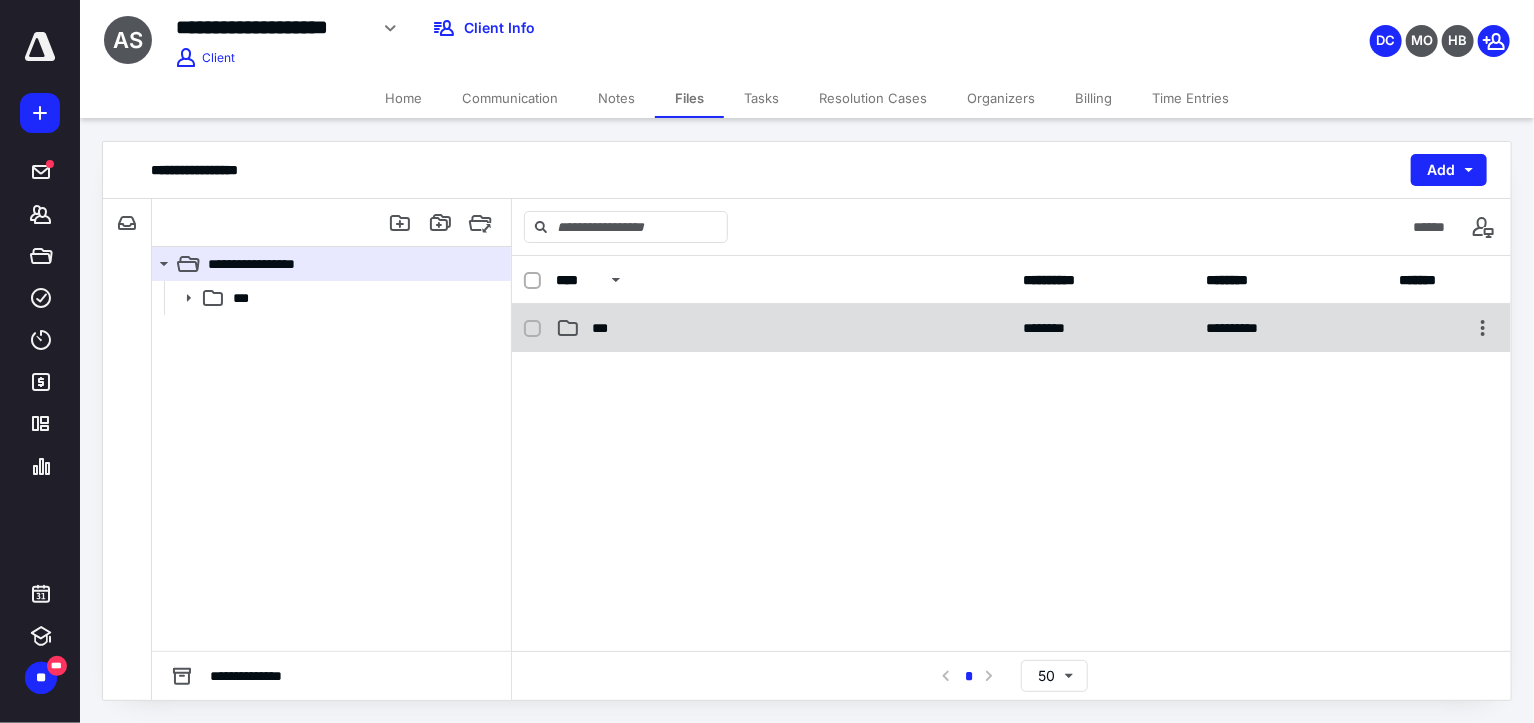 click on "***" at bounding box center [604, 328] 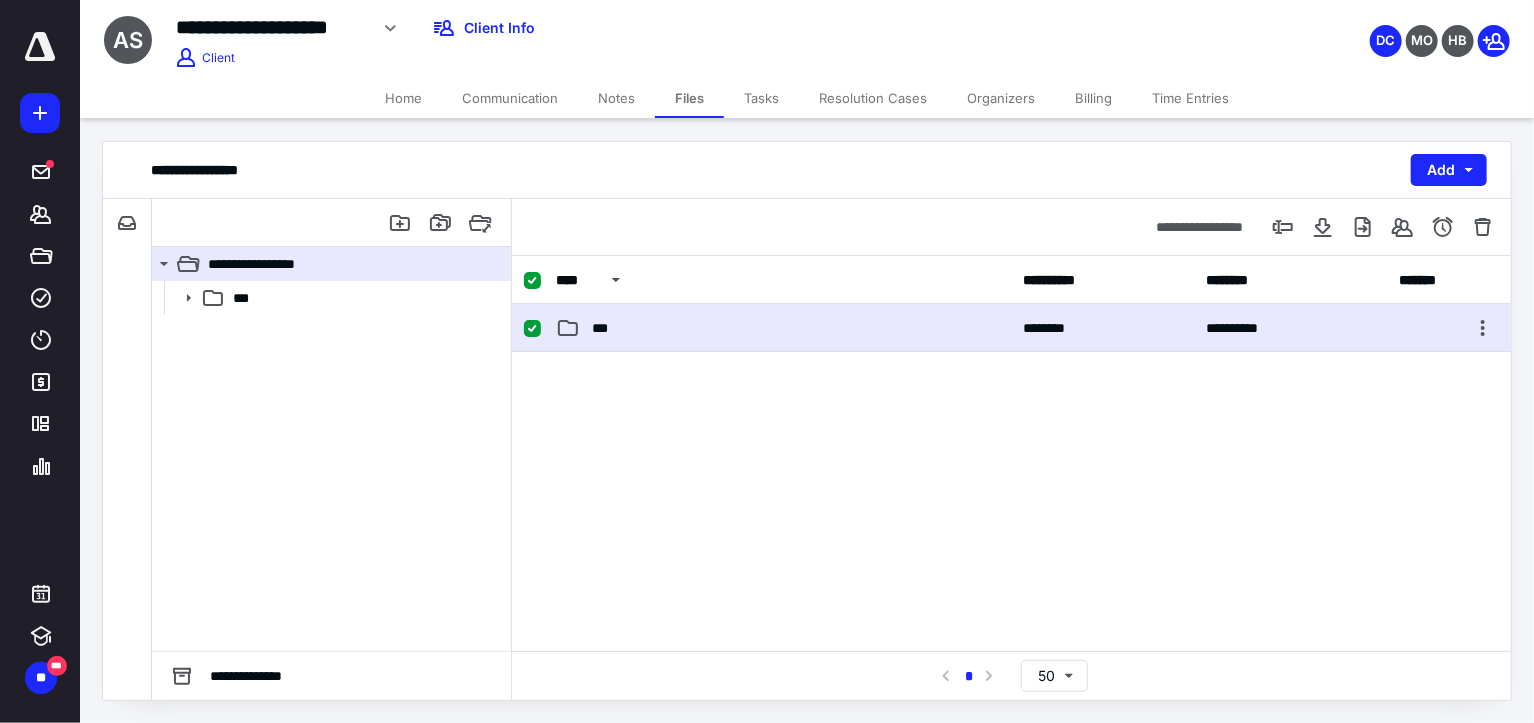 click on "***" at bounding box center [604, 328] 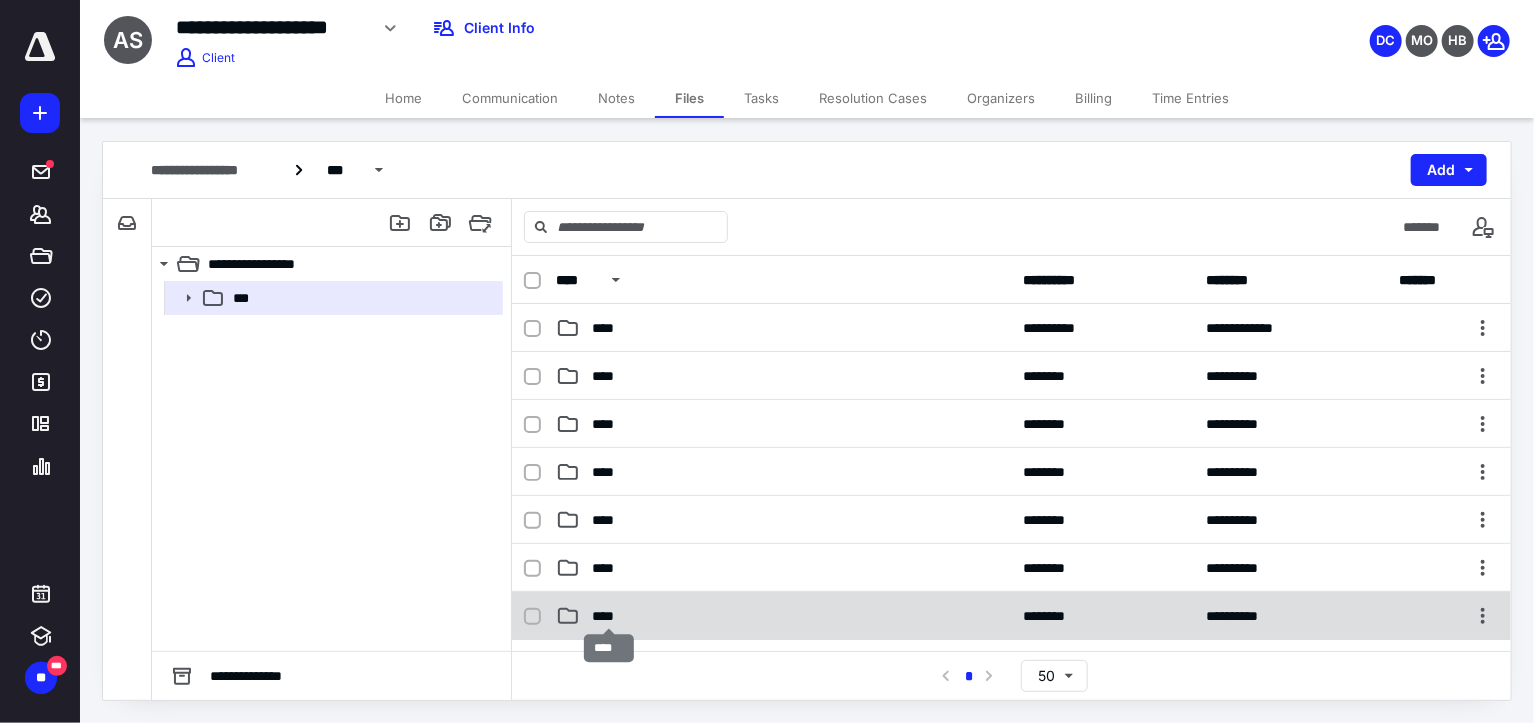click on "****" at bounding box center [609, 616] 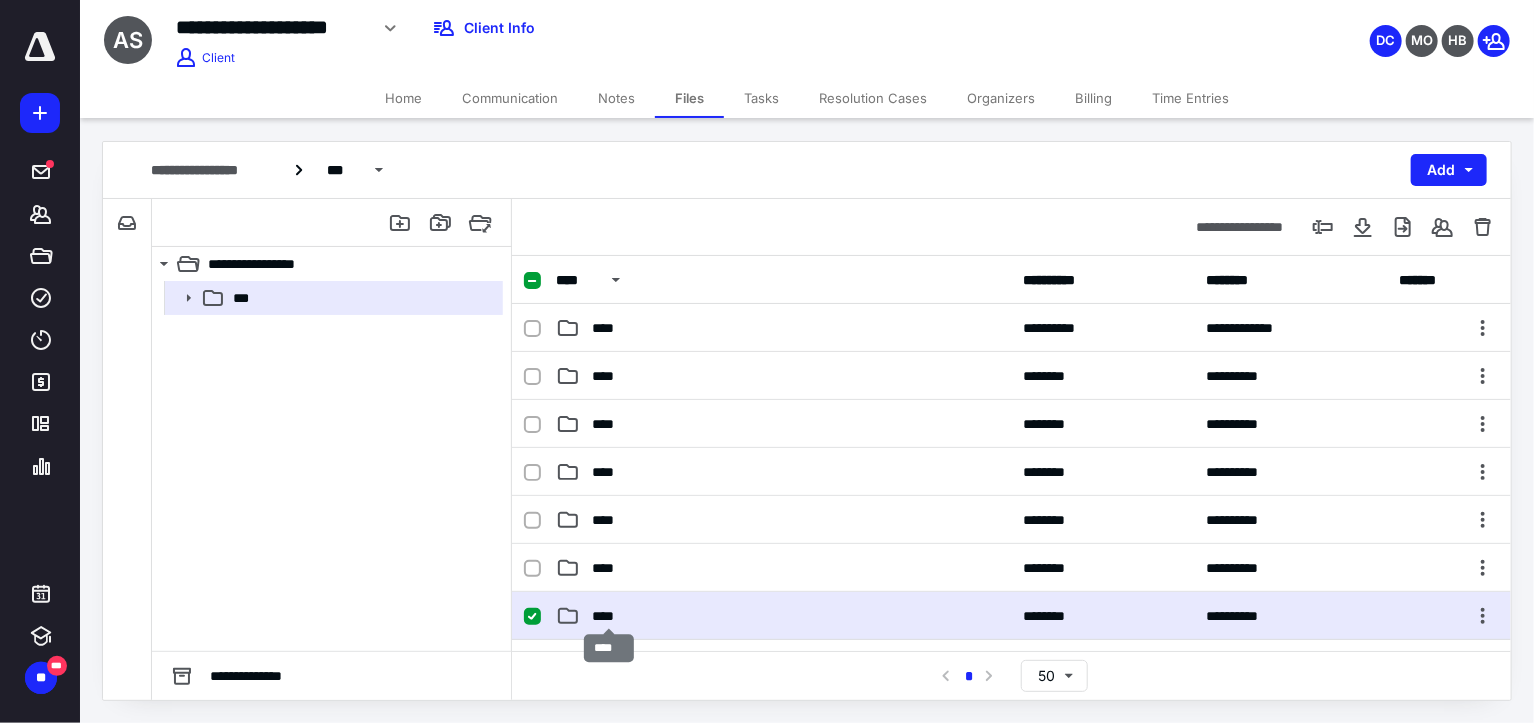 click on "****" at bounding box center (609, 616) 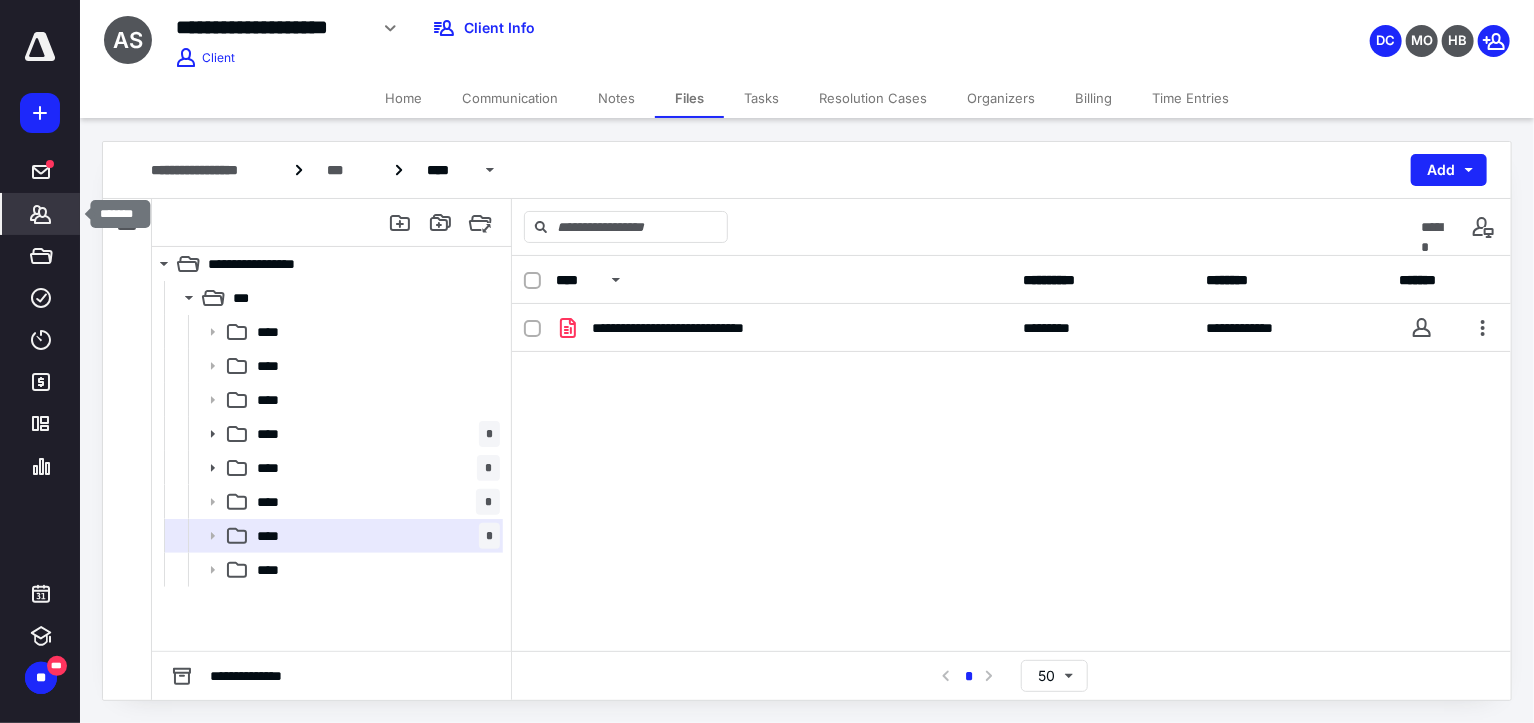 click 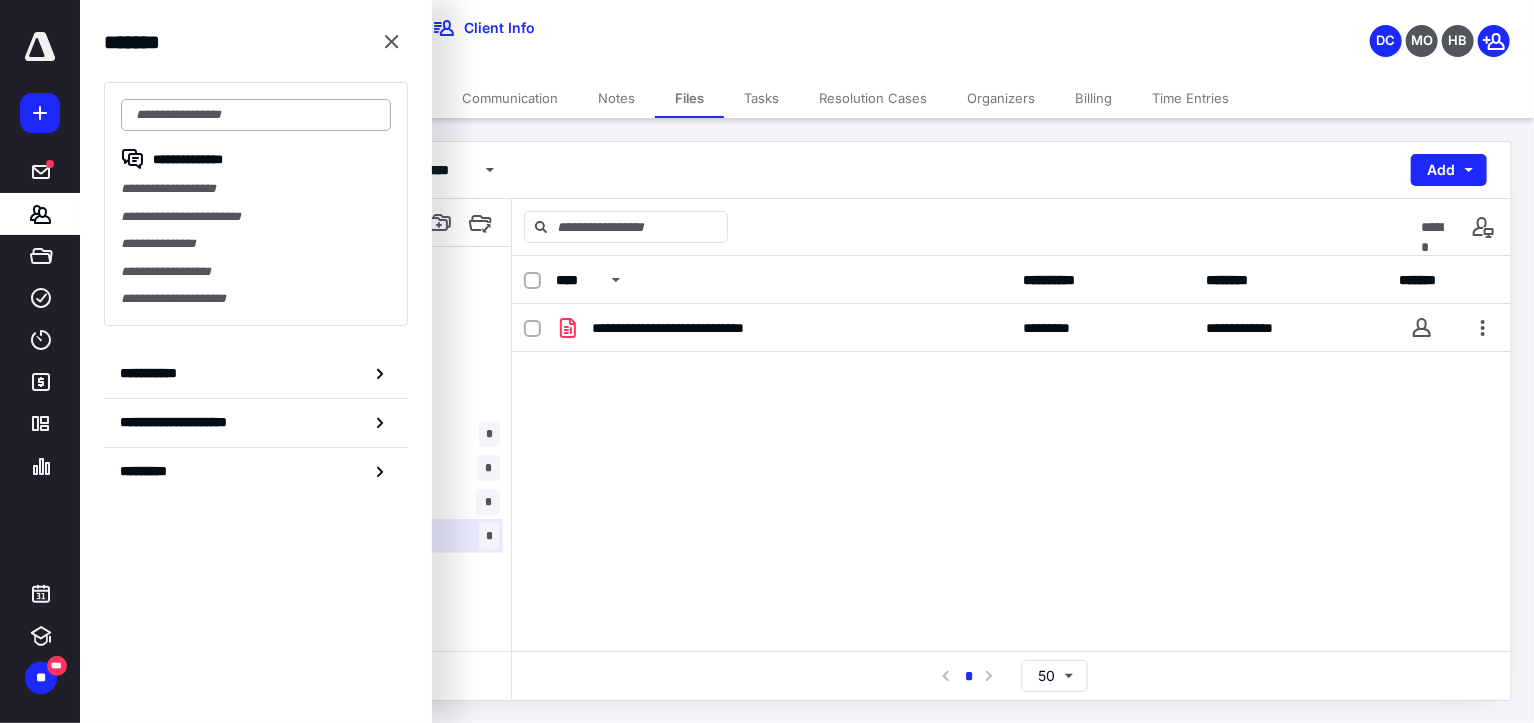 click at bounding box center [256, 115] 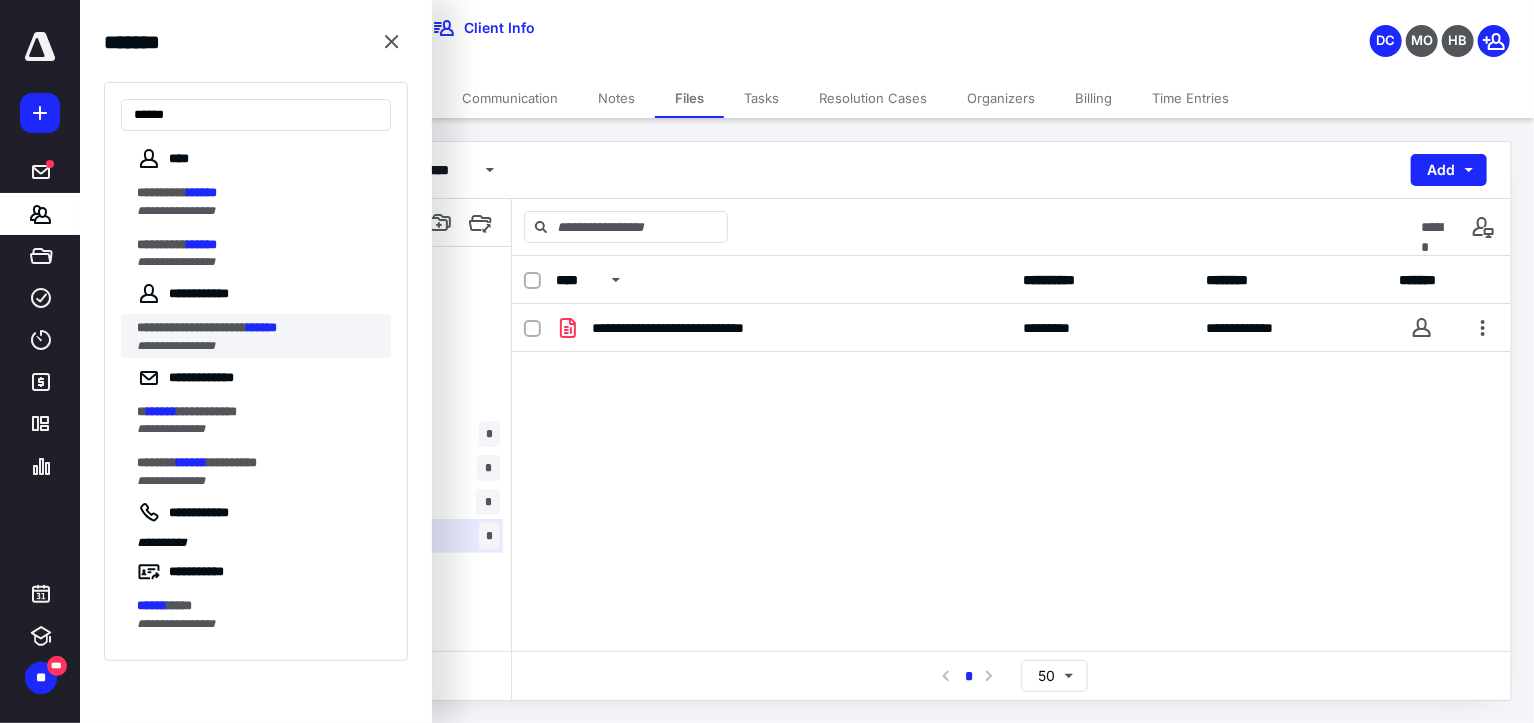 type on "******" 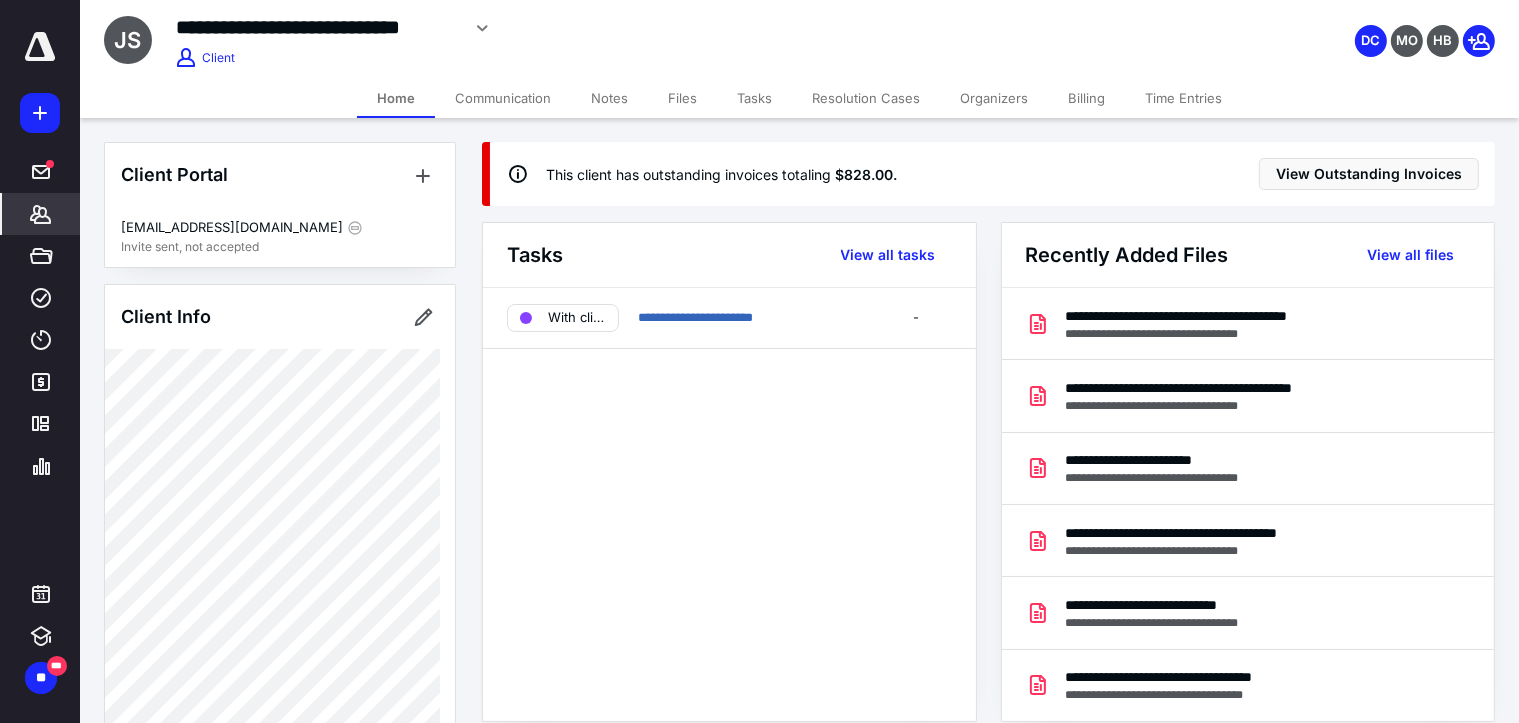click on "Files" at bounding box center [682, 98] 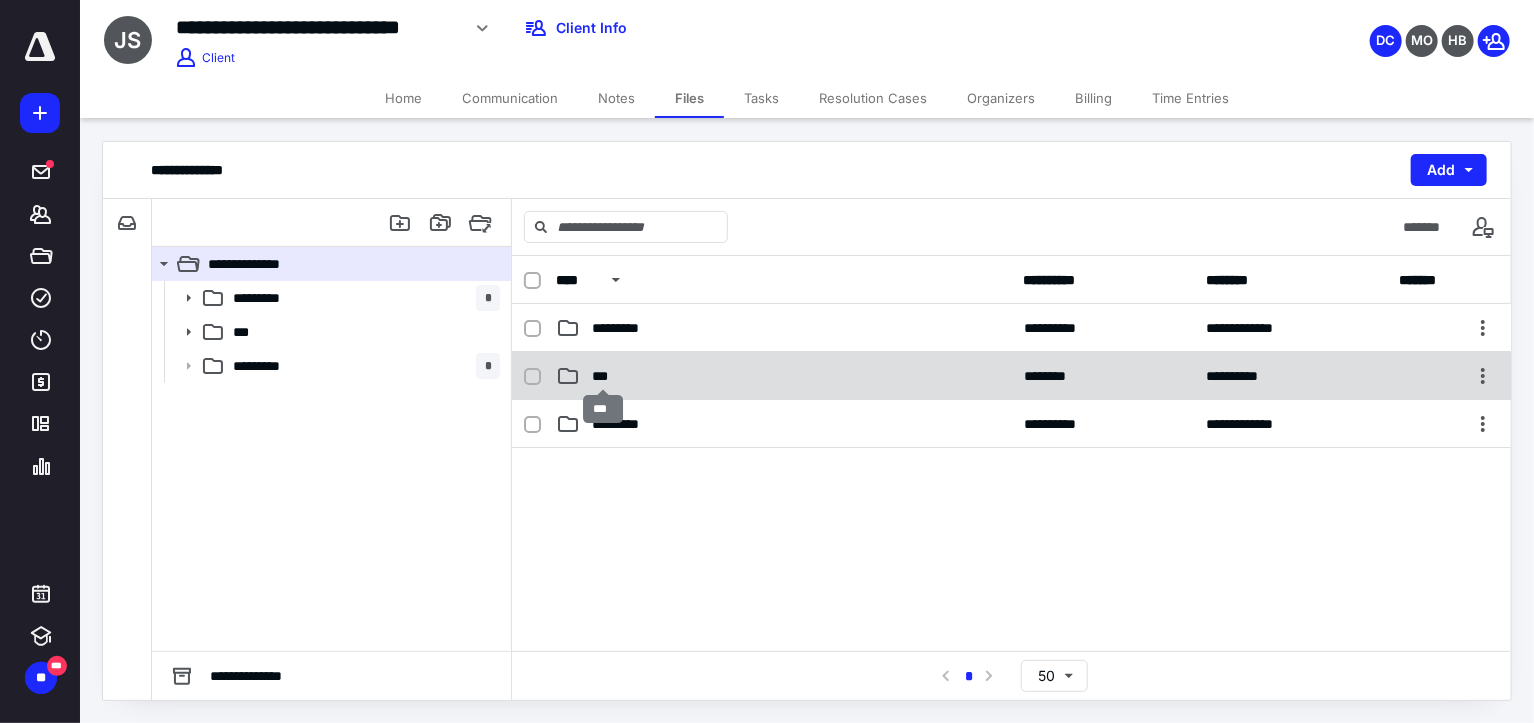 click on "***" at bounding box center [604, 376] 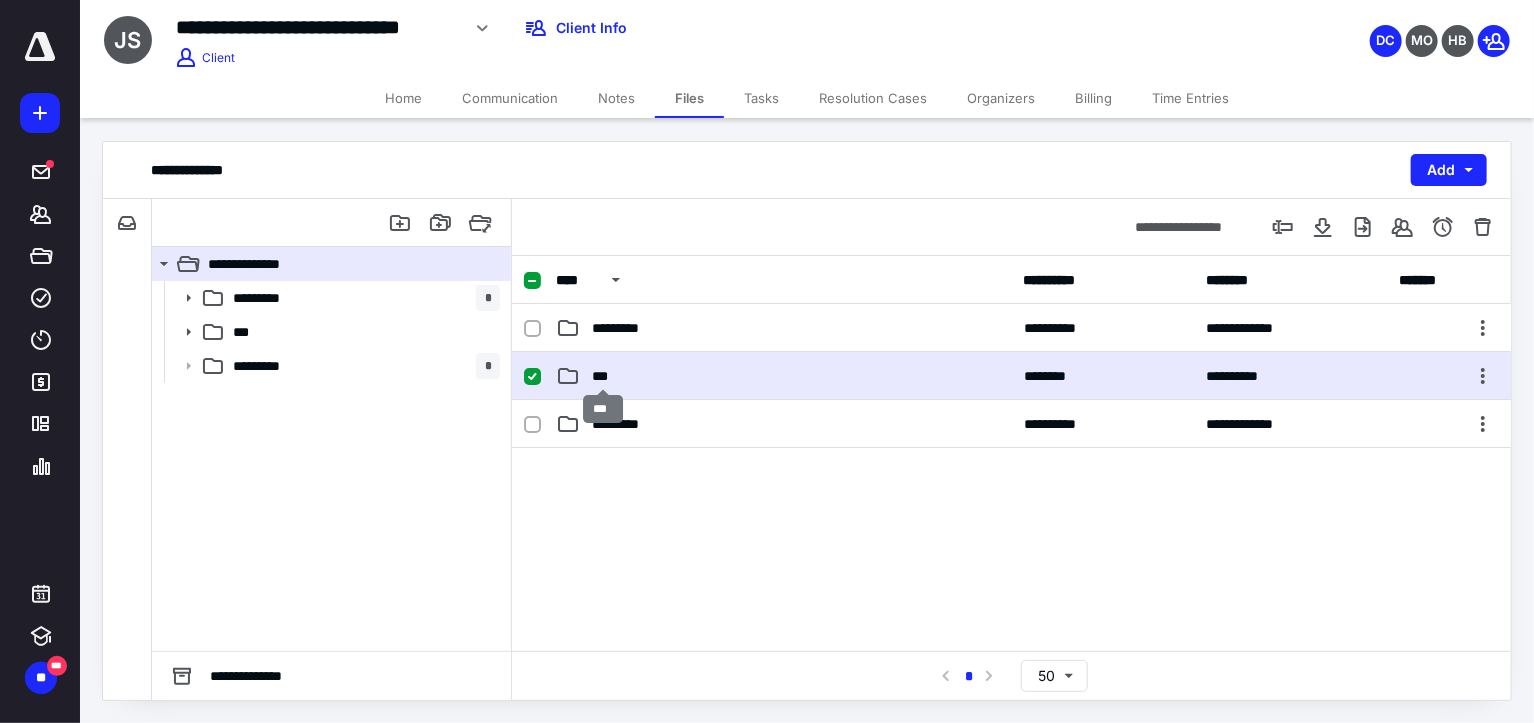 click on "***" at bounding box center [604, 376] 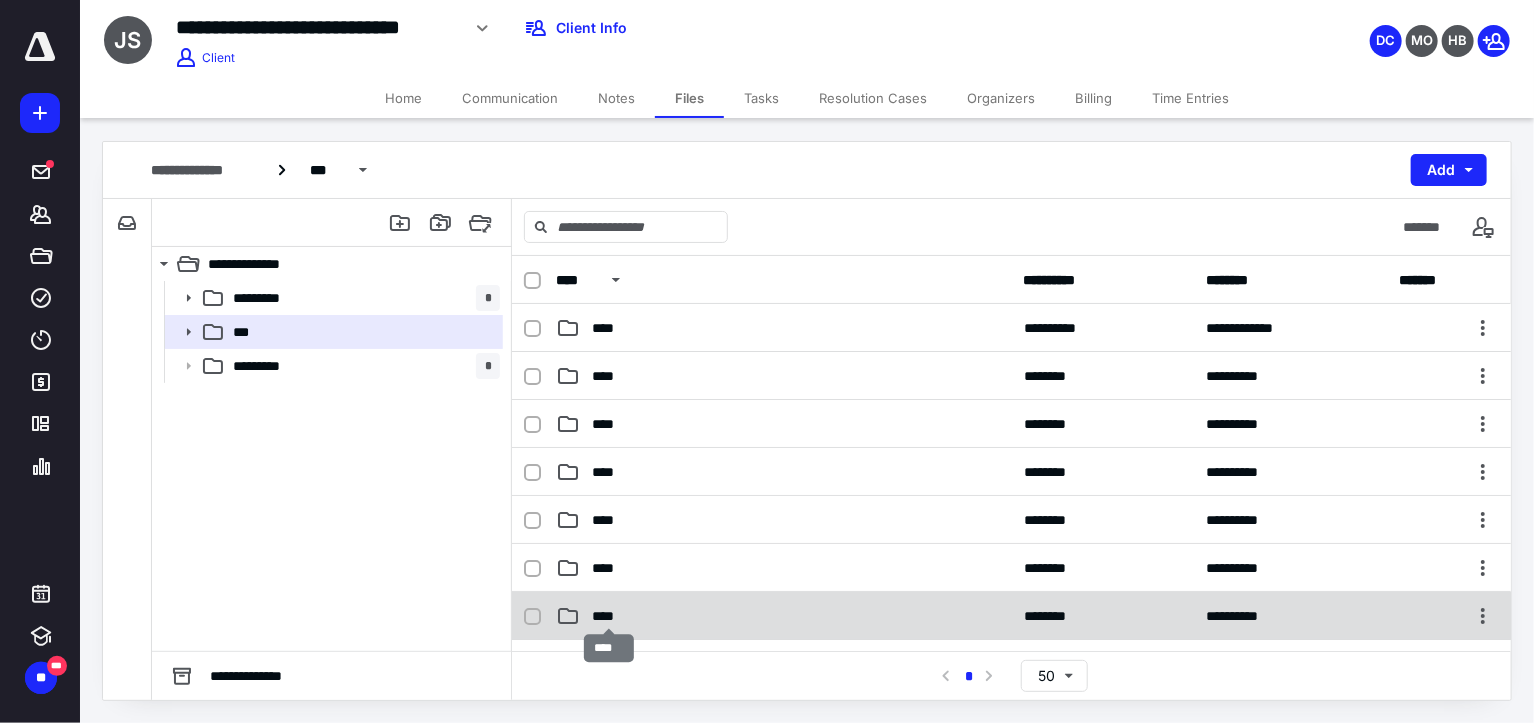 click on "****" at bounding box center [609, 616] 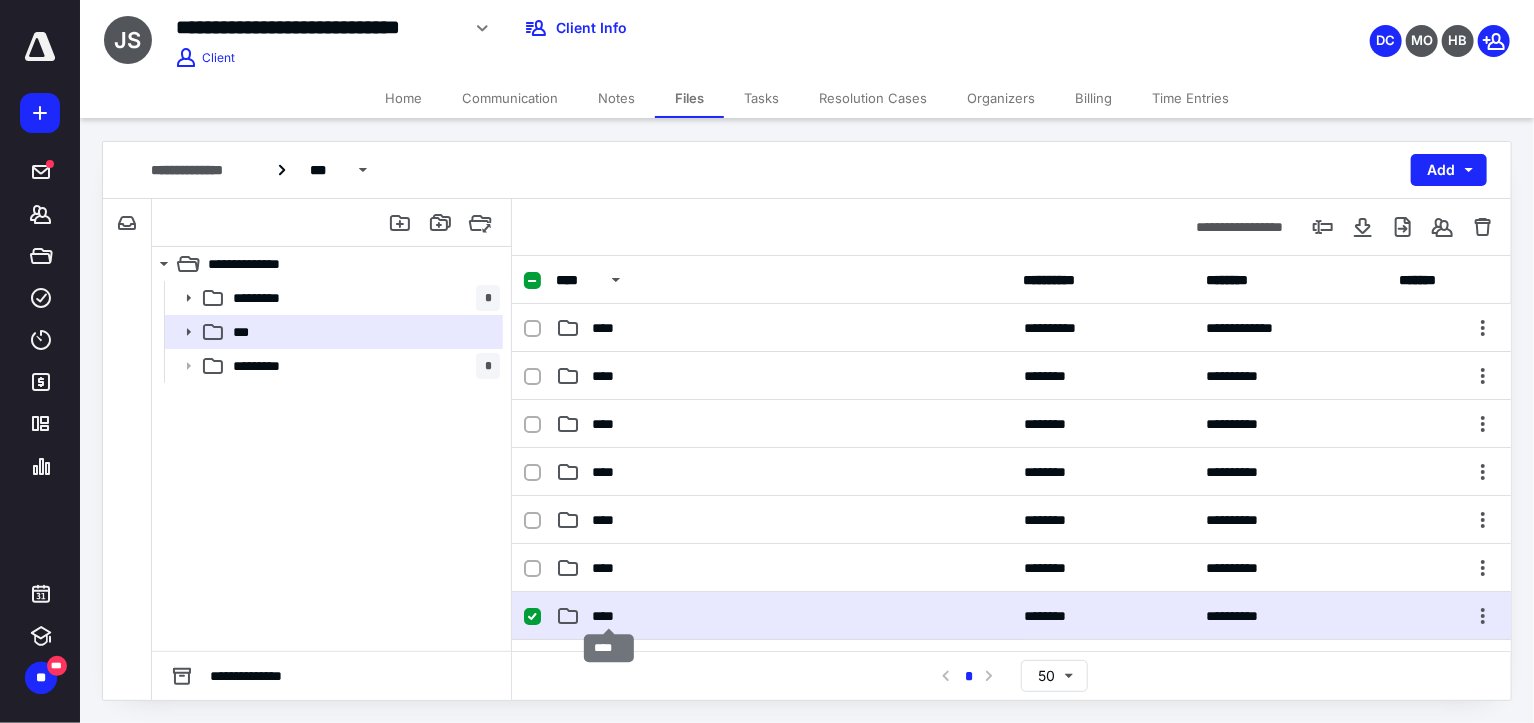 click on "****" at bounding box center (609, 616) 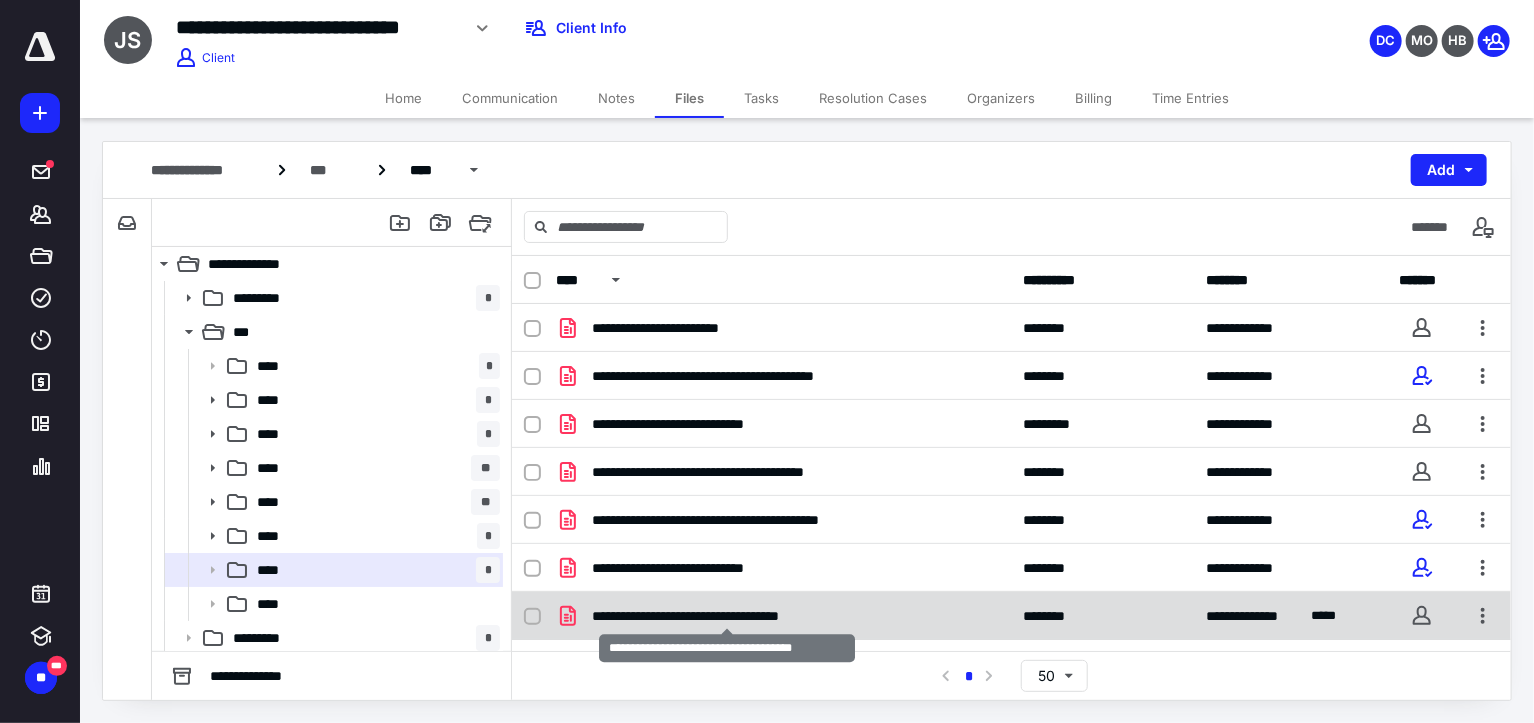 click on "**********" at bounding box center [728, 616] 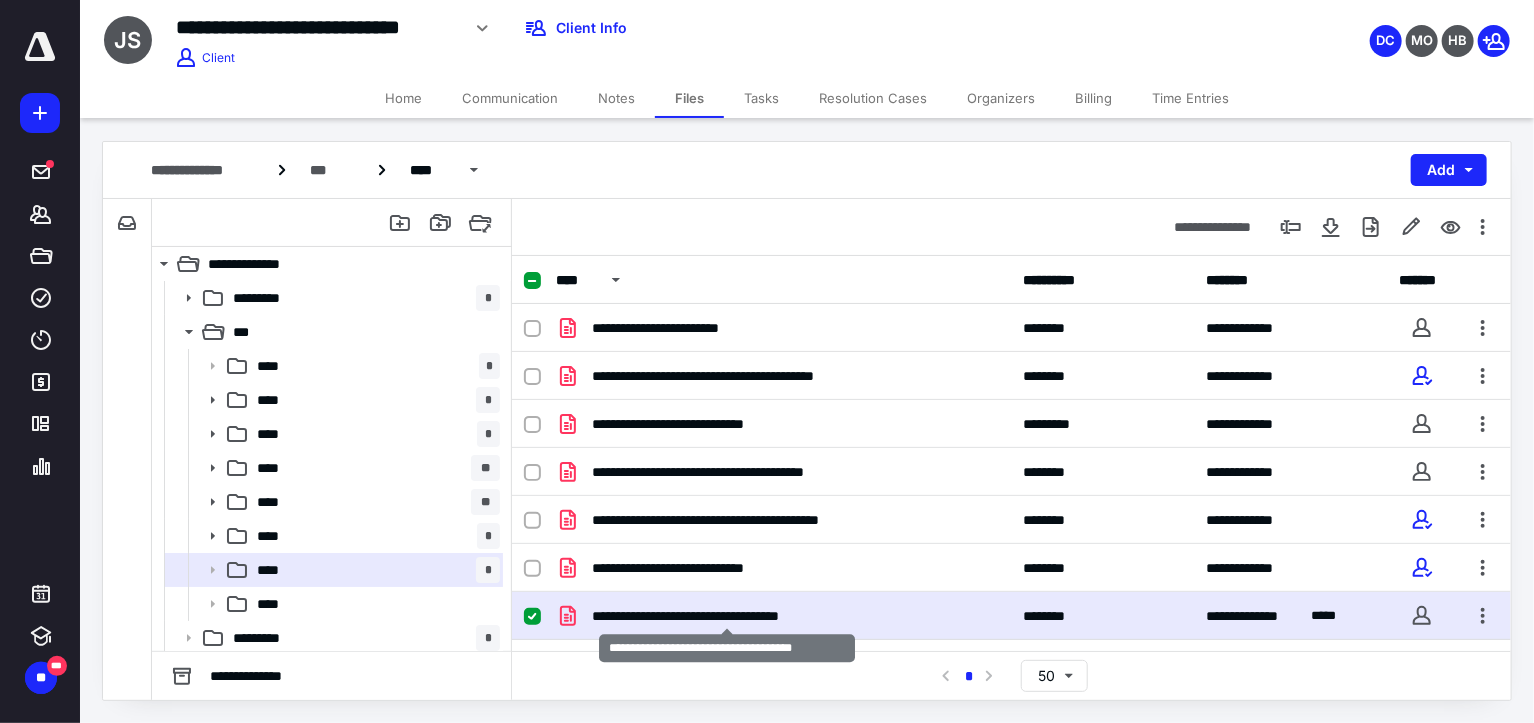 click on "**********" at bounding box center (728, 616) 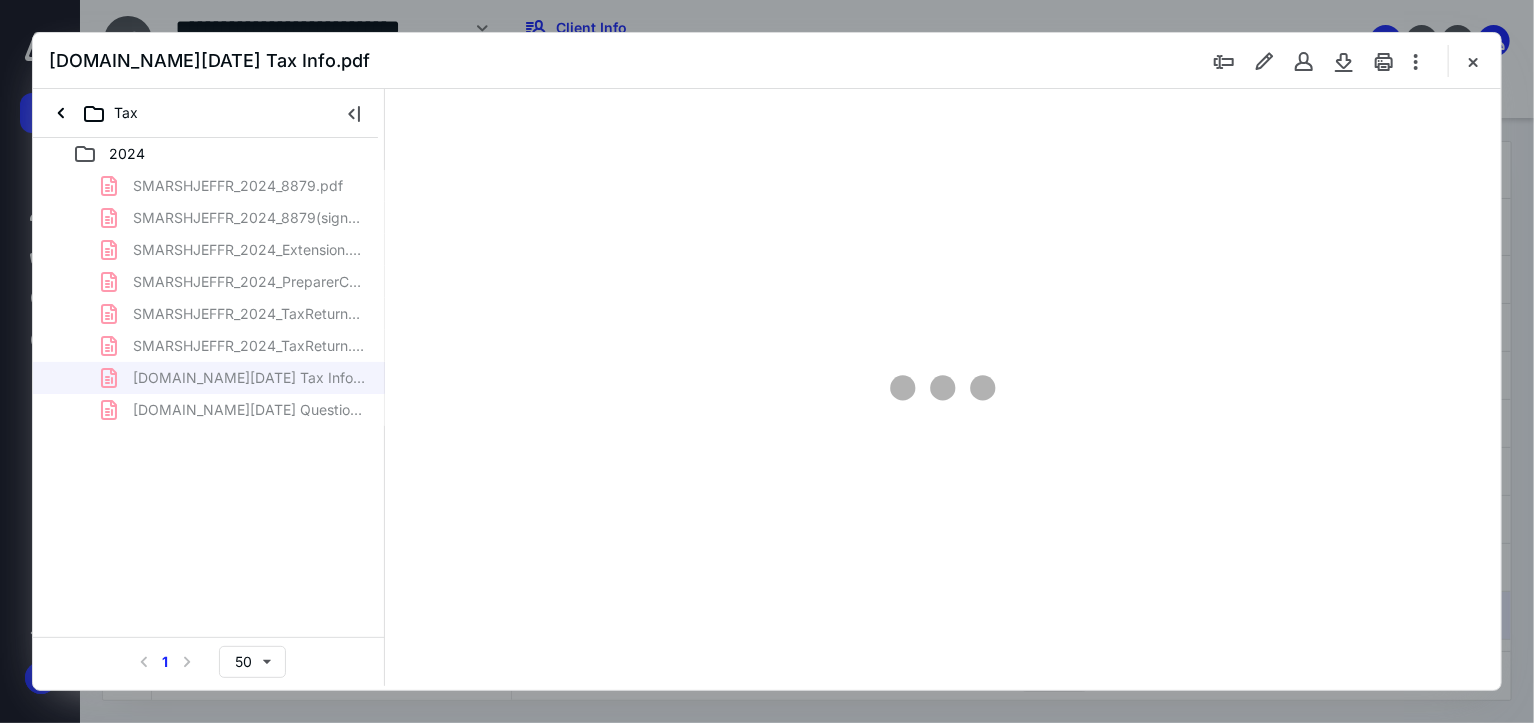 scroll, scrollTop: 0, scrollLeft: 0, axis: both 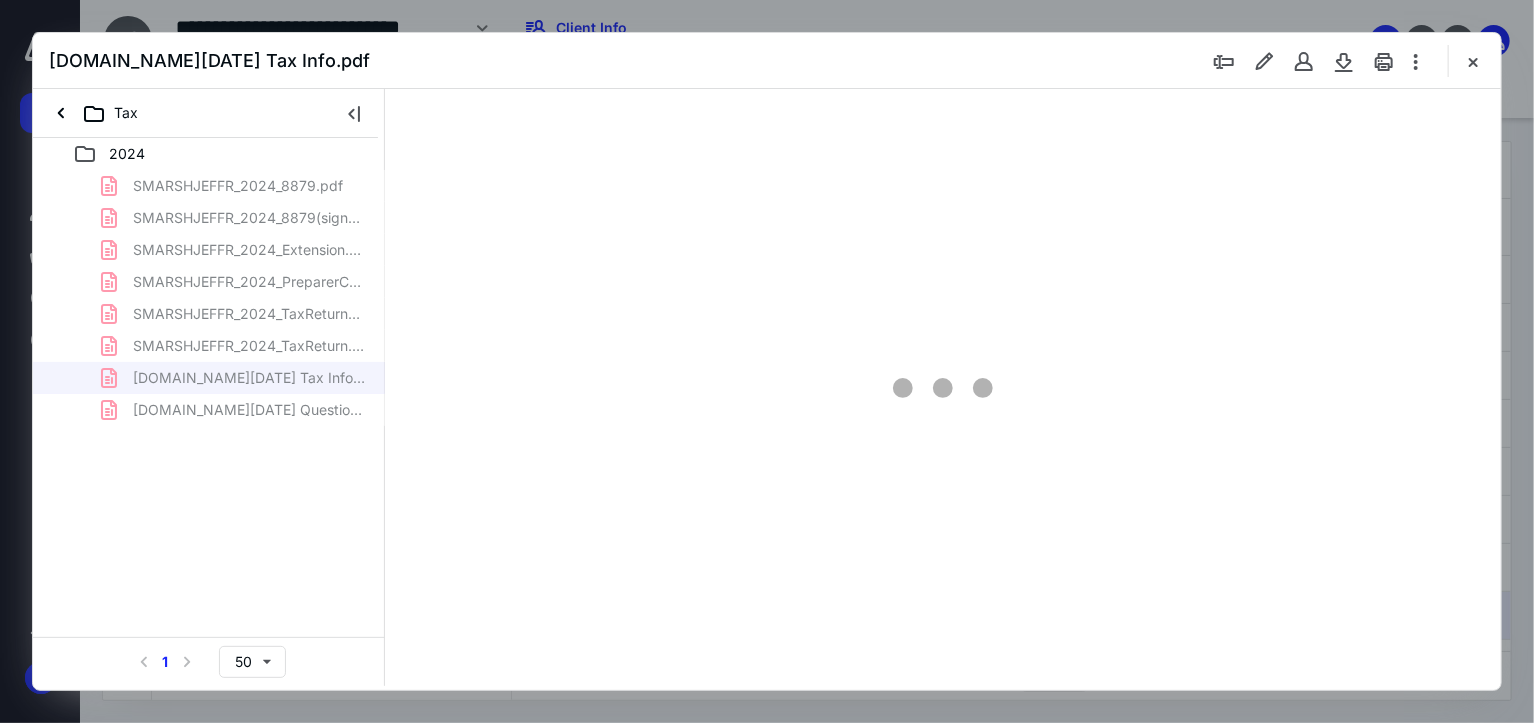 type on "179" 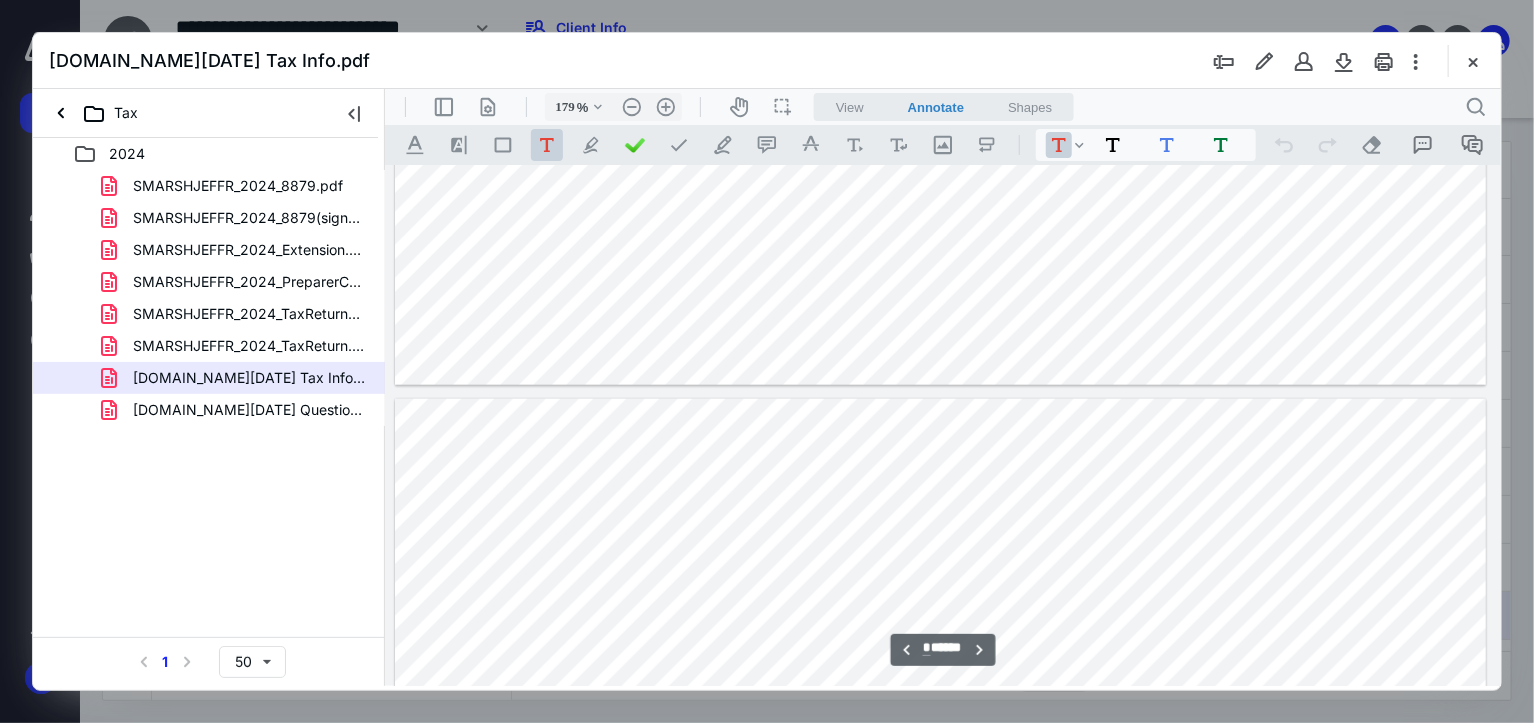 scroll, scrollTop: 1900, scrollLeft: 158, axis: both 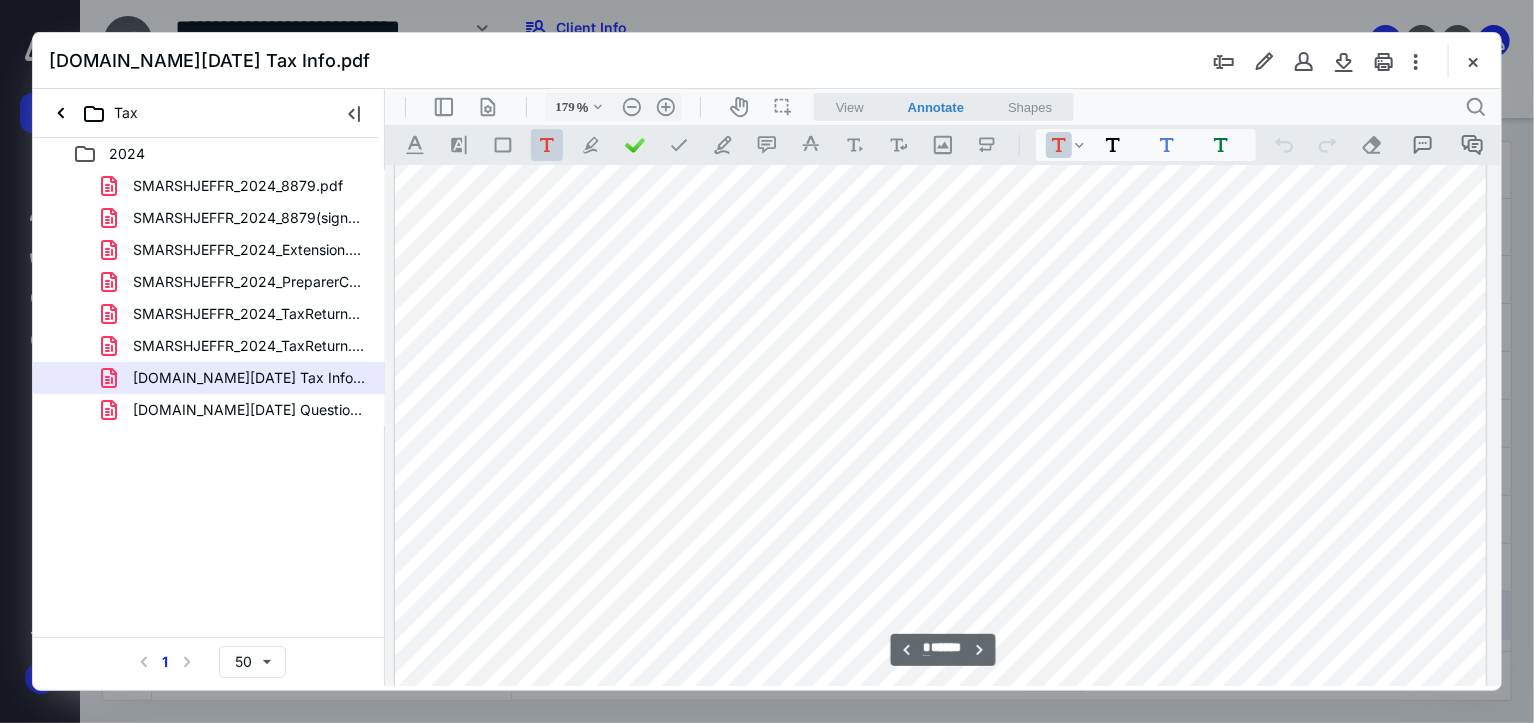 drag, startPoint x: 1490, startPoint y: 176, endPoint x: 1485, endPoint y: 192, distance: 16.763054 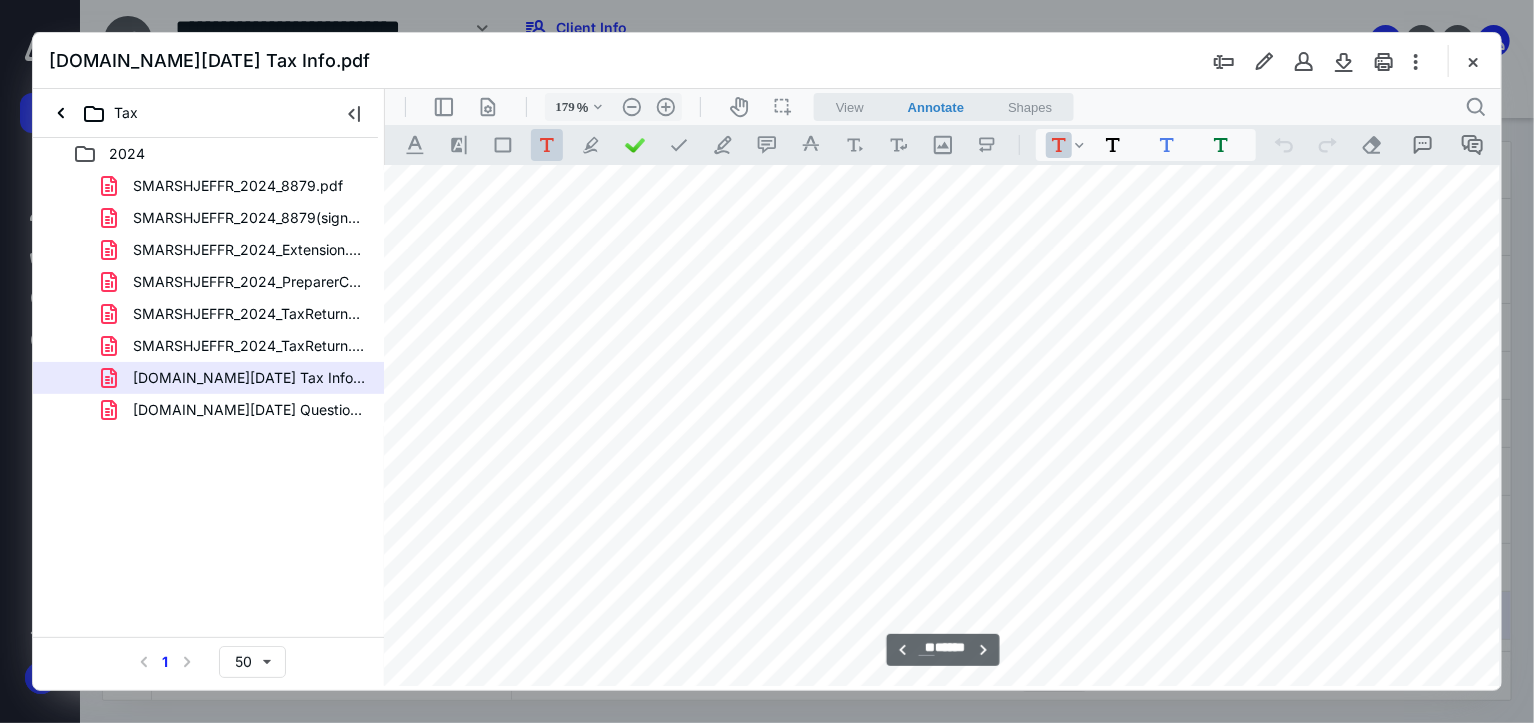 scroll, scrollTop: 19040, scrollLeft: 158, axis: both 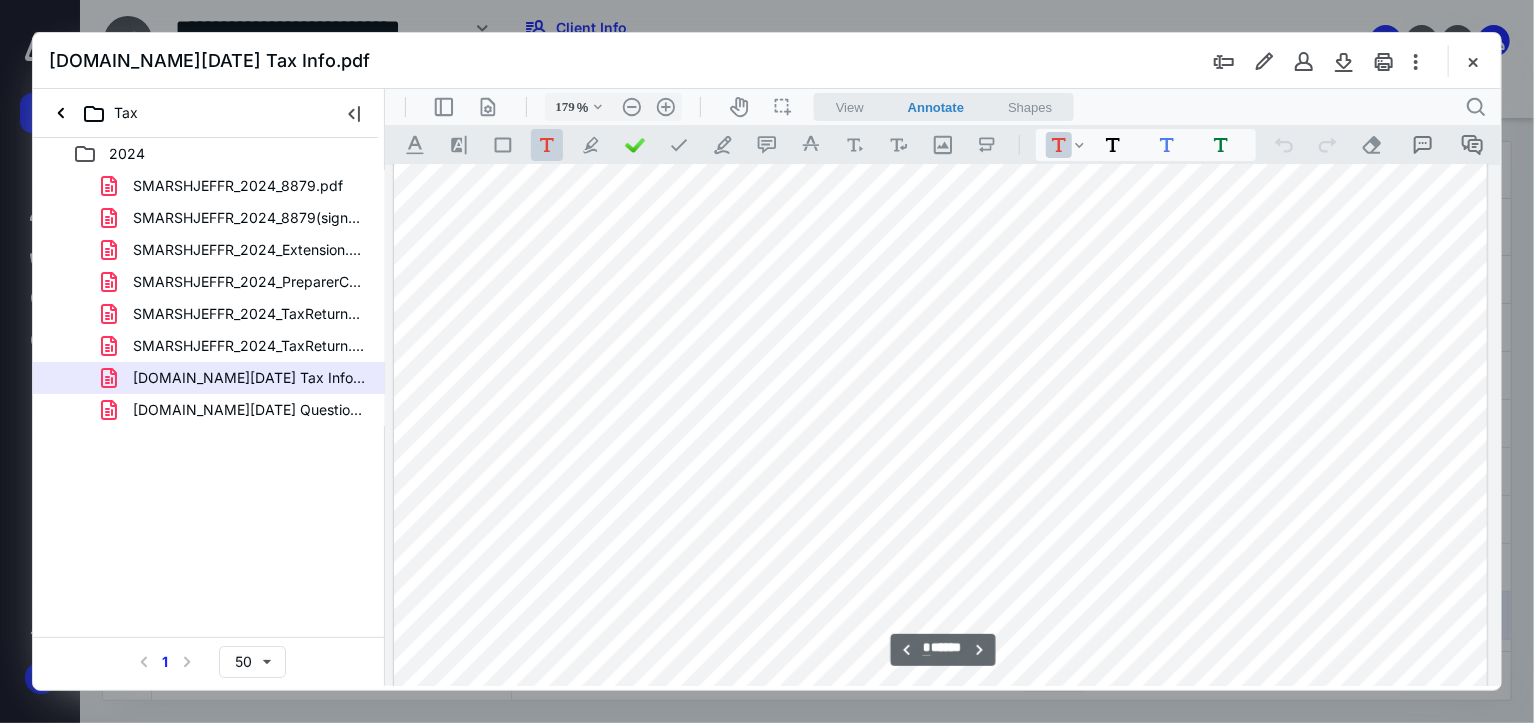 type on "*" 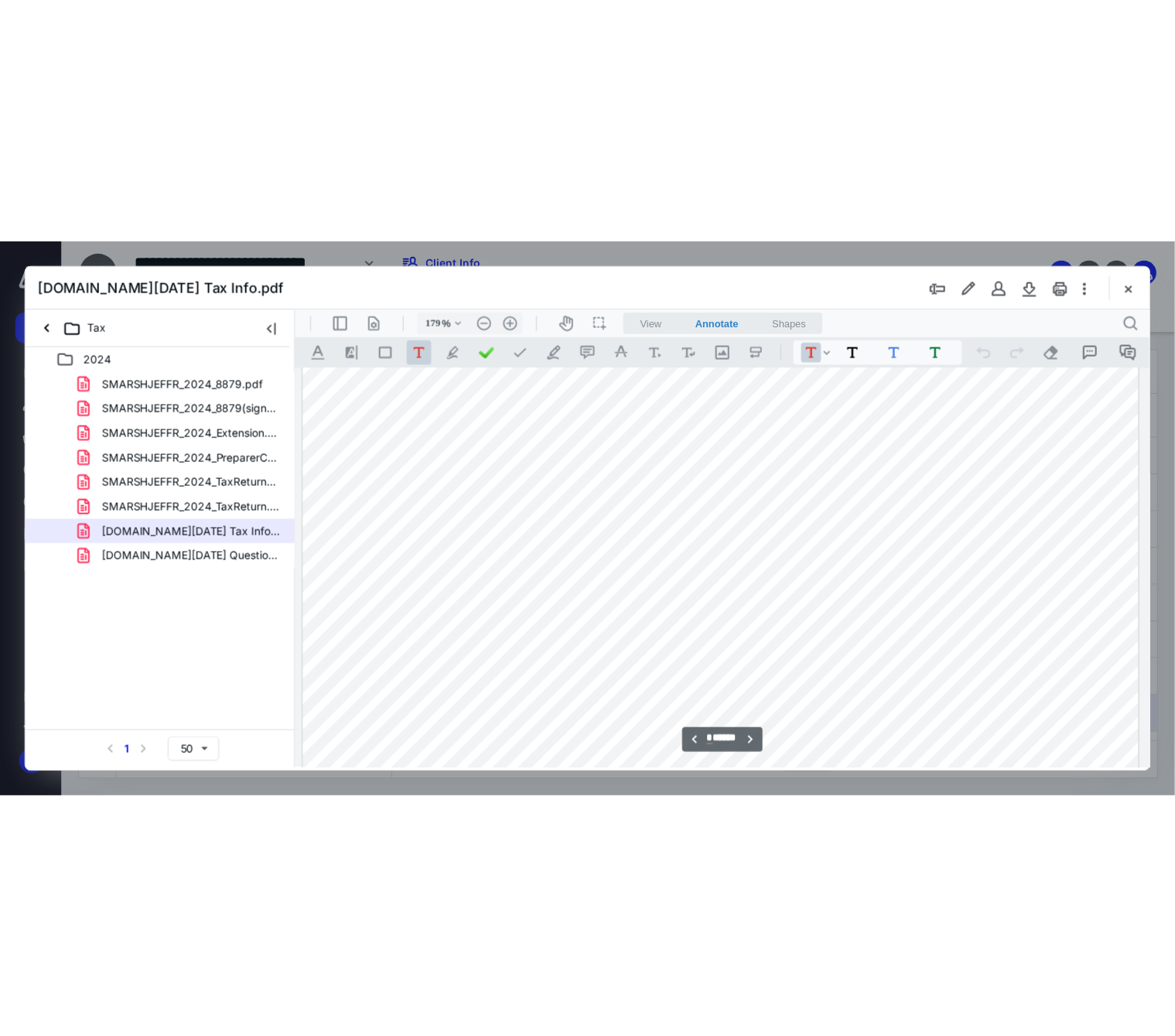 scroll, scrollTop: 6840, scrollLeft: 122, axis: both 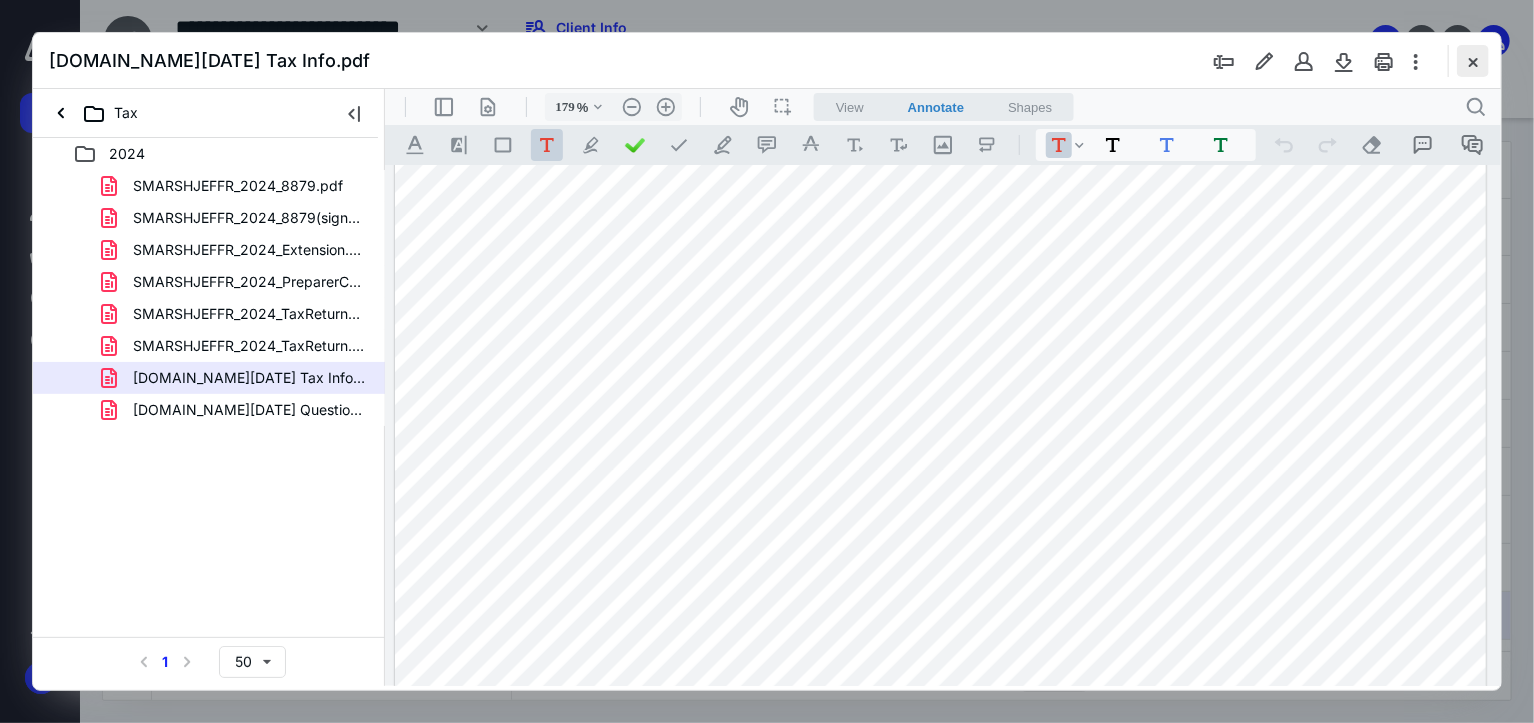 click at bounding box center (1473, 61) 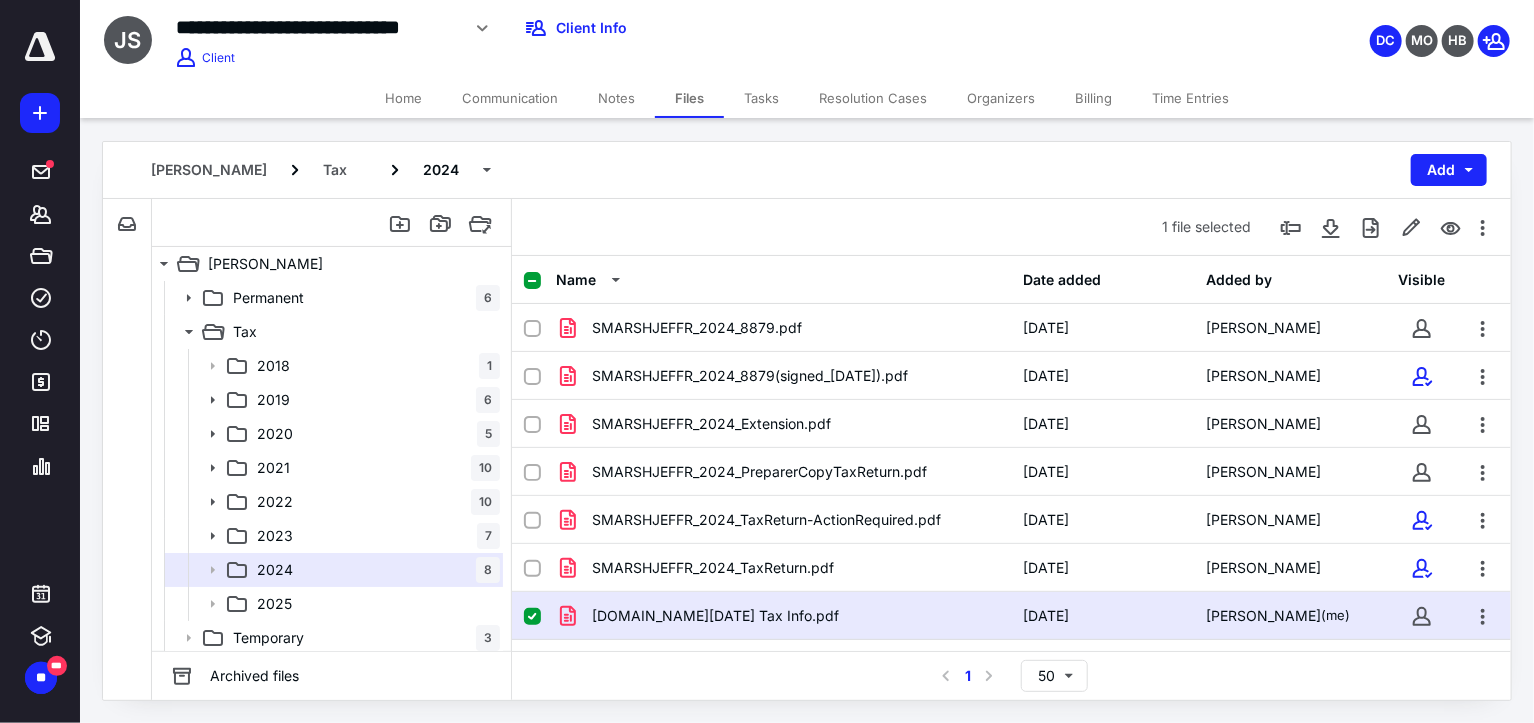 click 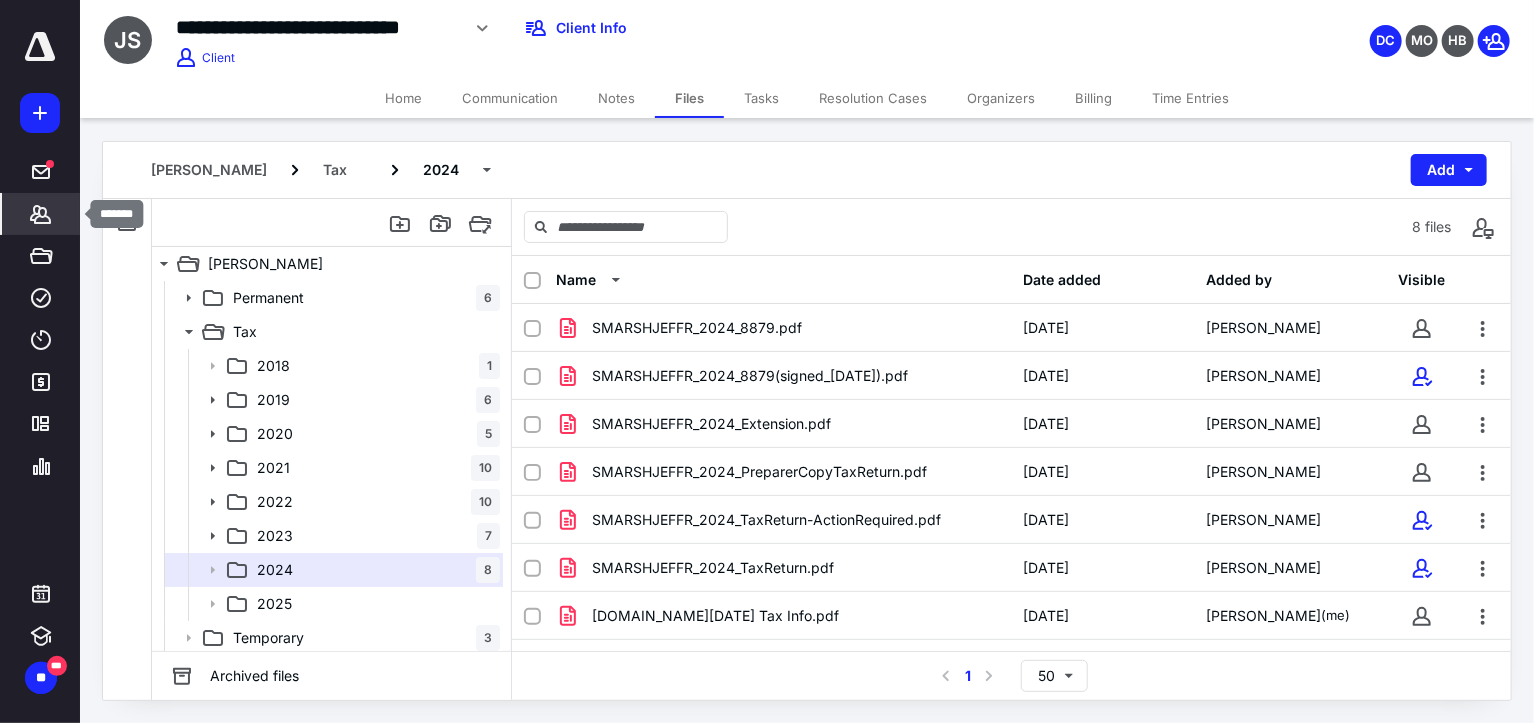 click 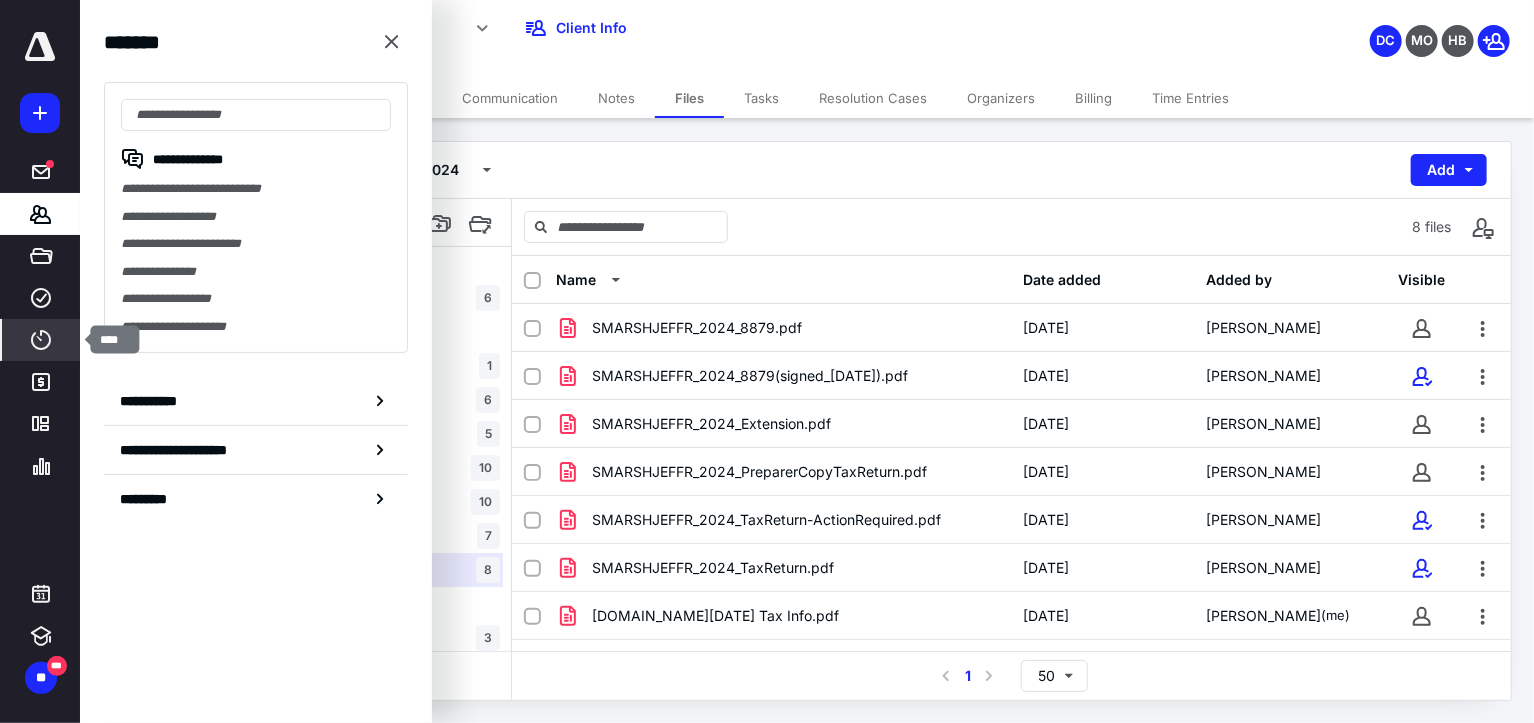 click 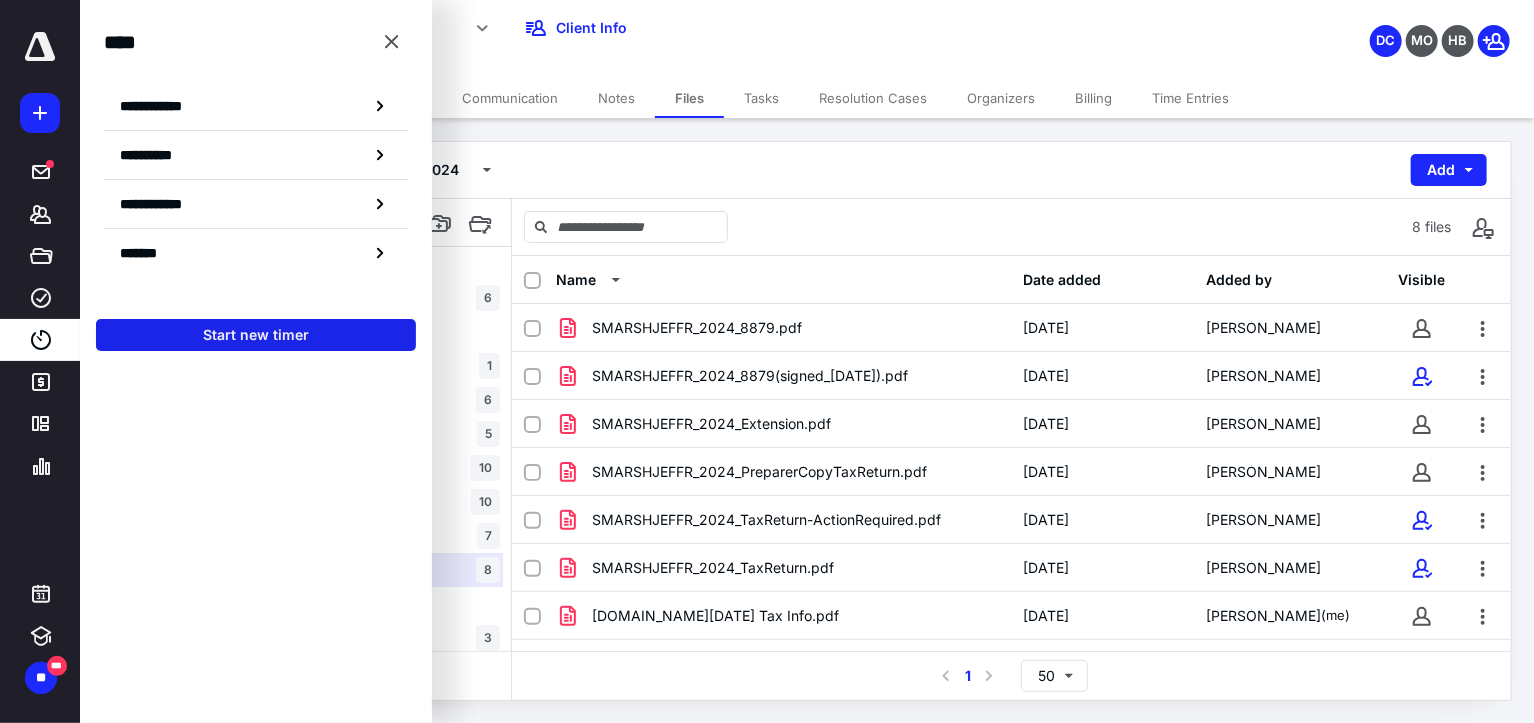 click on "Start new timer" at bounding box center [256, 335] 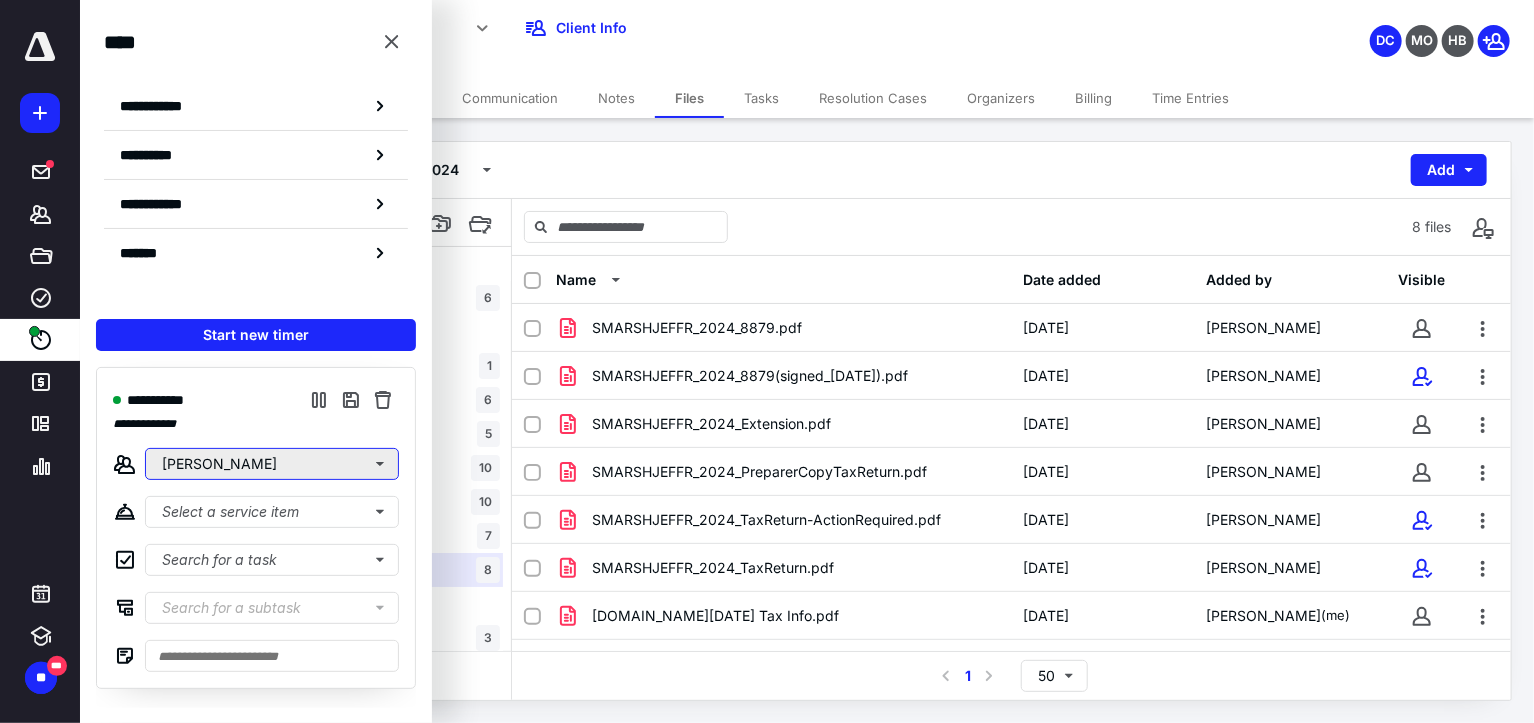 click on "[PERSON_NAME]" at bounding box center [272, 464] 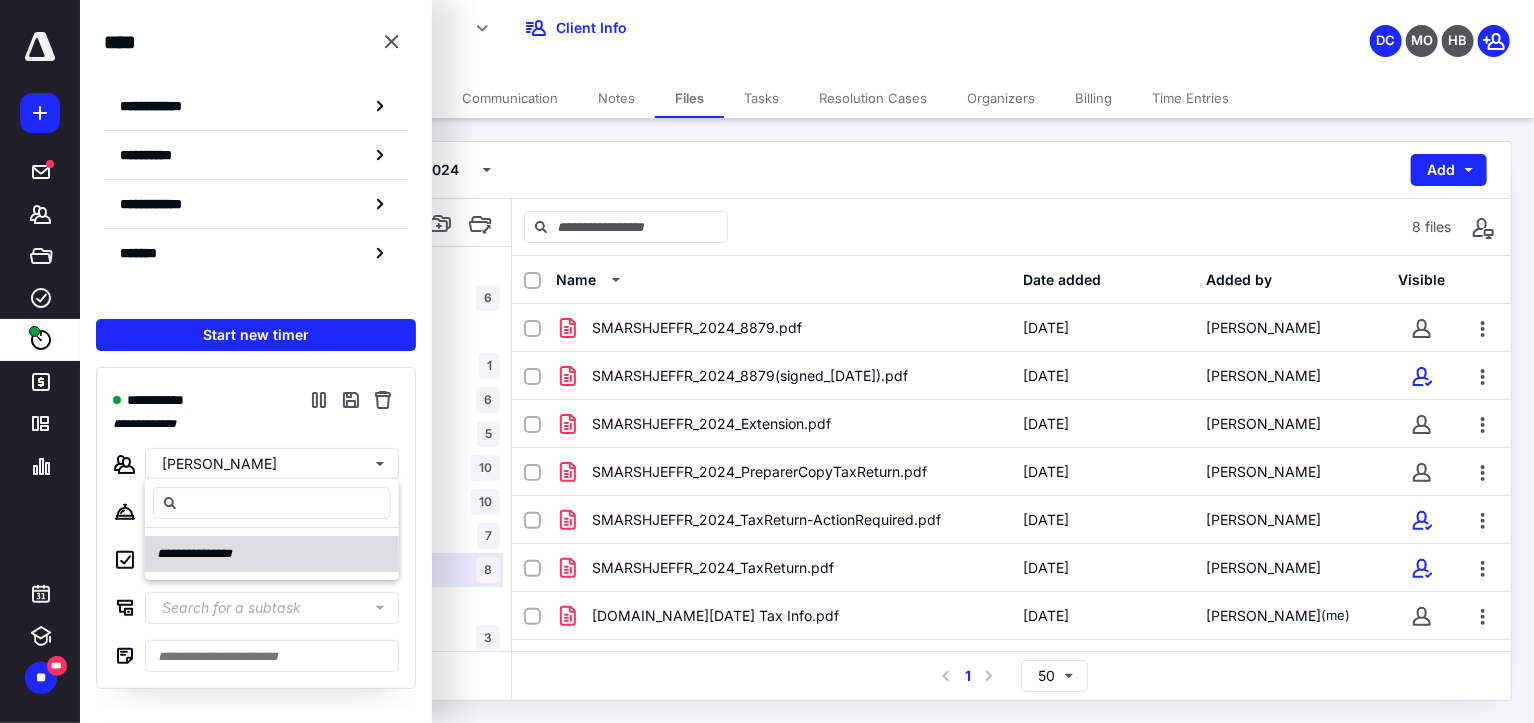 click on "**********" at bounding box center [203, 554] 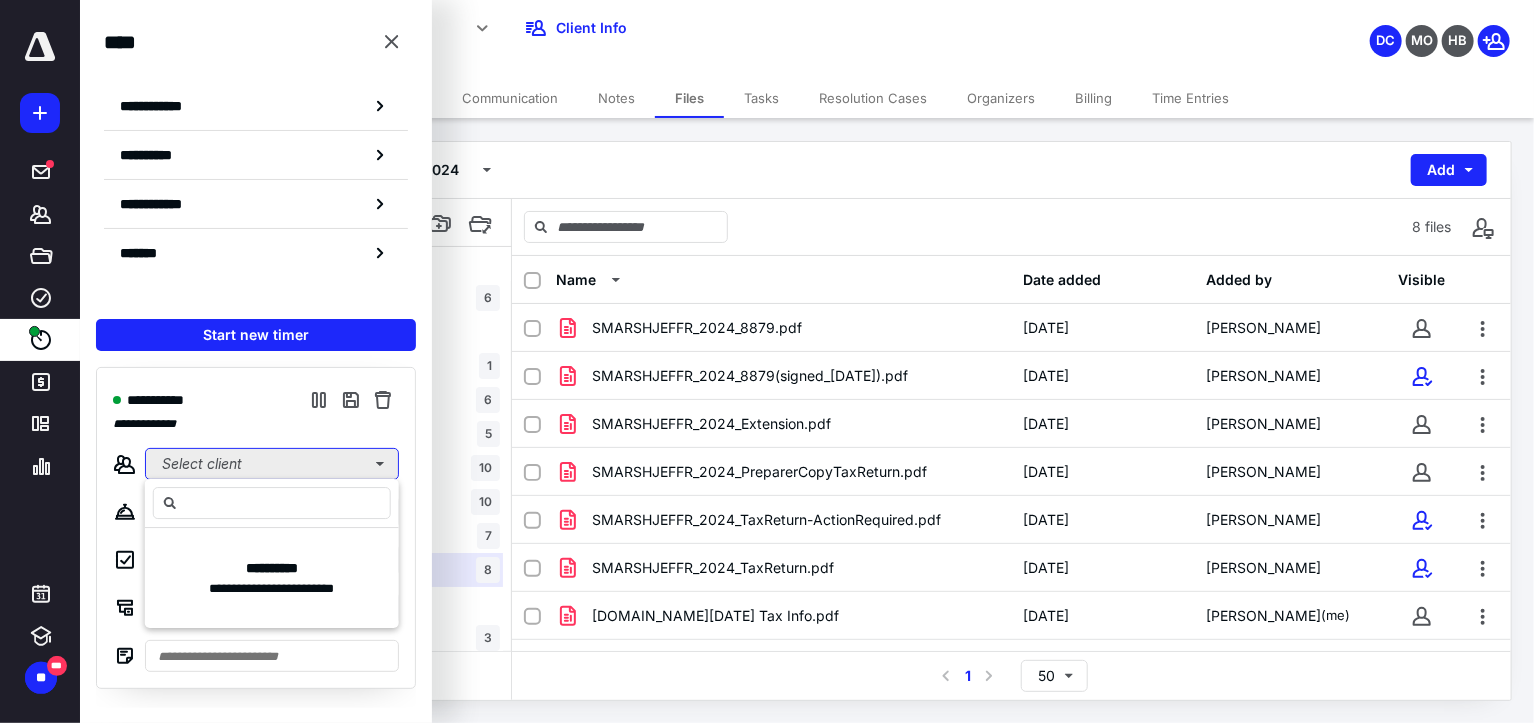 click on "Select client" at bounding box center (272, 464) 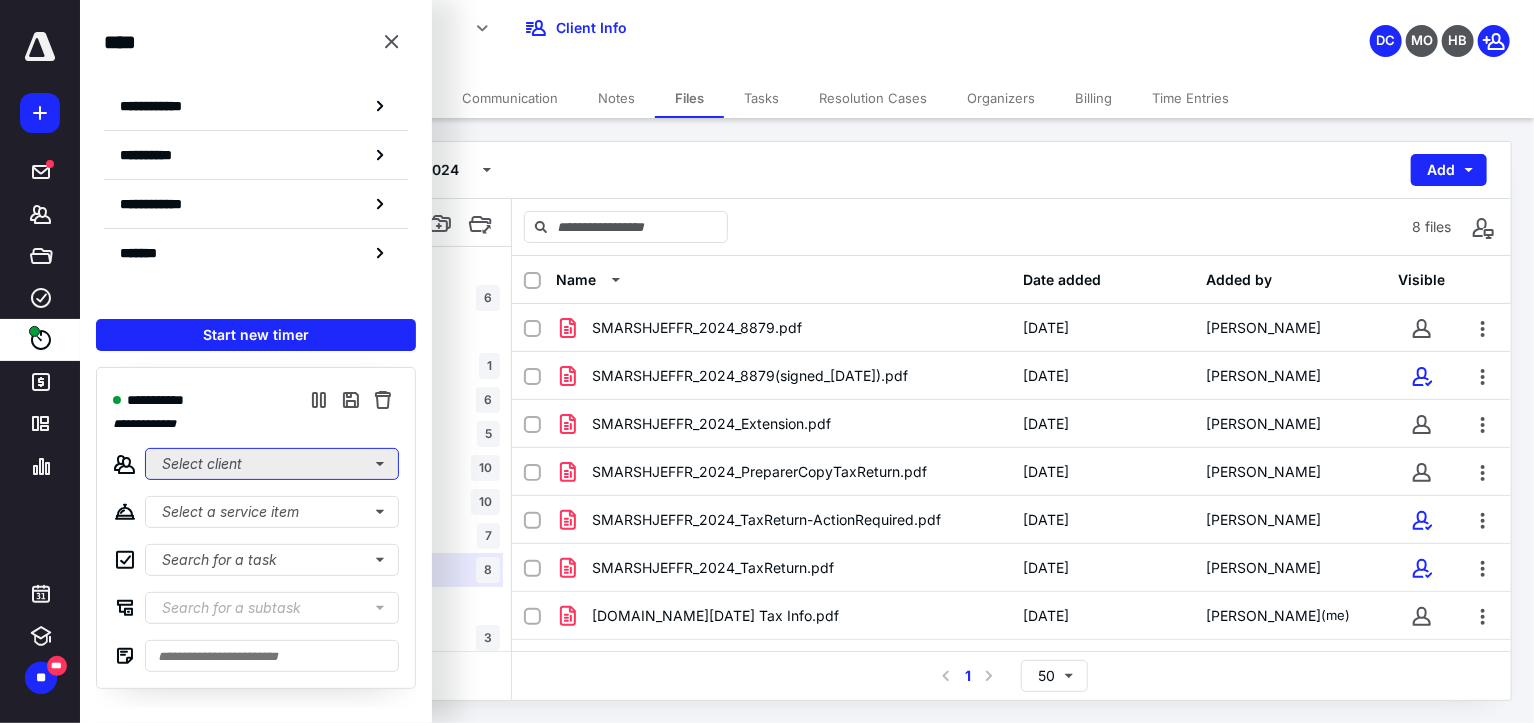 type 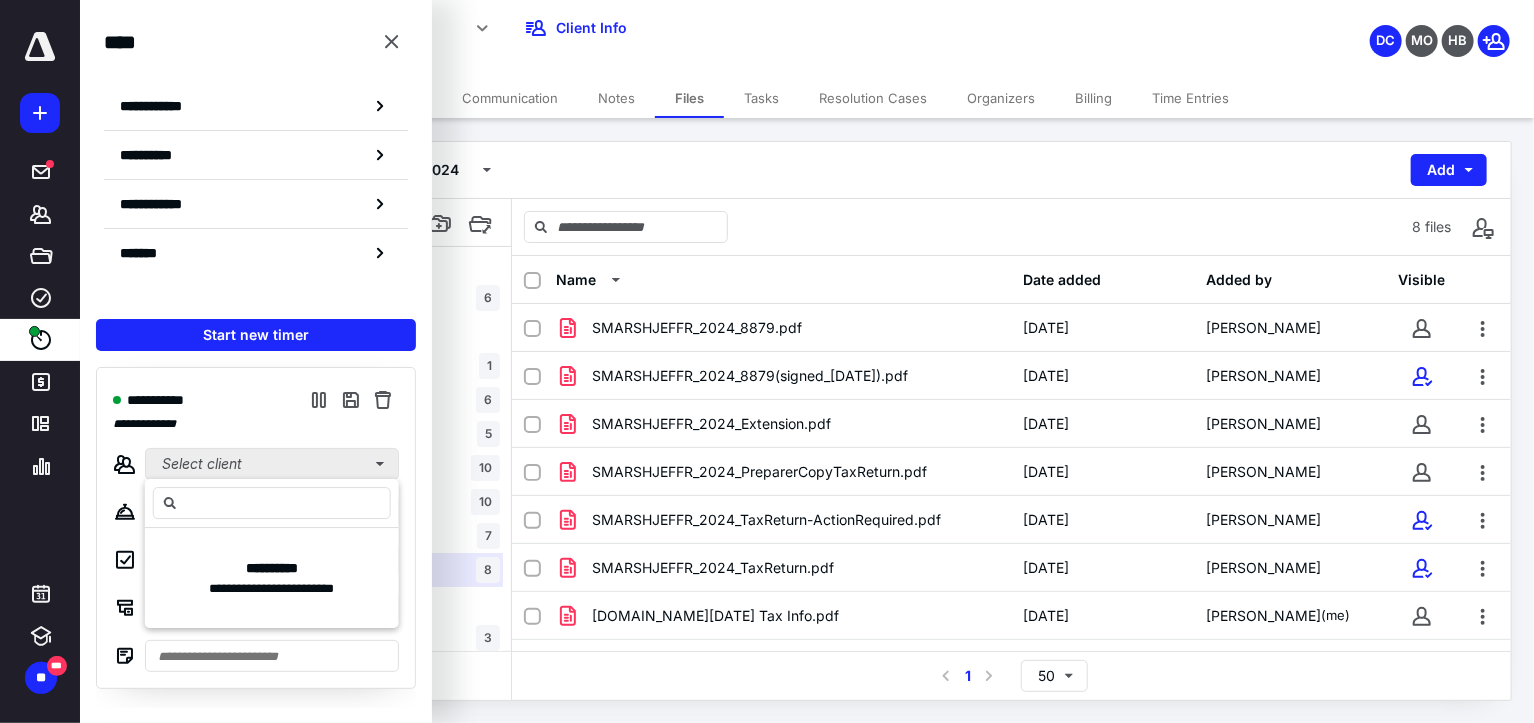 type on "*" 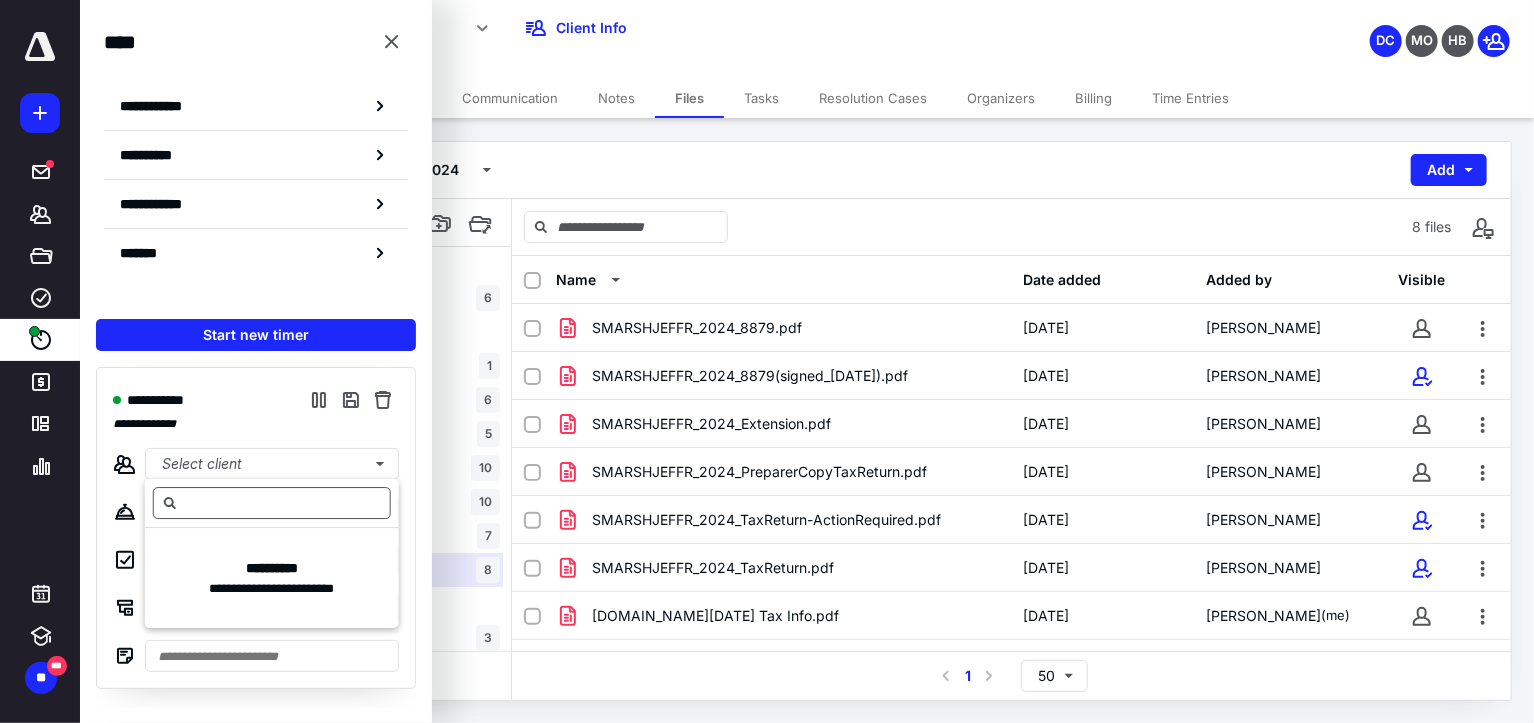click at bounding box center (272, 503) 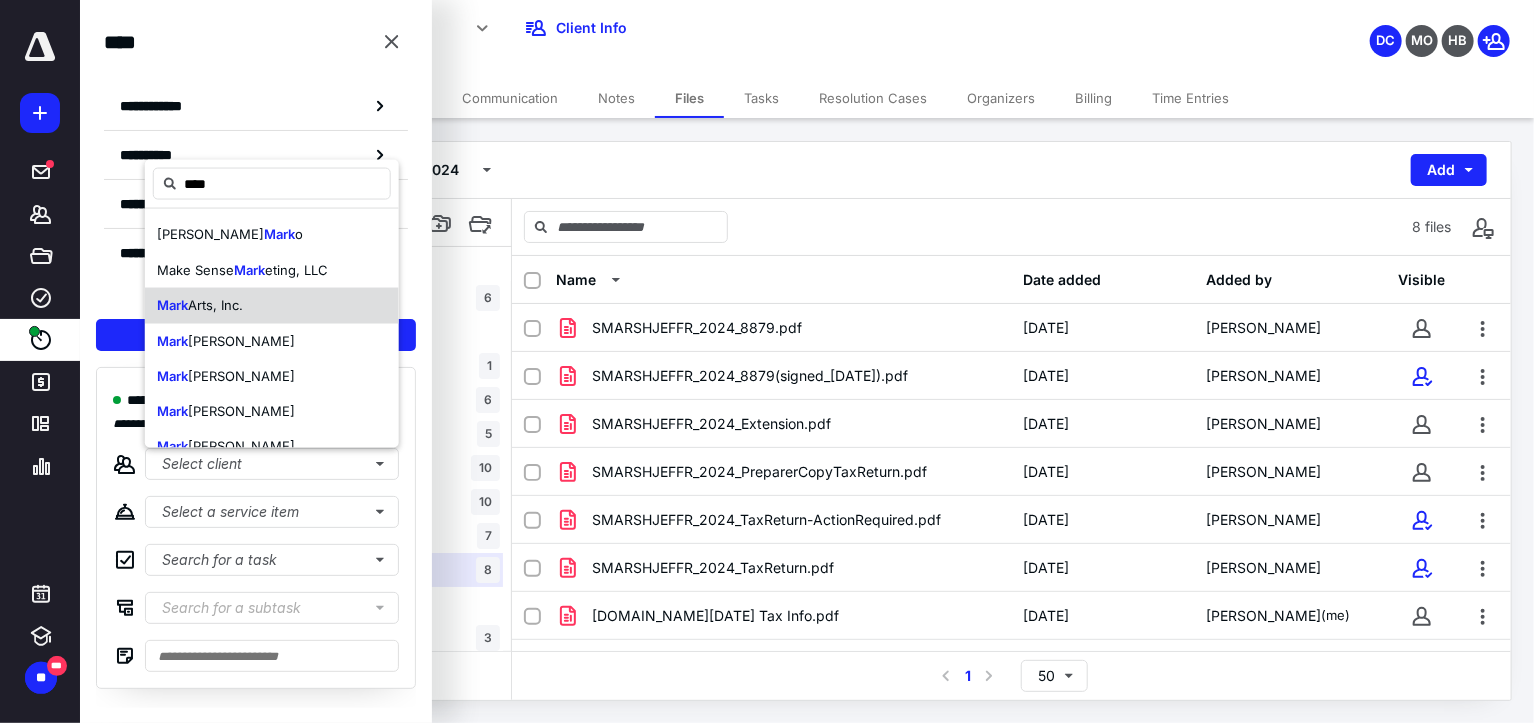 click on "Arts, Inc." at bounding box center [215, 305] 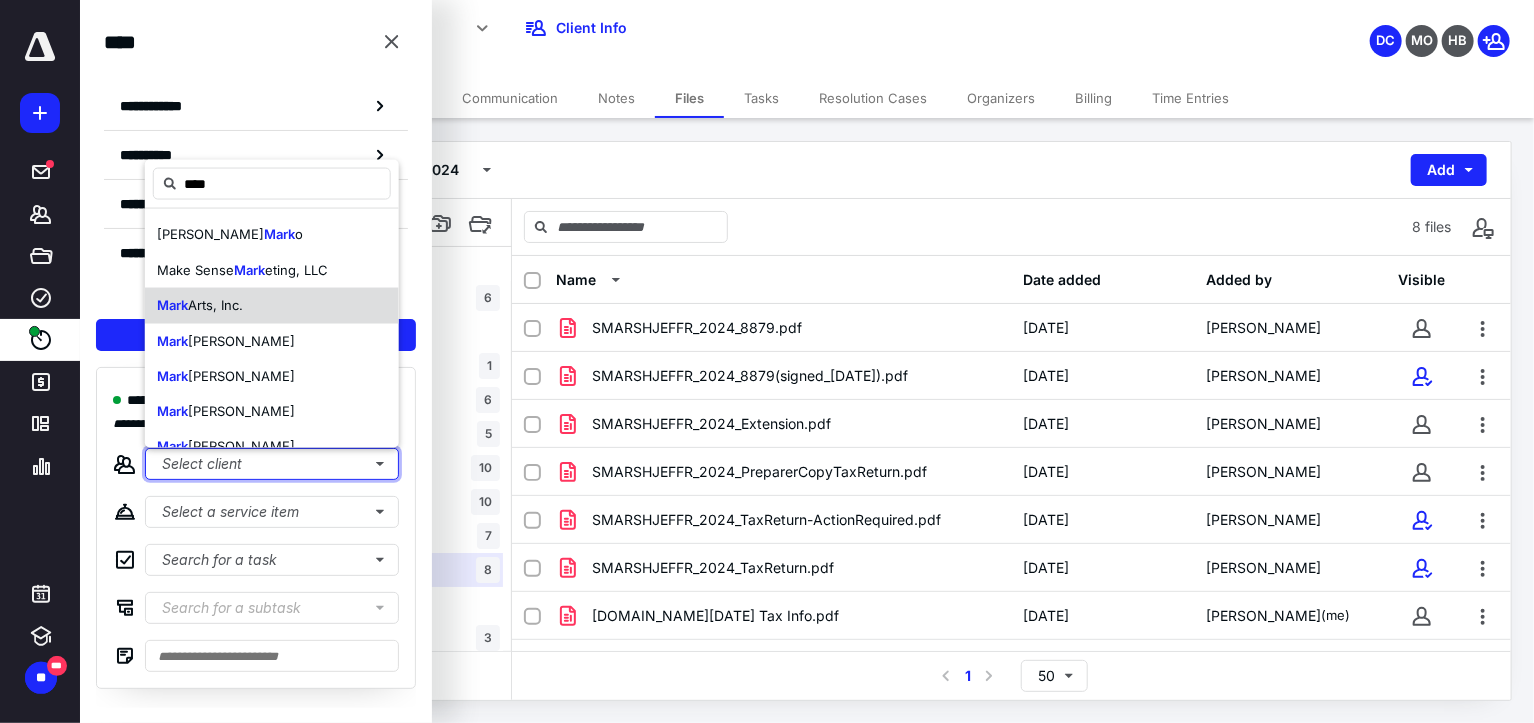 type 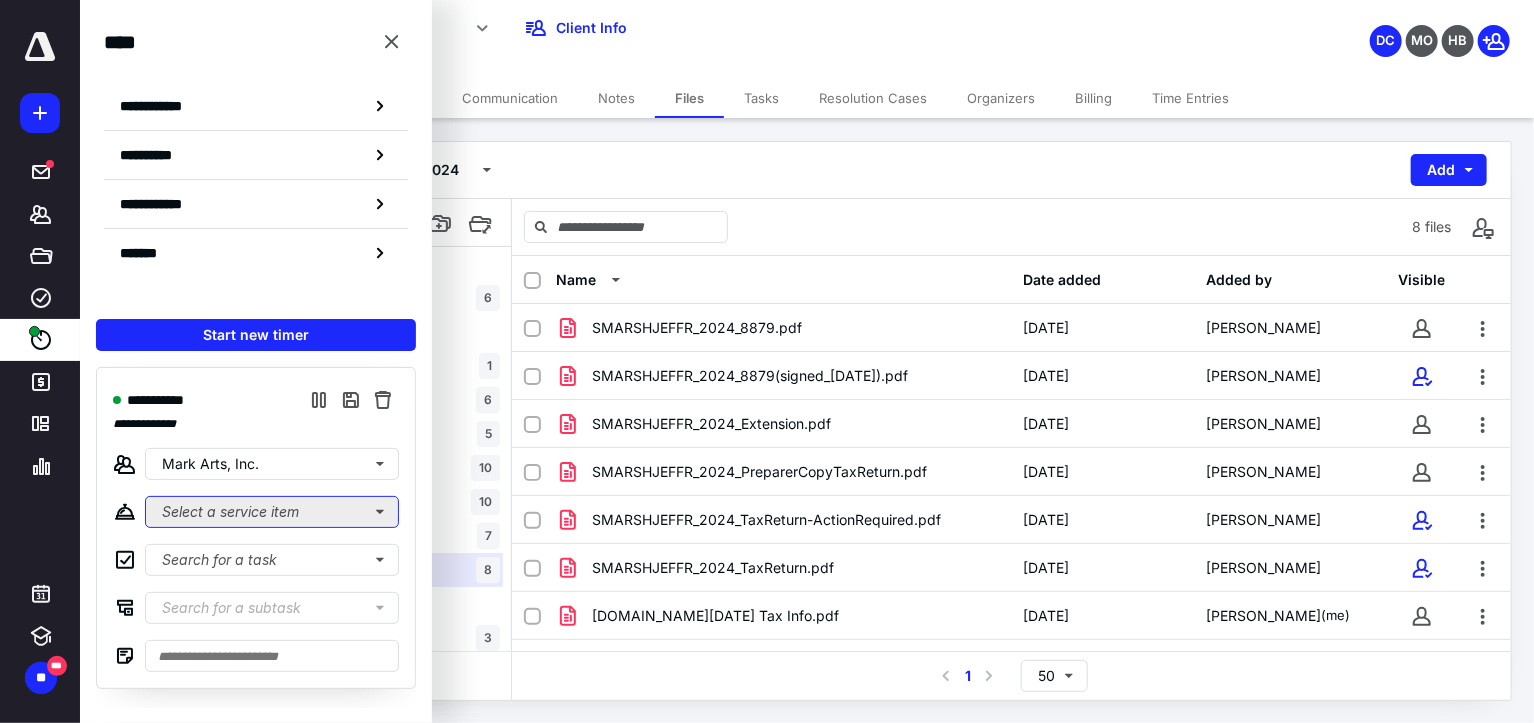 click on "Select a service item" at bounding box center [272, 512] 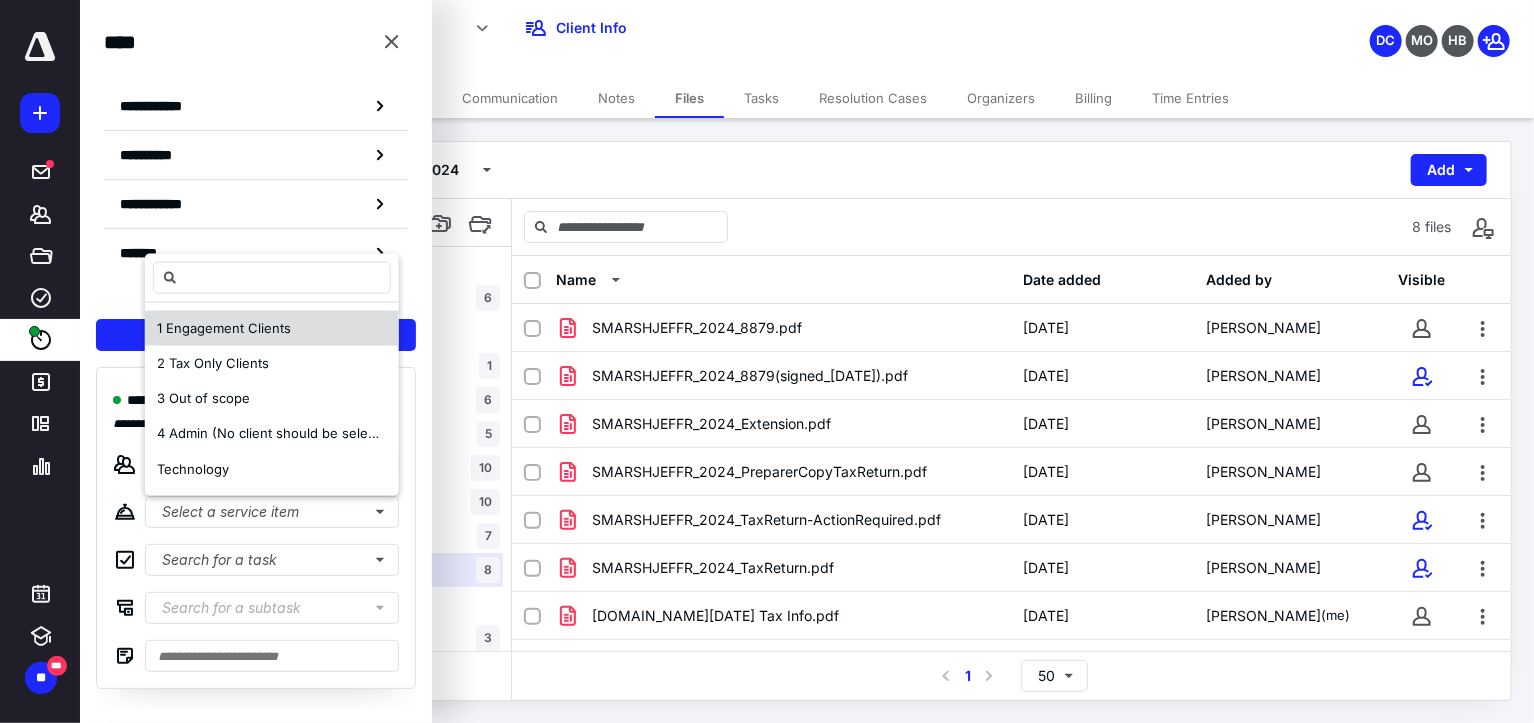 click on "1 Engagement Clients" at bounding box center [224, 327] 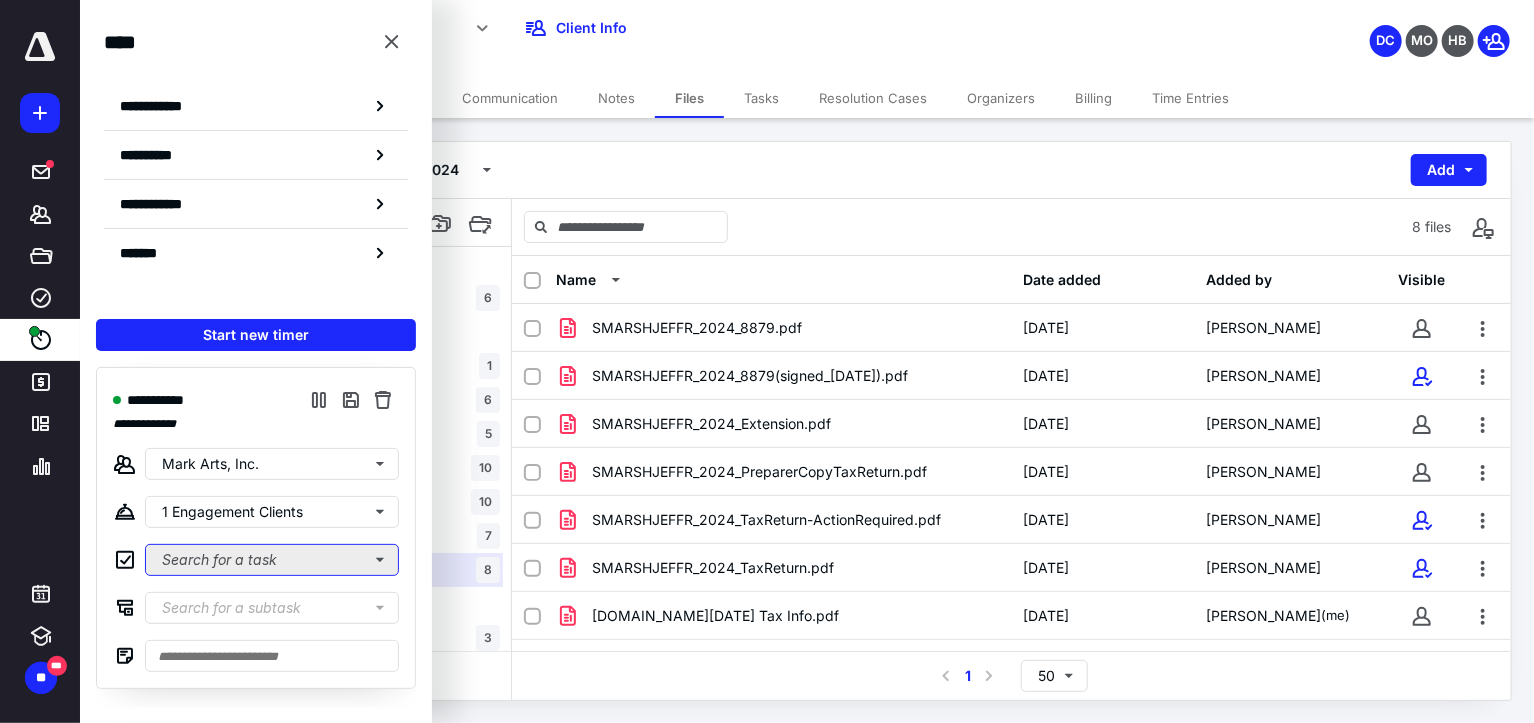 click on "Search for a task" at bounding box center [272, 560] 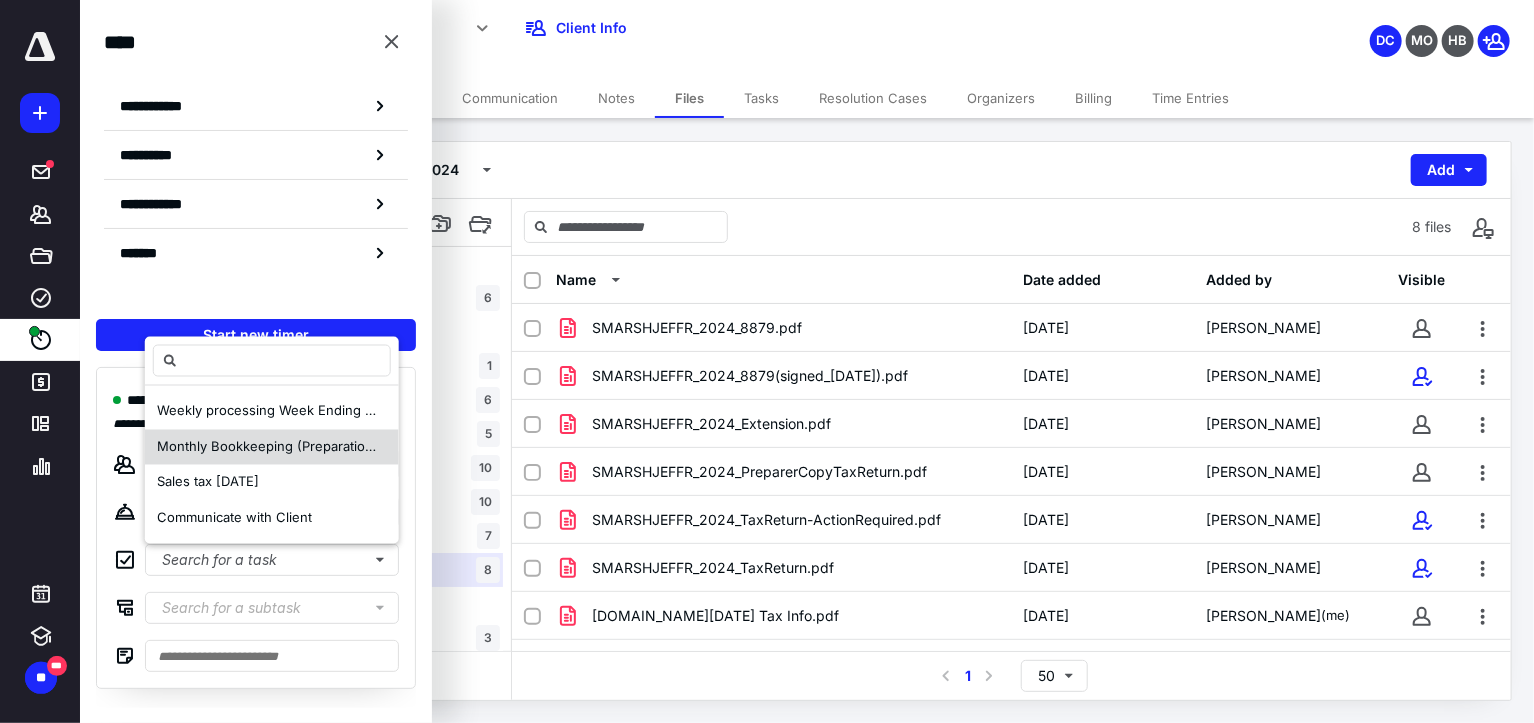 click on "Monthly Bookkeeping (Preparation) [DATE]" at bounding box center (291, 446) 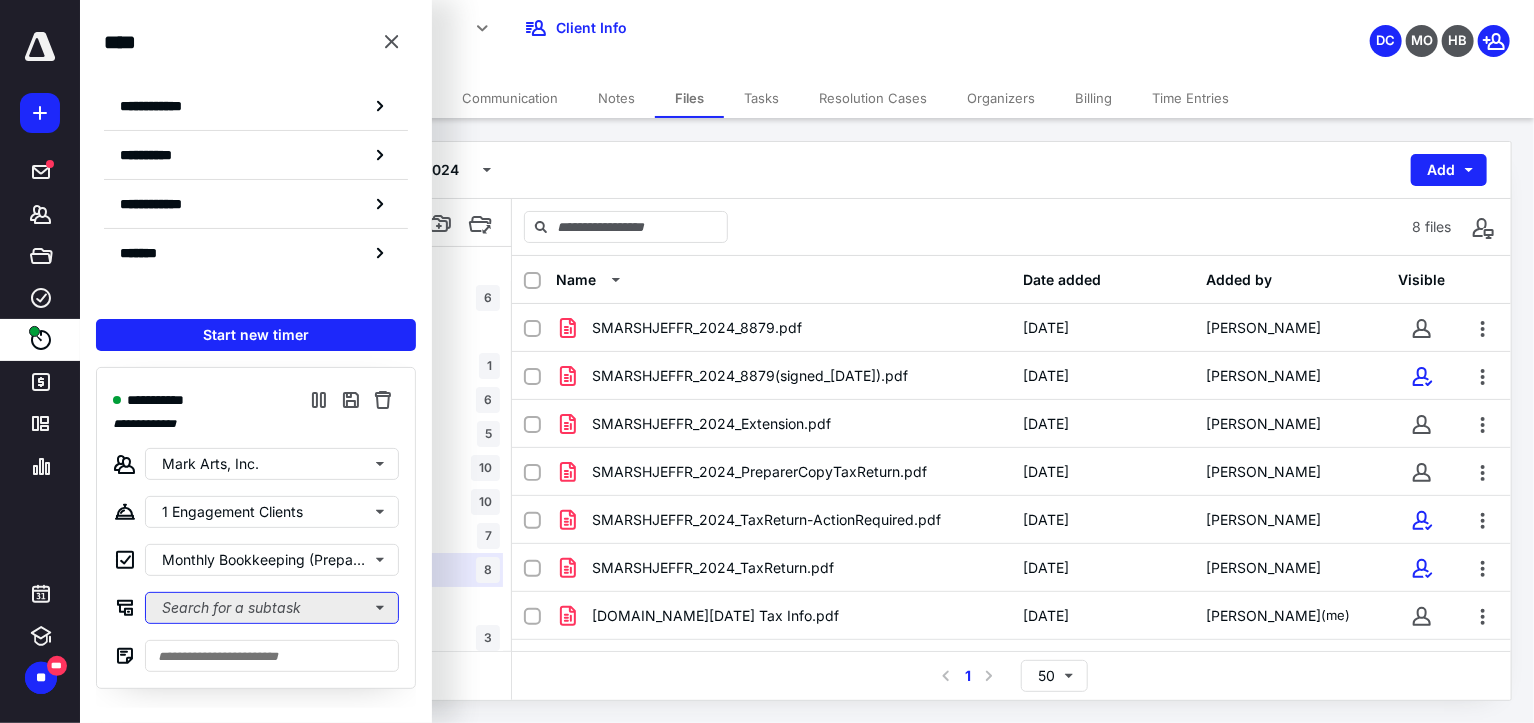 click on "Search for a subtask" at bounding box center [272, 608] 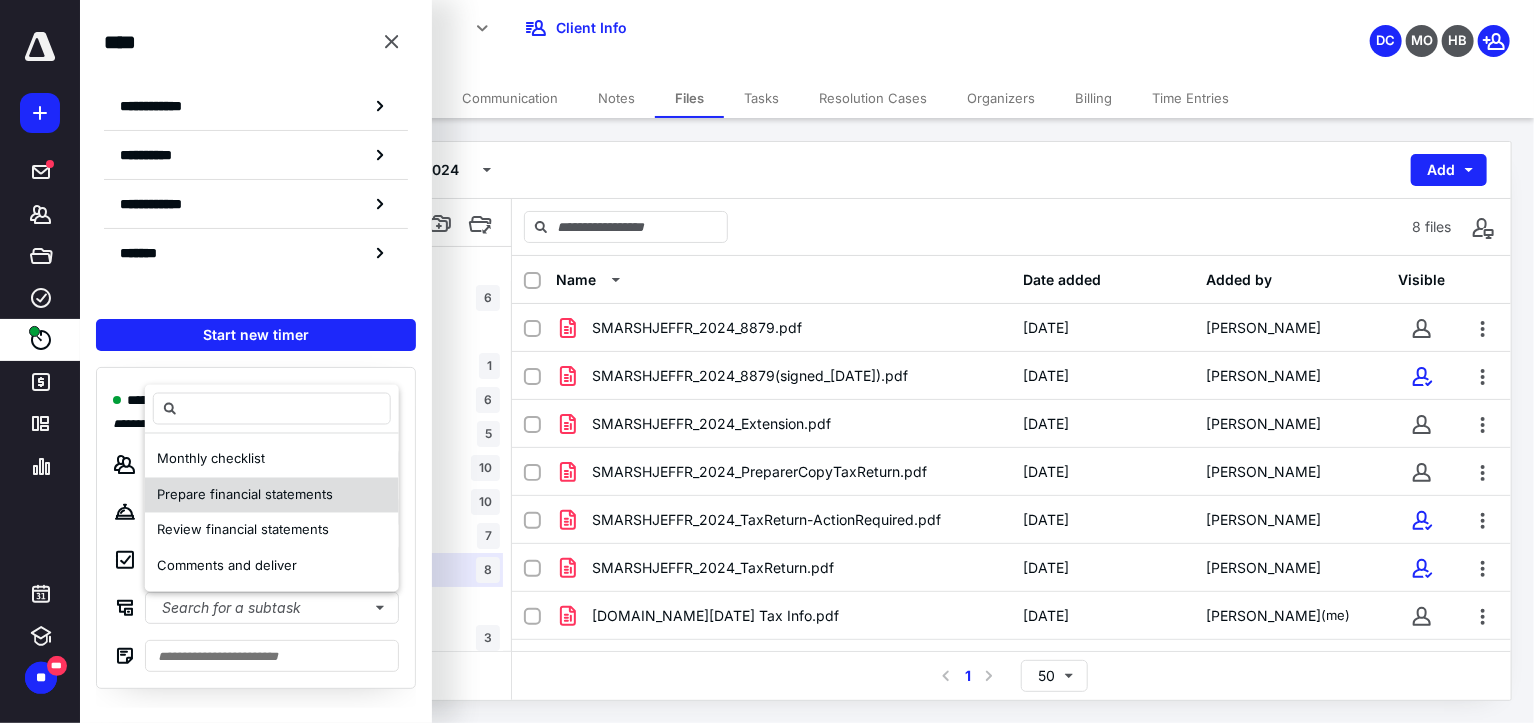 click on "Prepare financial statements" at bounding box center (245, 494) 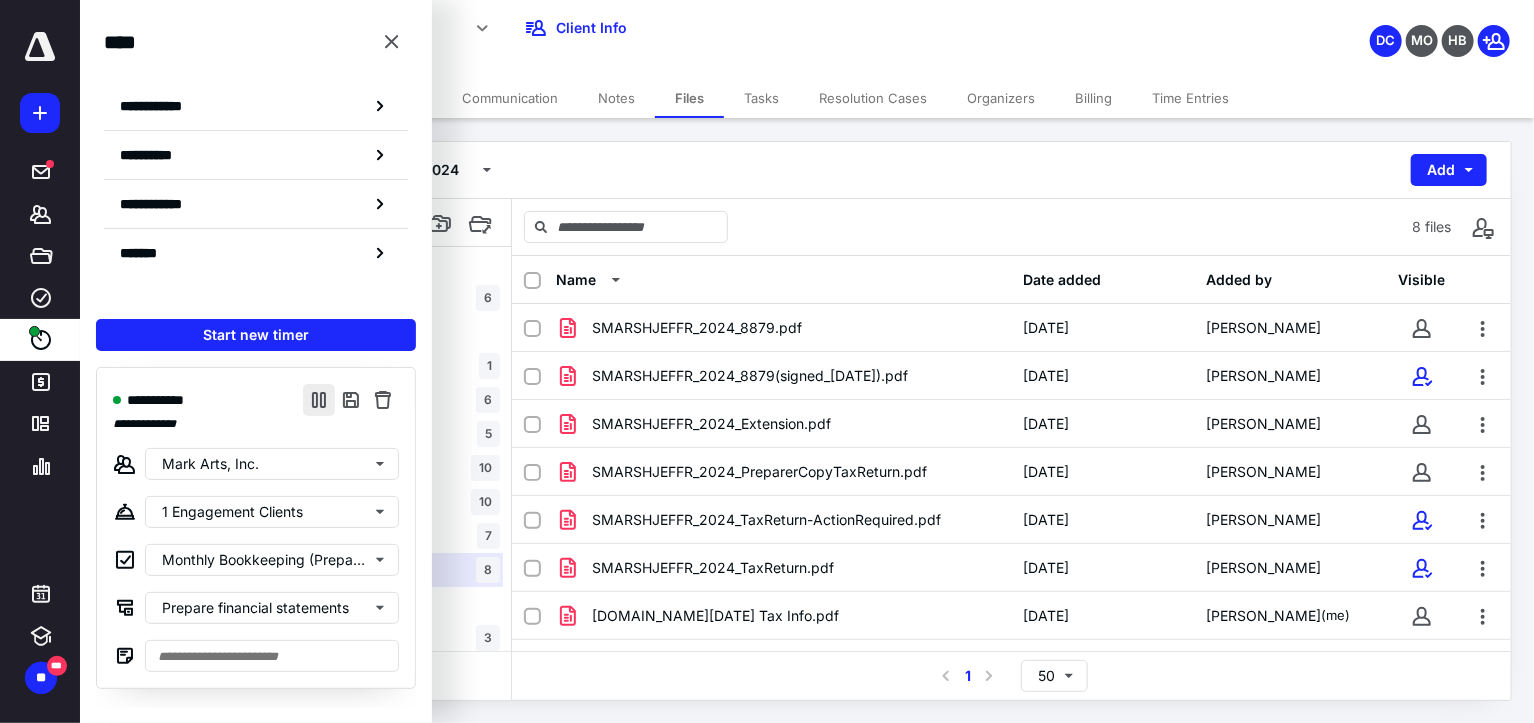 click at bounding box center (319, 400) 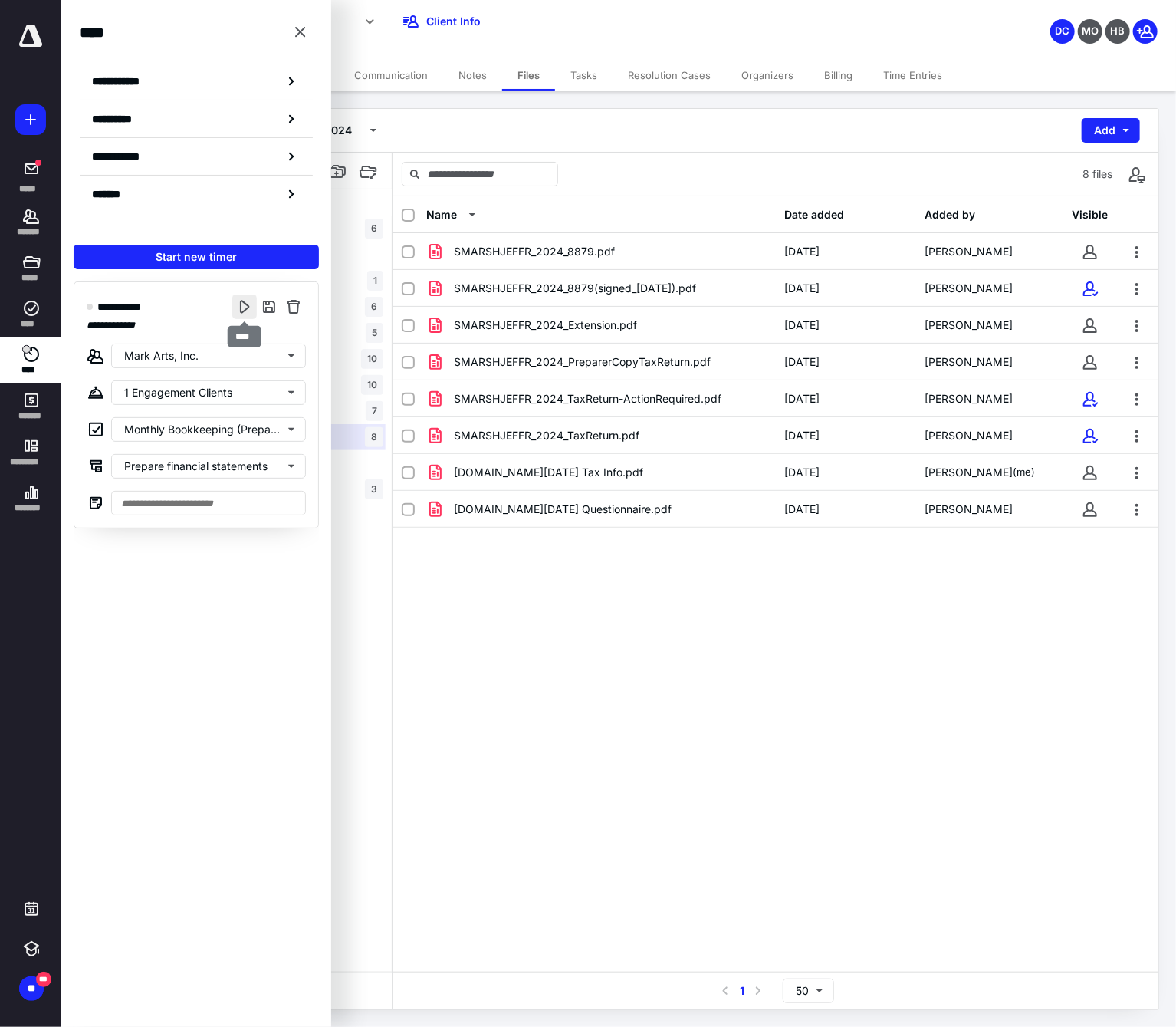 click at bounding box center [245, 307] 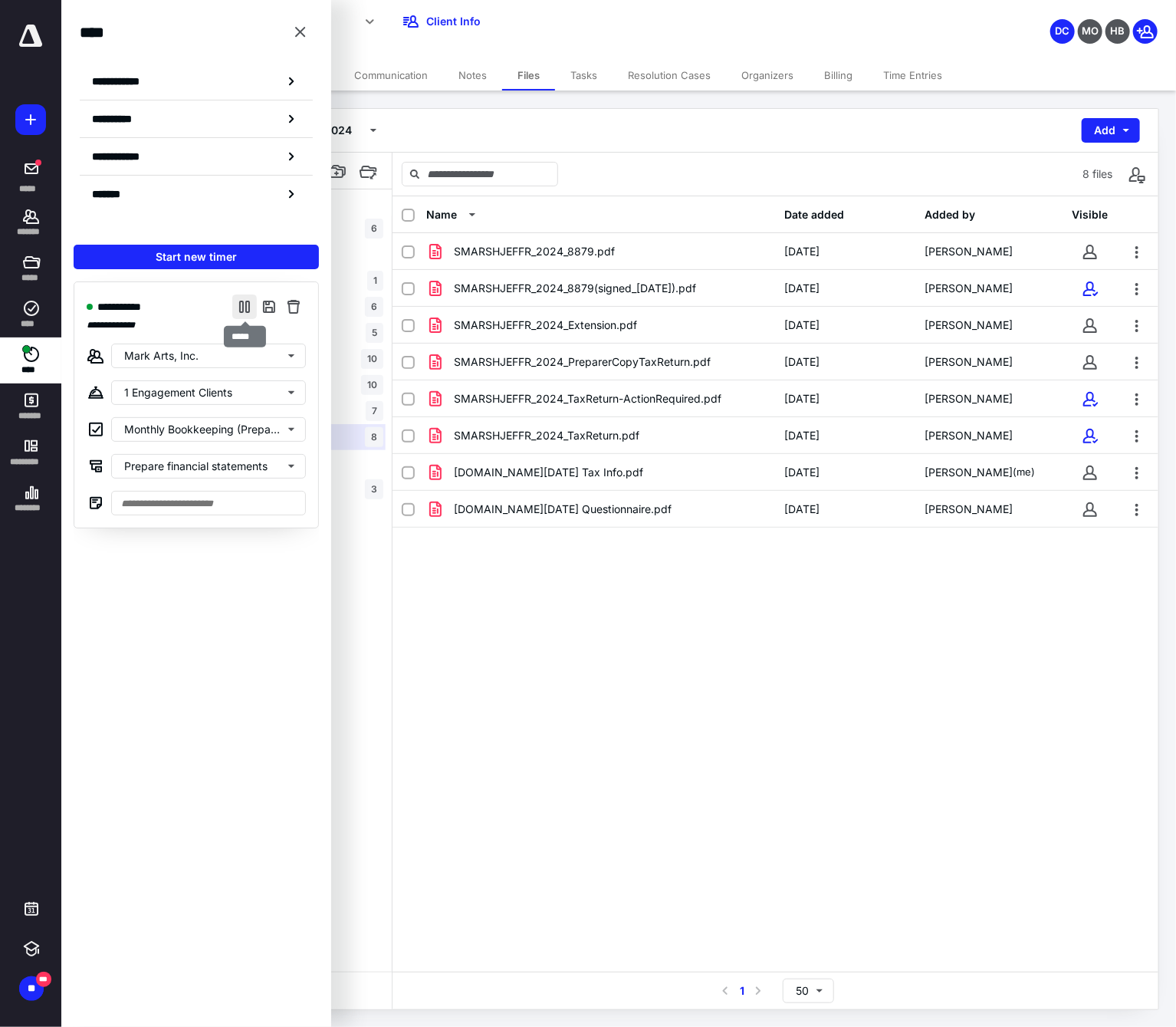 click at bounding box center (245, 307) 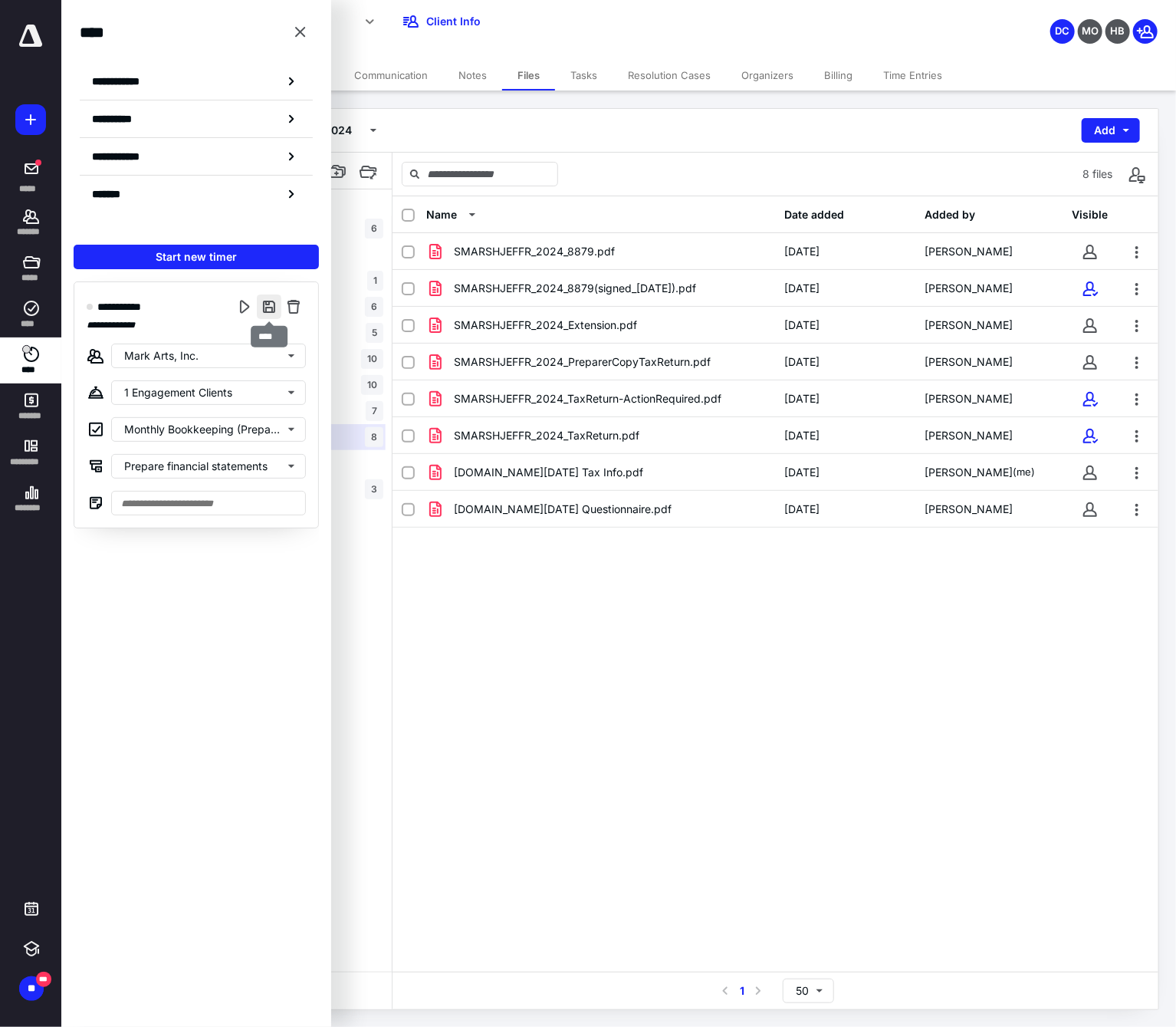 click at bounding box center [269, 307] 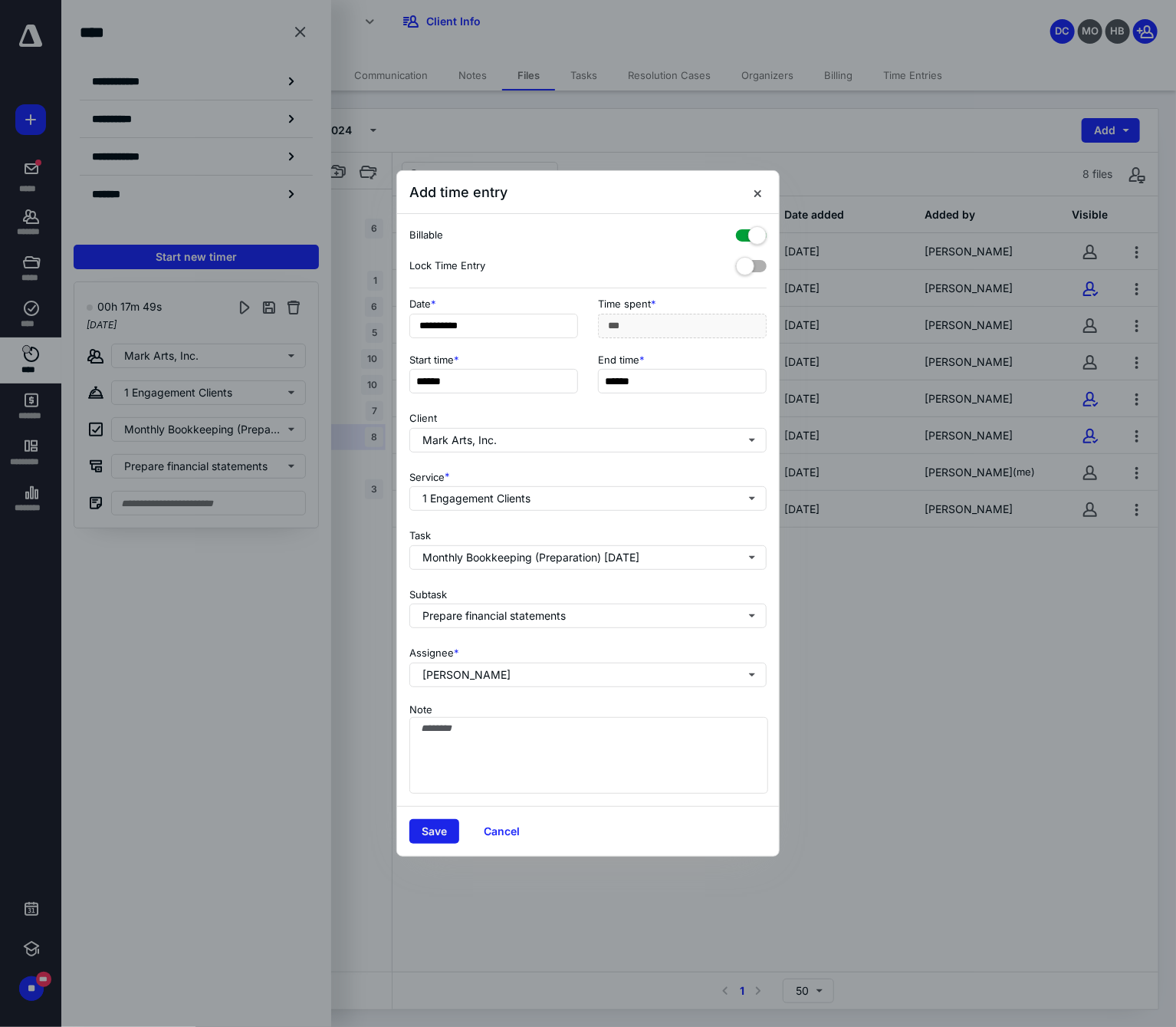 click on "Save" at bounding box center [434, 831] 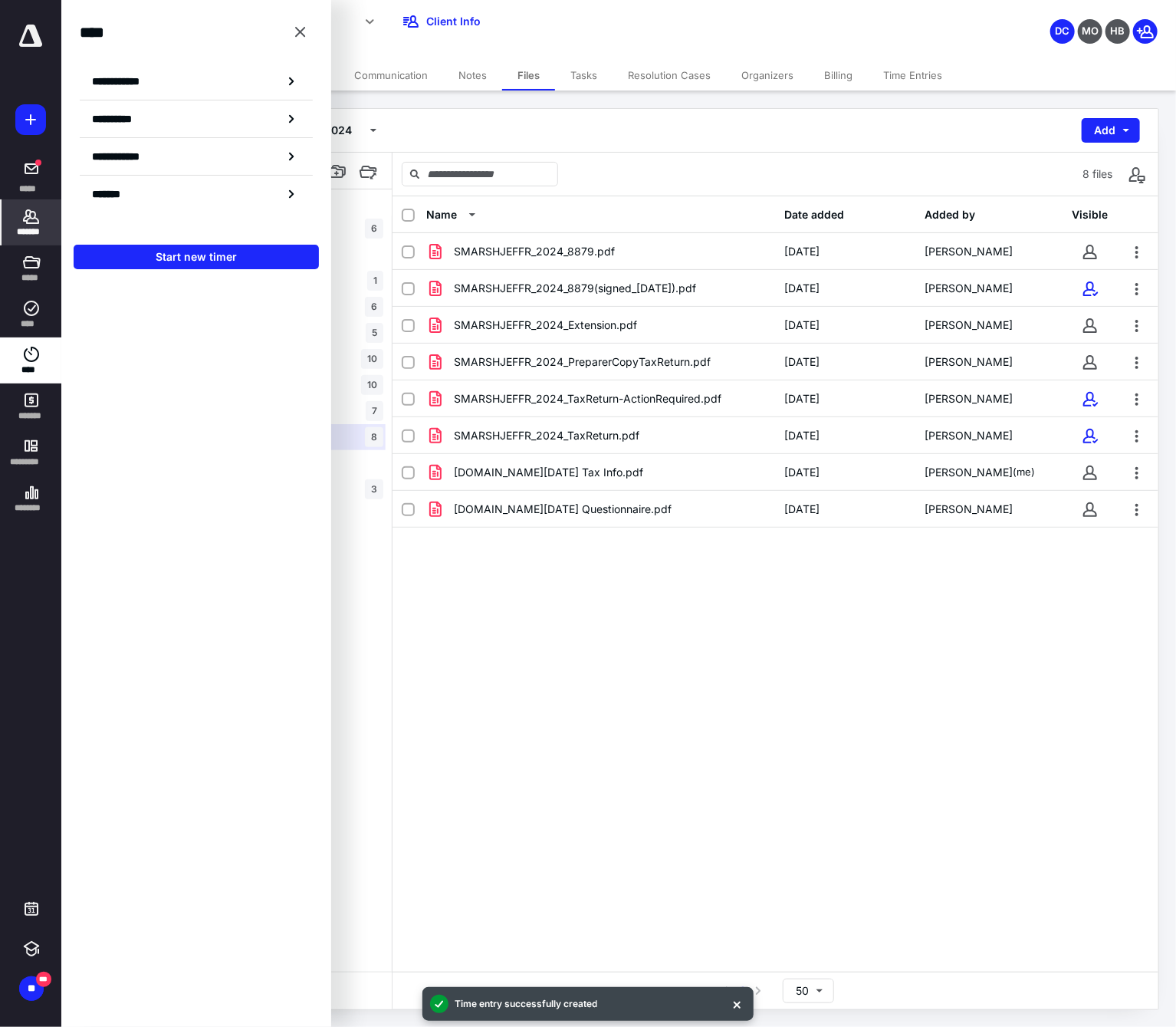 click 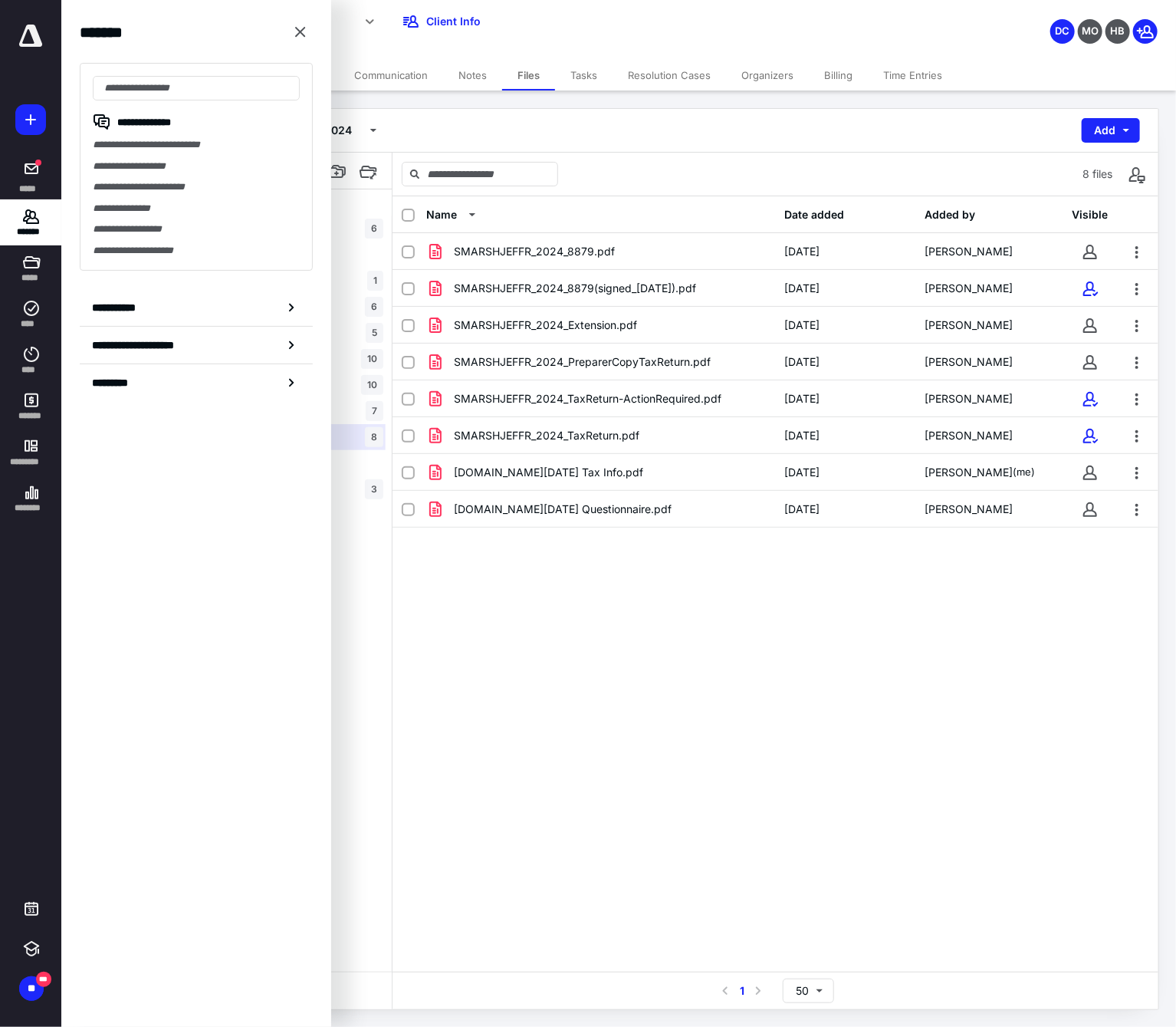 click on "Tasks" at bounding box center (583, 75) 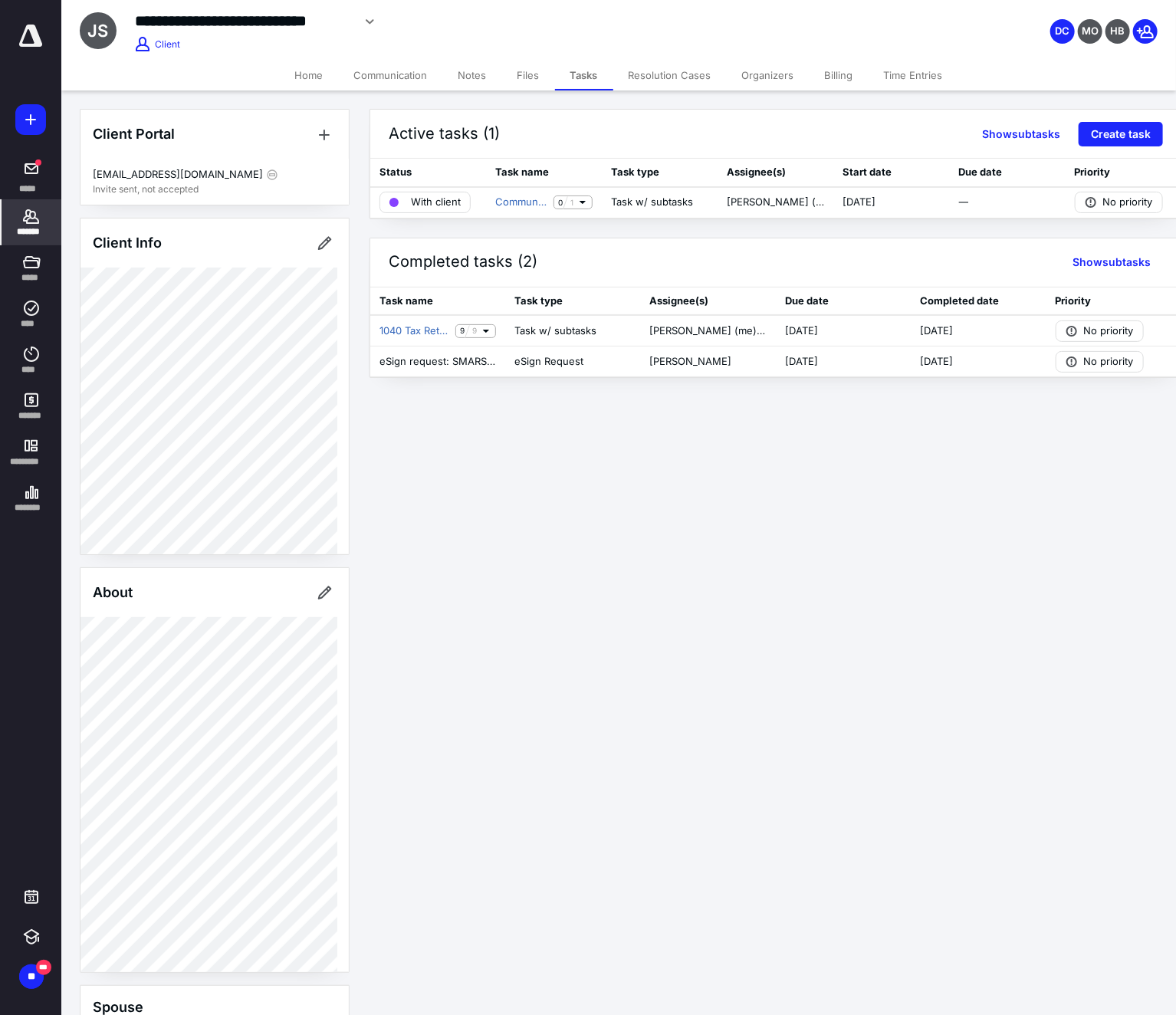 click 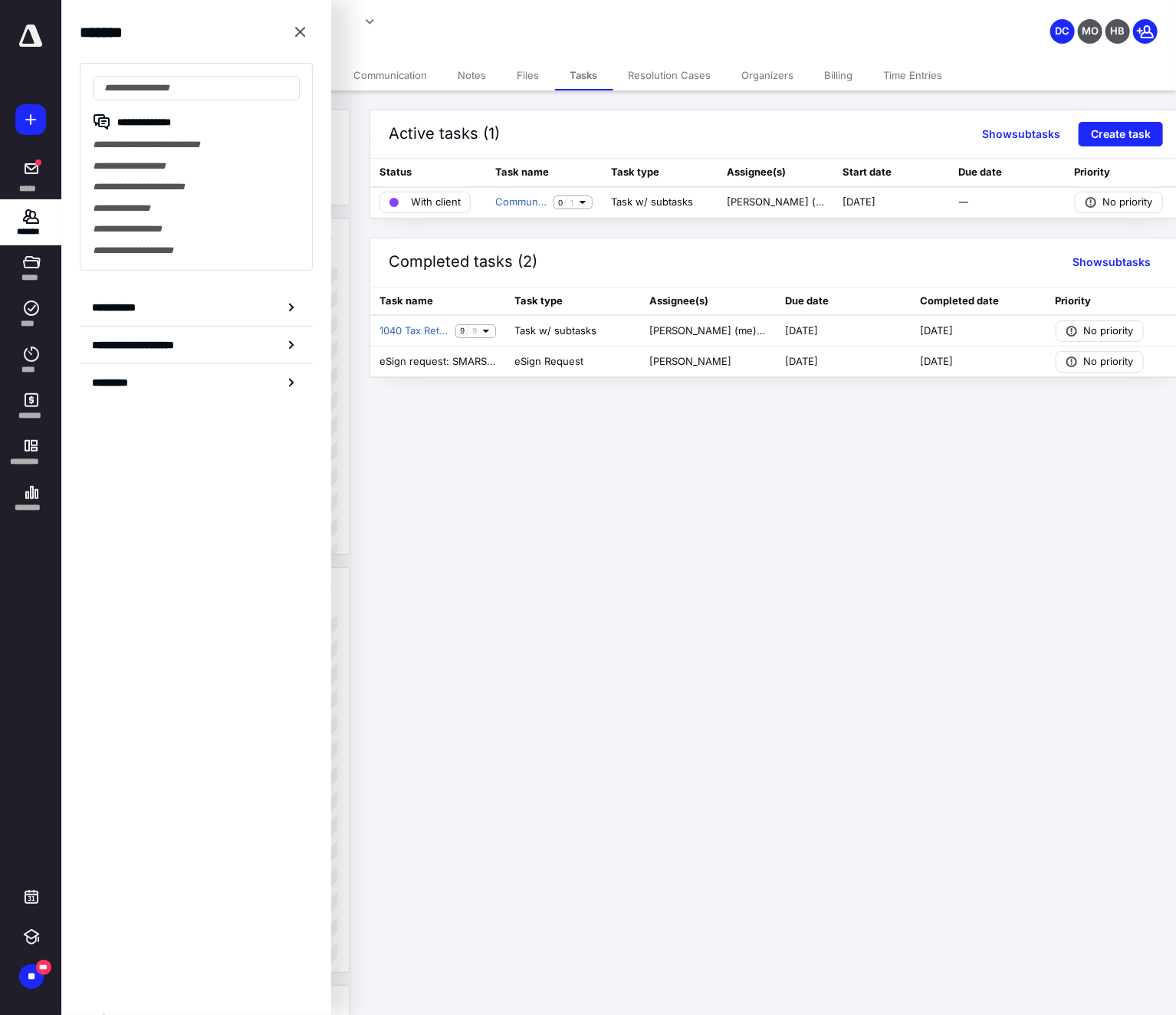 click on "**********" at bounding box center [196, 166] 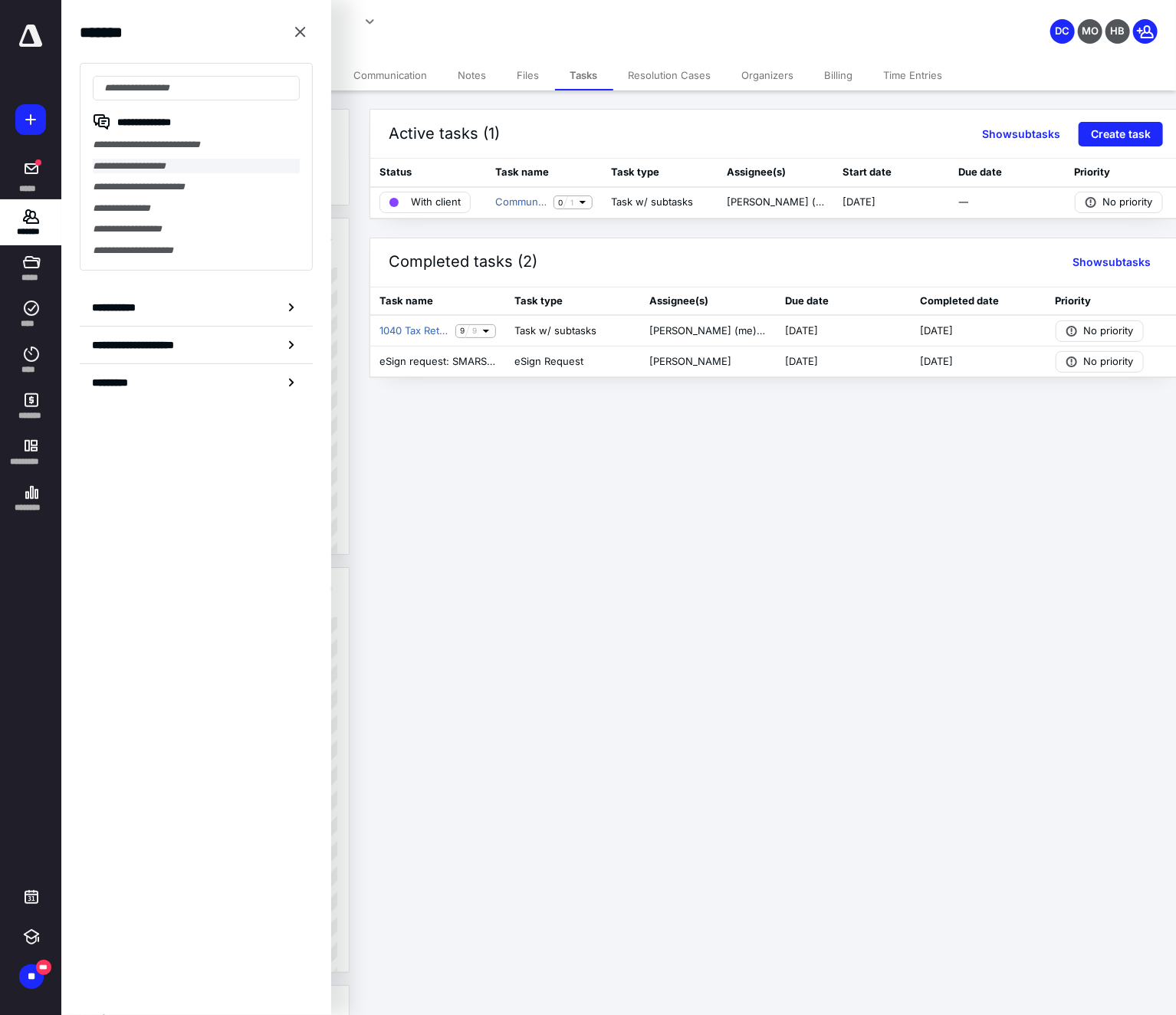 click on "**********" at bounding box center [196, 166] 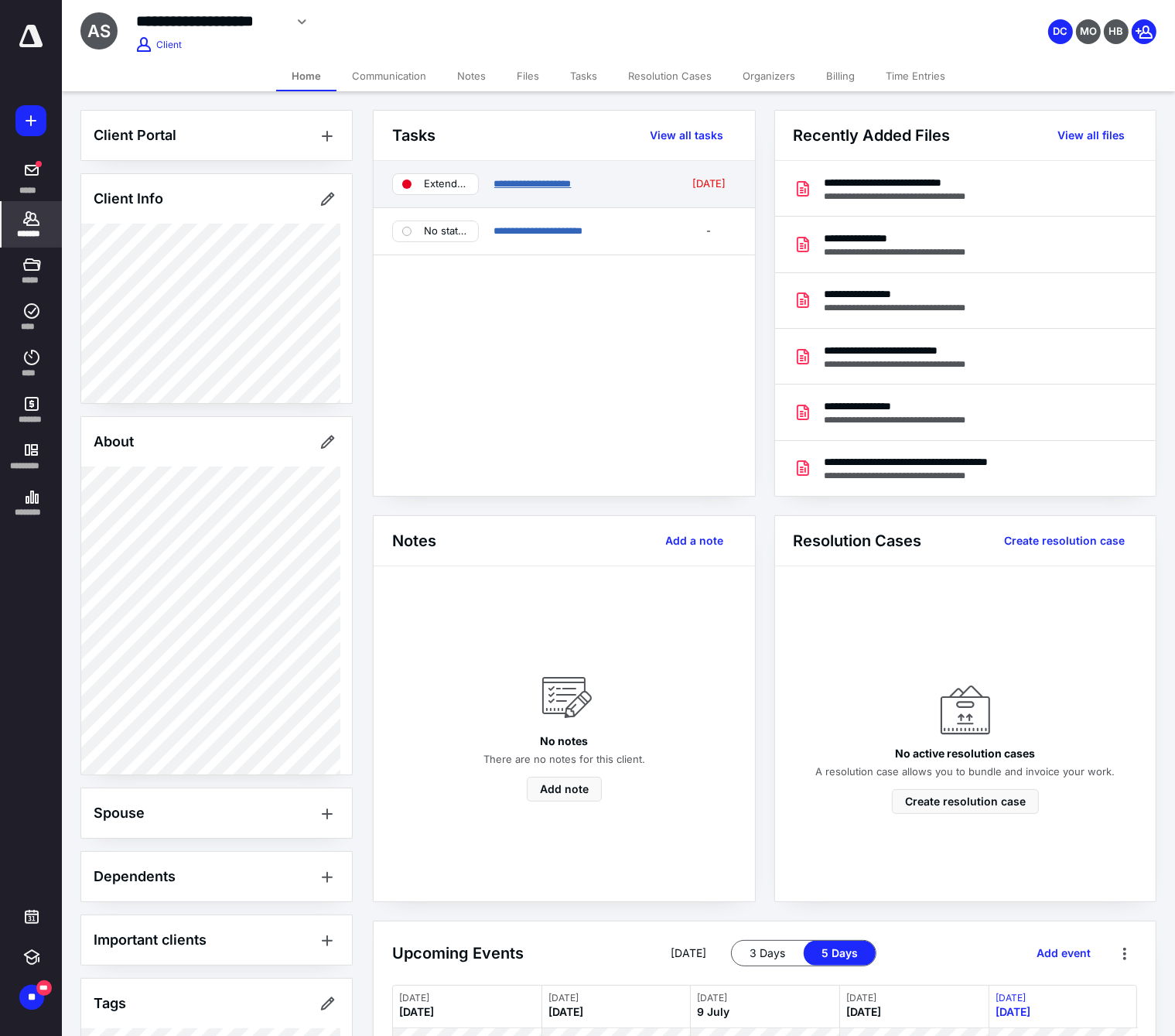 click on "**********" at bounding box center [533, 183] 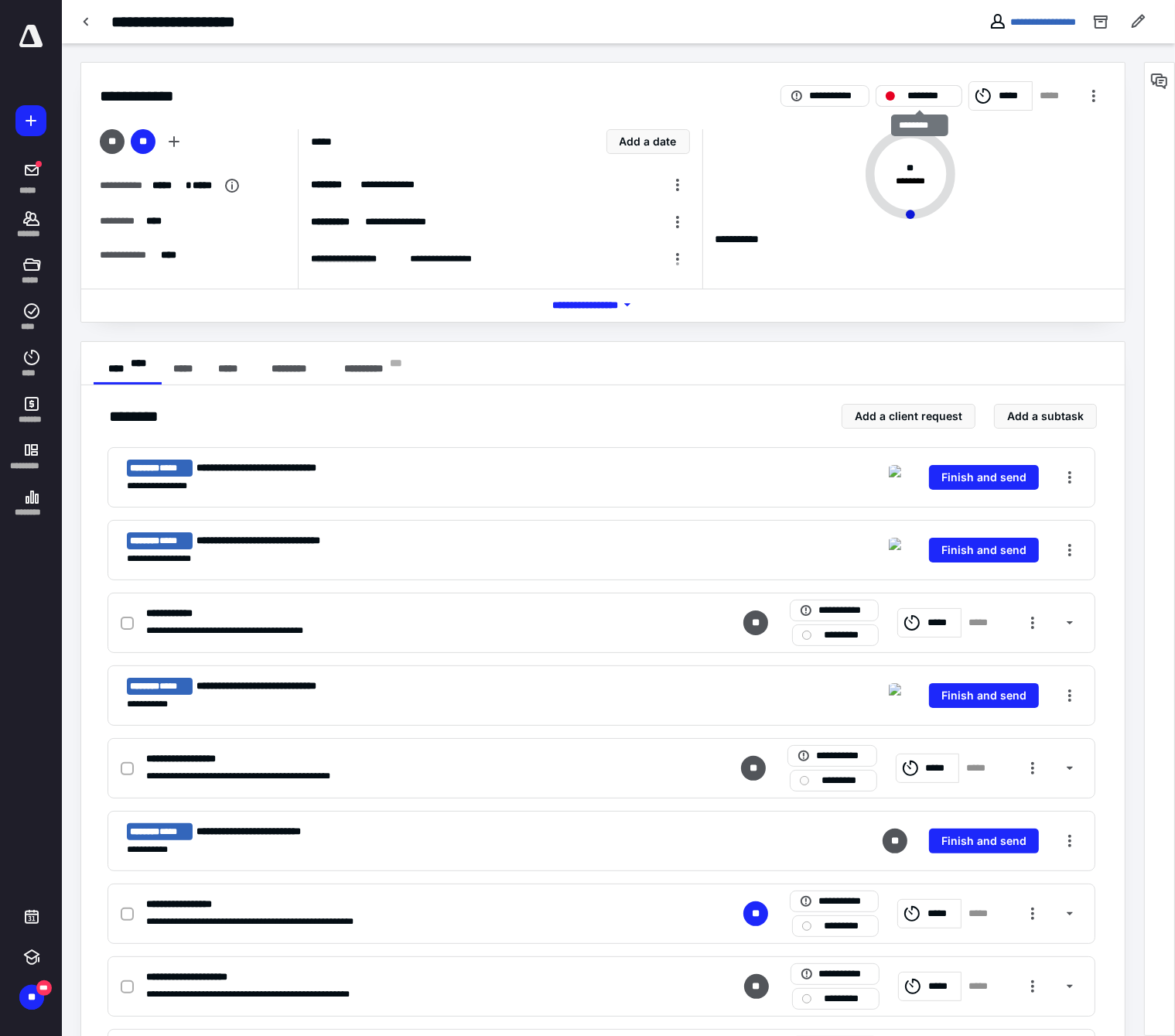 click on "********" at bounding box center (930, 96) 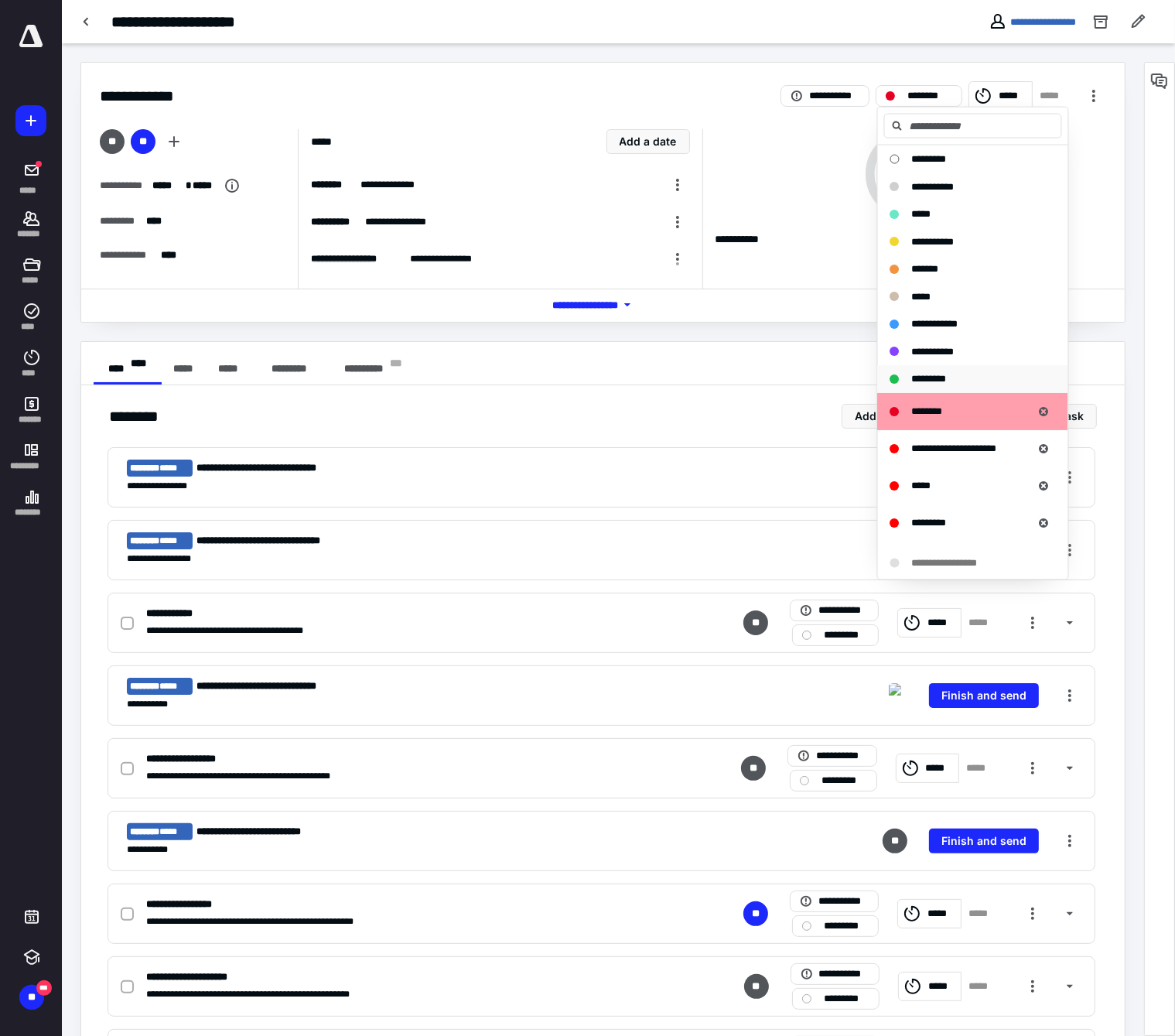 click on "*********" at bounding box center (929, 378) 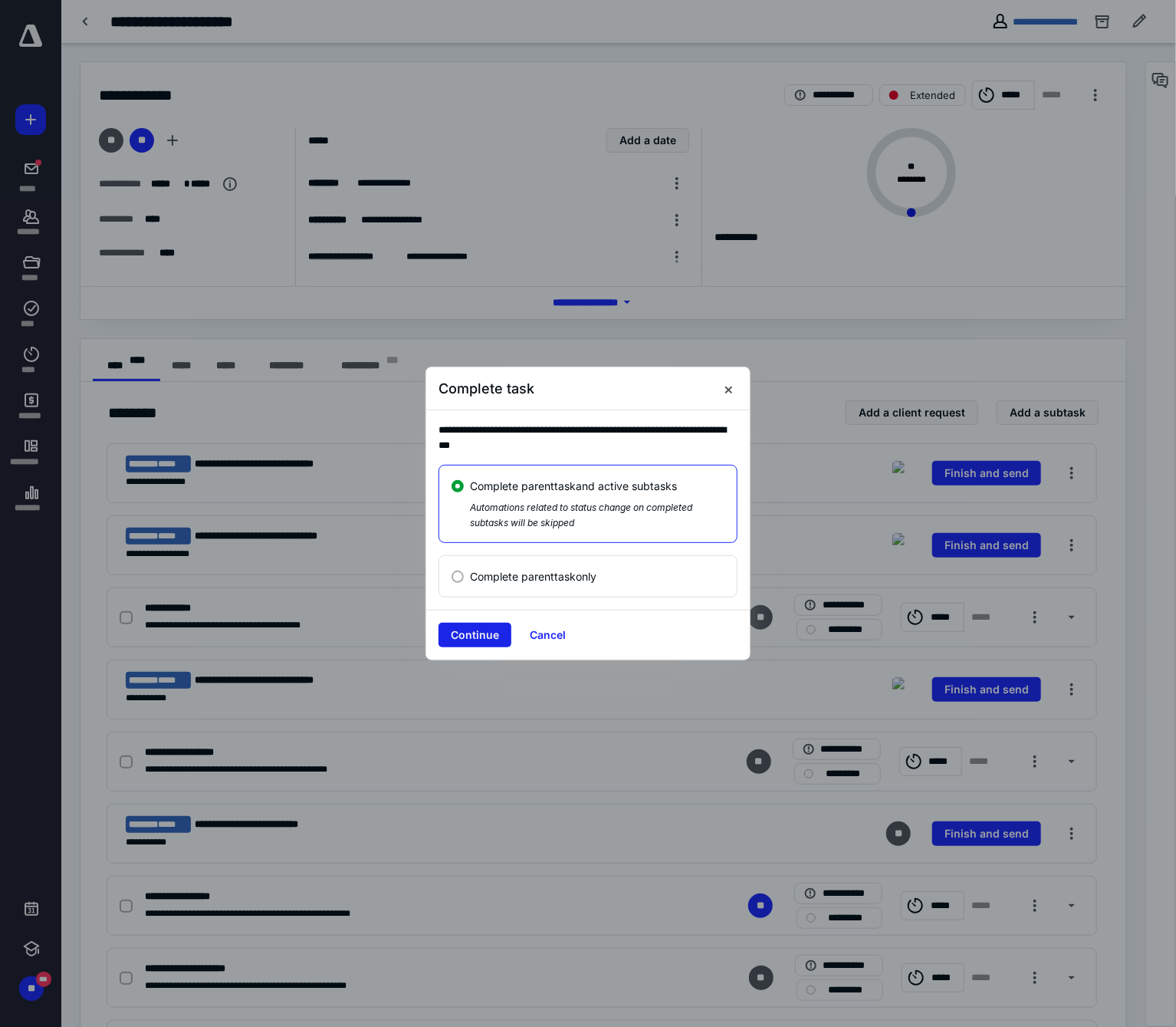 click on "Continue" at bounding box center [475, 635] 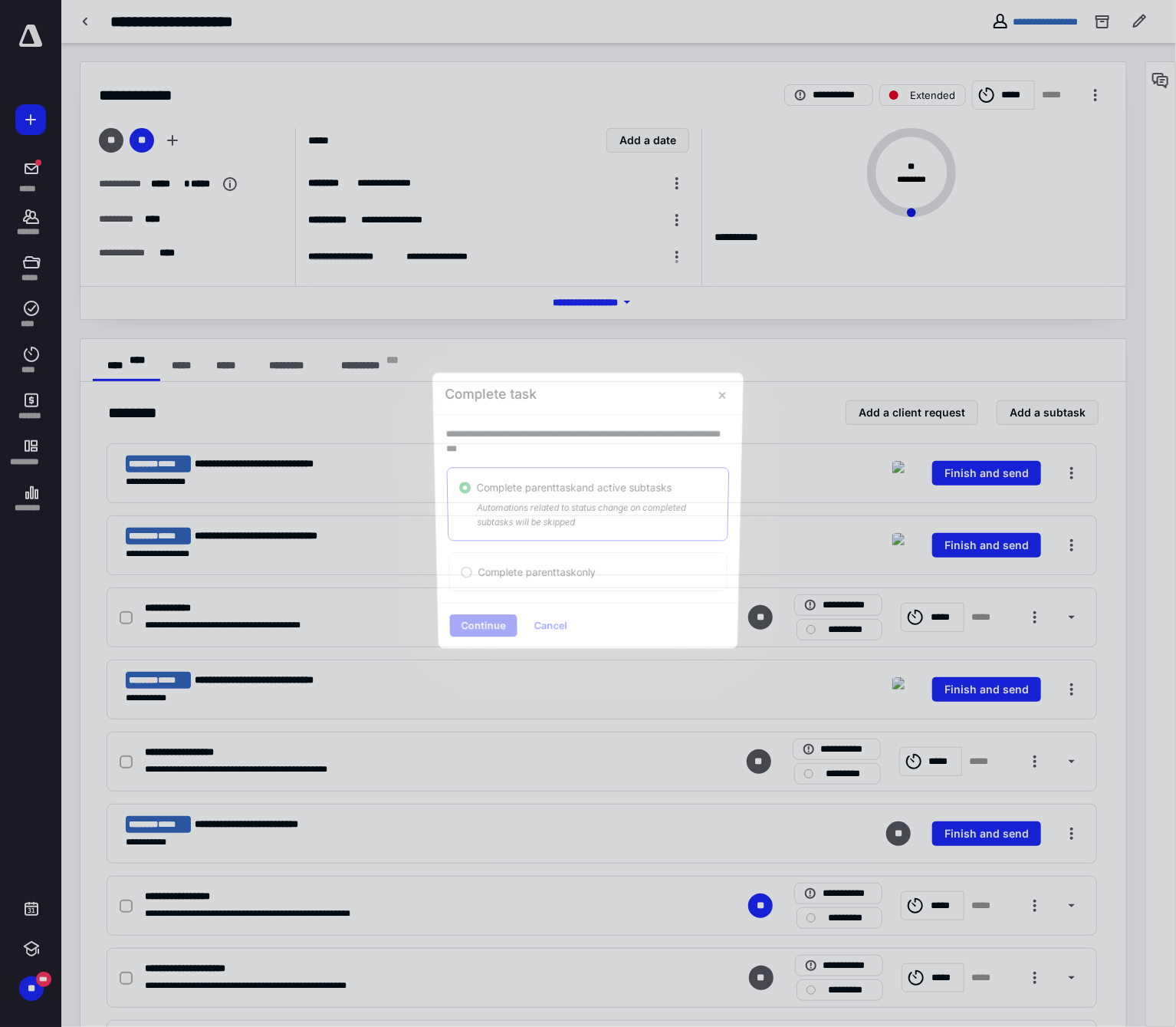 checkbox on "true" 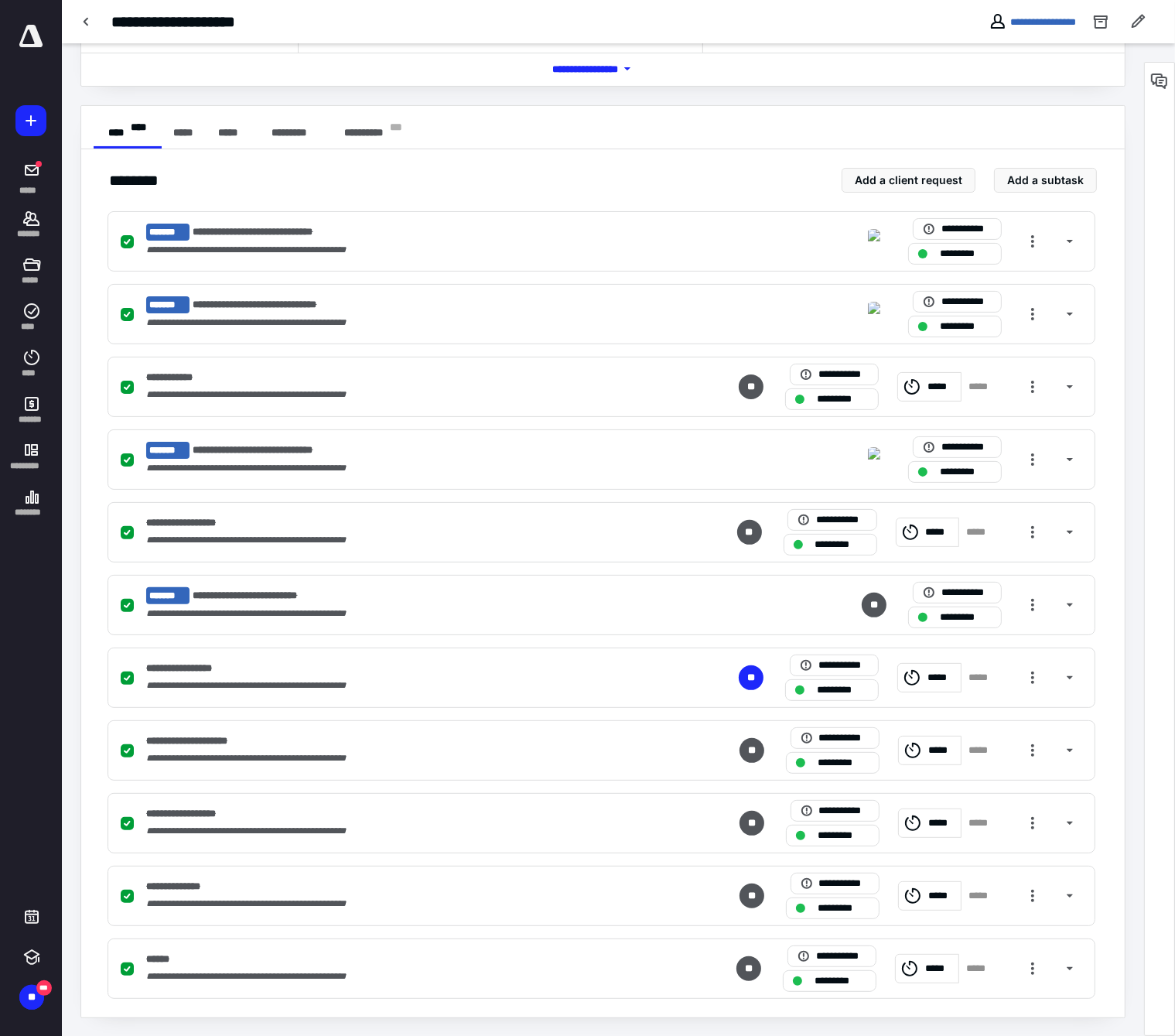 scroll, scrollTop: 0, scrollLeft: 0, axis: both 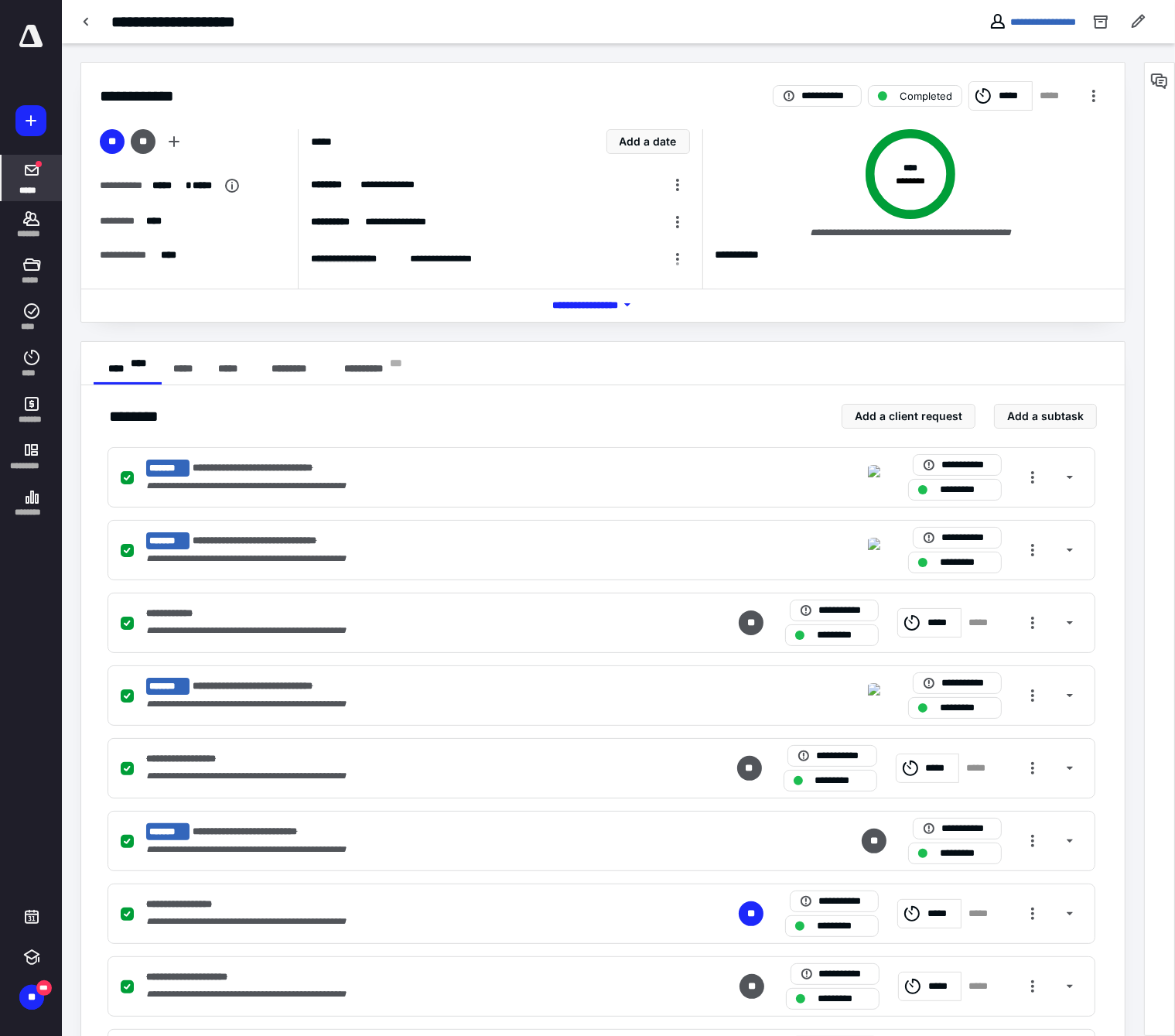 click 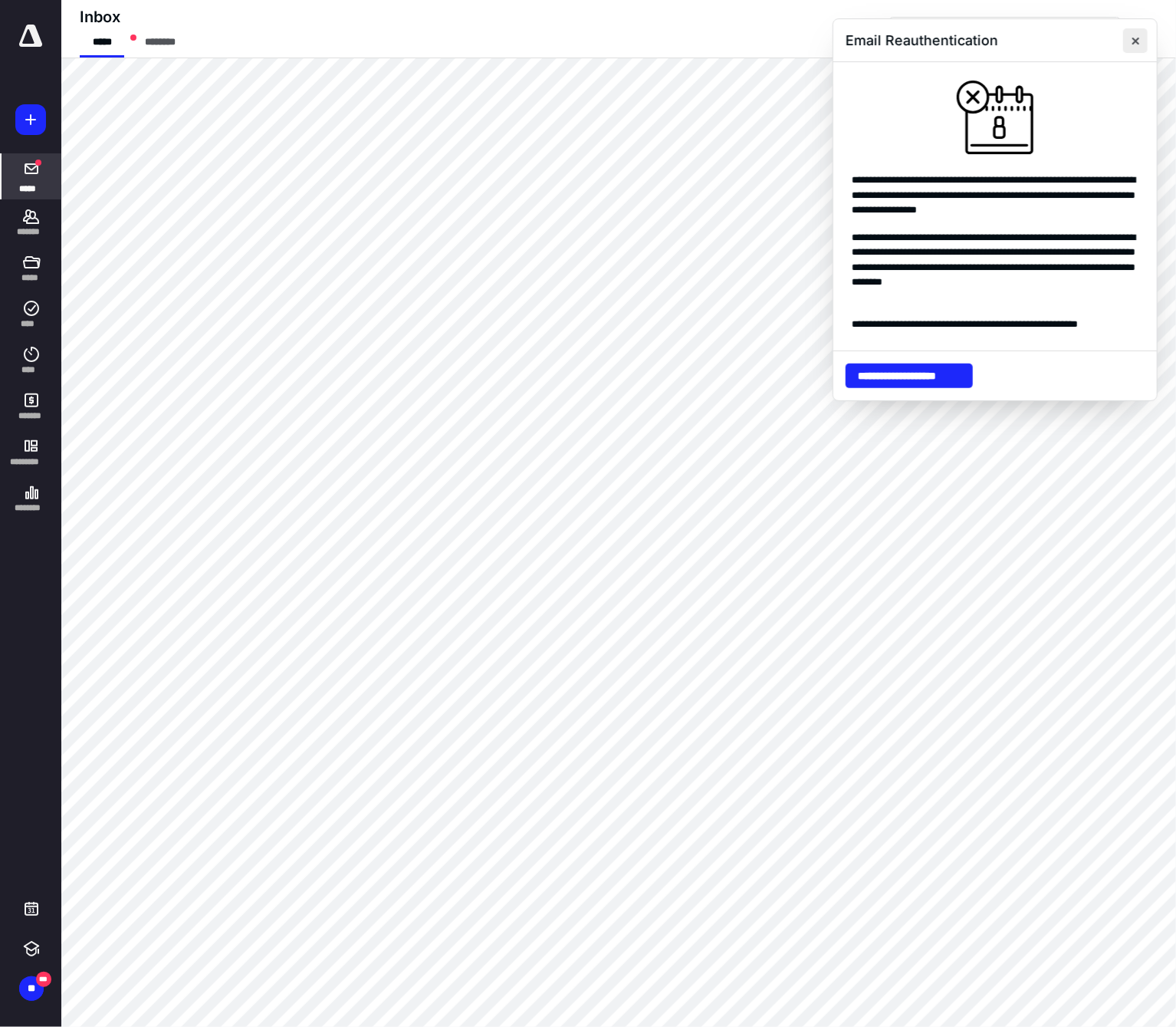 click at bounding box center [1135, 41] 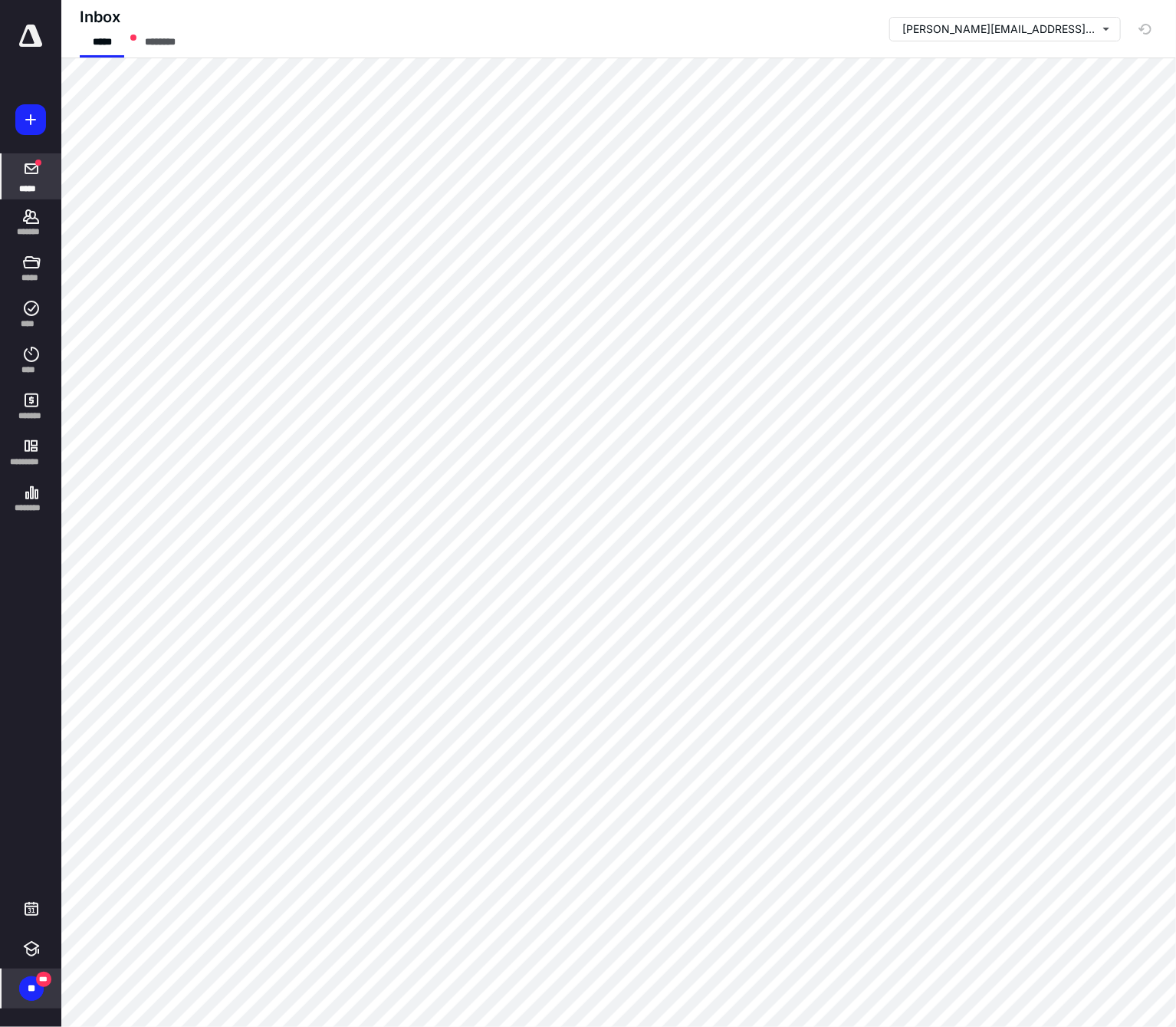 click on "**" at bounding box center (31, 989) 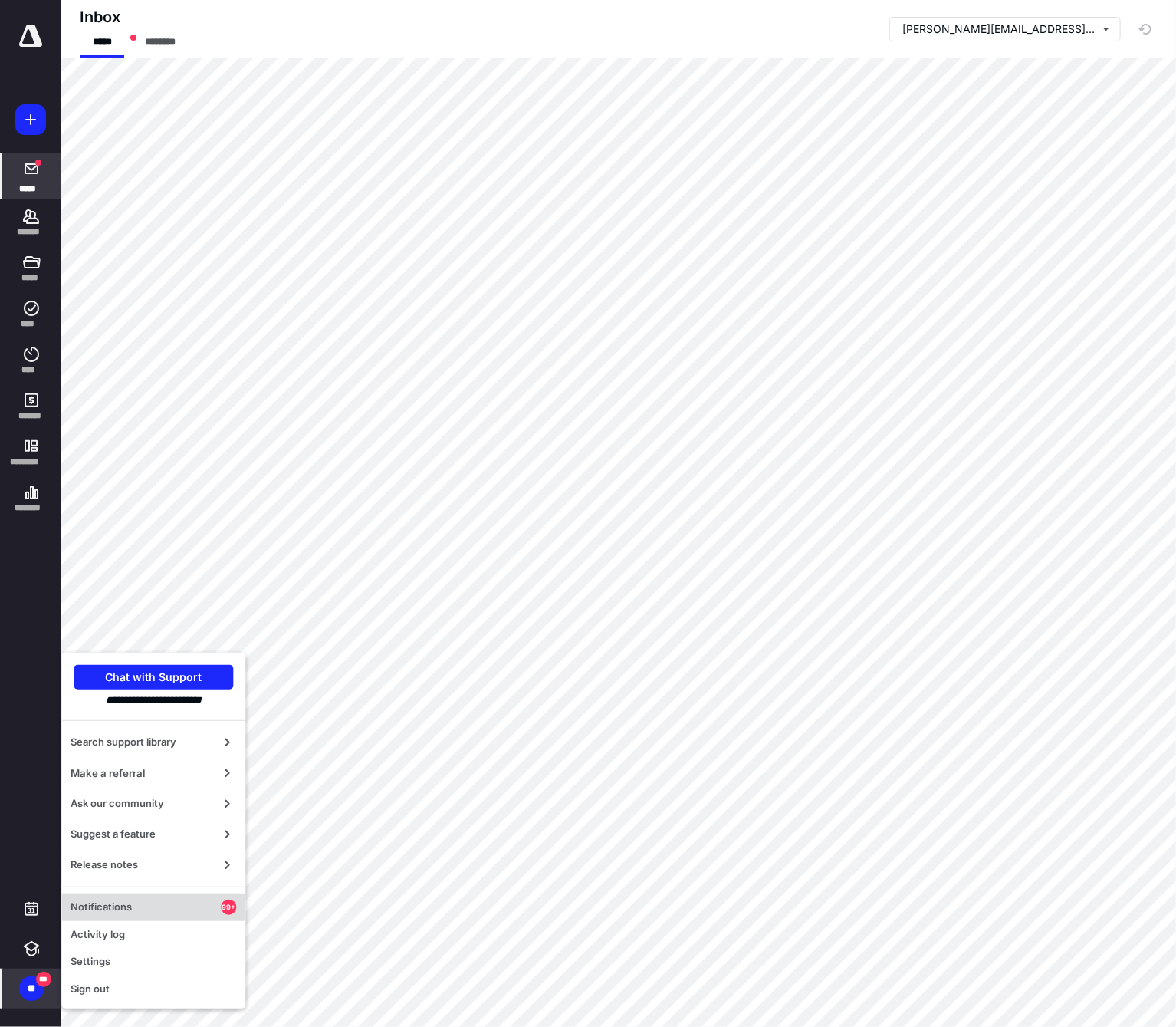 click on "Notifications" at bounding box center (146, 907) 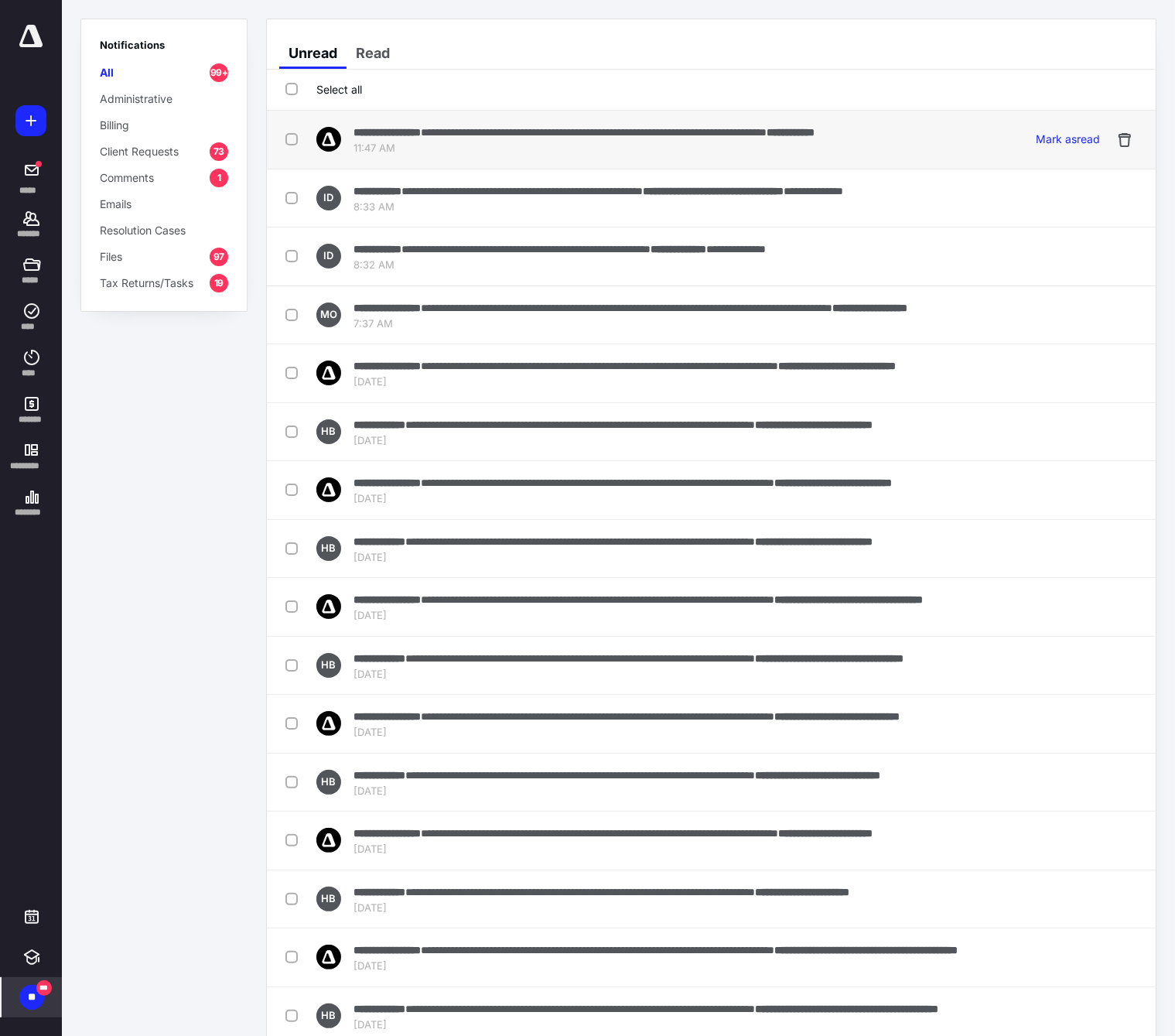click at bounding box center (295, 138) 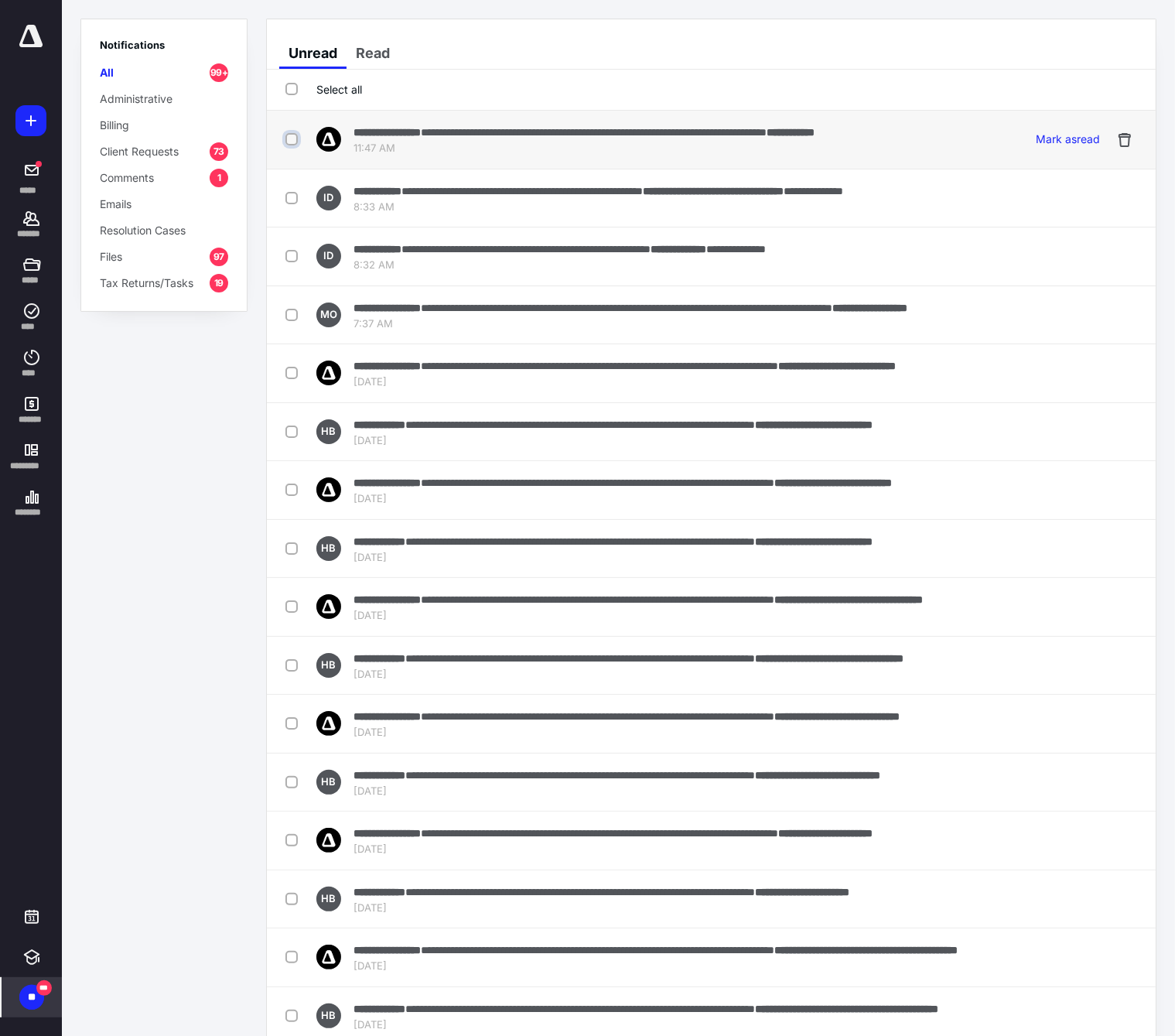 click at bounding box center (293, 139) 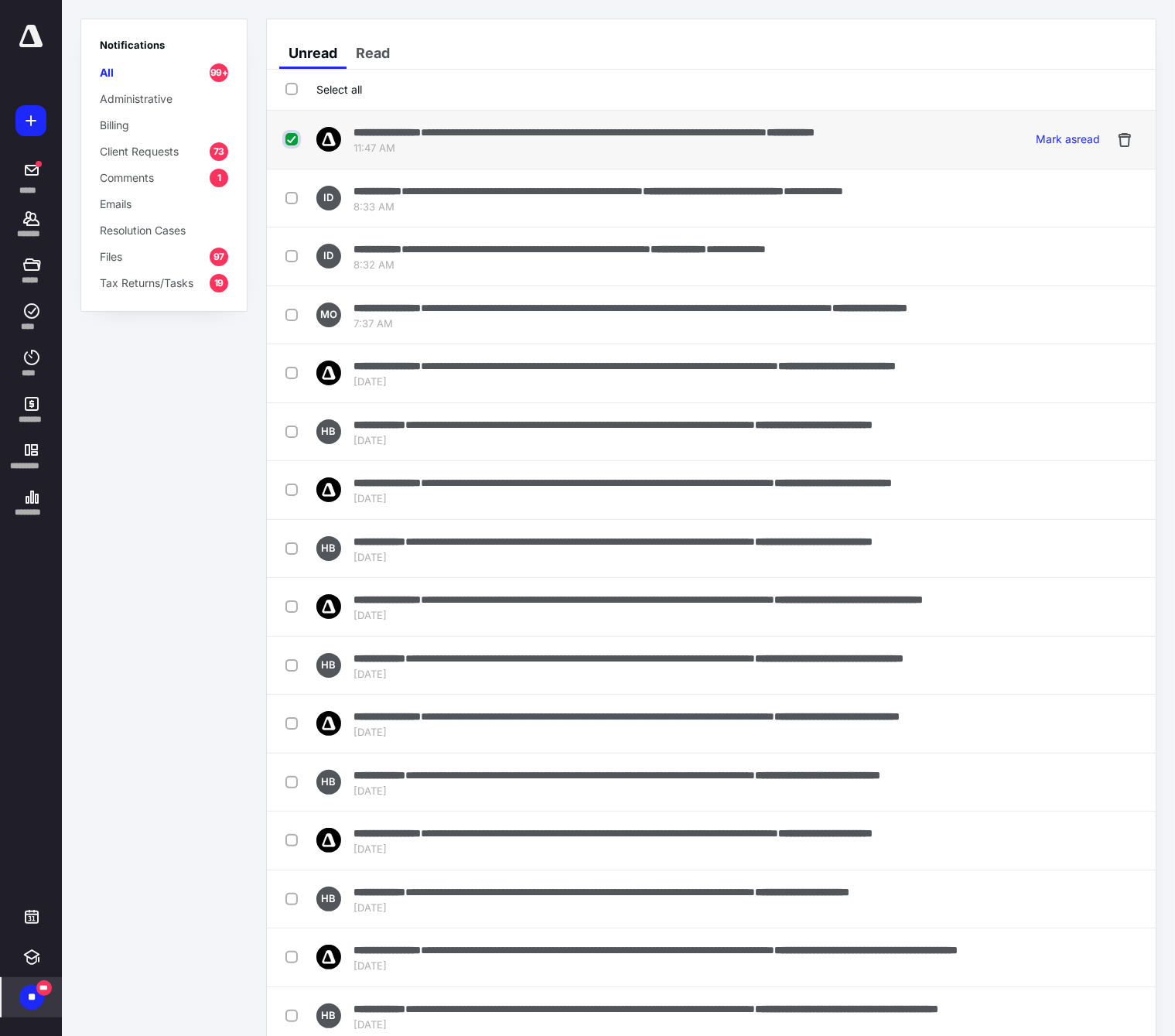 checkbox on "true" 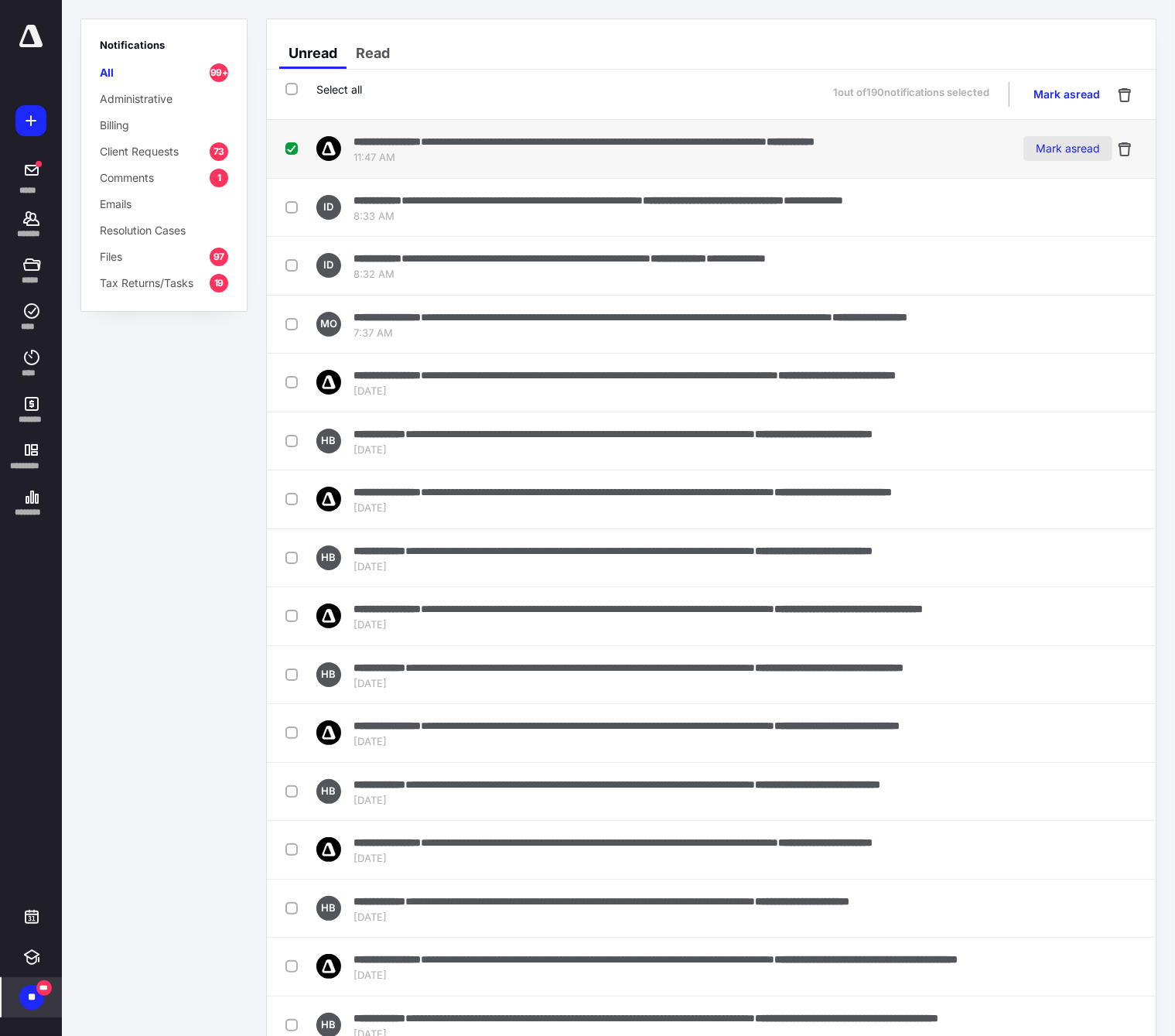 click on "Mark as  read" at bounding box center (1067, 149) 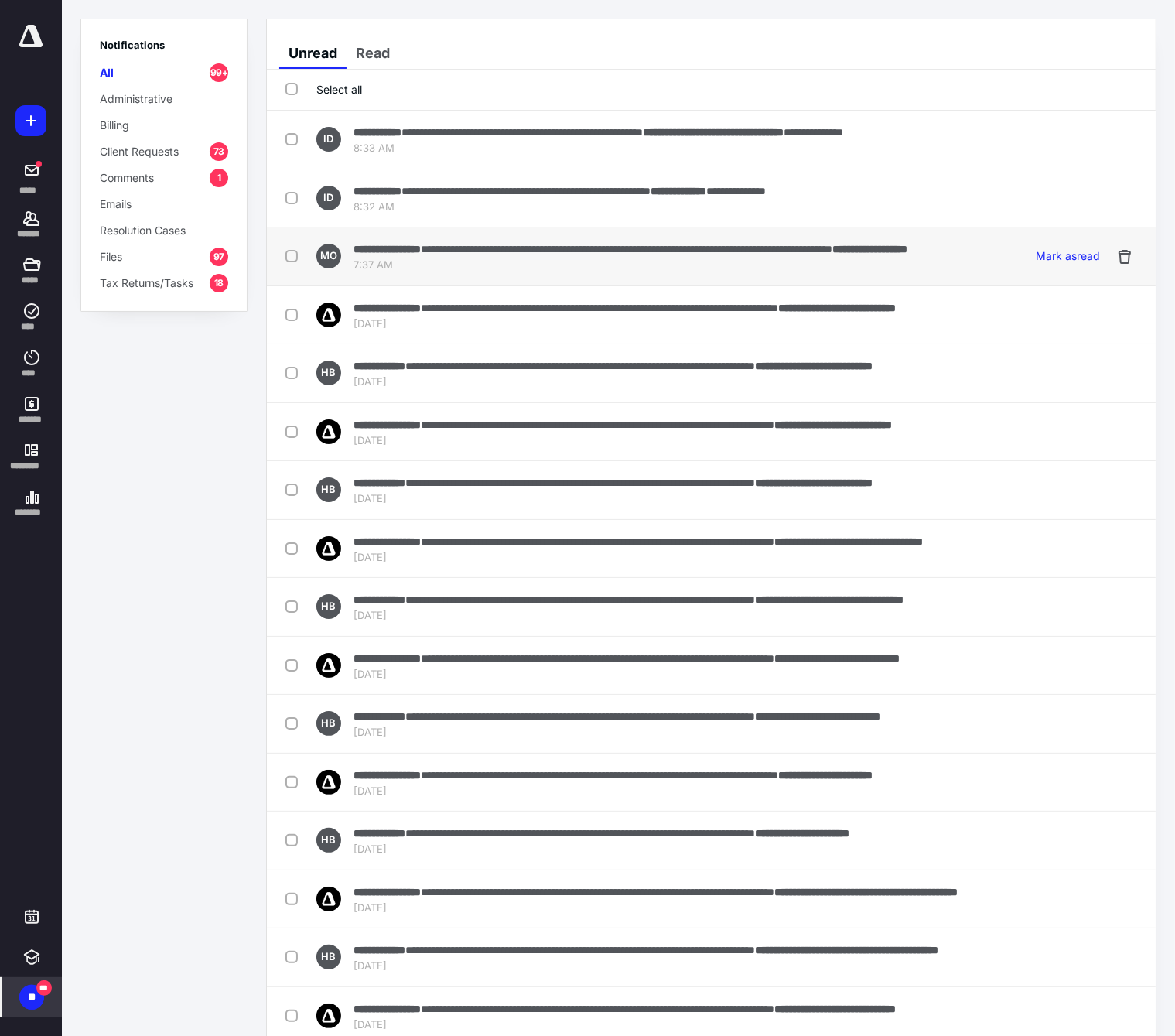 click at bounding box center [295, 255] 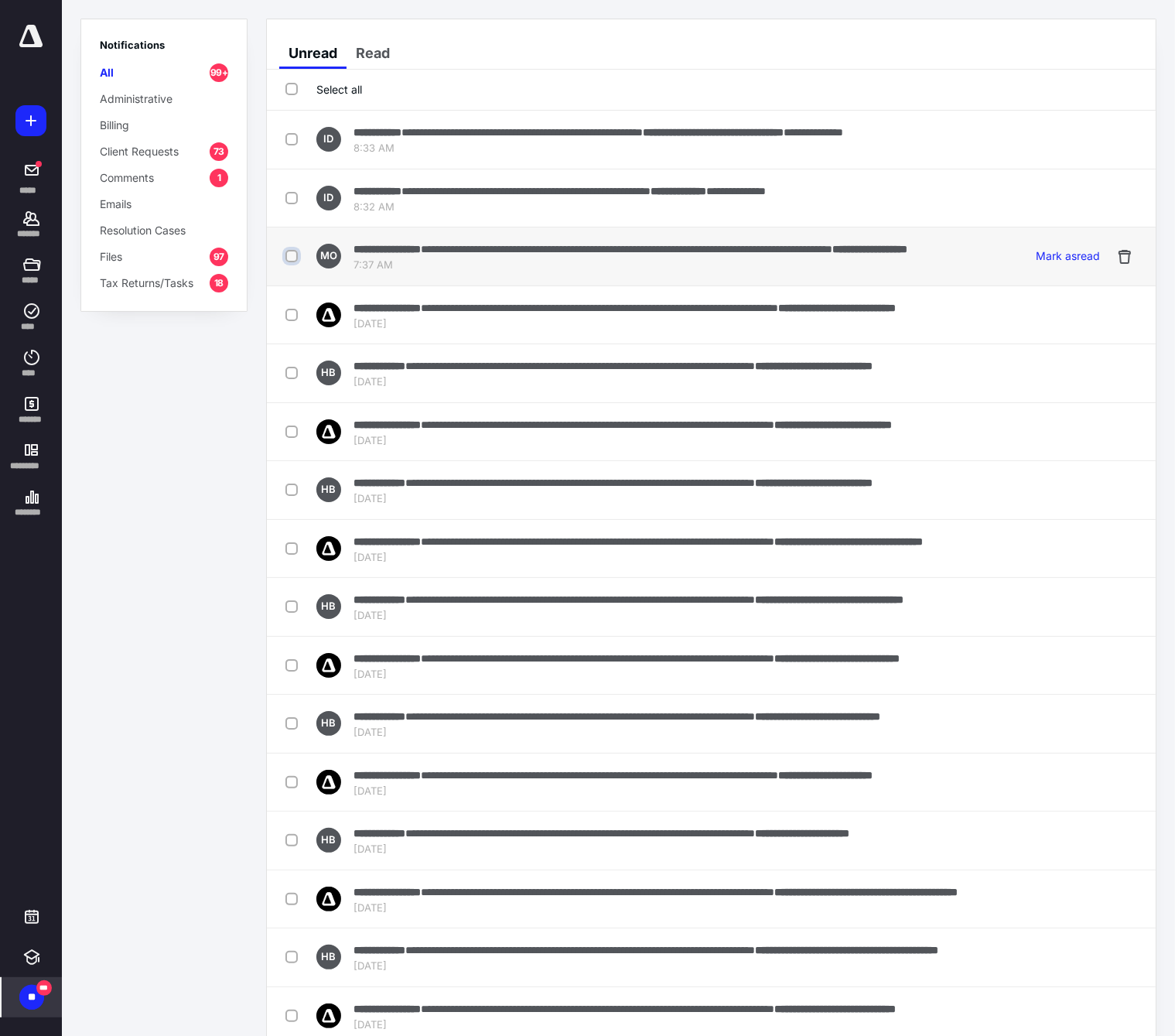 click at bounding box center [293, 256] 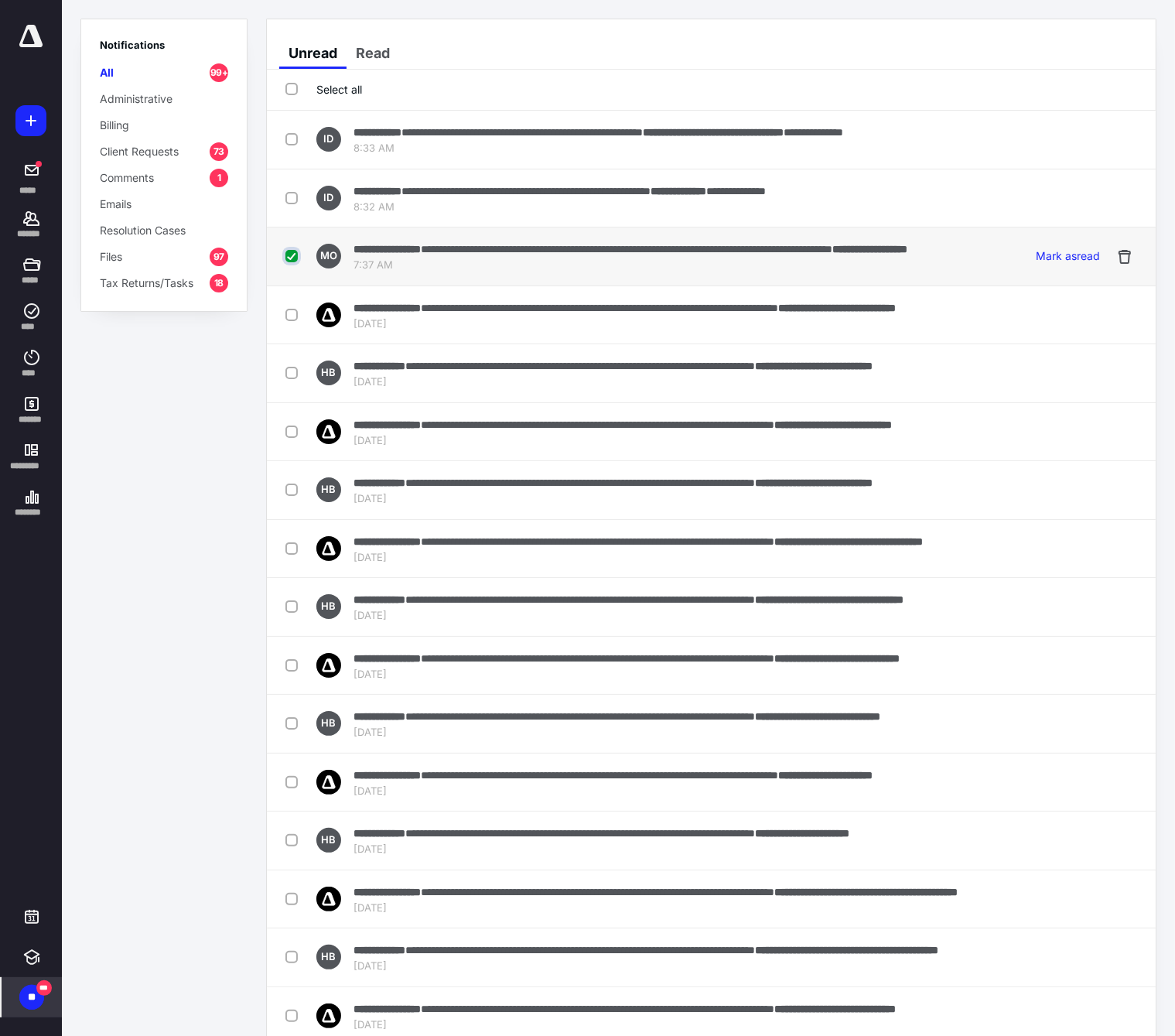 checkbox on "true" 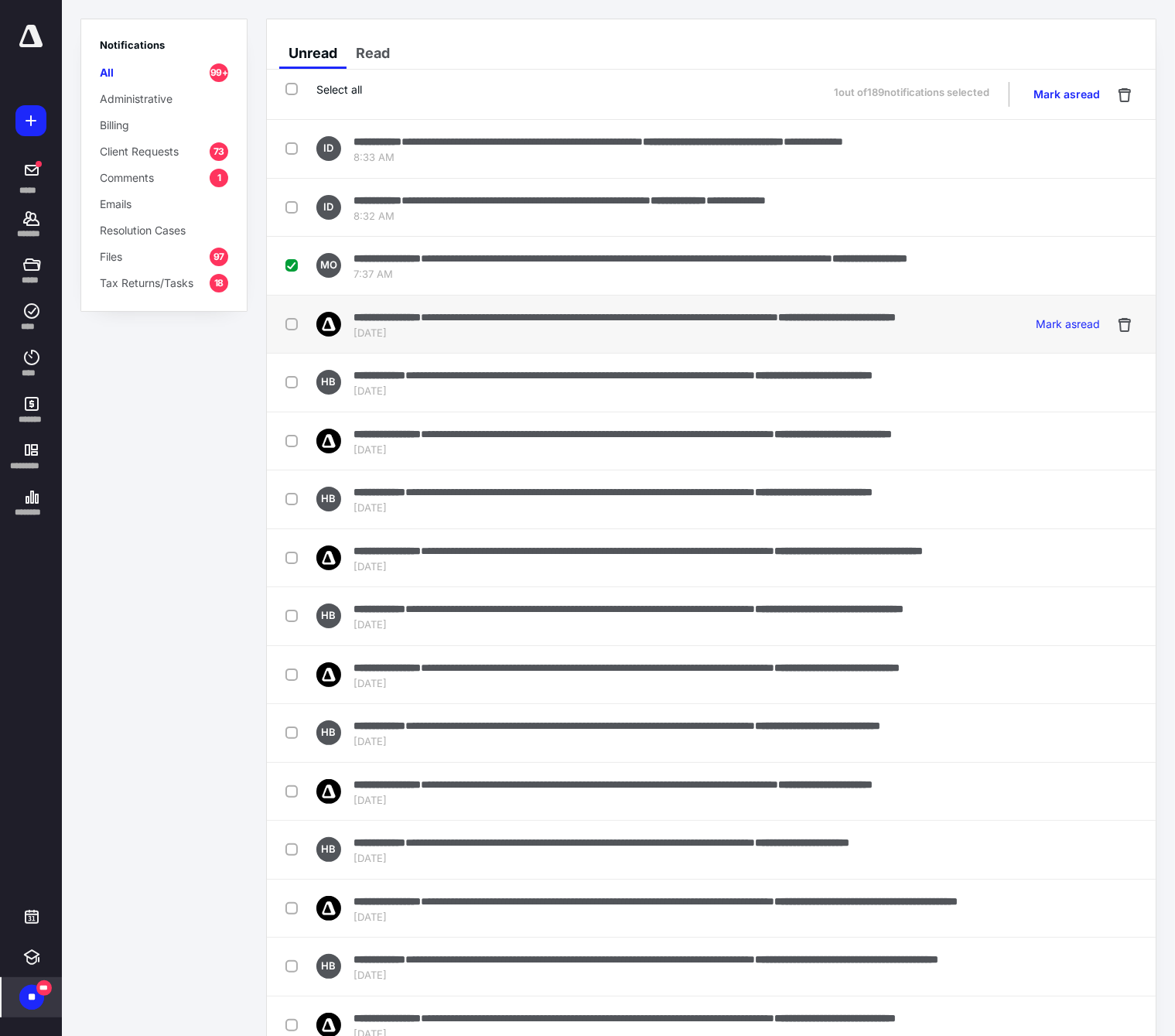 click at bounding box center (295, 323) 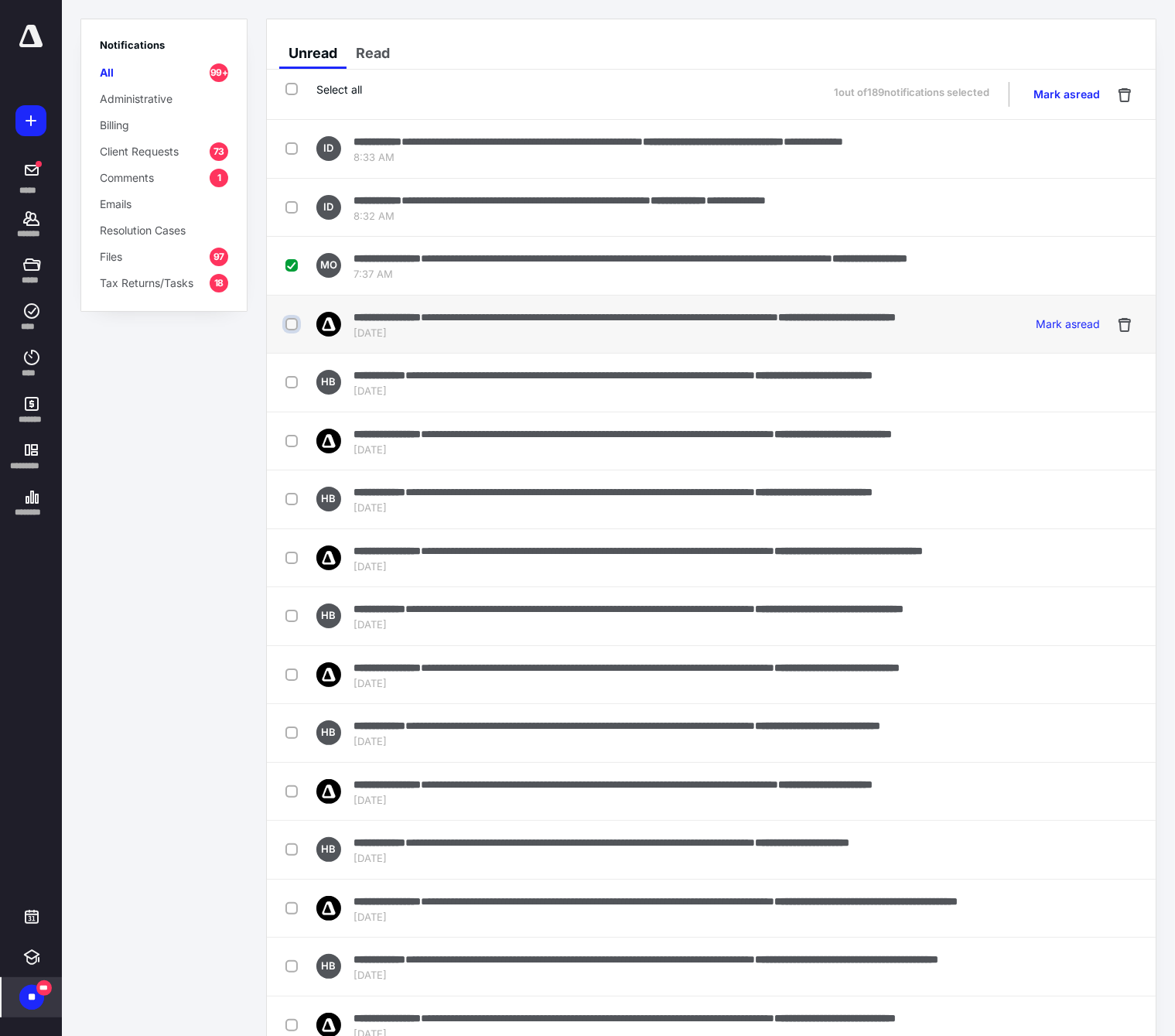 click at bounding box center [293, 324] 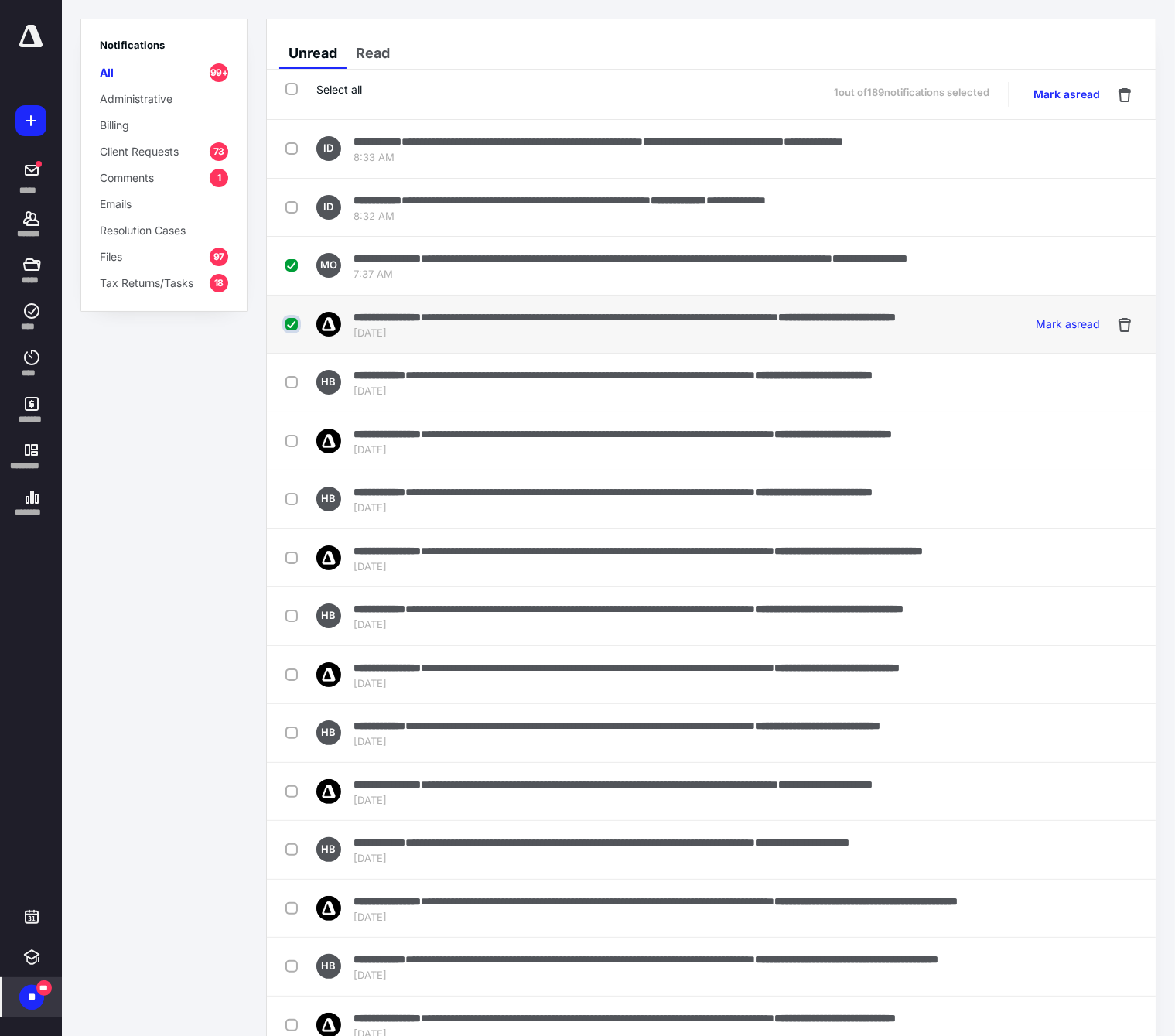 checkbox on "true" 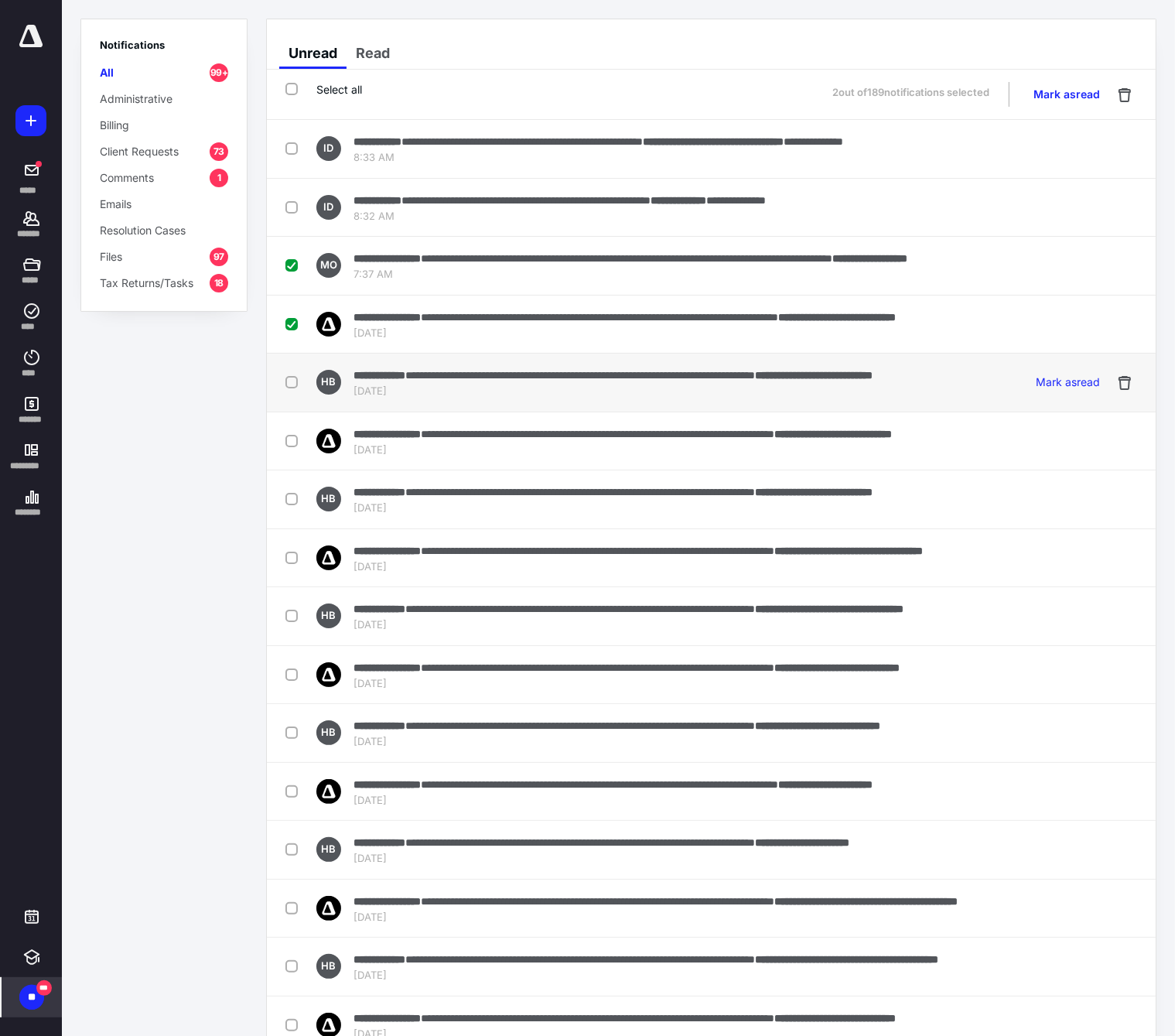 click at bounding box center [295, 381] 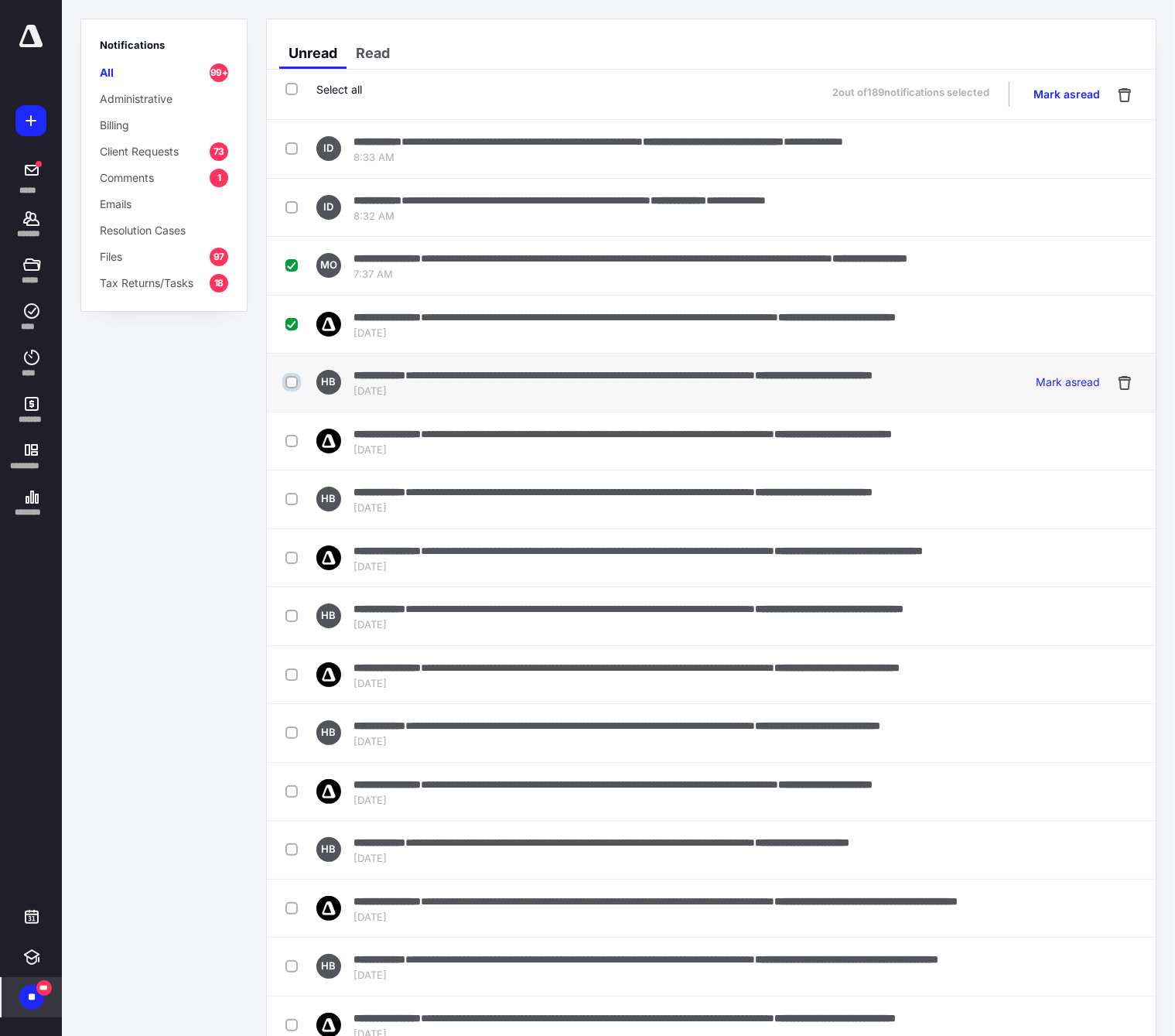 click at bounding box center (293, 382) 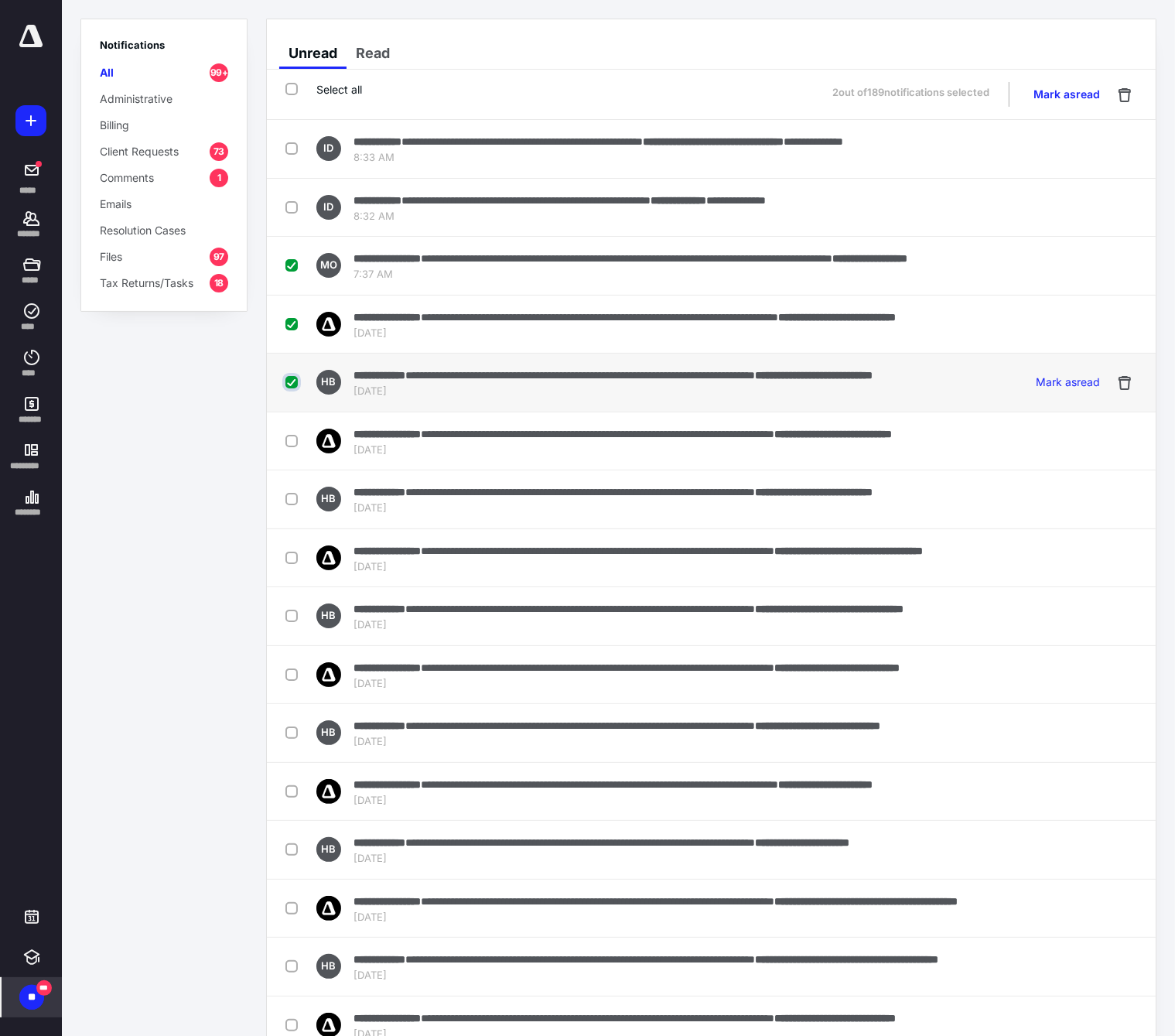 checkbox on "true" 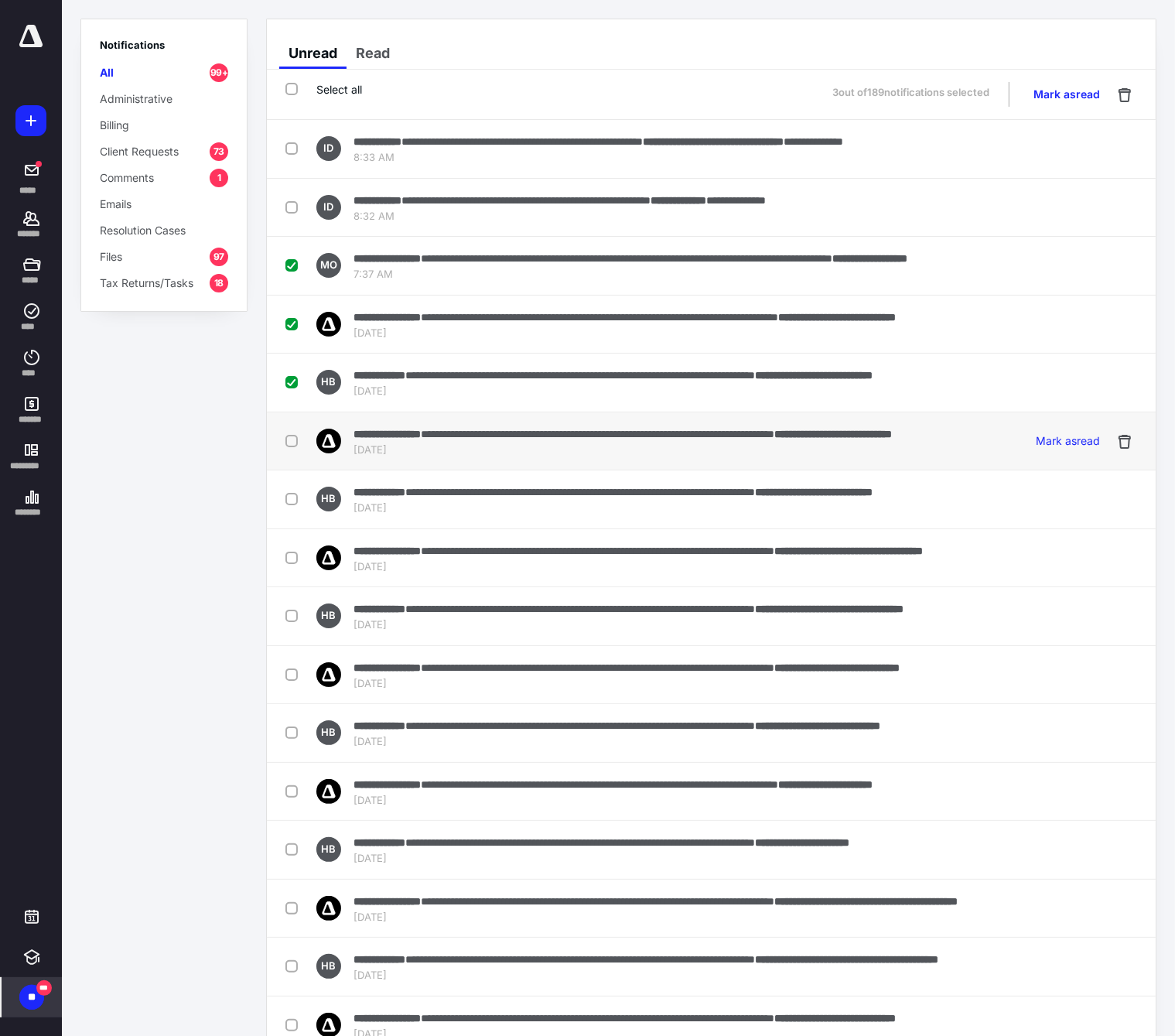 click at bounding box center [295, 440] 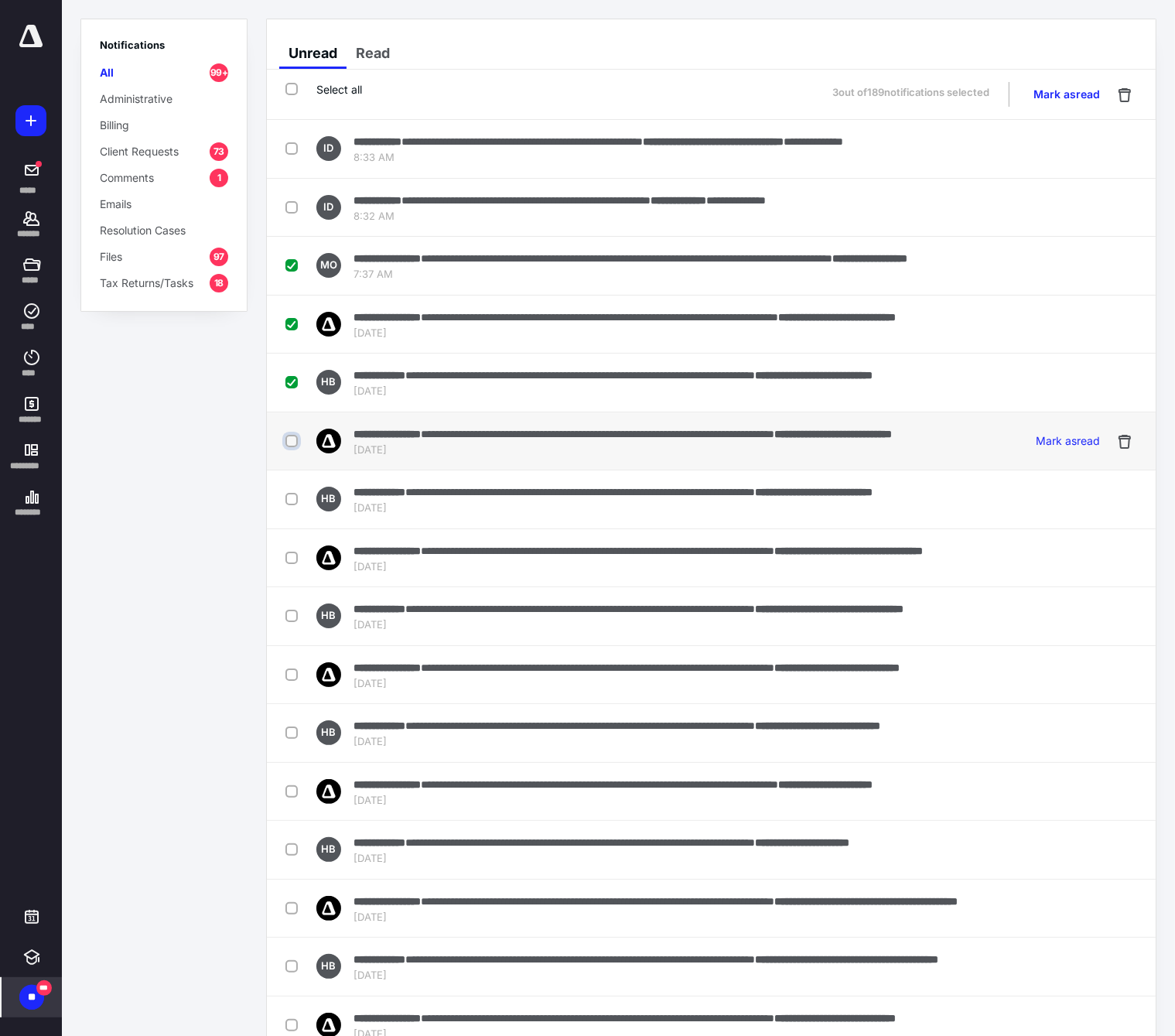click at bounding box center [293, 441] 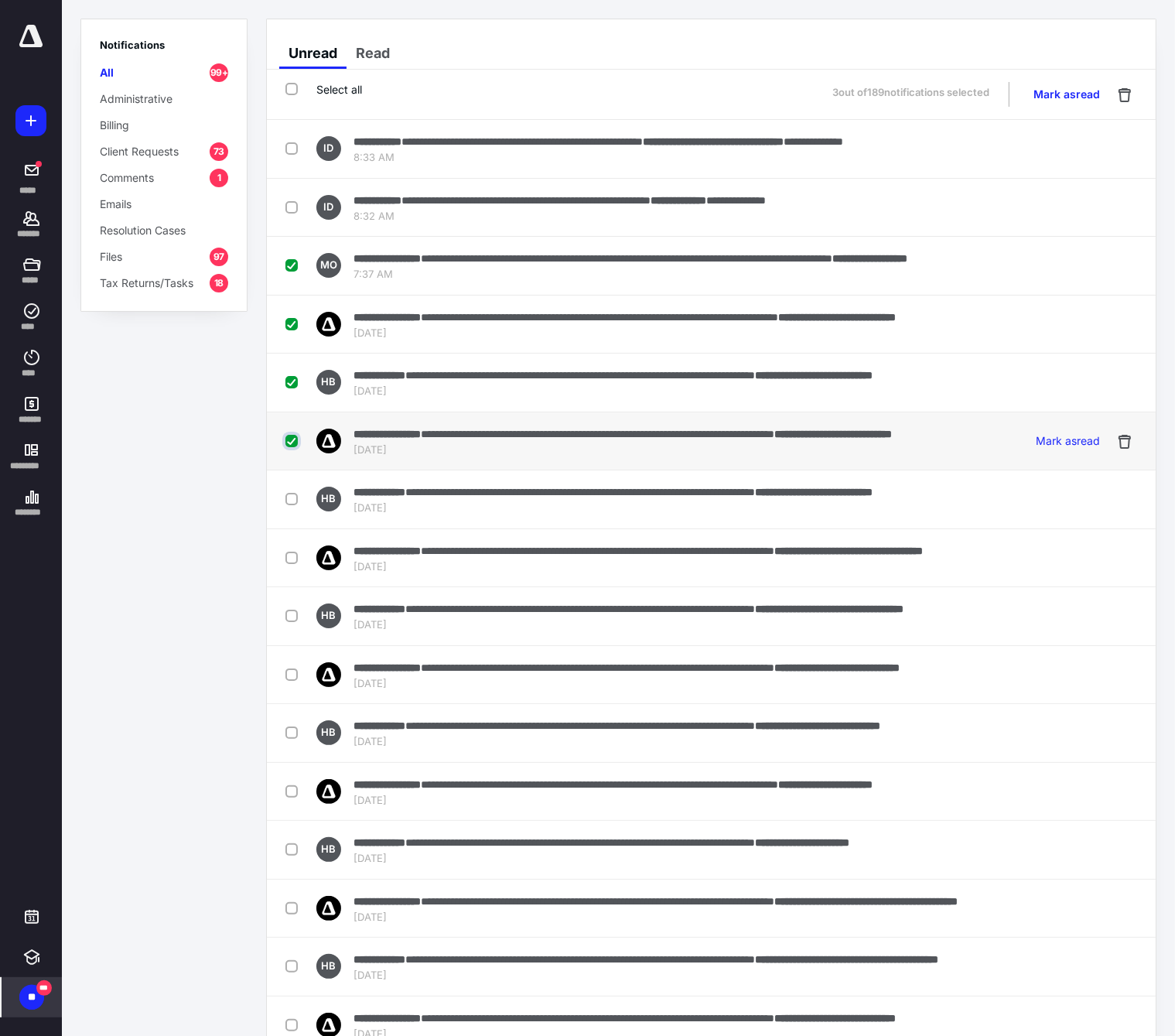 checkbox on "true" 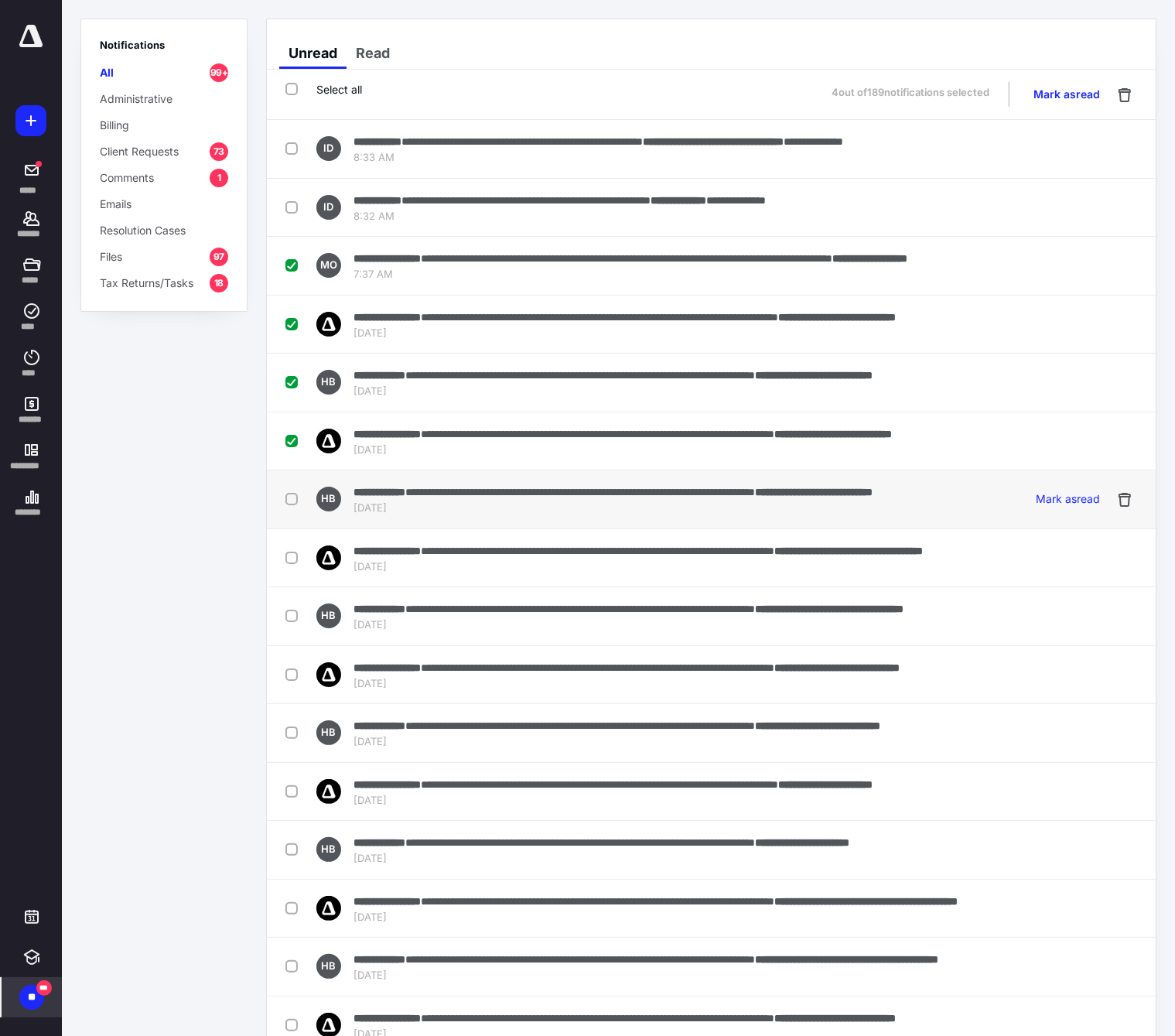 click at bounding box center (295, 498) 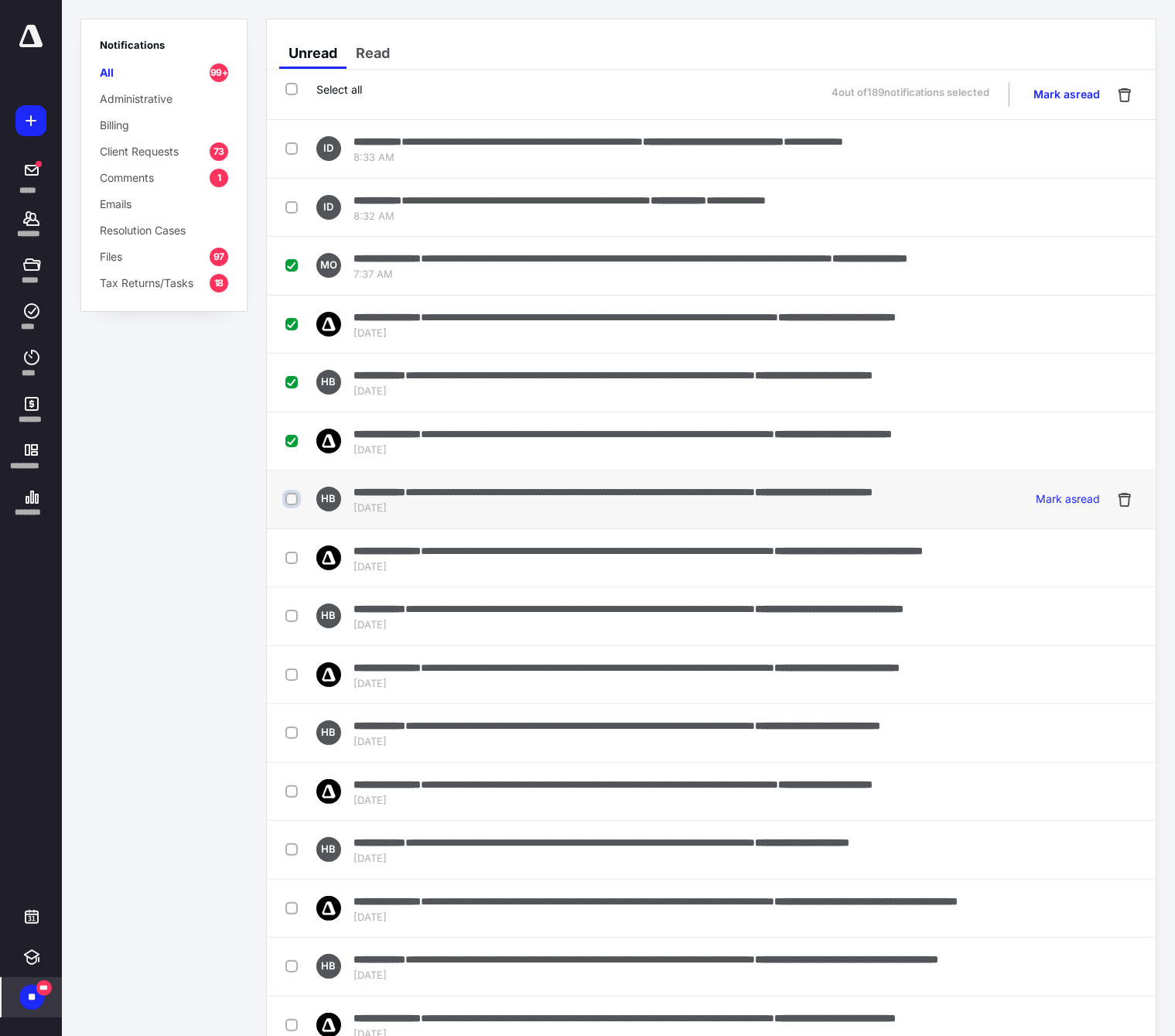click at bounding box center [293, 499] 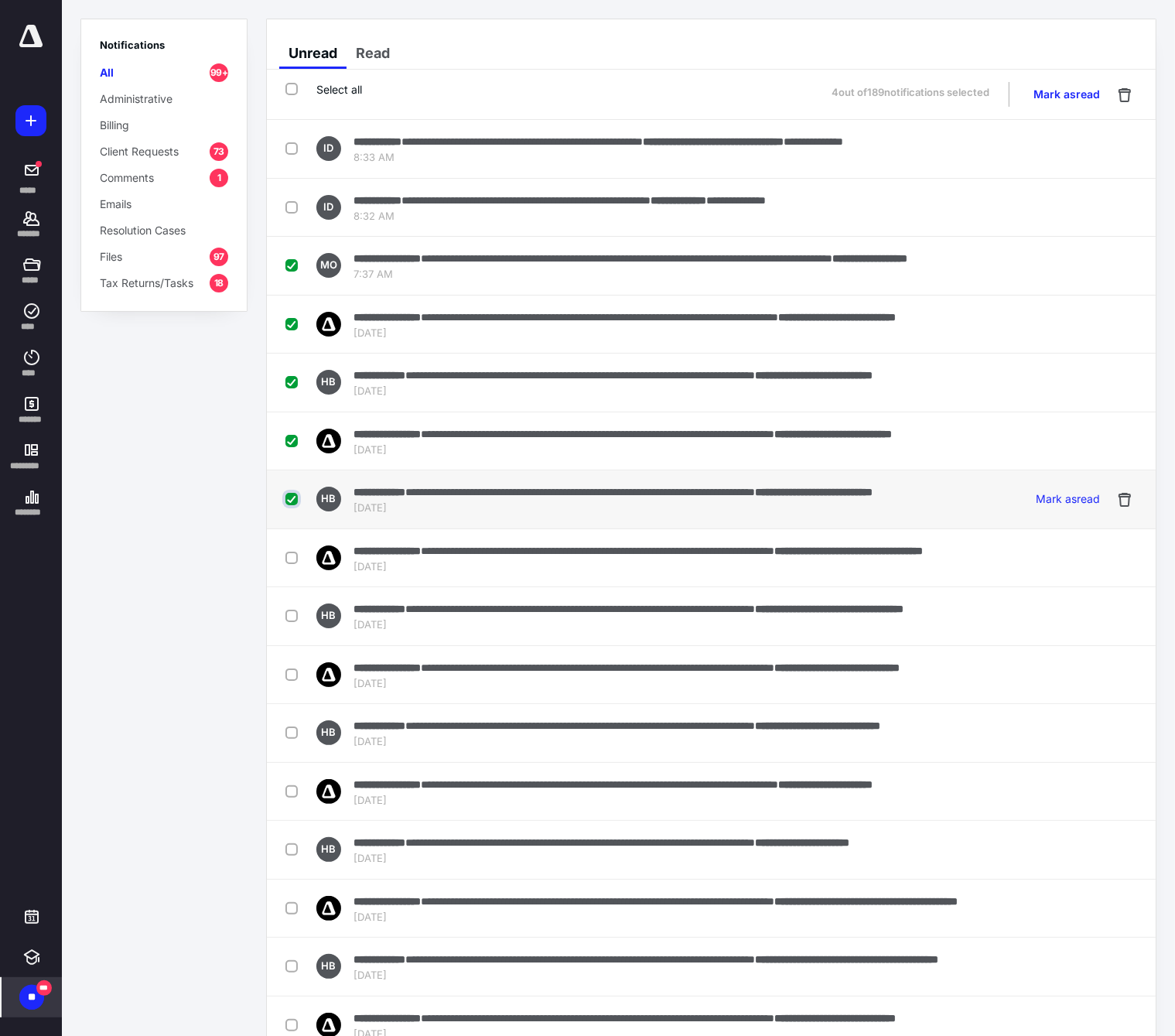 checkbox on "true" 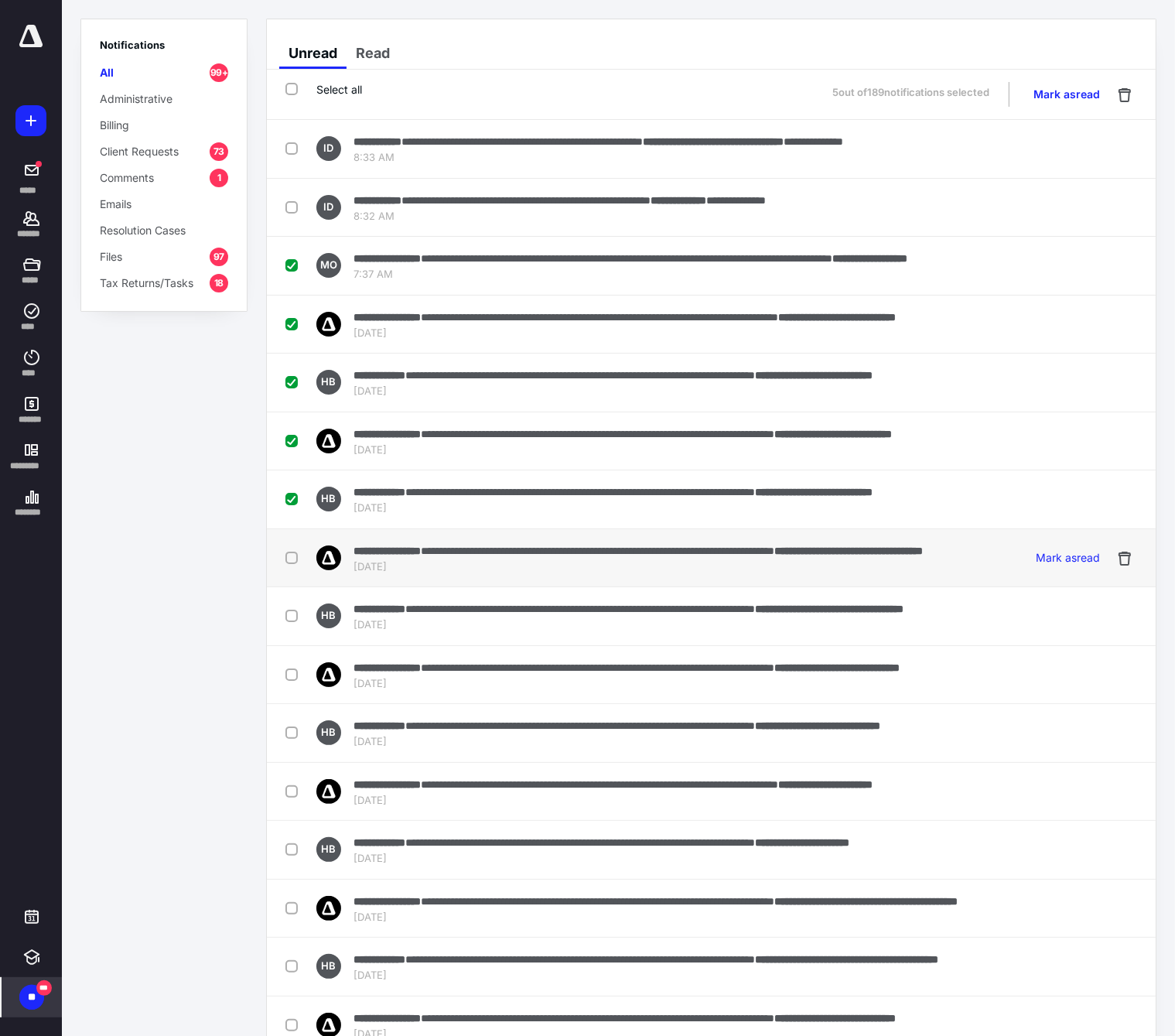 click at bounding box center [295, 557] 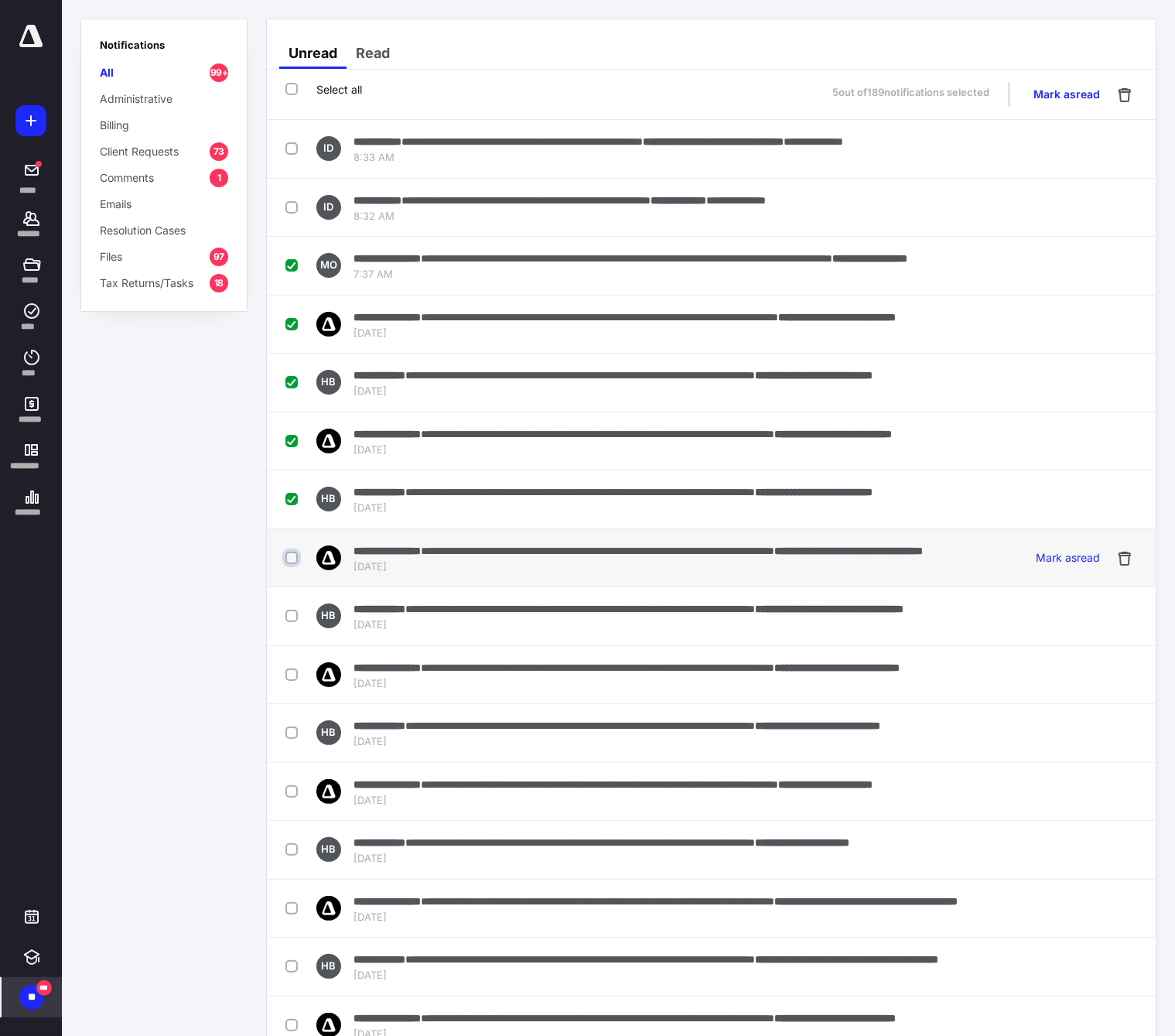 click at bounding box center (293, 558) 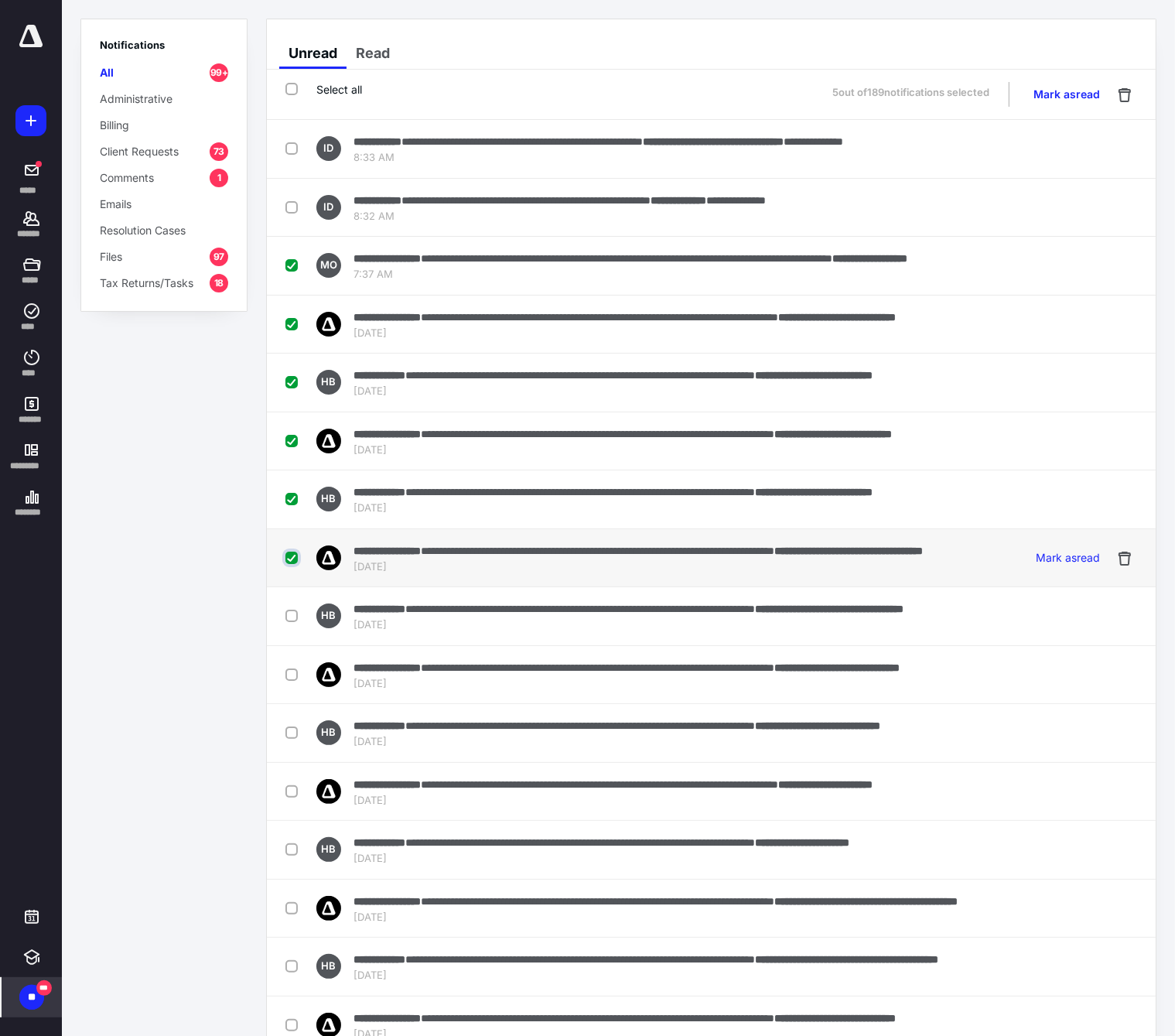 checkbox on "true" 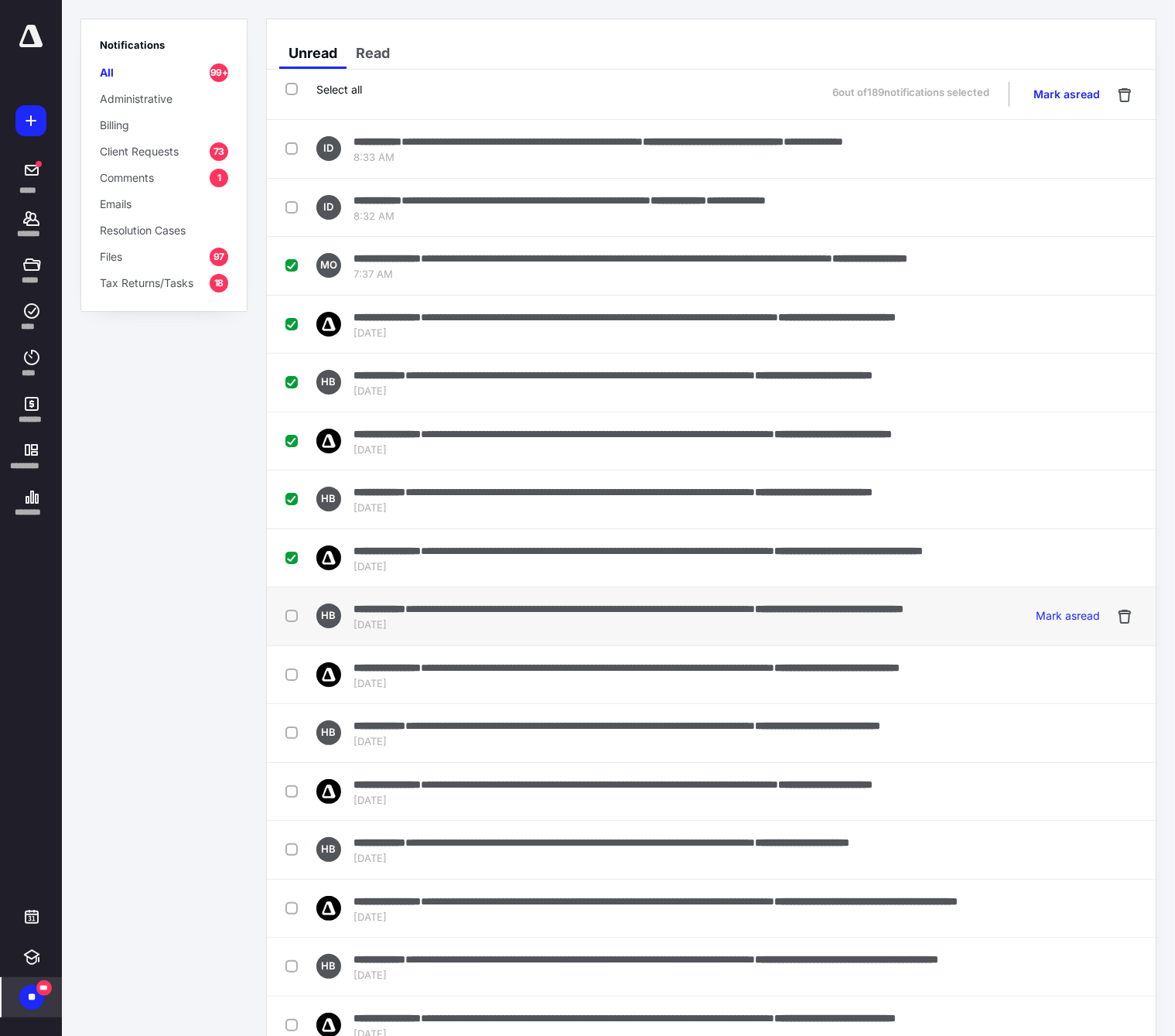 click at bounding box center [295, 615] 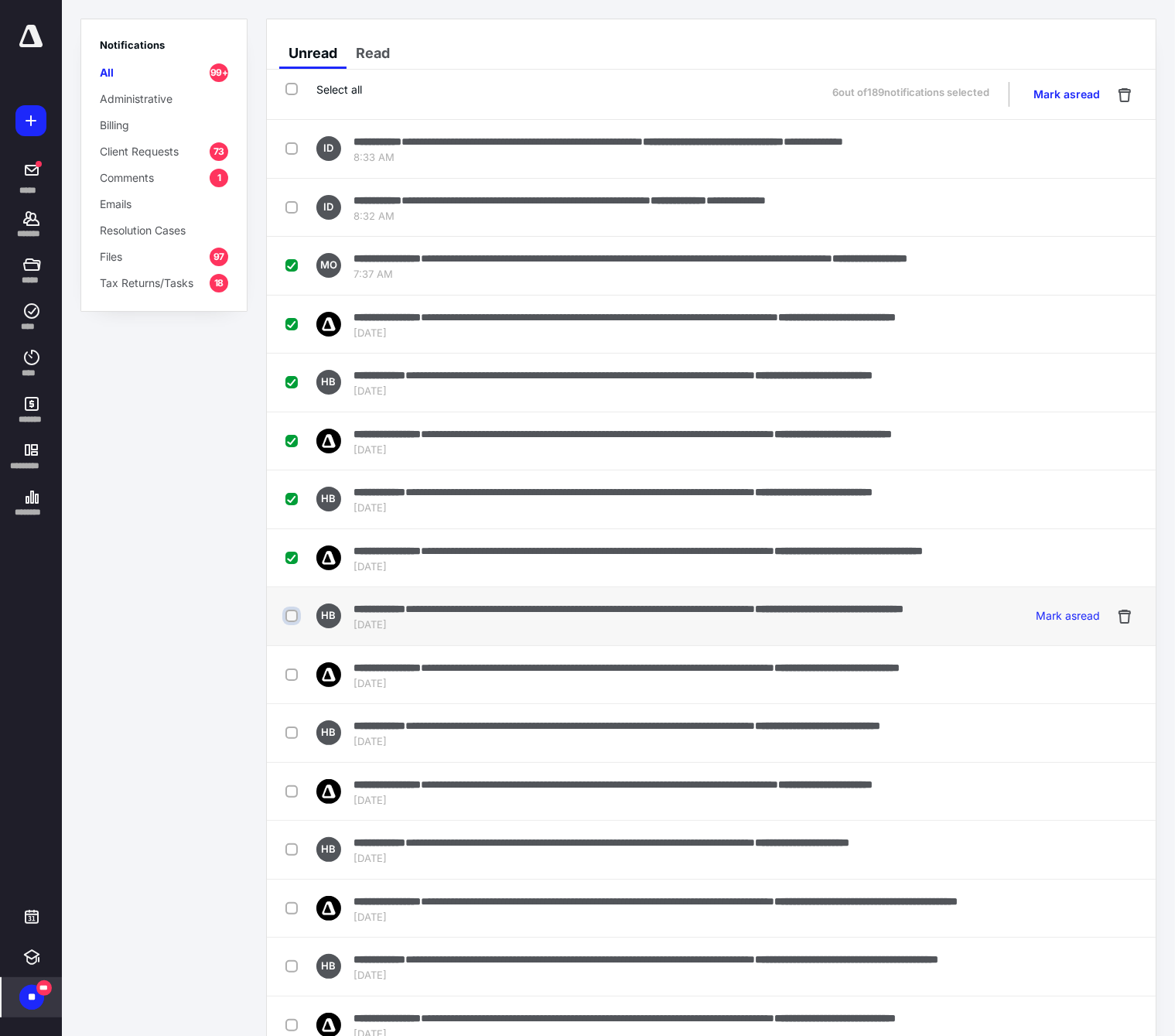 click at bounding box center (293, 616) 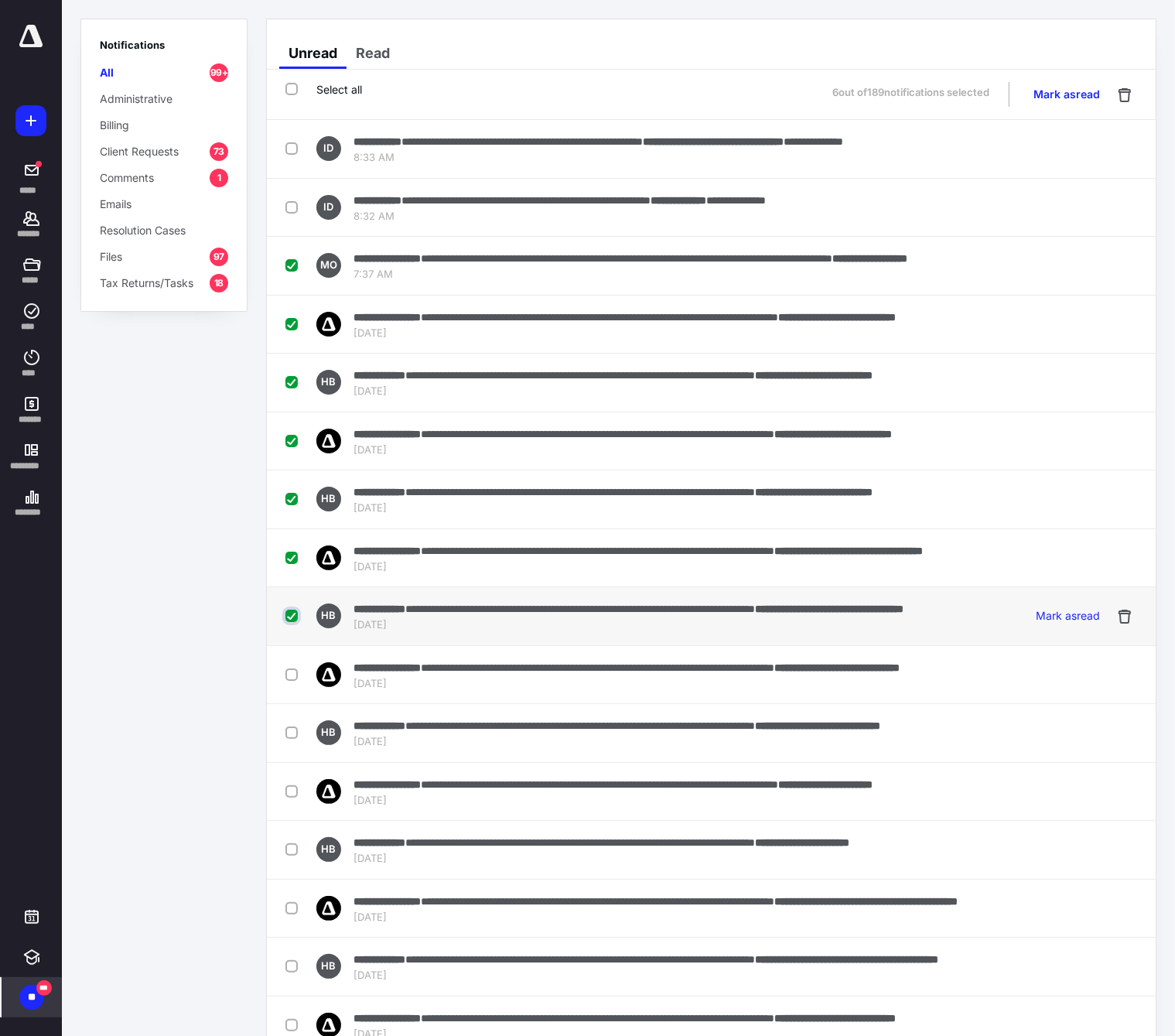 checkbox on "true" 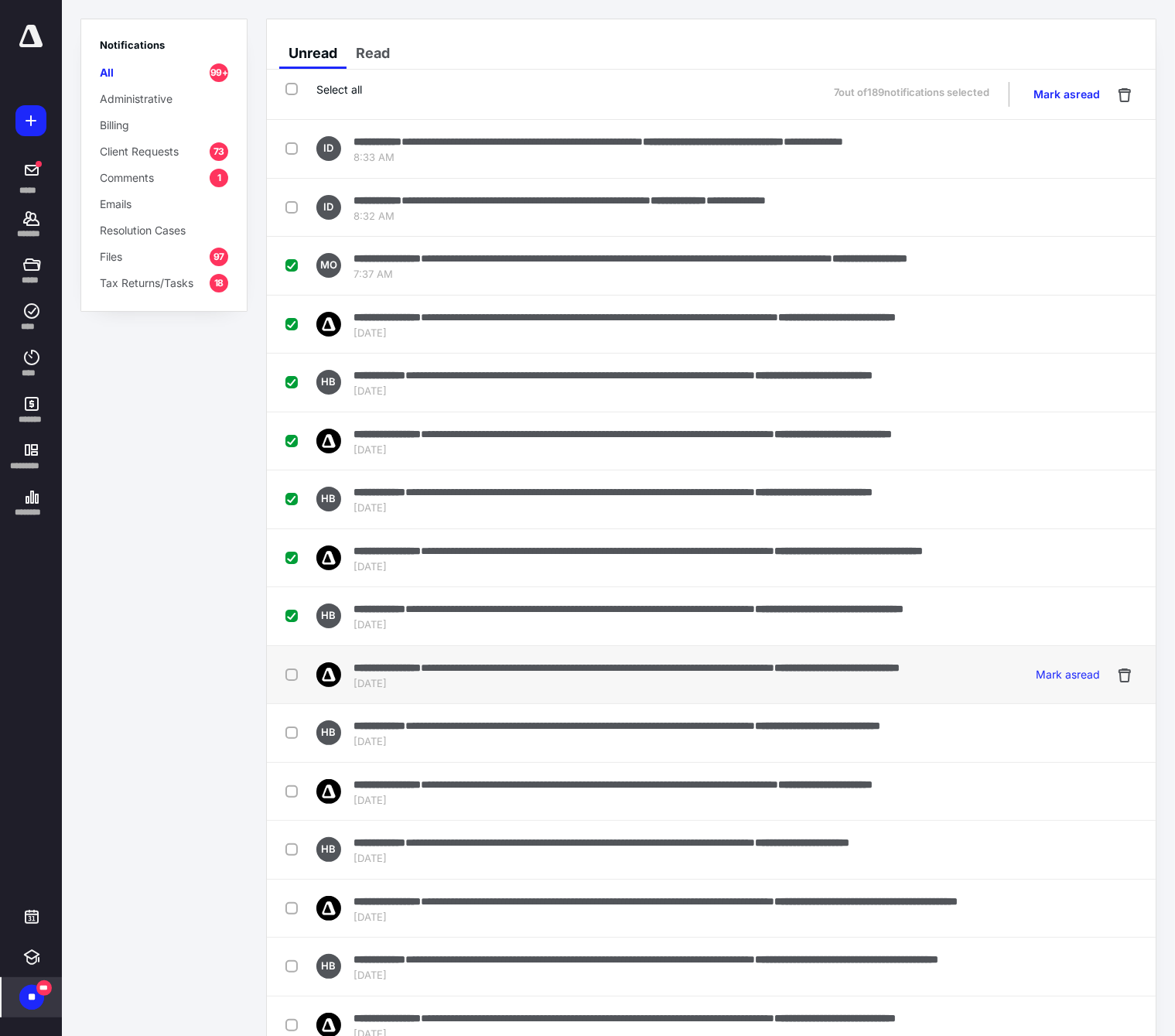 click at bounding box center [295, 674] 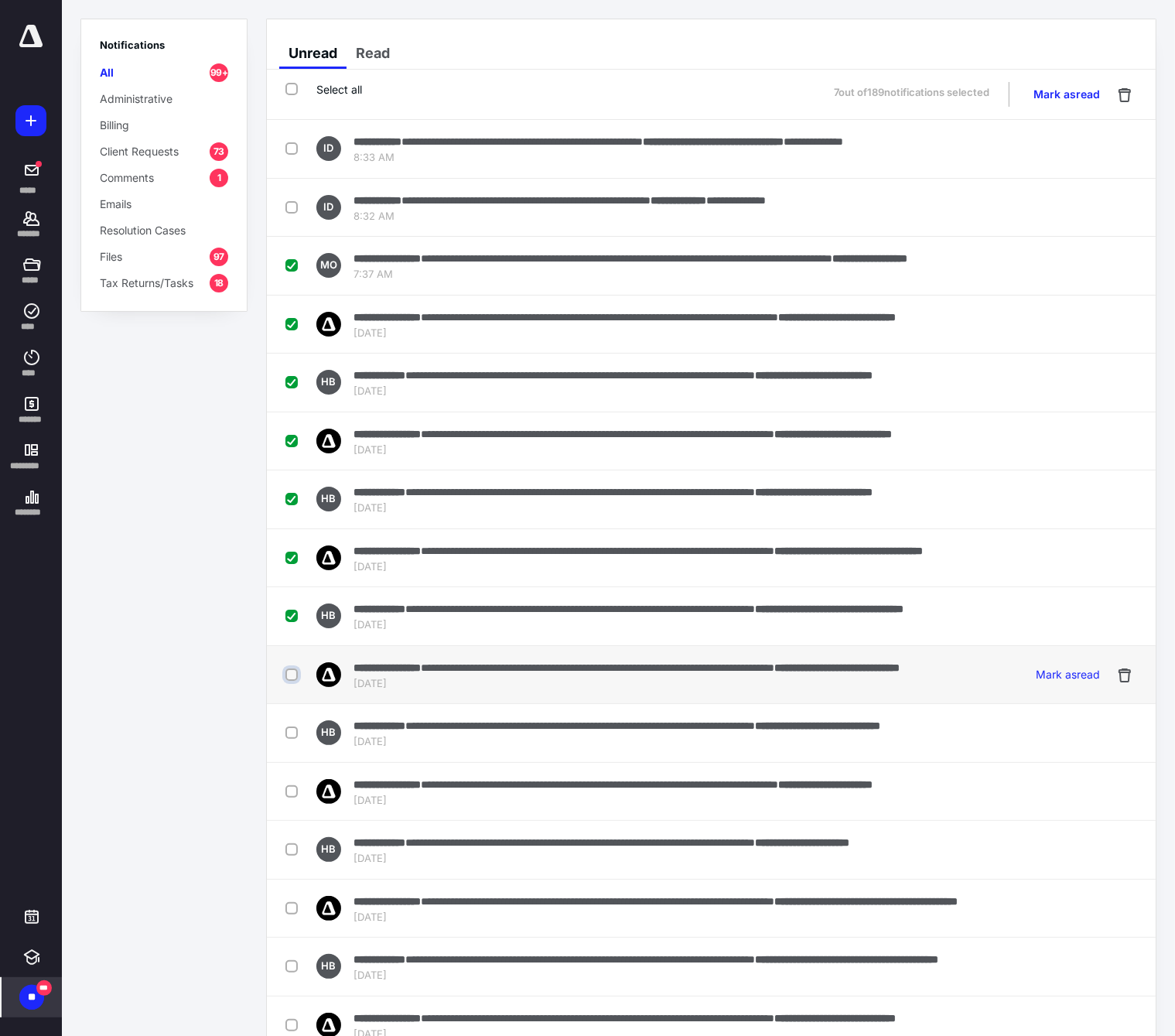 click at bounding box center [293, 675] 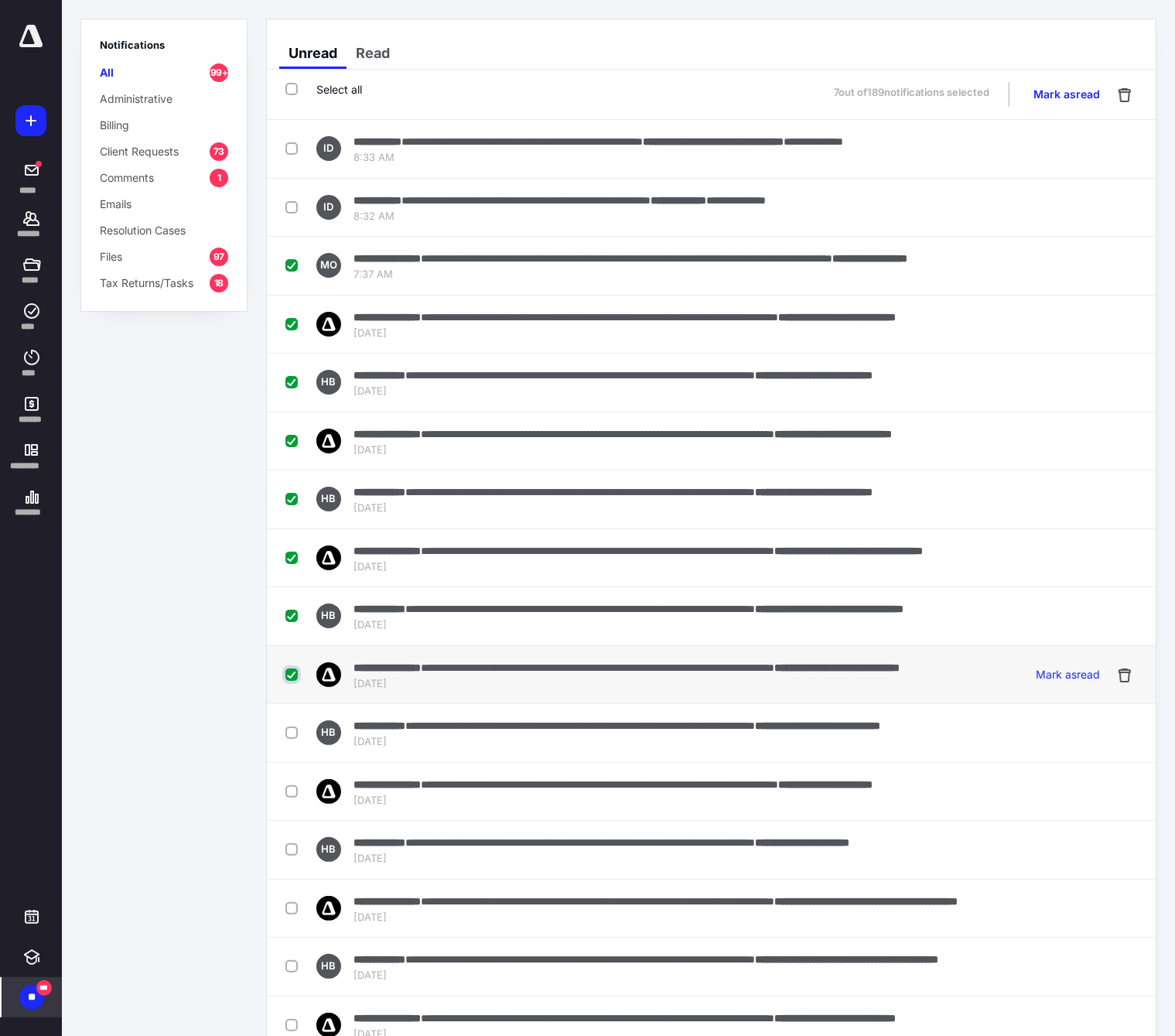 checkbox on "true" 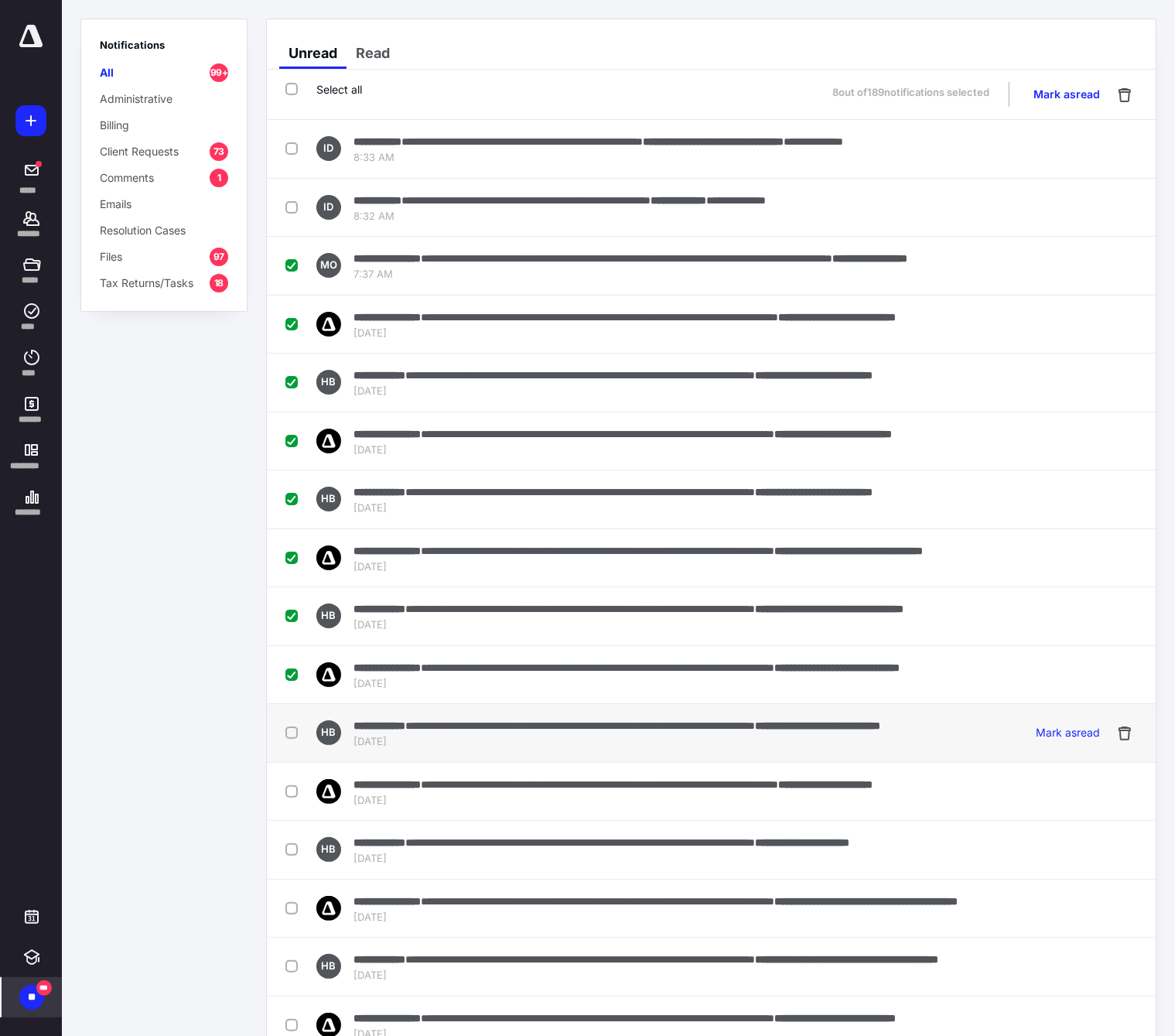 click on "**********" at bounding box center (711, 733) 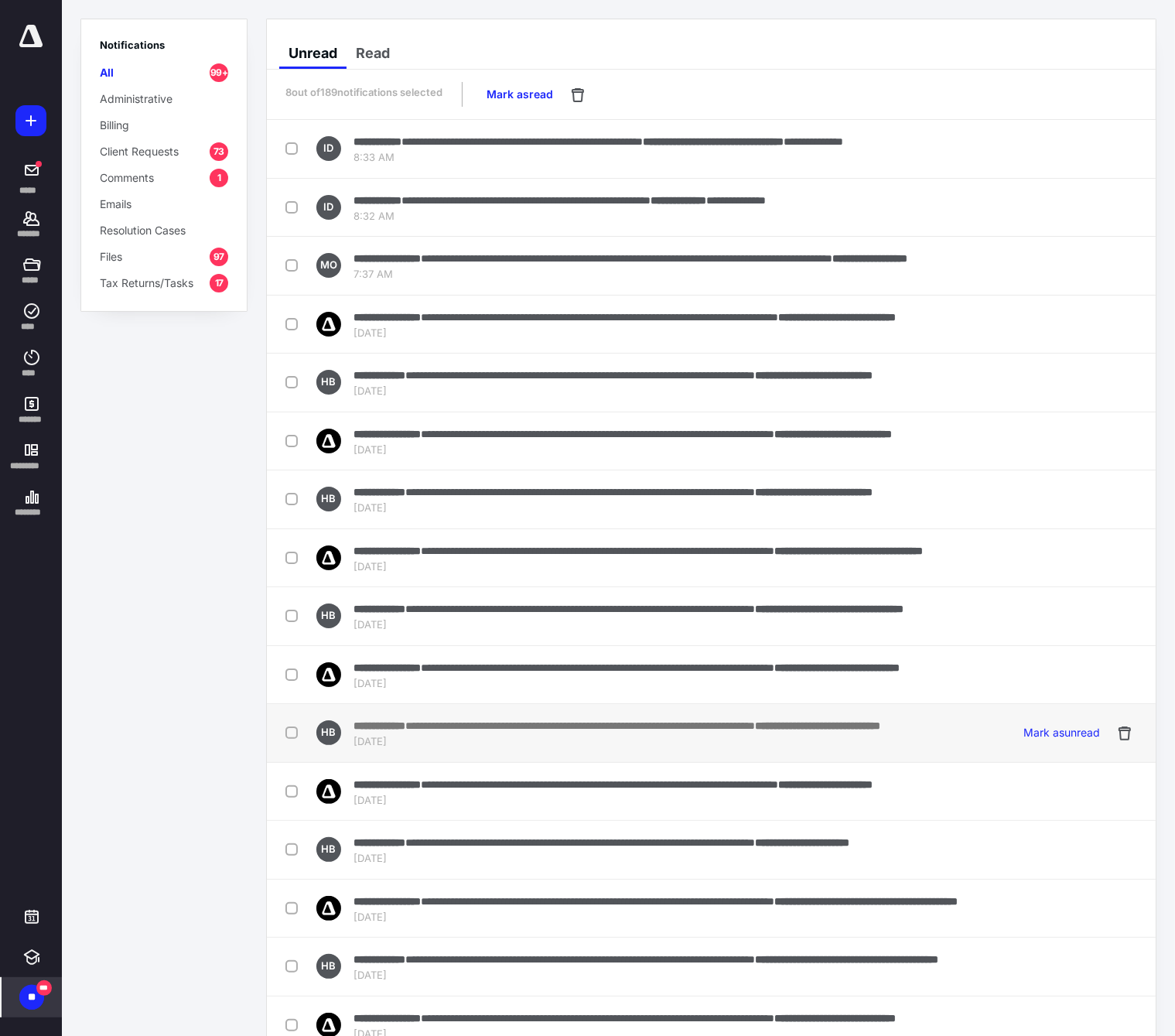 checkbox on "false" 